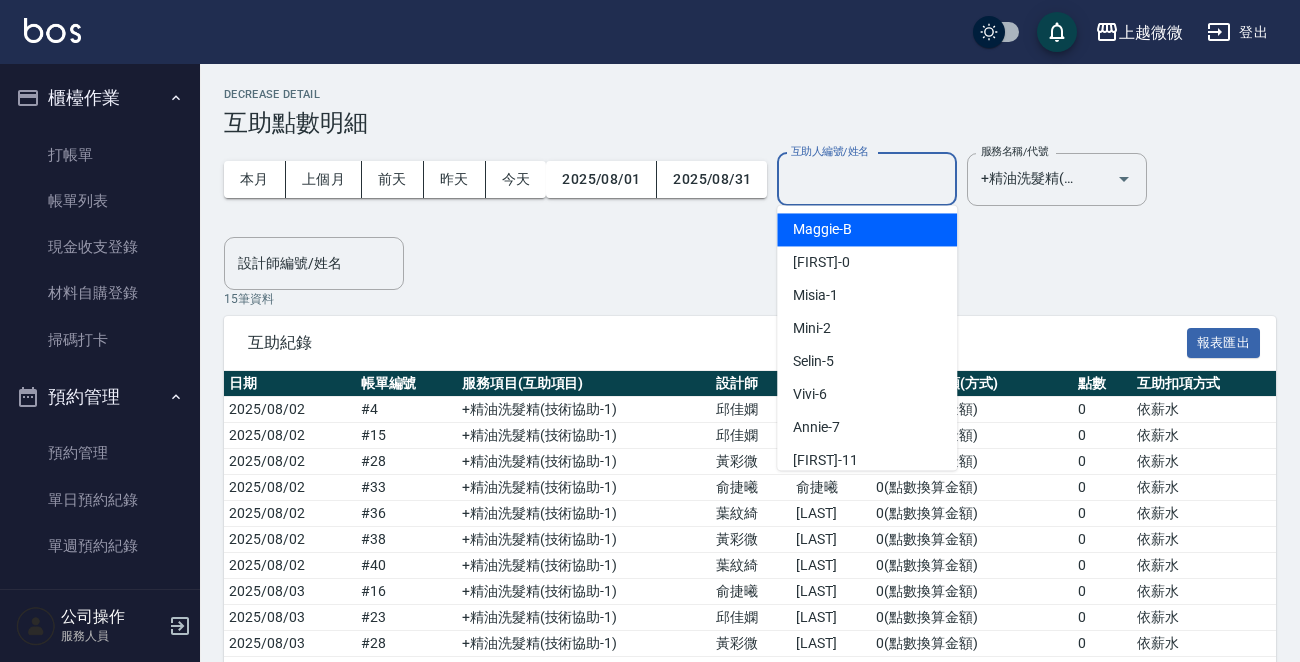 scroll, scrollTop: 0, scrollLeft: 0, axis: both 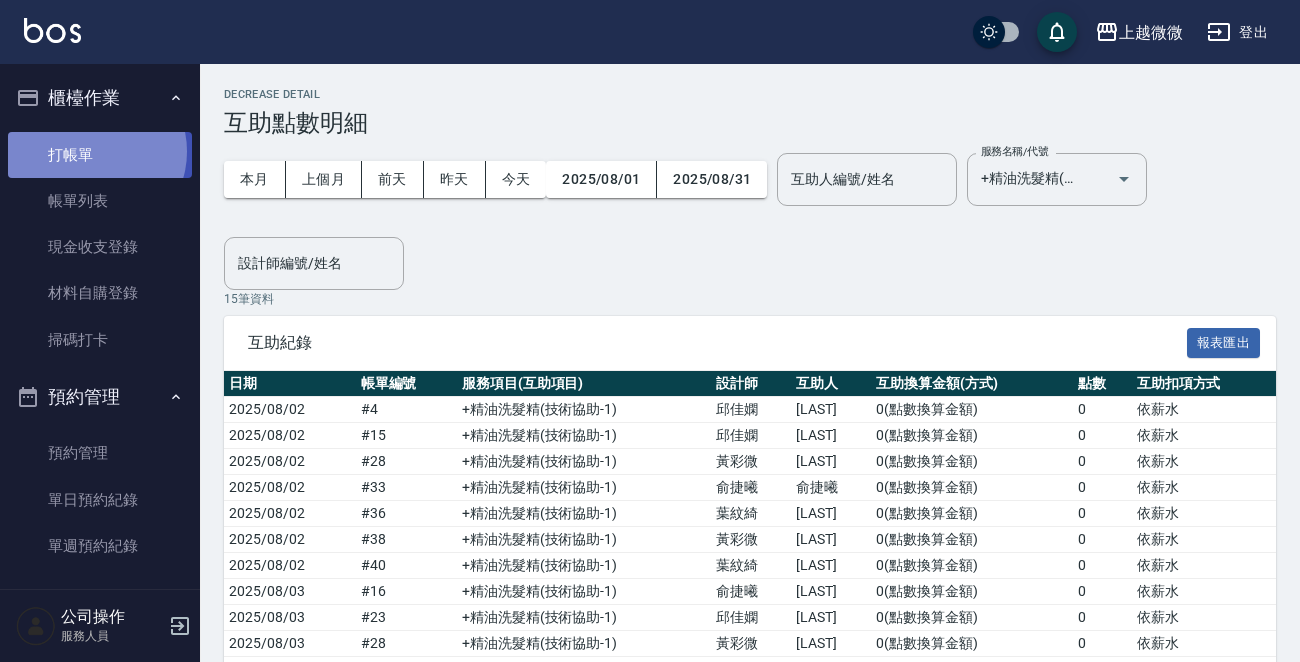 click on "打帳單" at bounding box center (100, 155) 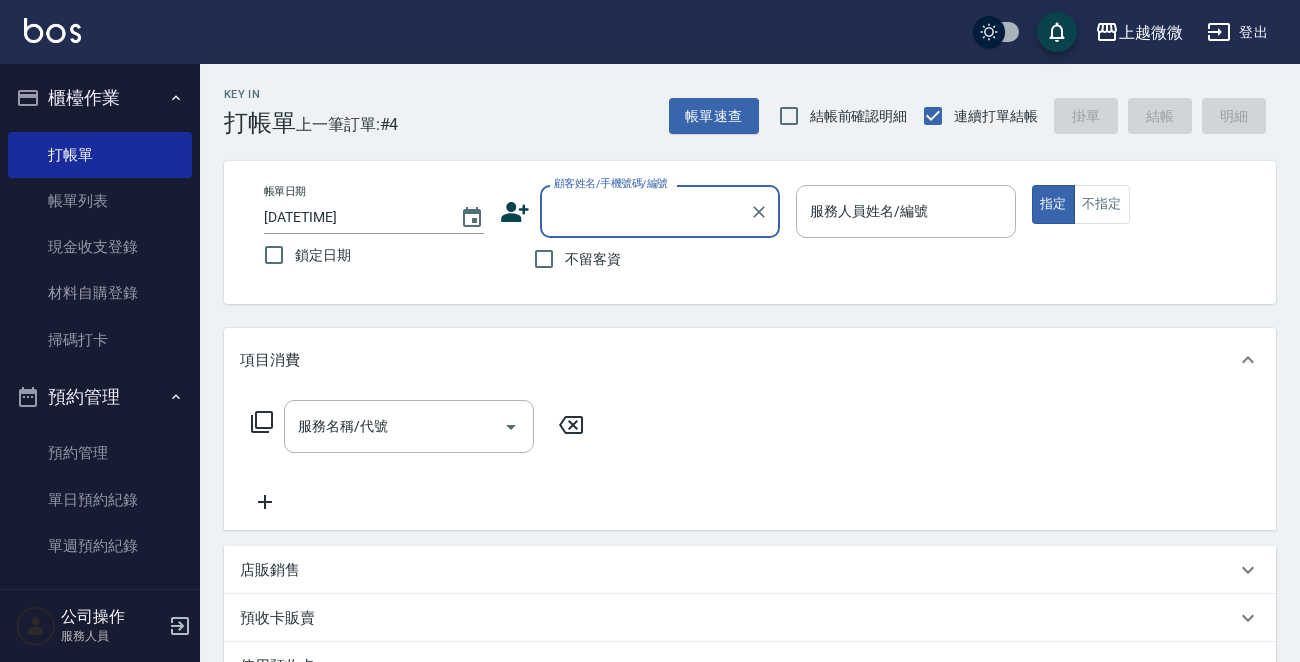 scroll, scrollTop: 346, scrollLeft: 0, axis: vertical 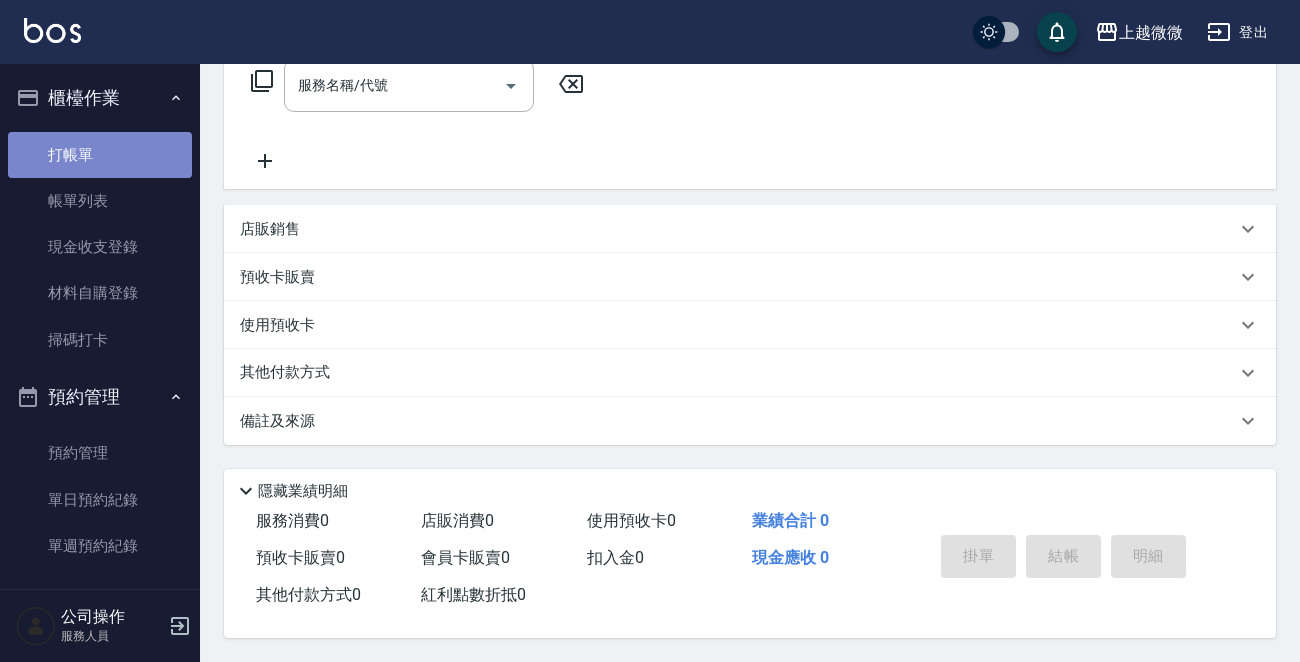 click on "打帳單" at bounding box center (100, 155) 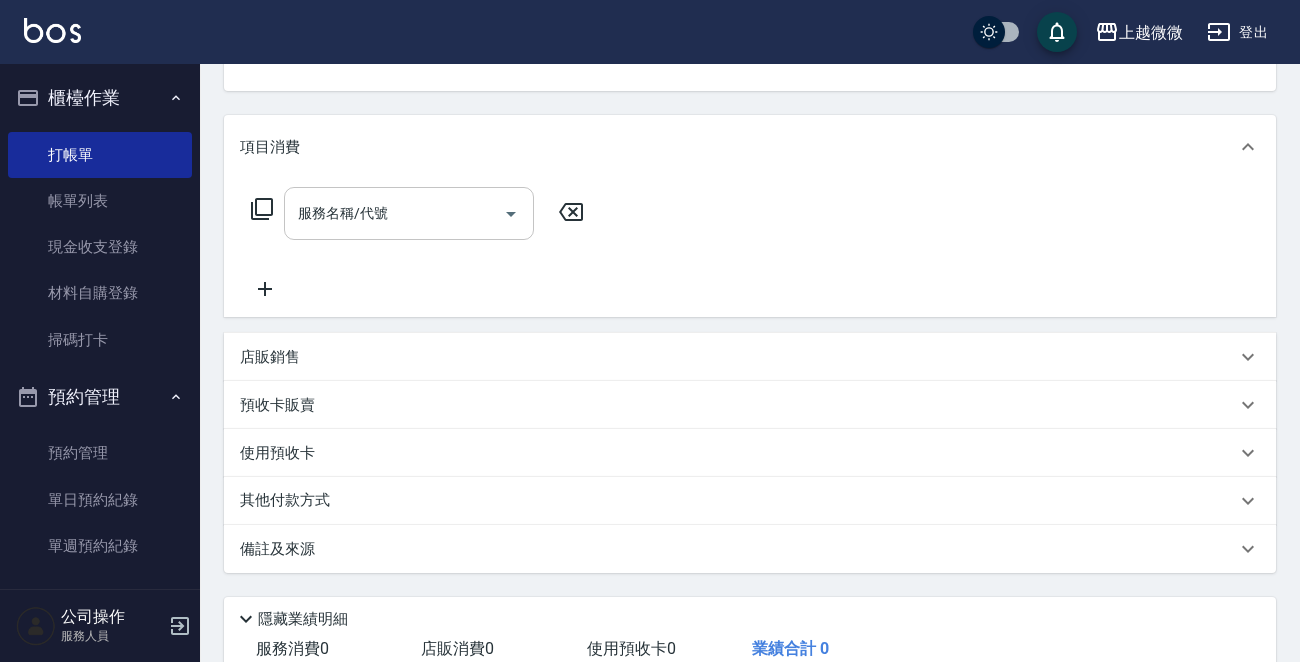scroll, scrollTop: 0, scrollLeft: 0, axis: both 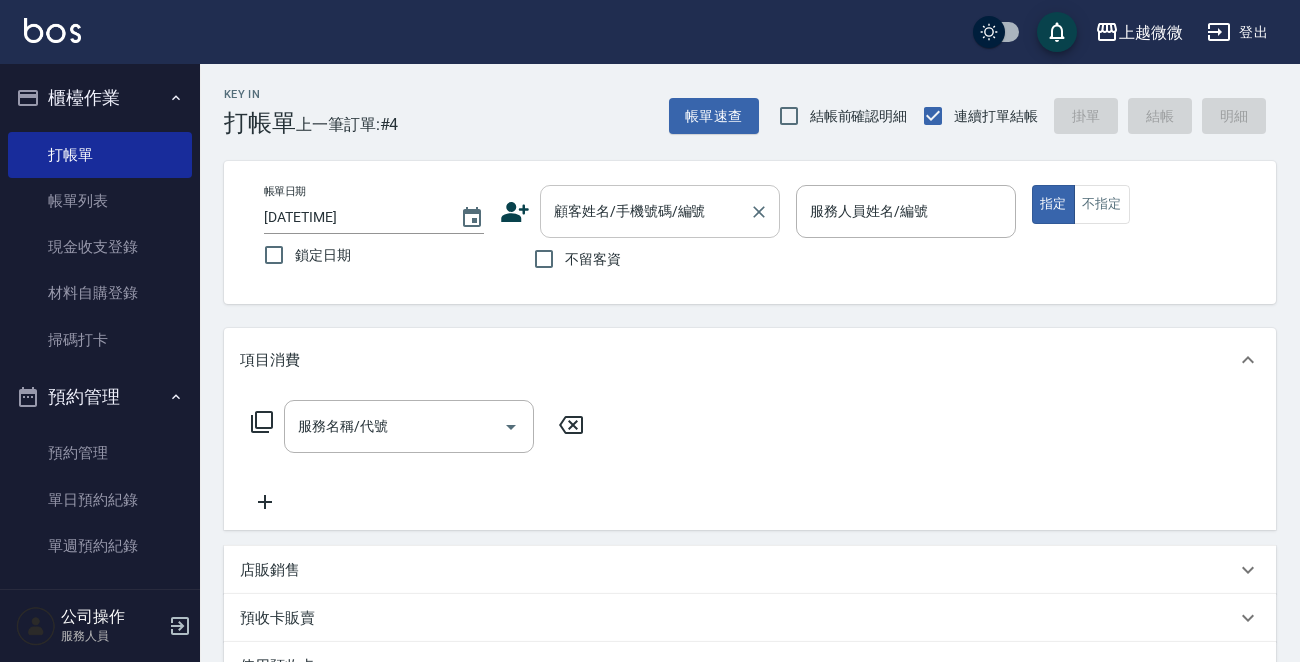 click on "顧客姓名/手機號碼/編號" at bounding box center (645, 211) 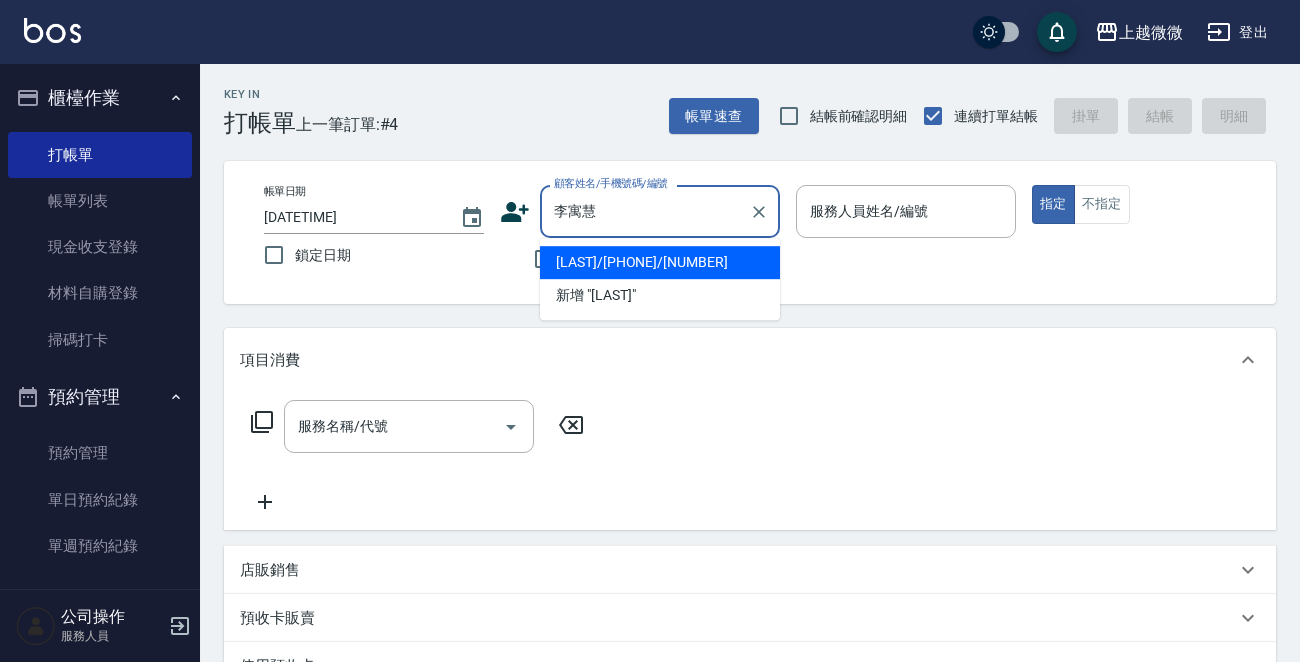 click on "[LAST]/[PHONE]/[NUMBER]" at bounding box center (660, 262) 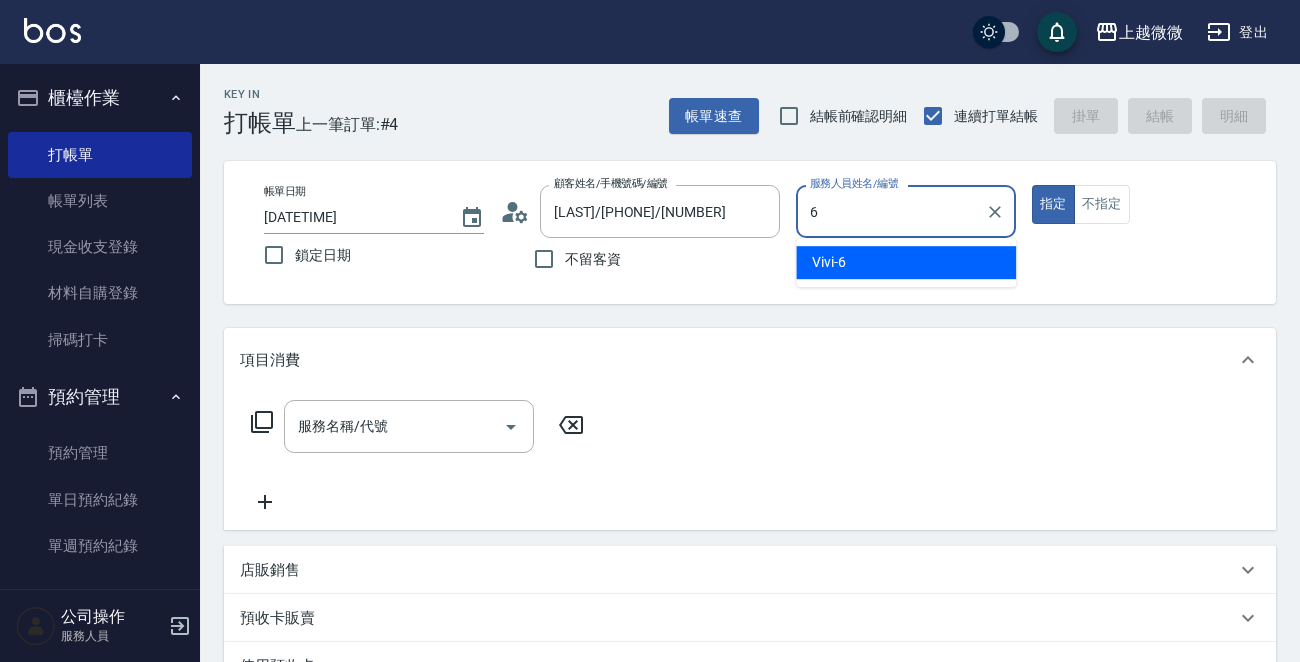 type on "Vivi-6" 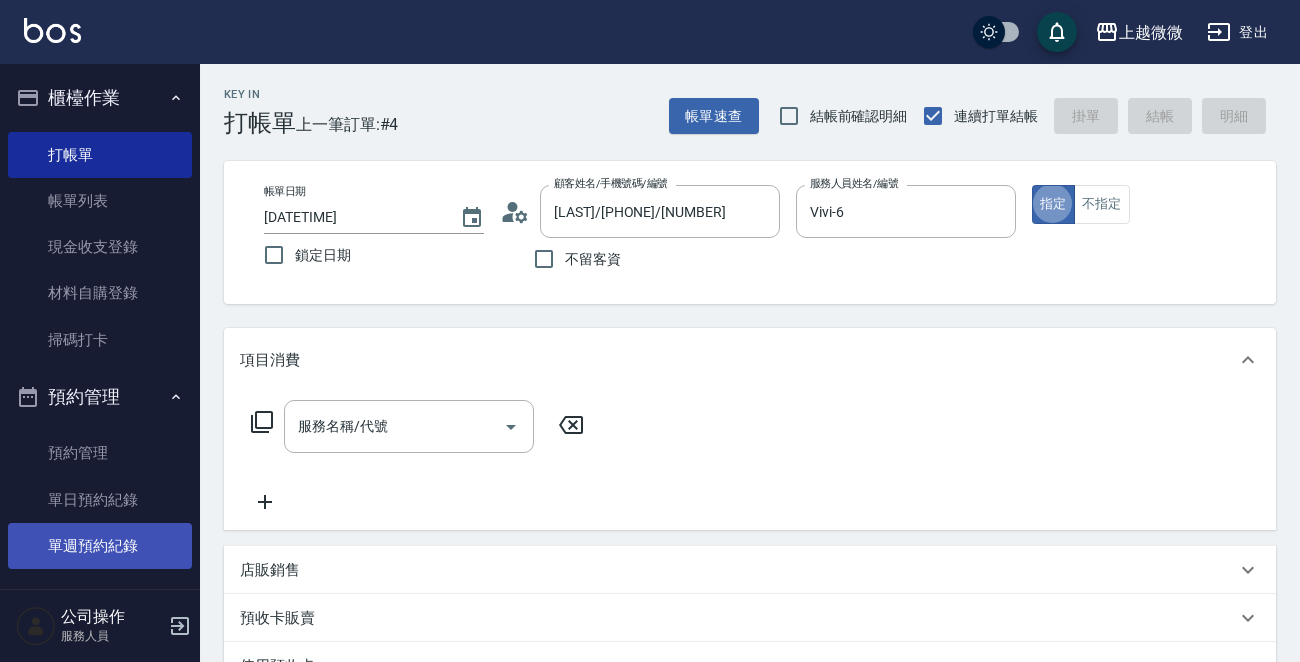 type on "true" 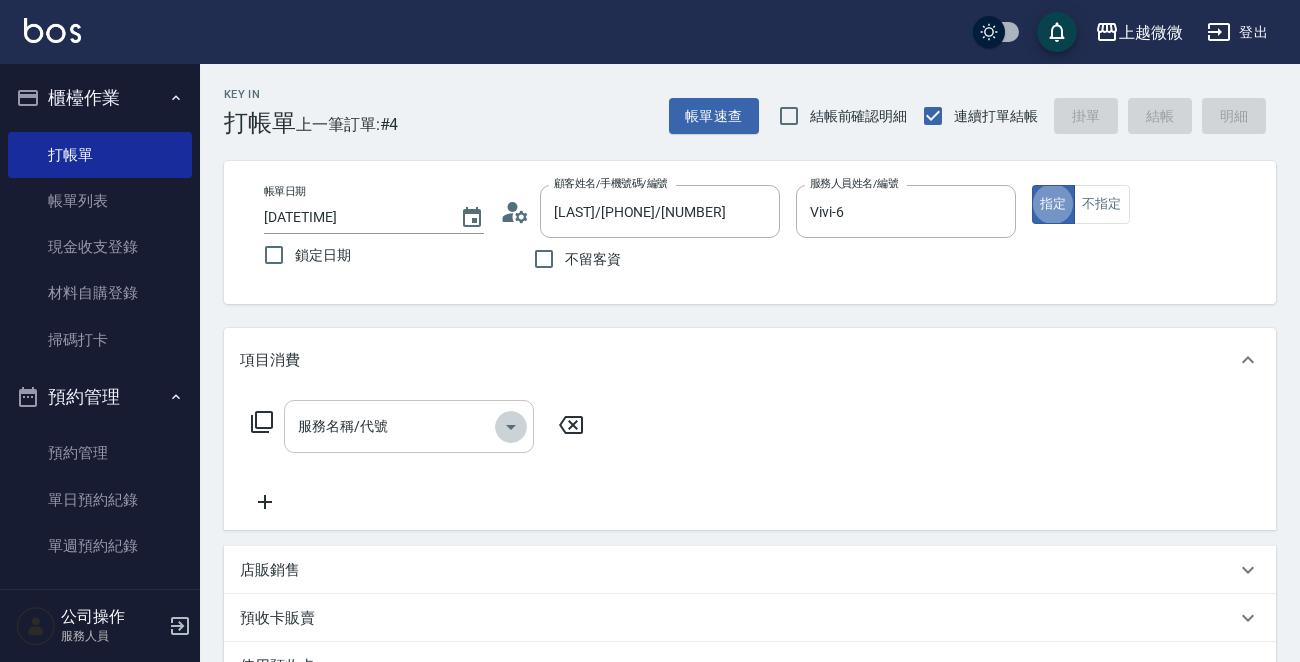 click 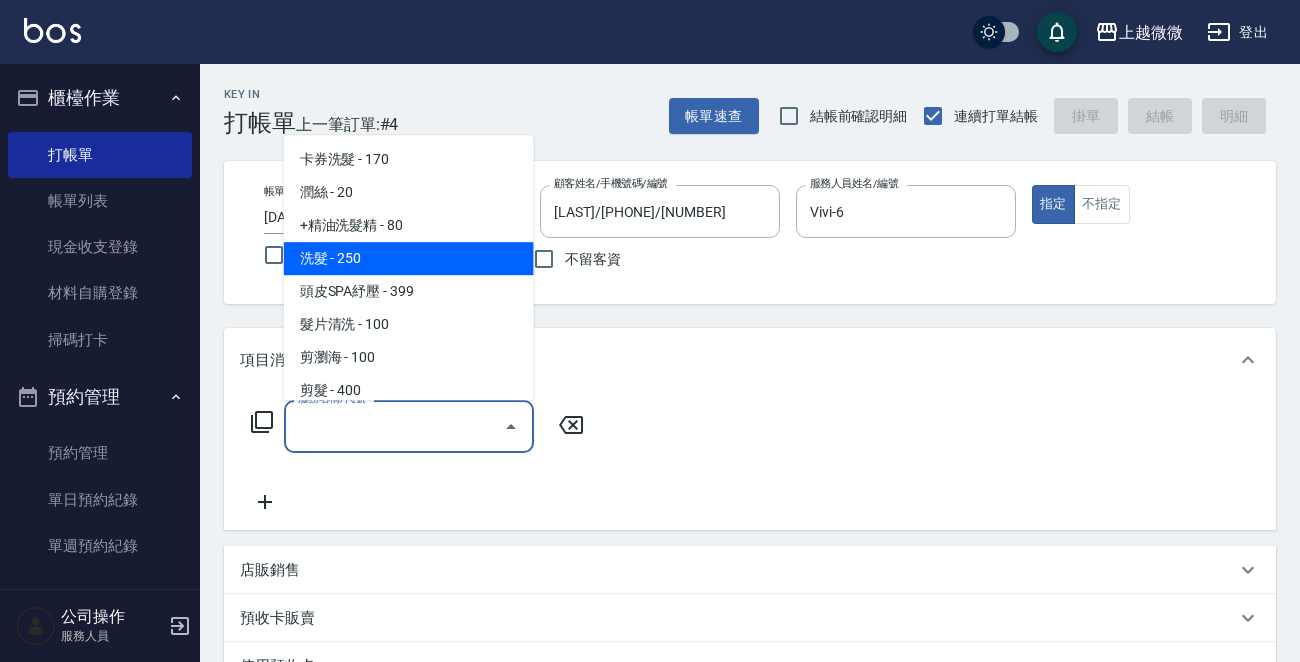 click on "洗髮 - 250" at bounding box center [409, 258] 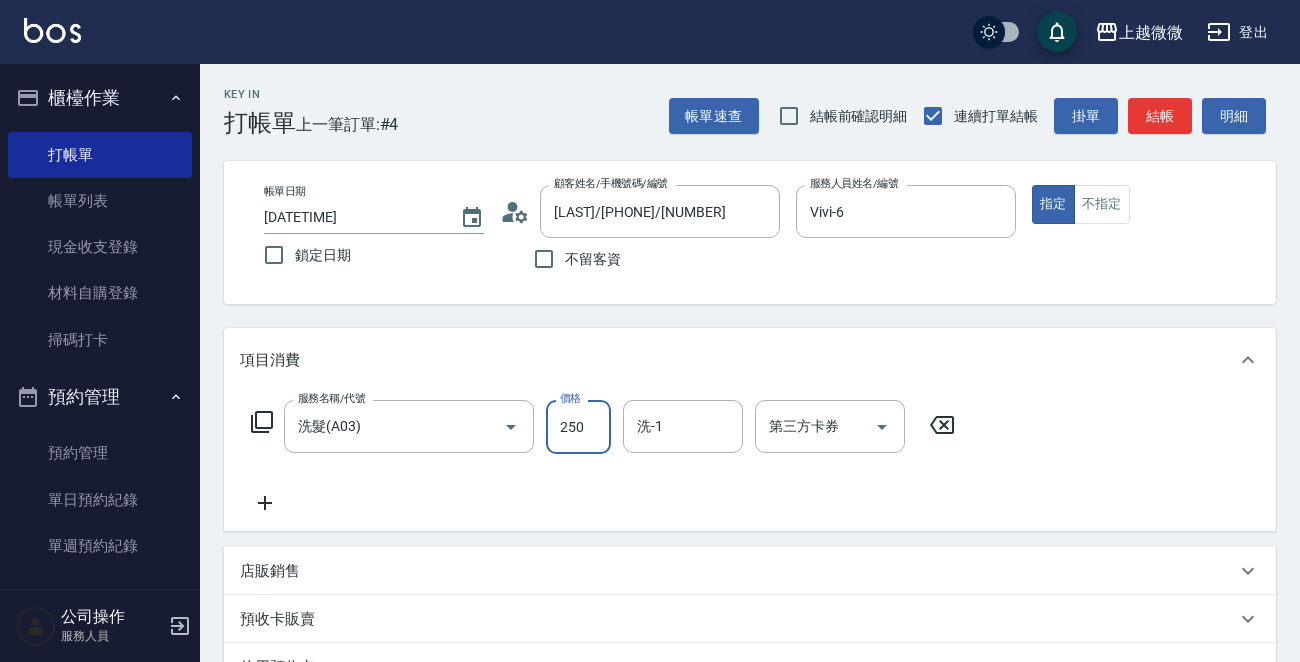 click on "250" at bounding box center (578, 427) 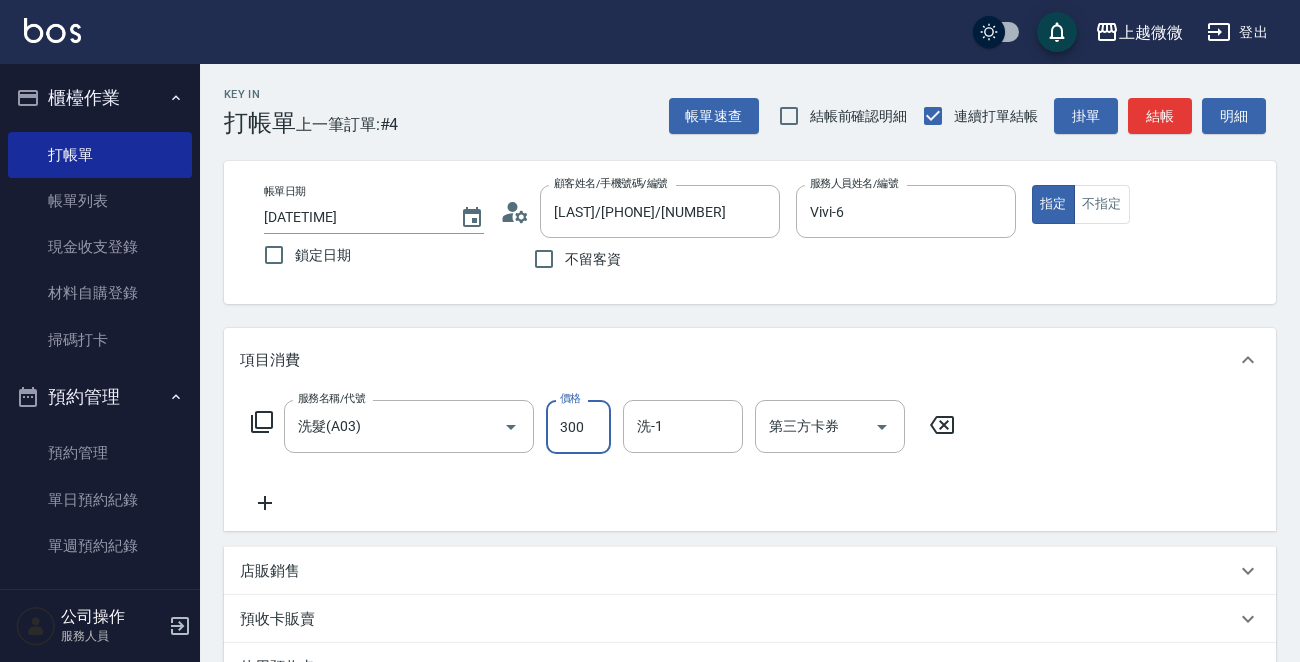 type on "300" 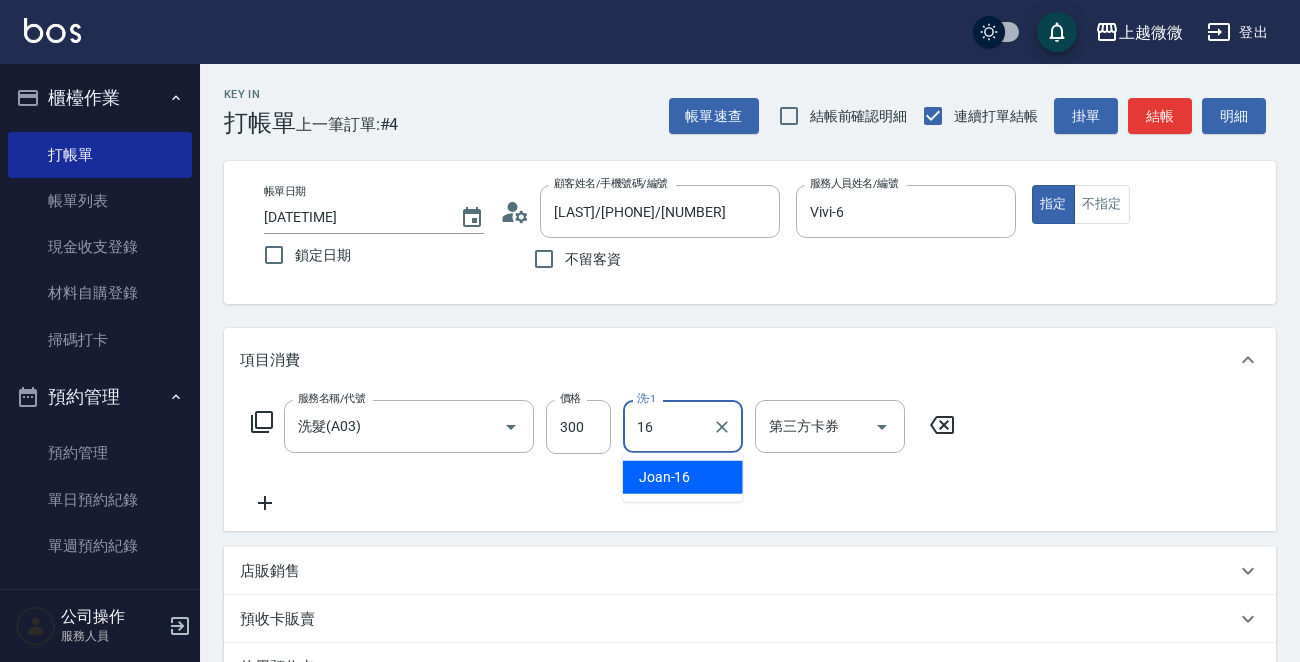 type on "Joan-16" 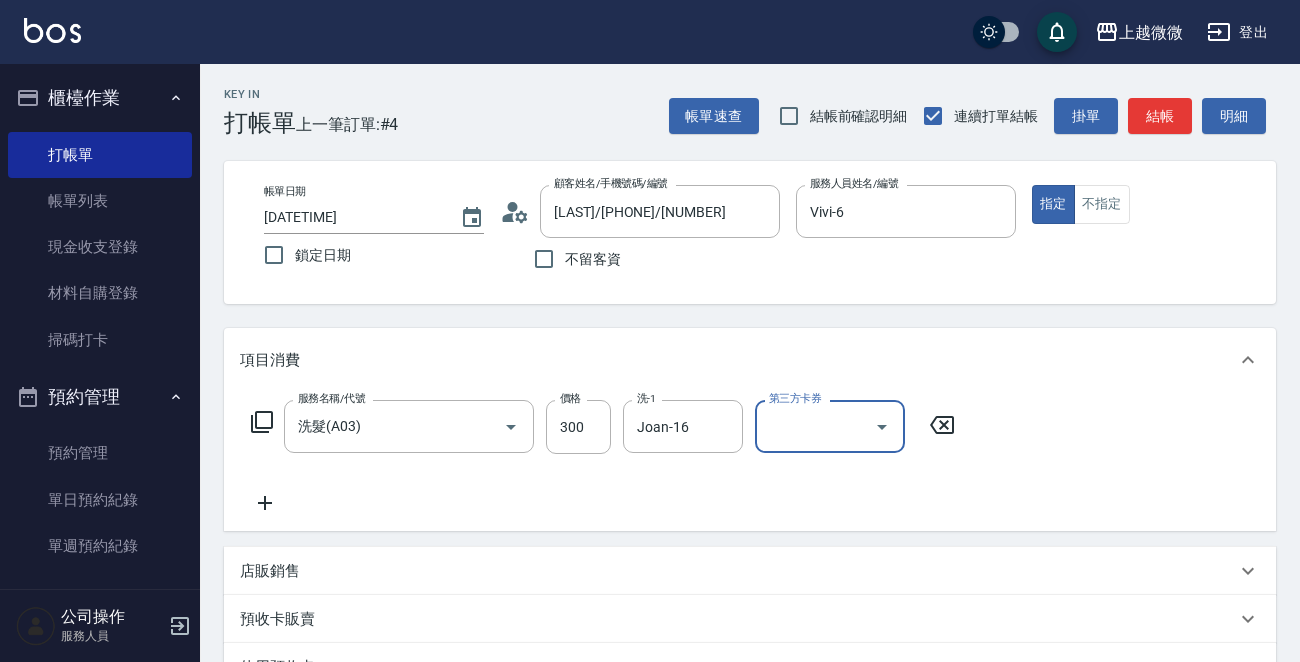 click 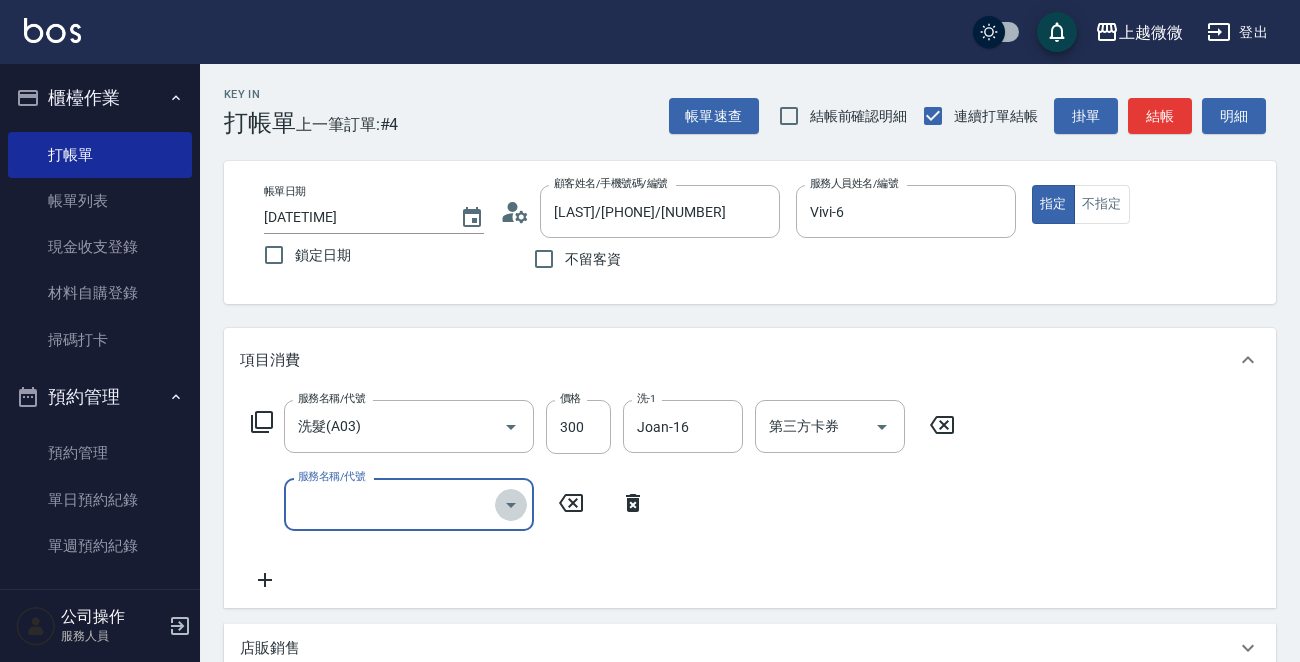 click 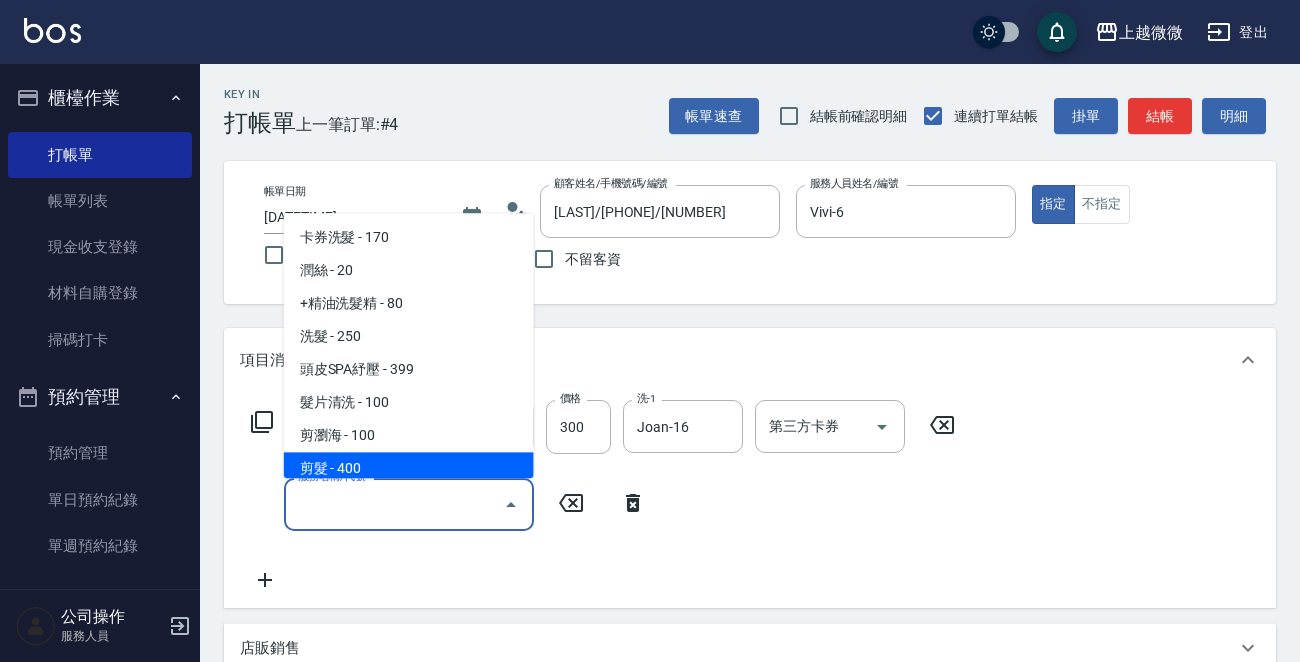 click on "剪髮 - 400" at bounding box center (409, 469) 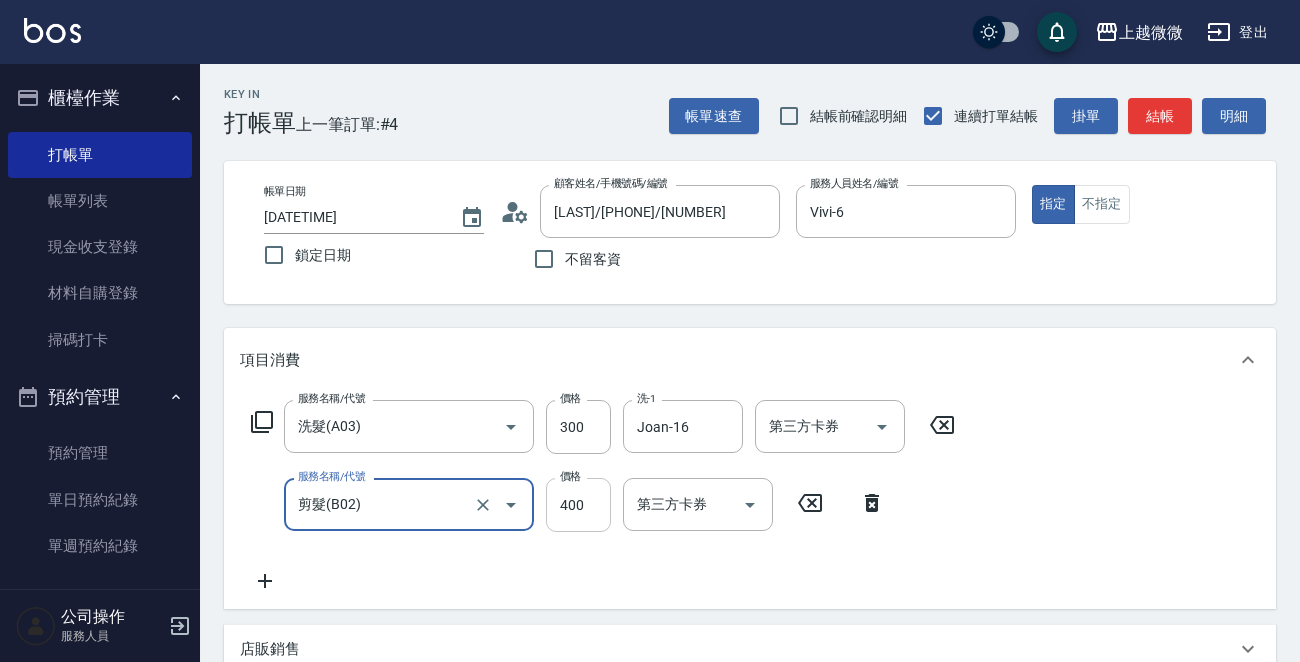 click on "400" at bounding box center (578, 505) 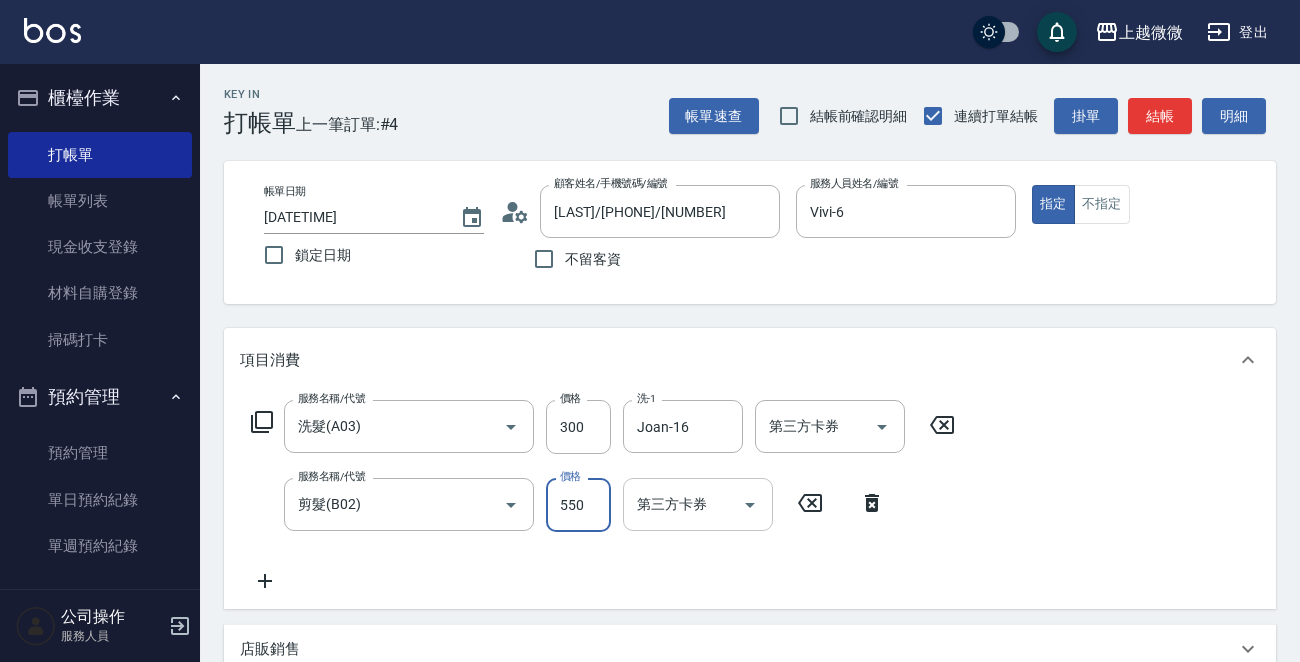 type on "550" 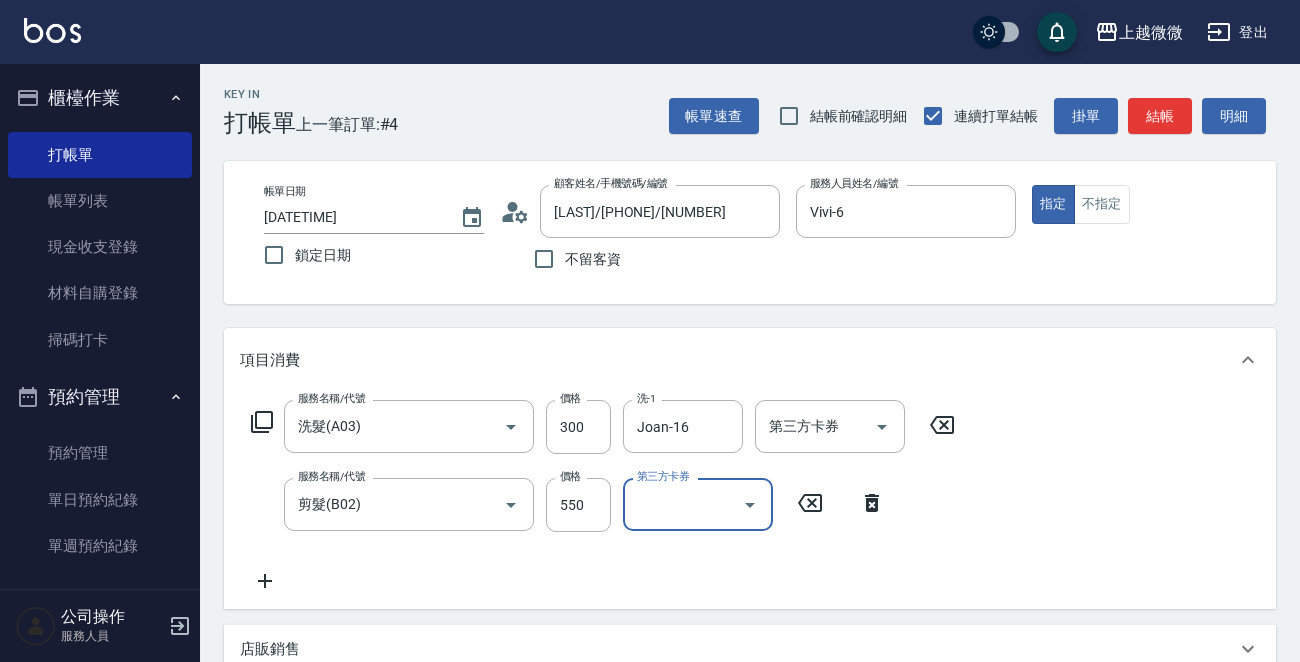 click 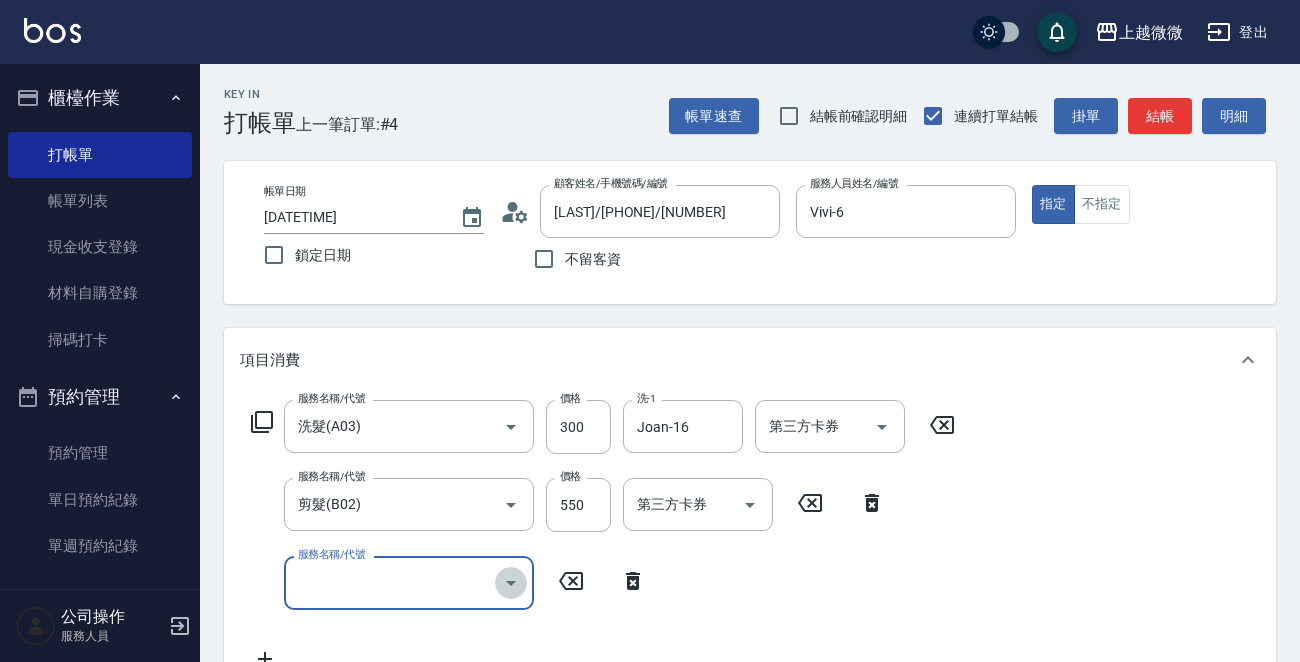 click 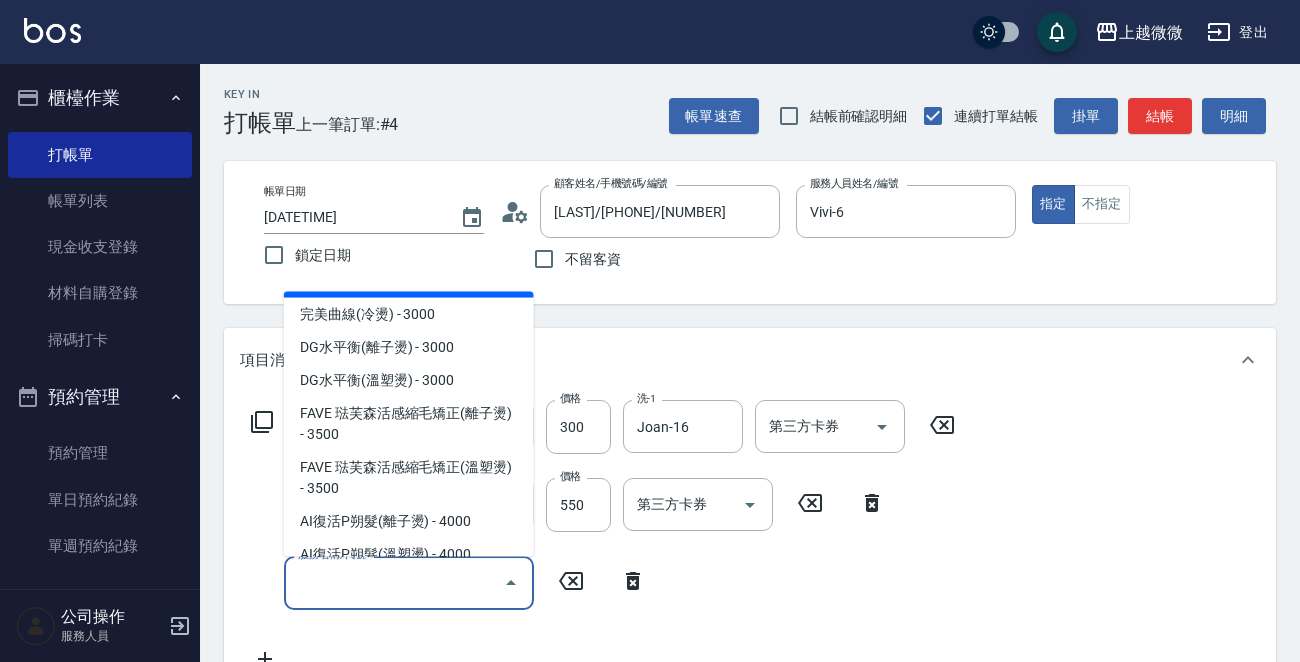 scroll, scrollTop: 700, scrollLeft: 0, axis: vertical 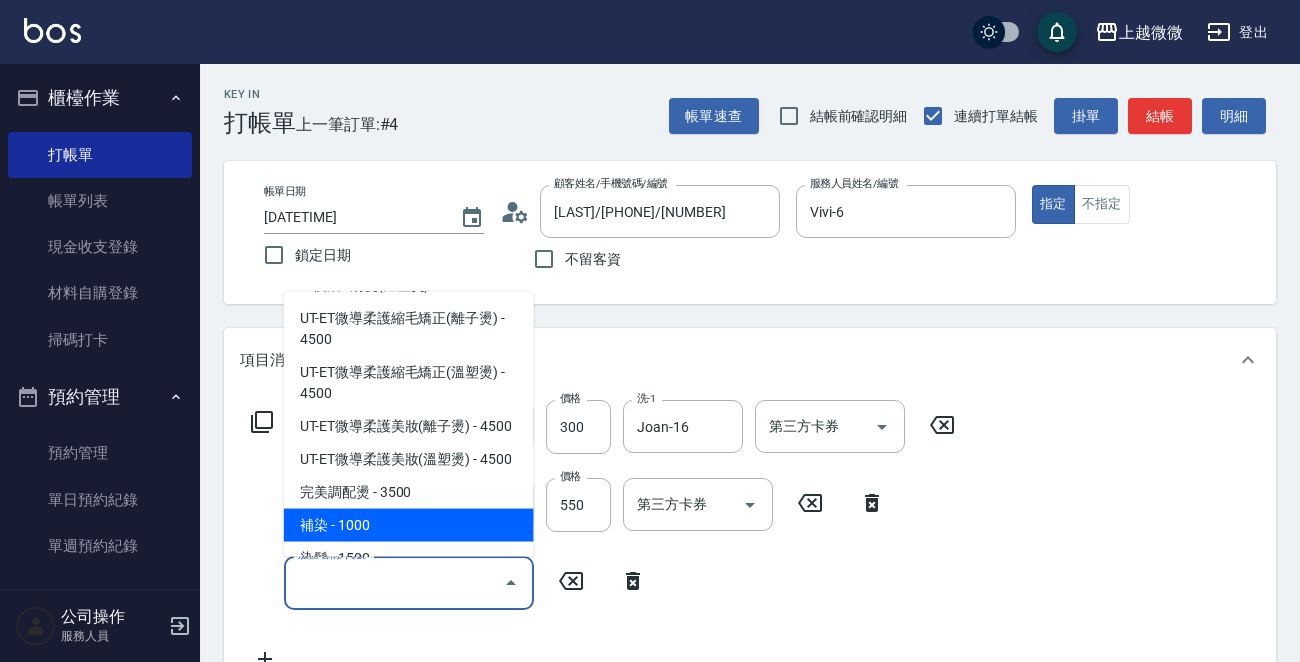 click on "補染 - 1000" at bounding box center (409, 525) 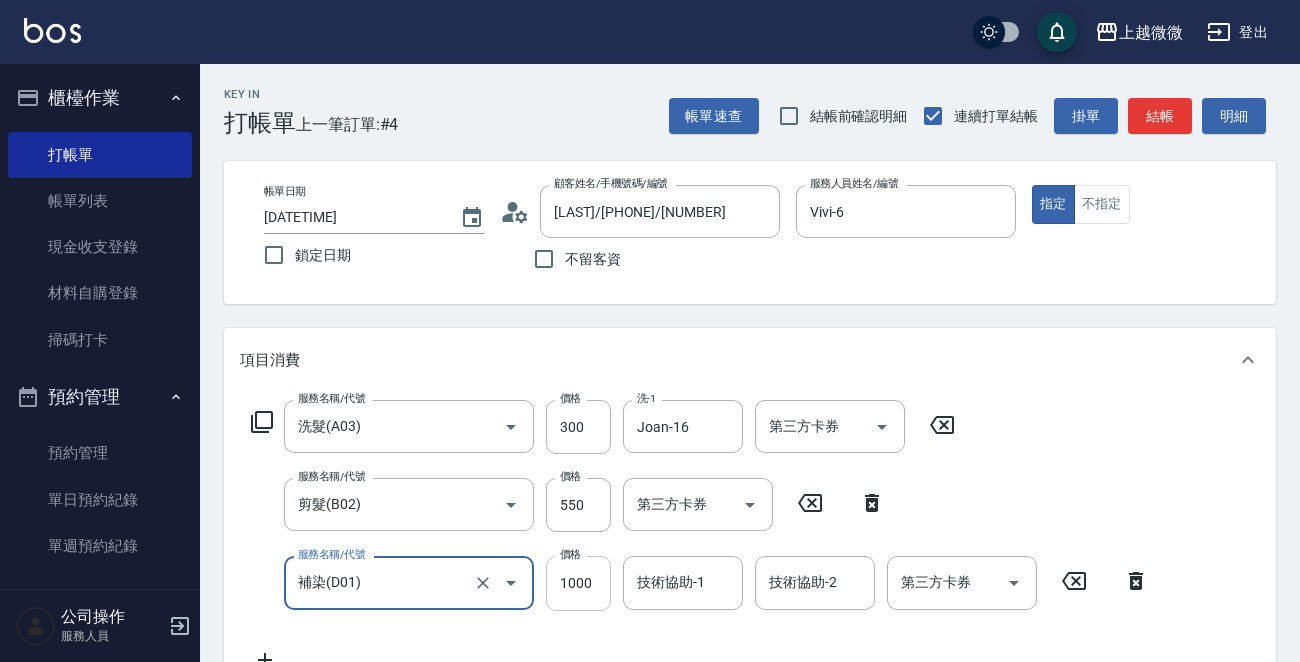 drag, startPoint x: 587, startPoint y: 581, endPoint x: 602, endPoint y: 587, distance: 16.155495 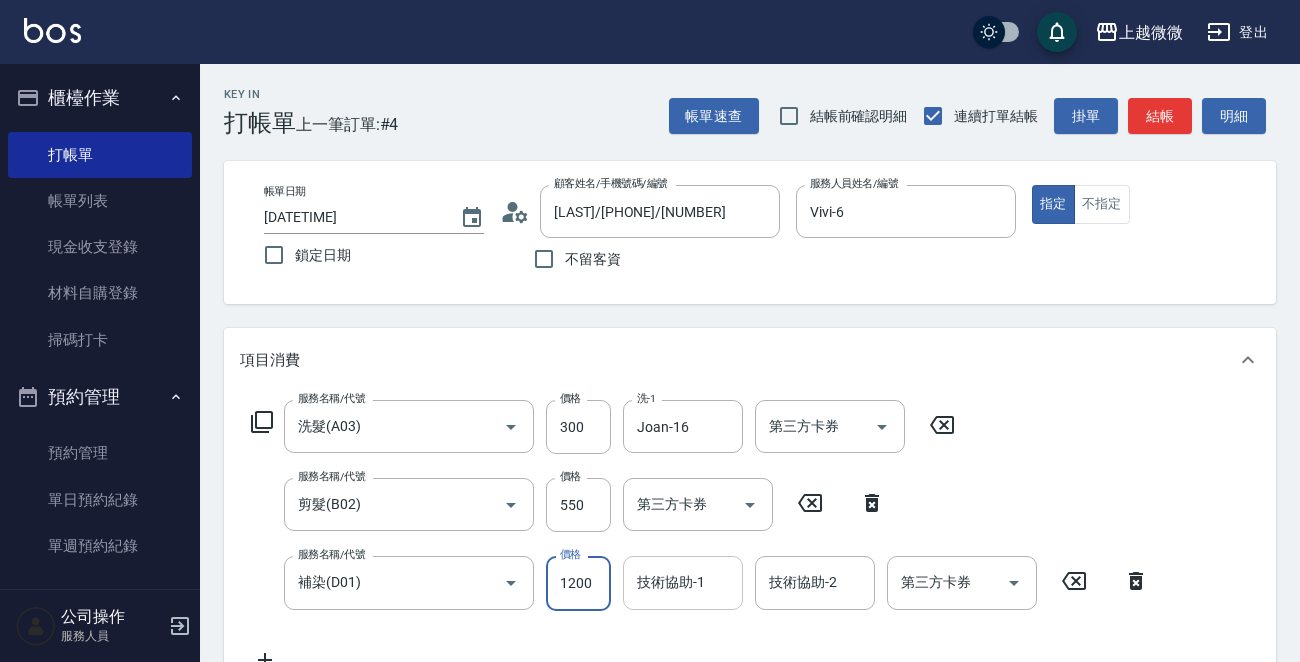 type on "1200" 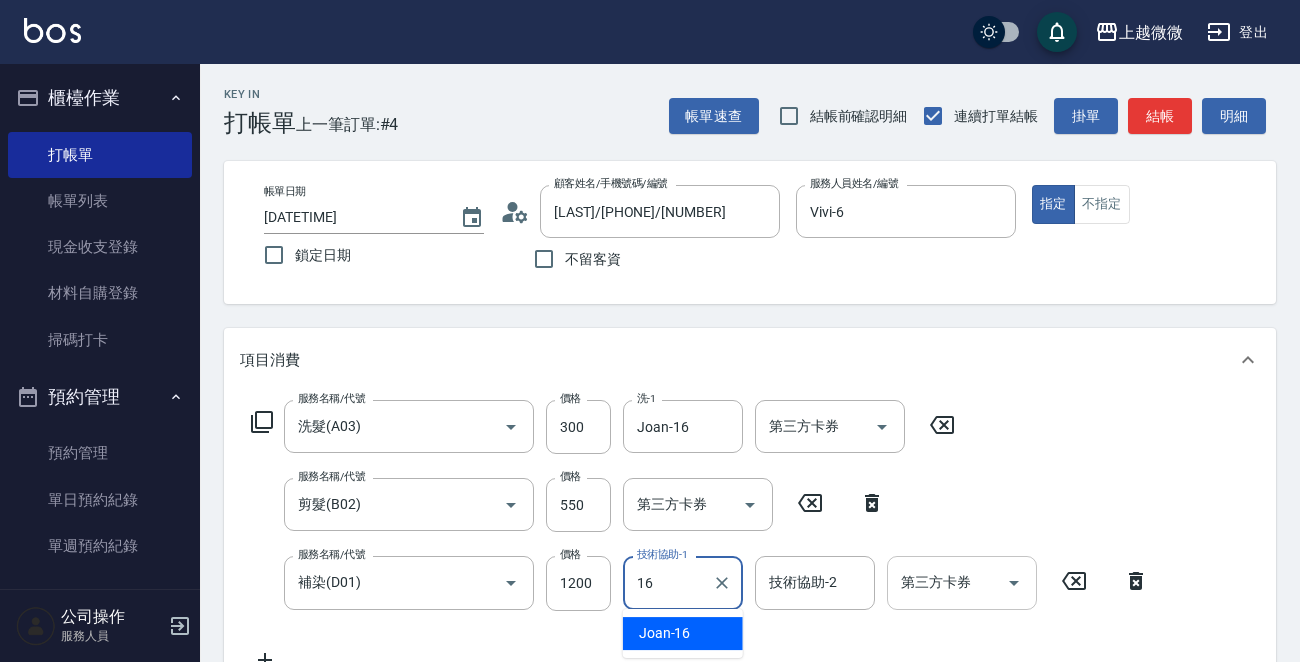 type on "Joan-16" 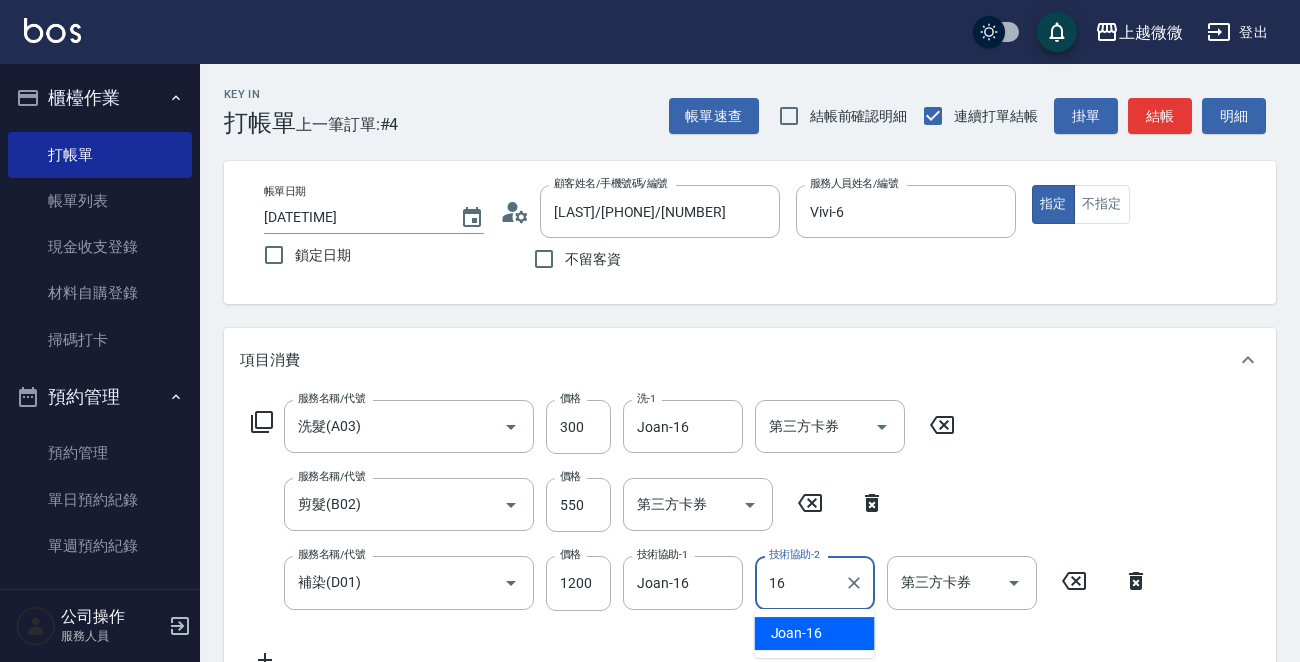type on "Joan-16" 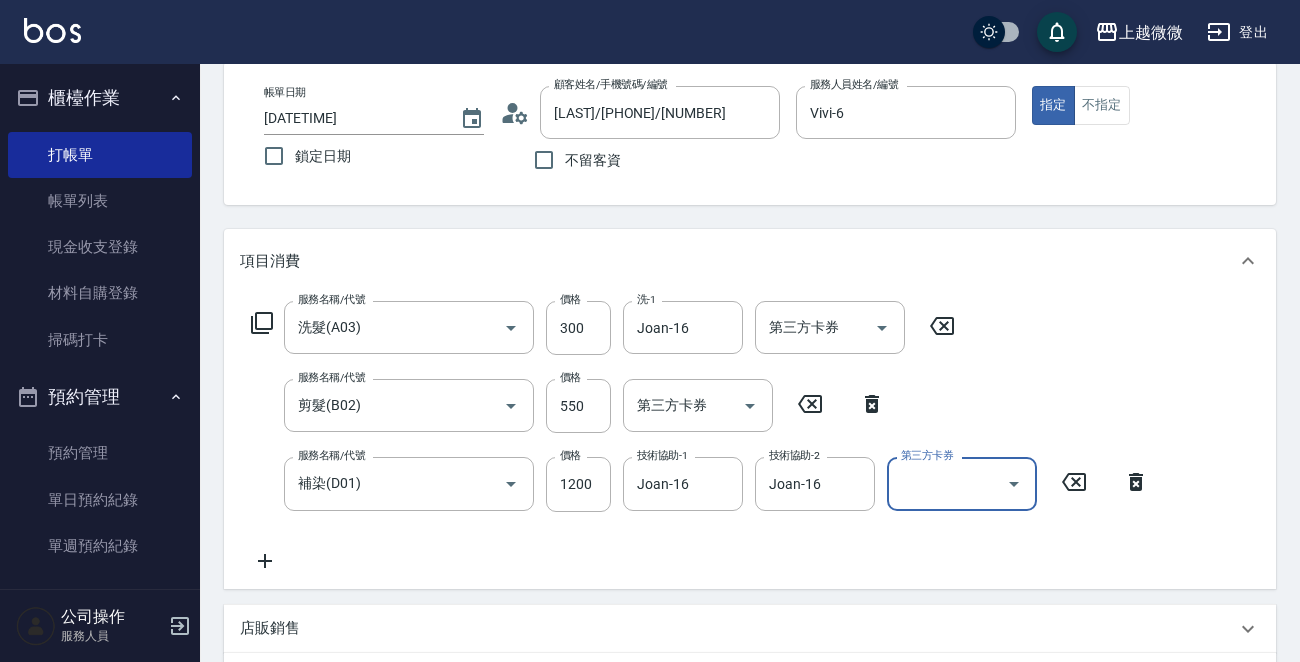 scroll, scrollTop: 100, scrollLeft: 0, axis: vertical 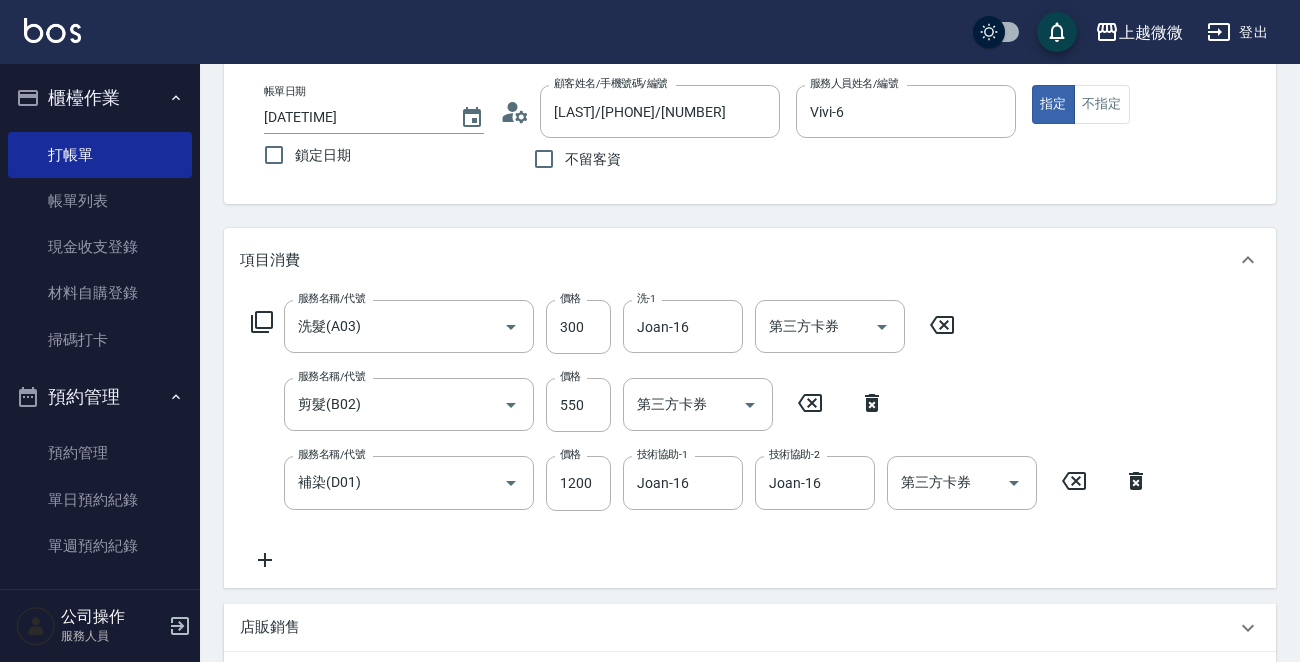 click 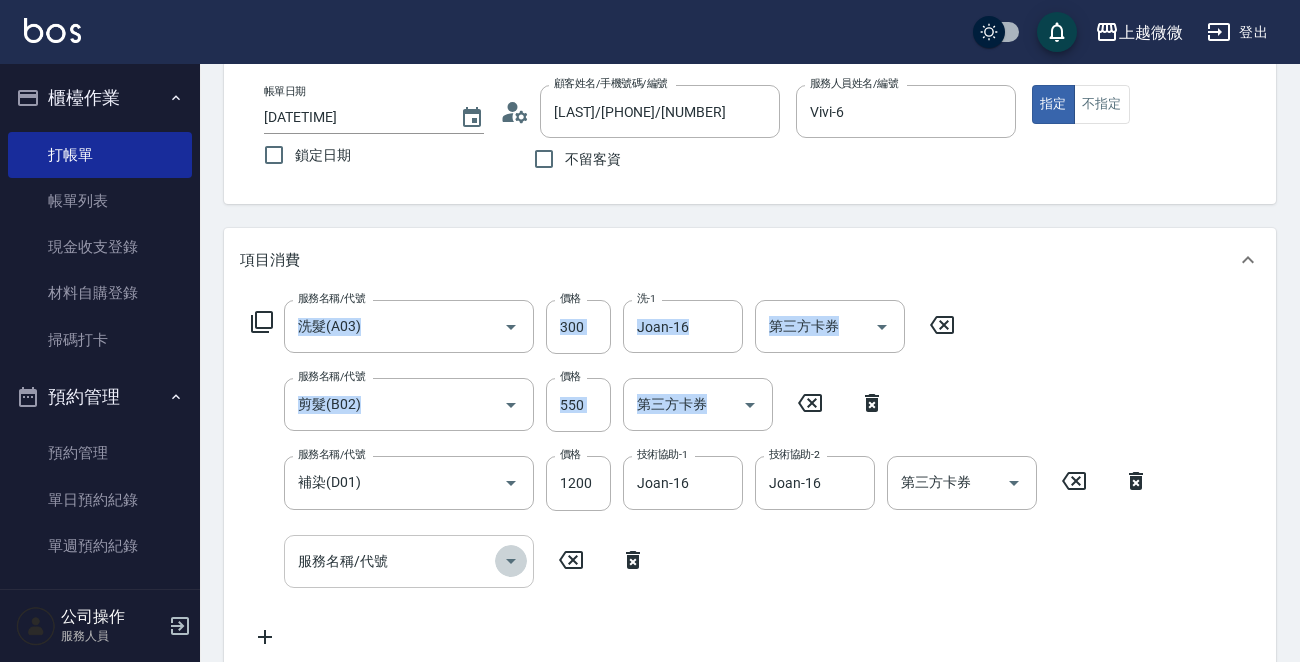 click 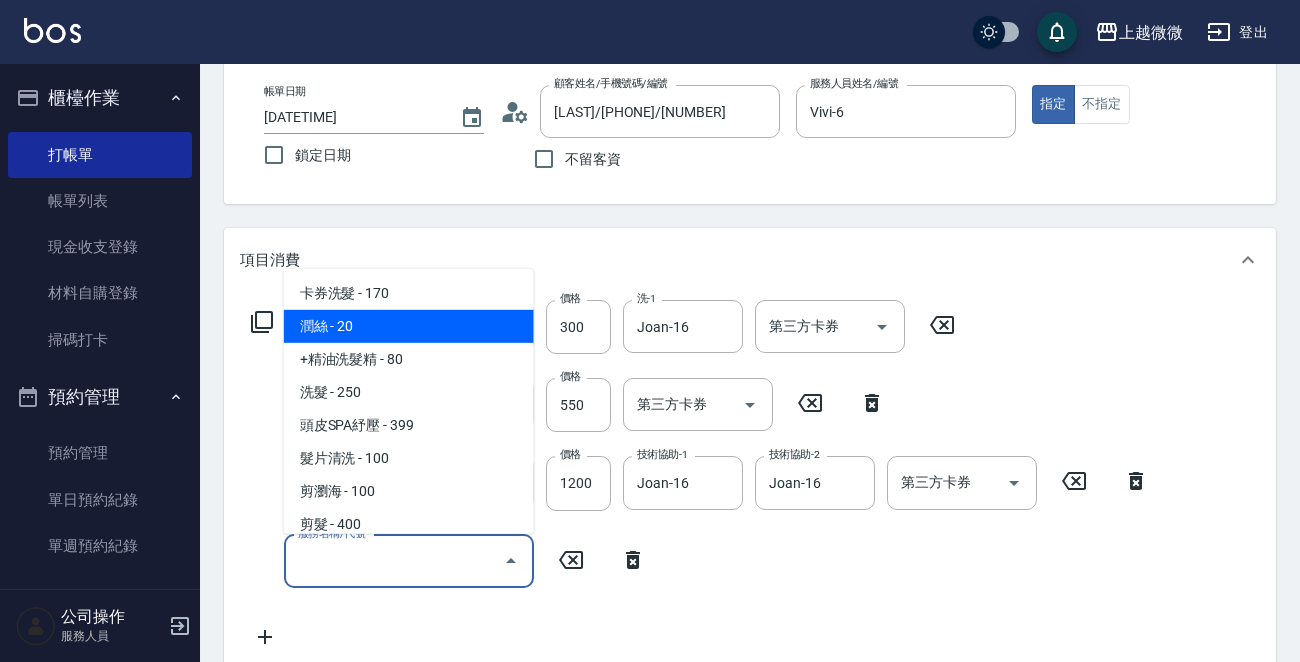 click on "潤絲 - 20" at bounding box center (409, 326) 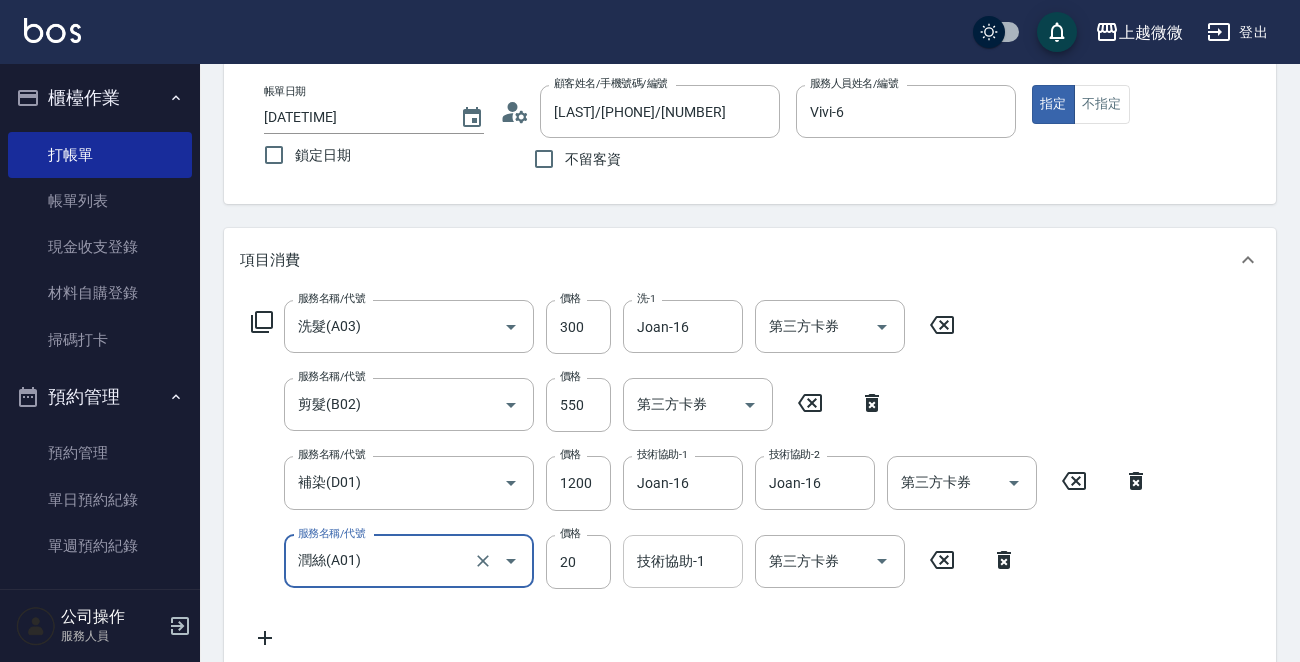 click on "技術協助-1" at bounding box center [683, 561] 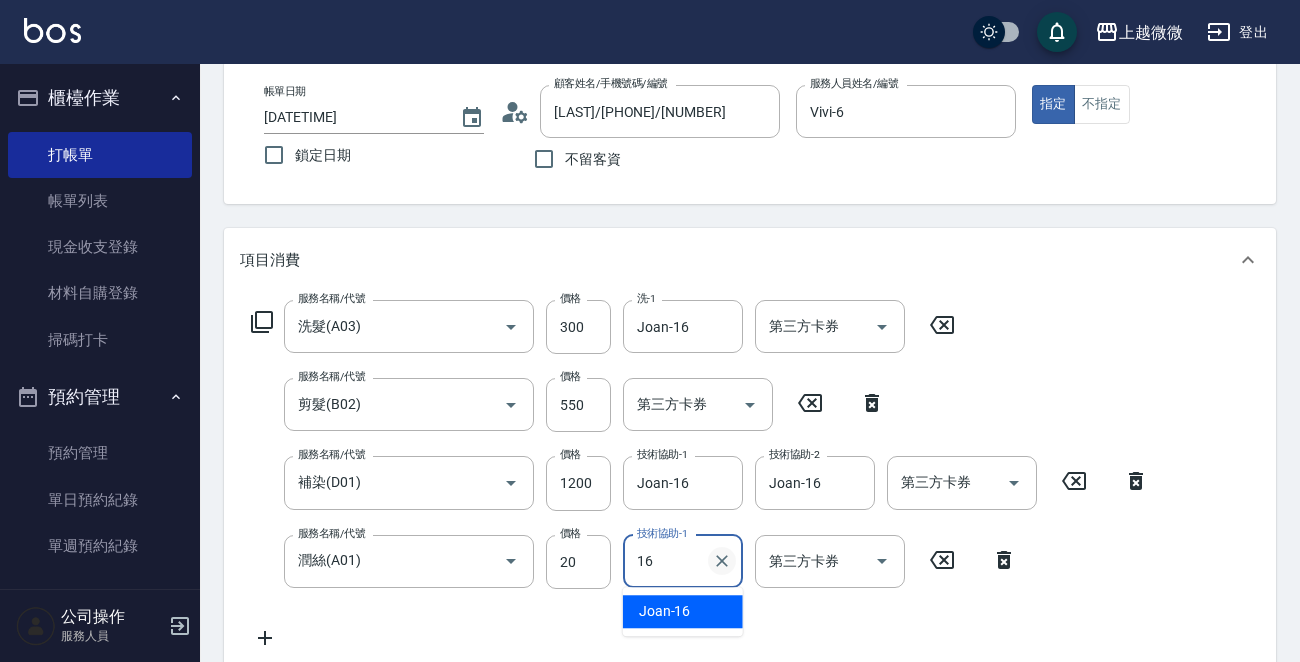 type on "Joan-16" 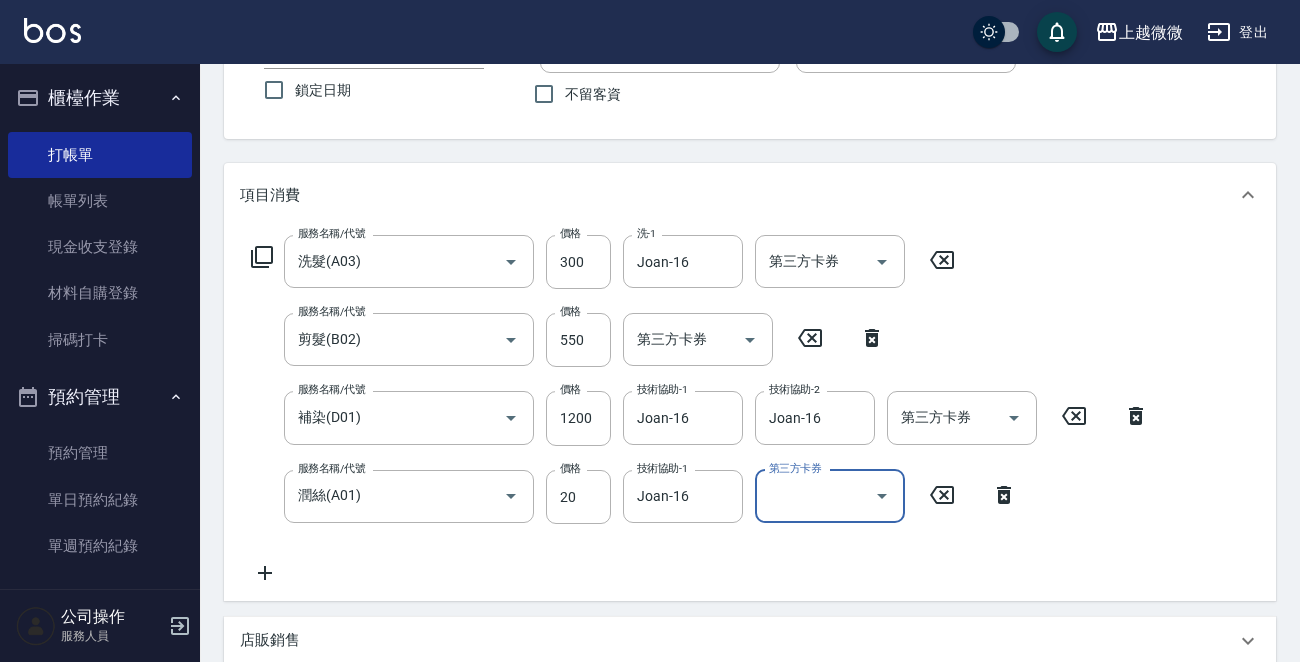 scroll, scrollTop: 200, scrollLeft: 0, axis: vertical 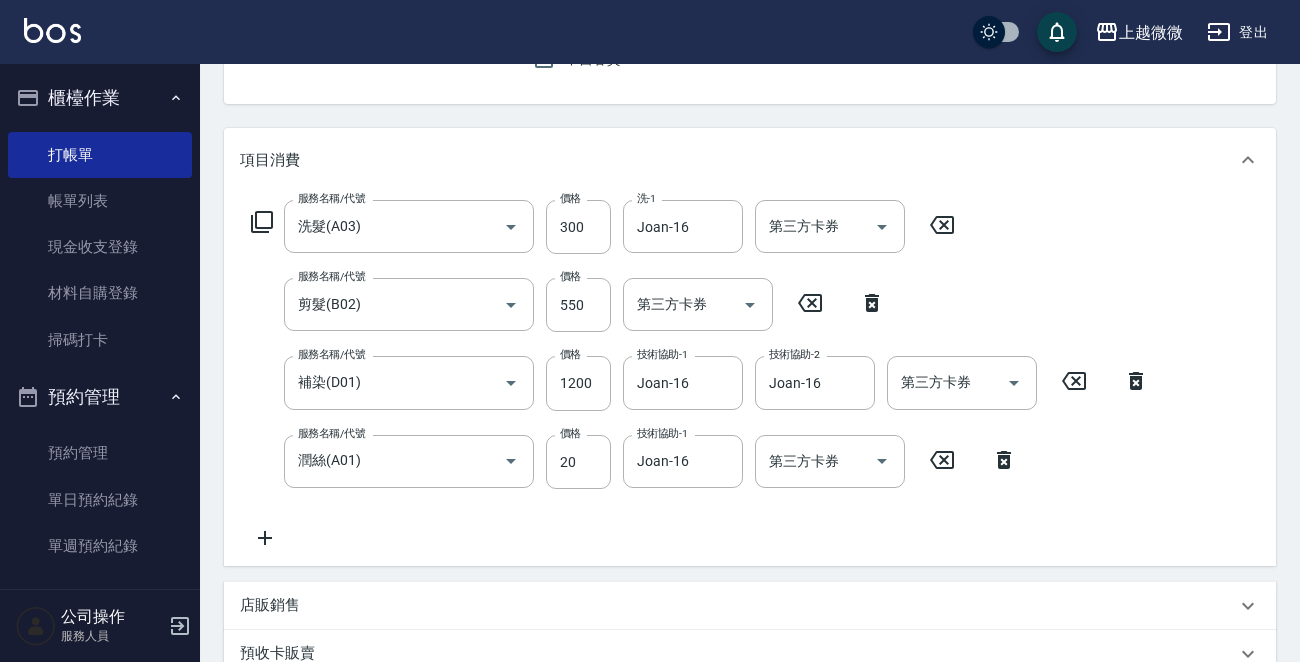 click 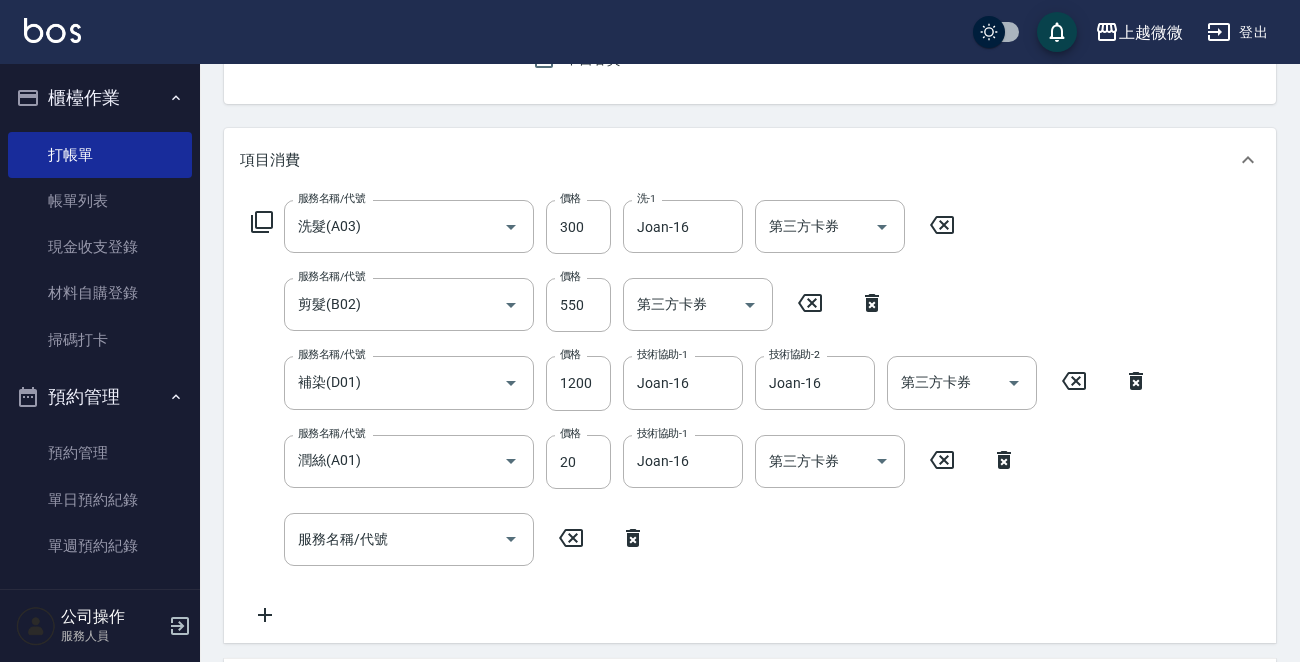 click 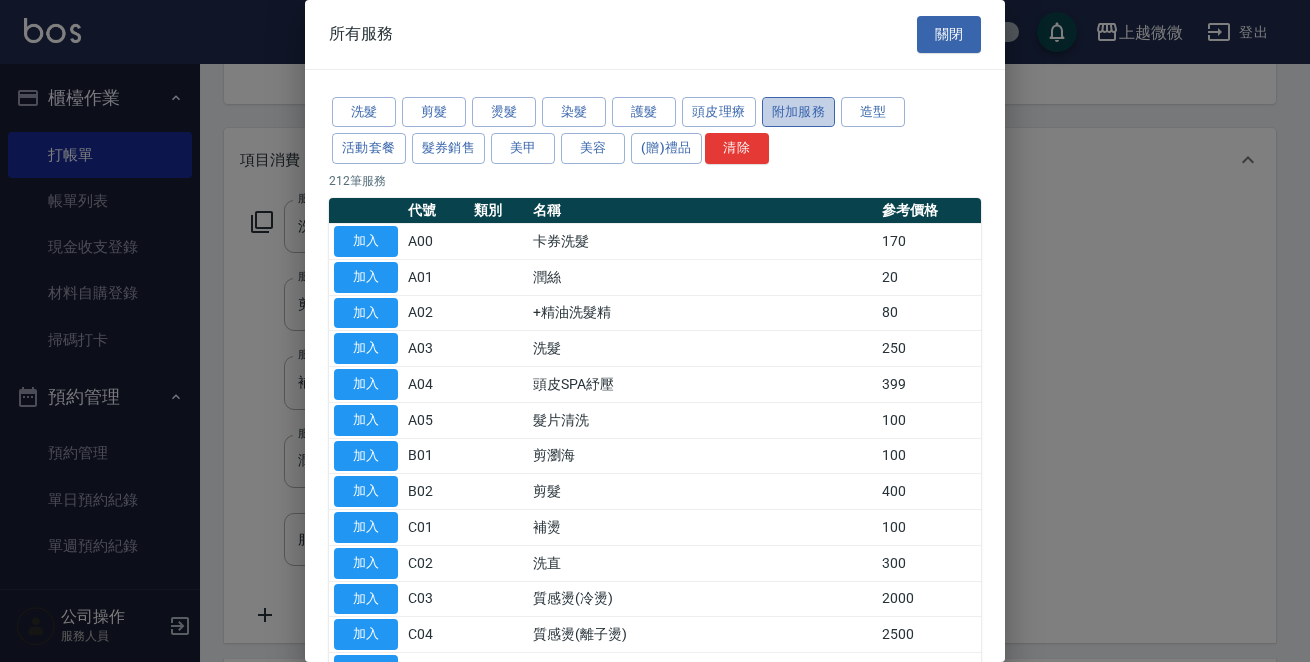 click on "附加服務" at bounding box center [799, 112] 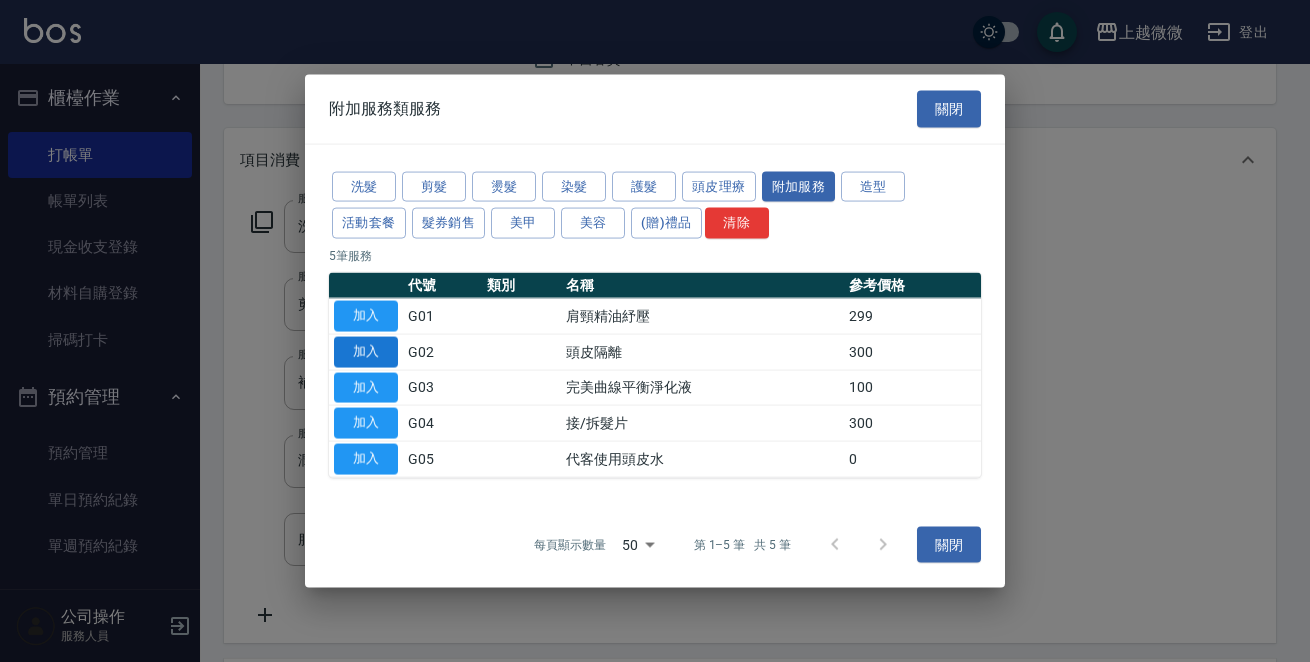 click on "加入" at bounding box center [366, 351] 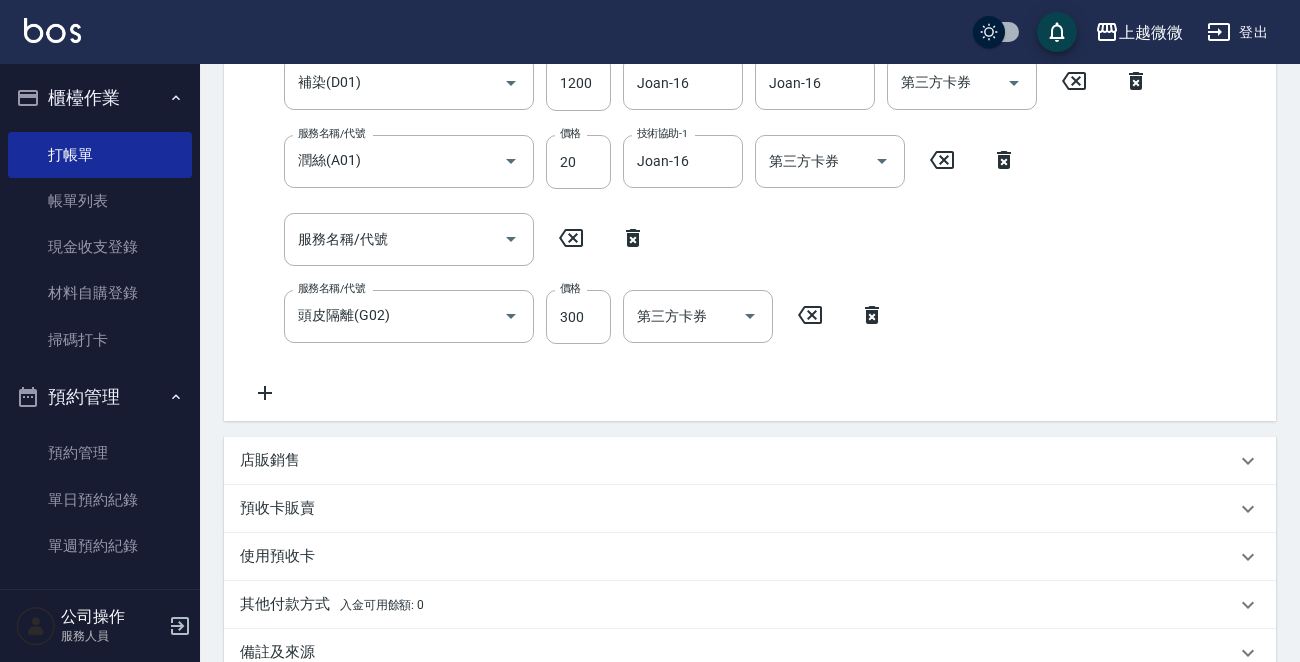 scroll, scrollTop: 736, scrollLeft: 0, axis: vertical 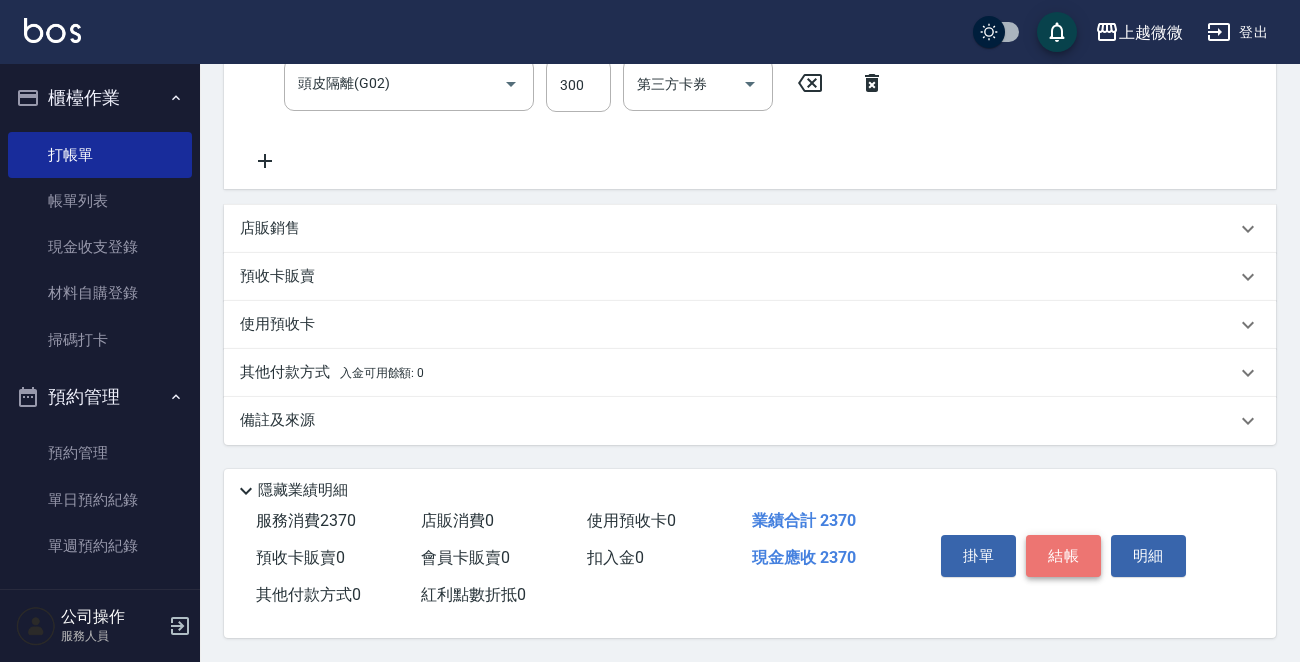 click on "結帳" at bounding box center [1063, 556] 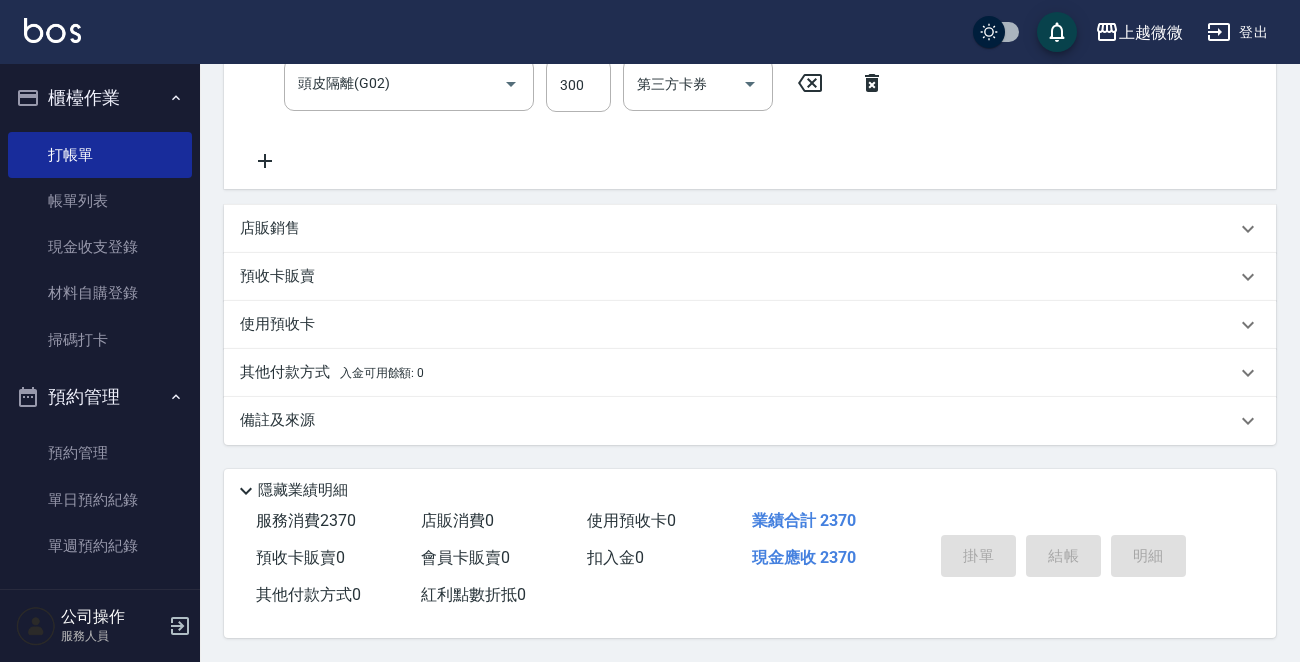 type on "[DATETIME]" 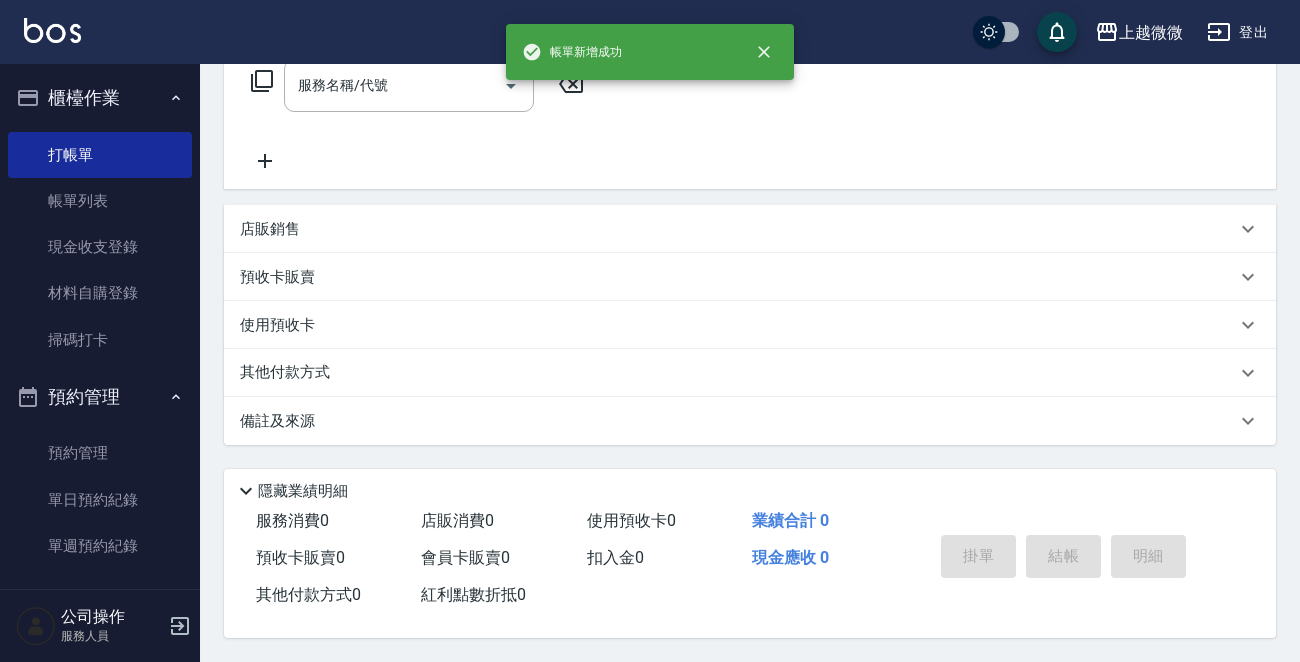 scroll, scrollTop: 0, scrollLeft: 0, axis: both 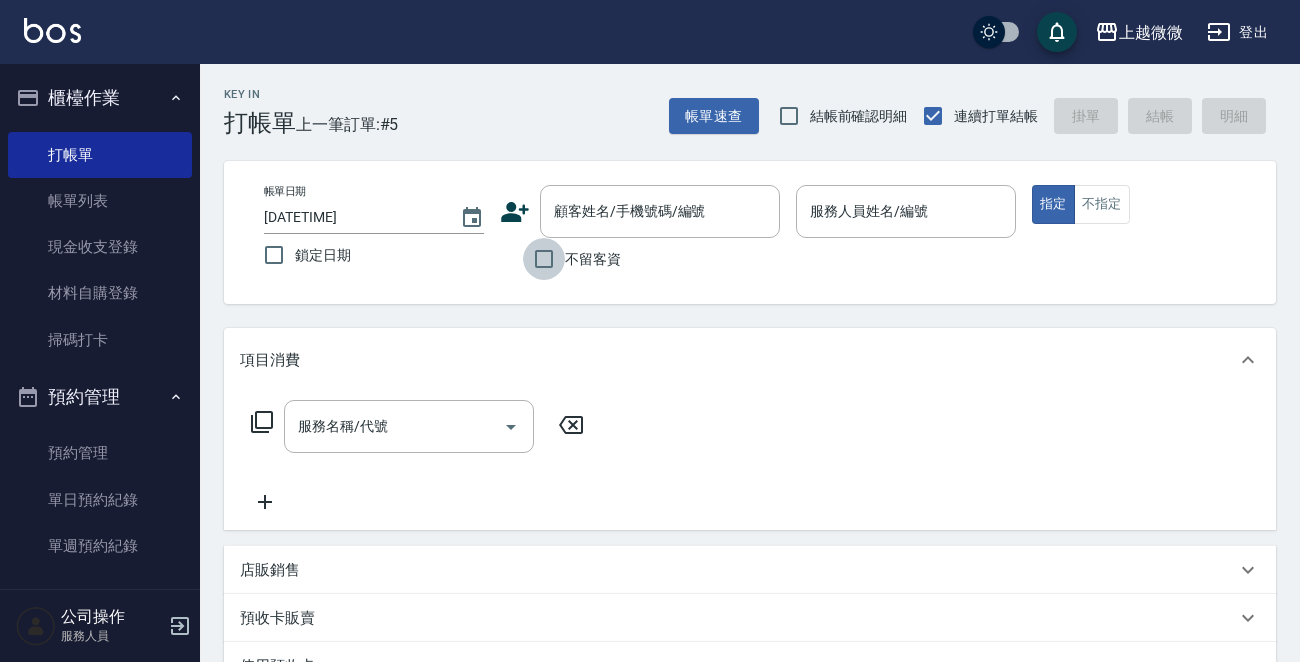 click on "不留客資" at bounding box center (544, 259) 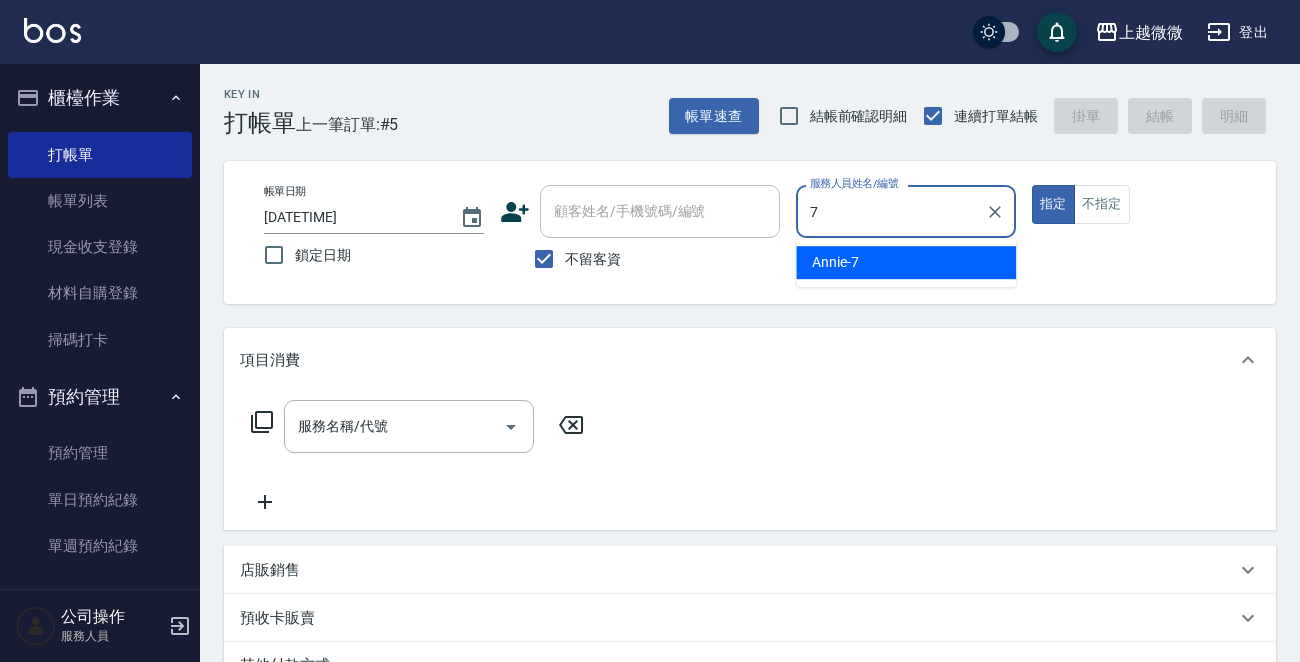 type on "Annie-7" 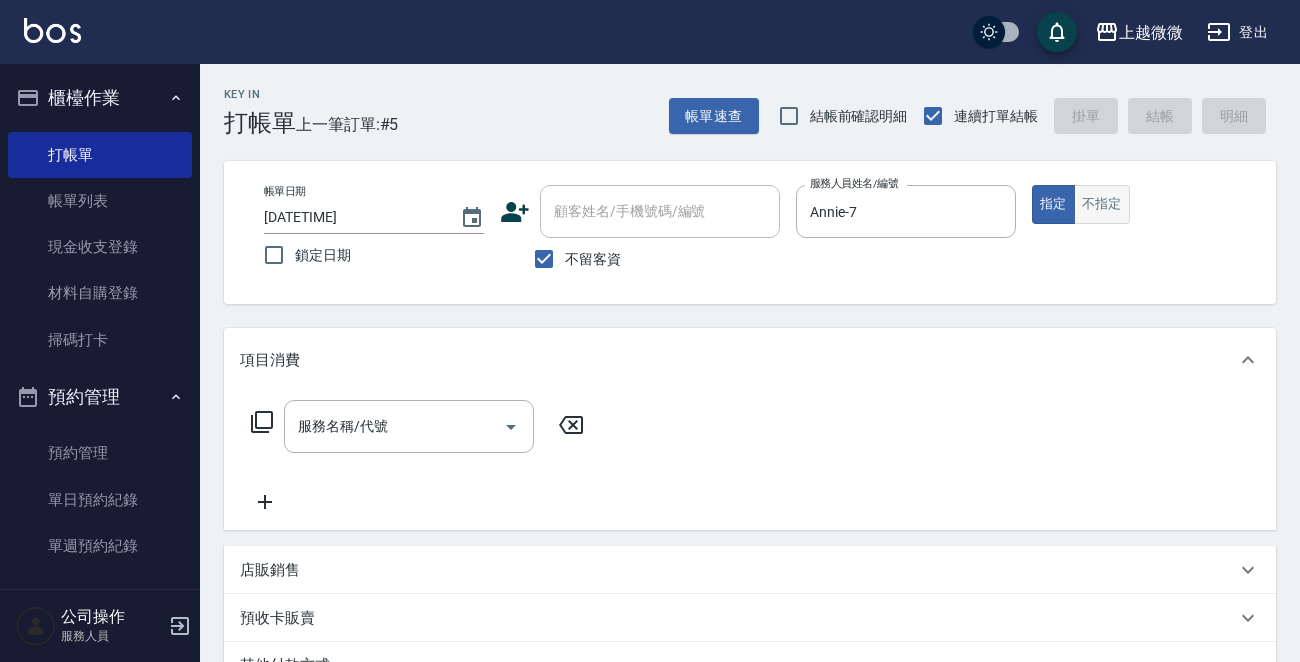 click on "不指定" at bounding box center [1102, 204] 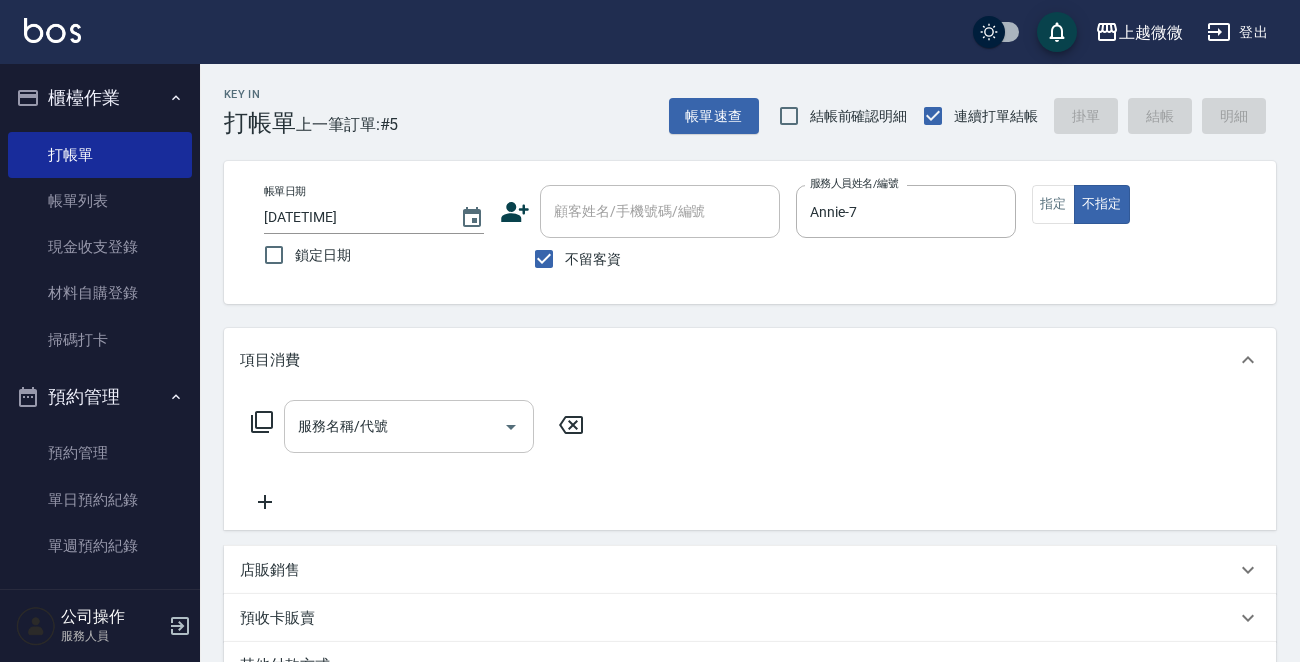 click 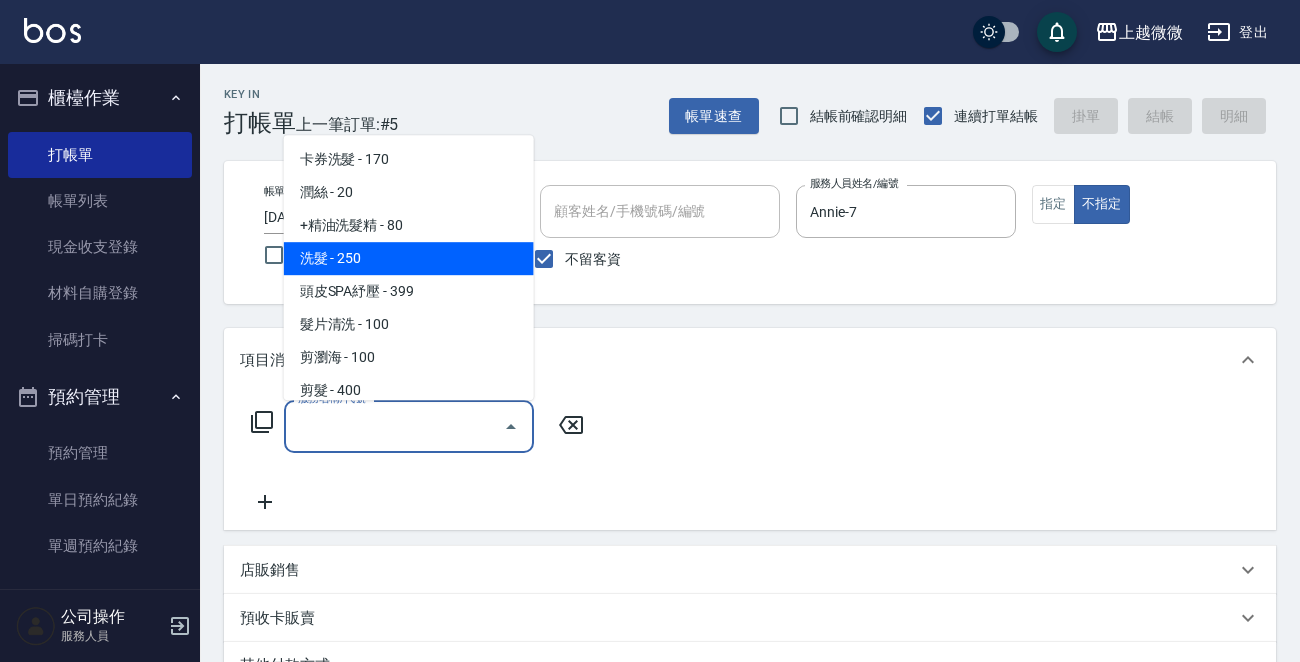 click on "洗髮 - 250" at bounding box center [409, 258] 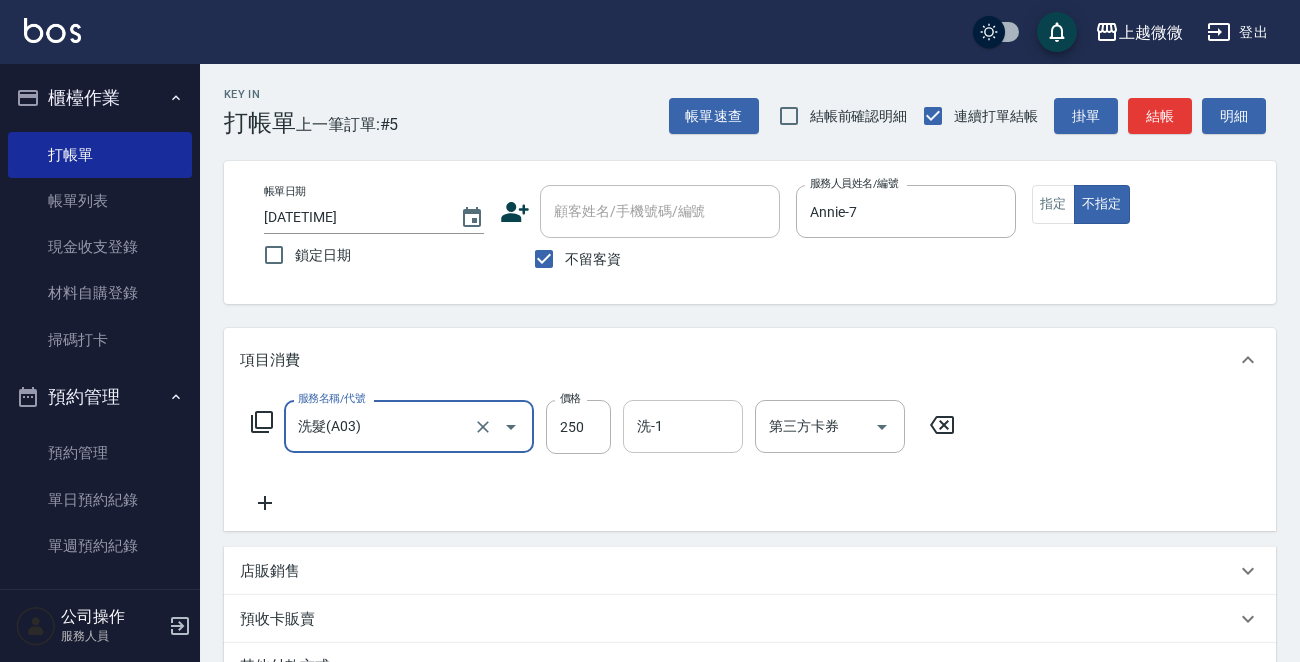 click on "洗-1" at bounding box center (683, 426) 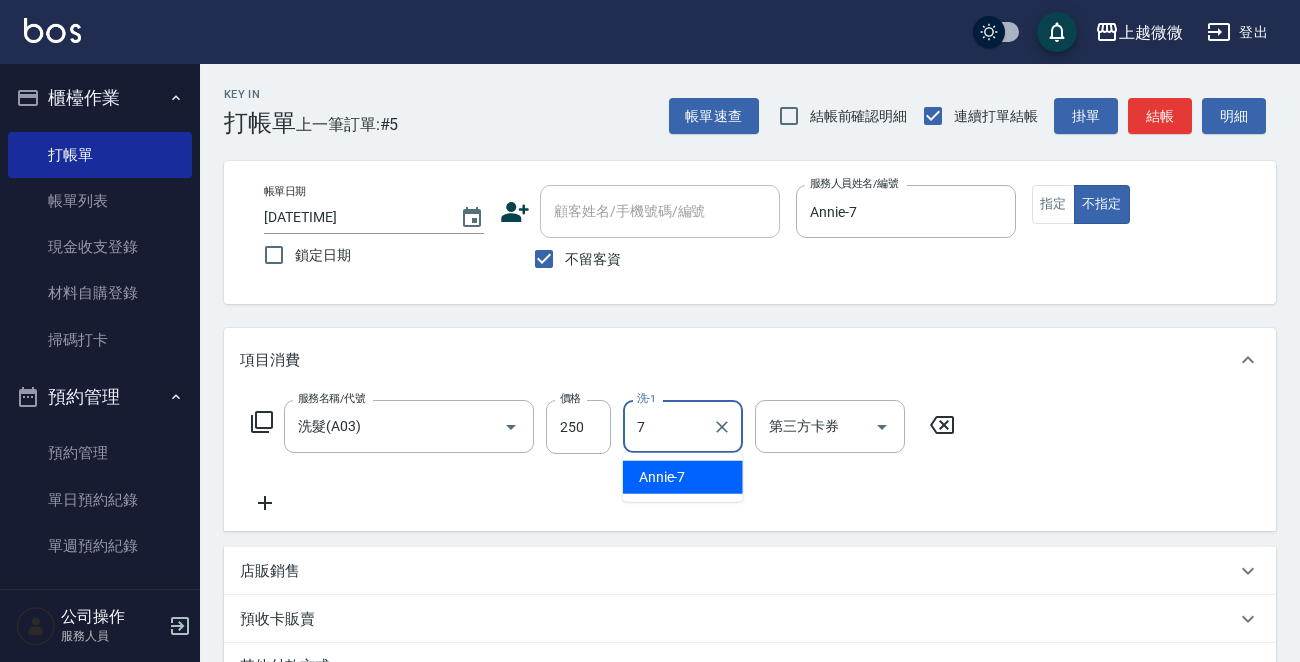 type on "Annie-7" 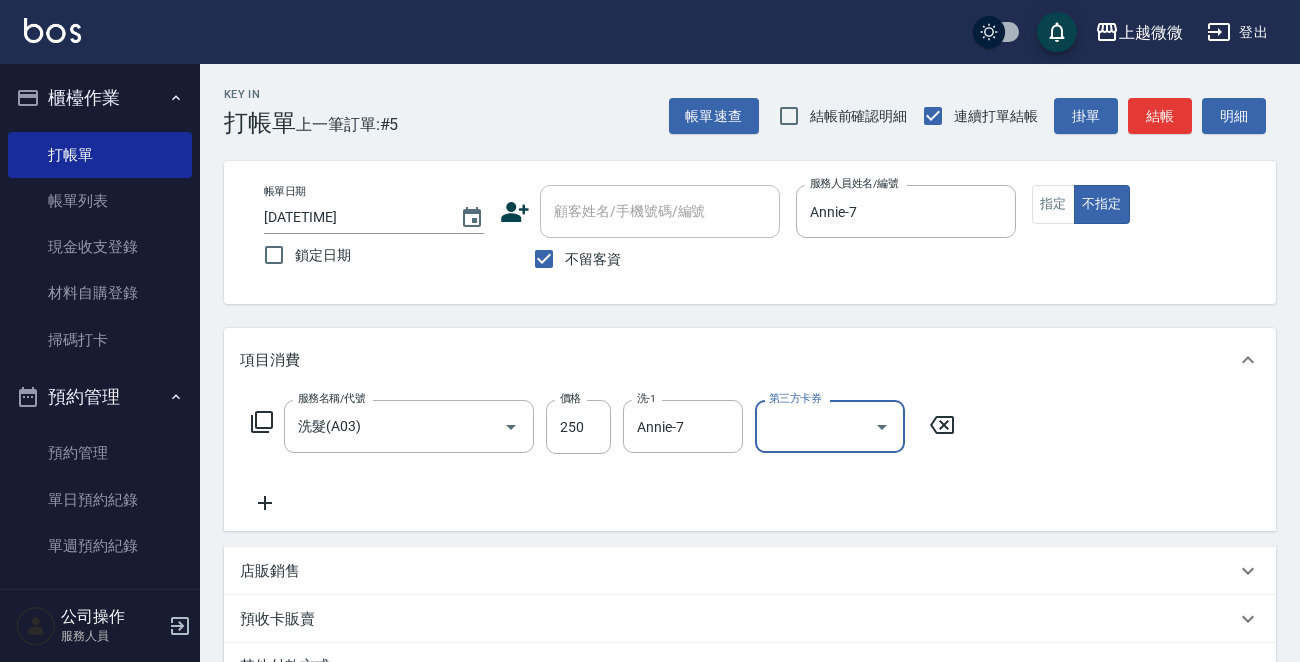 click 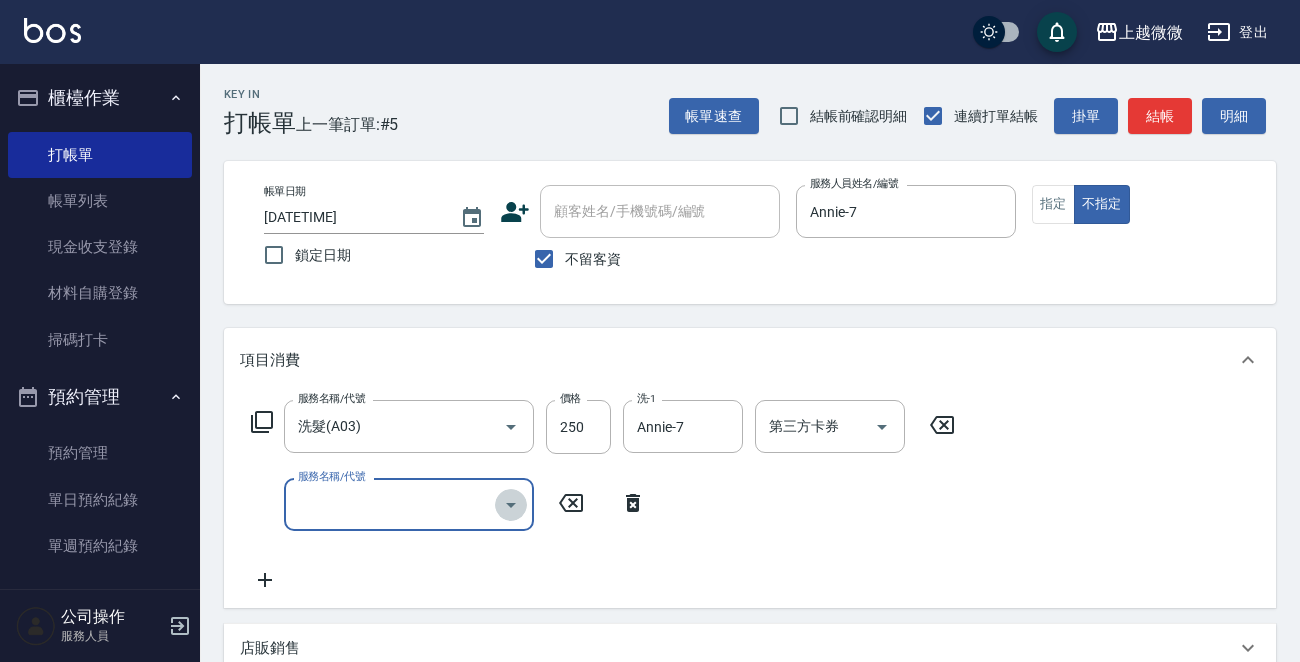 click 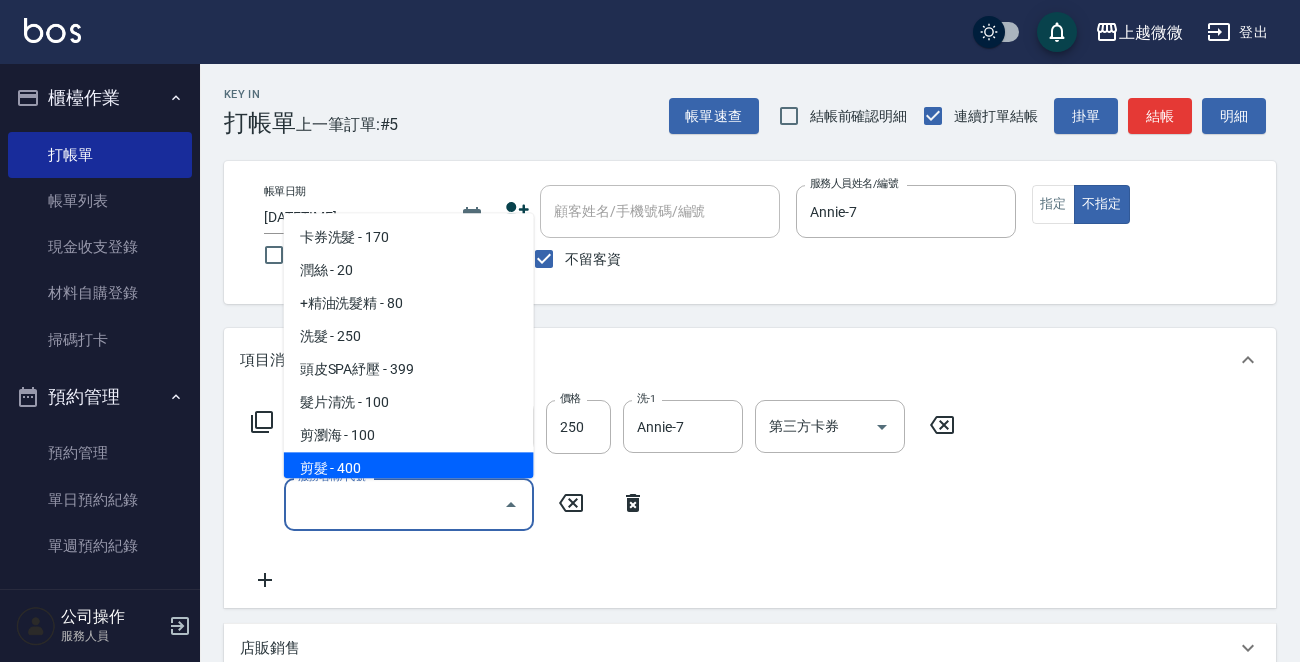 click on "剪髮 - 400" at bounding box center (409, 469) 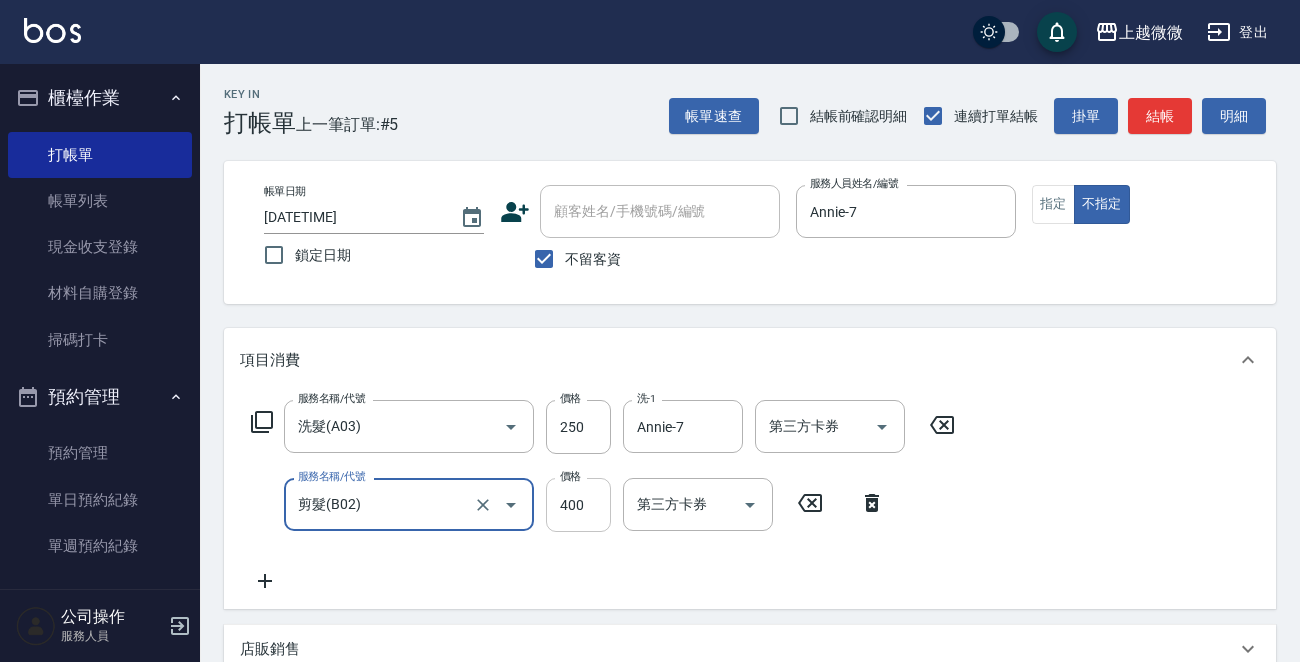 click on "400" at bounding box center [578, 505] 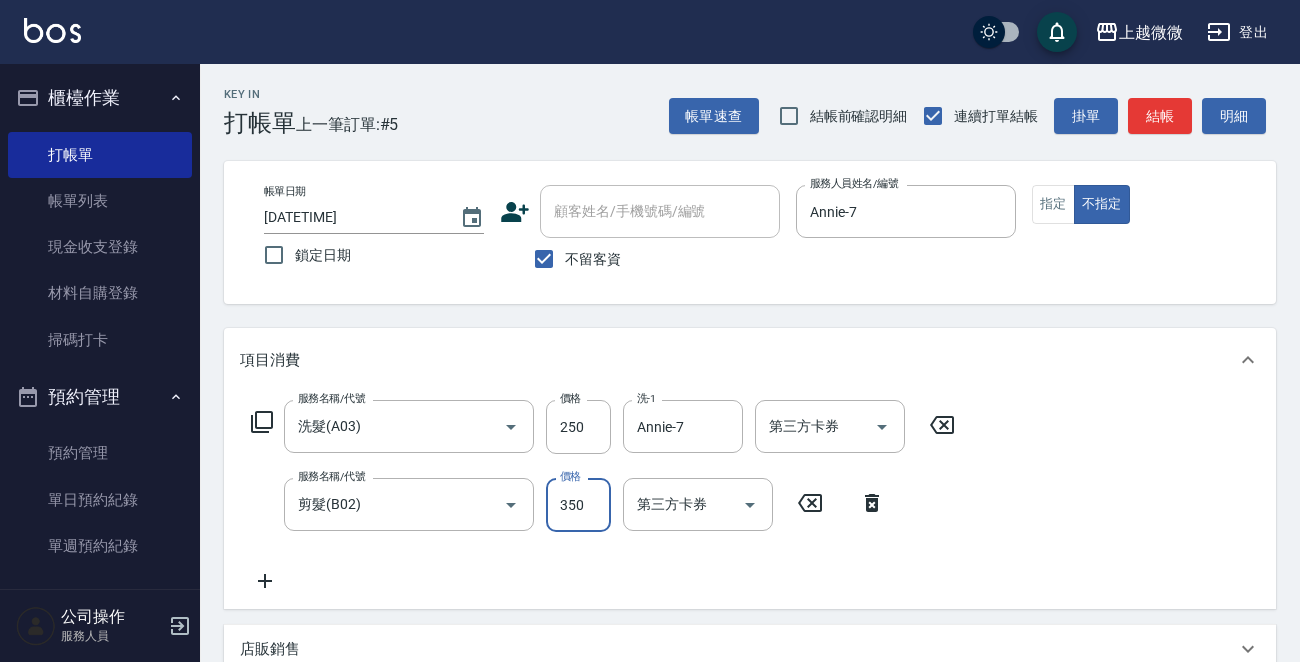 type on "350" 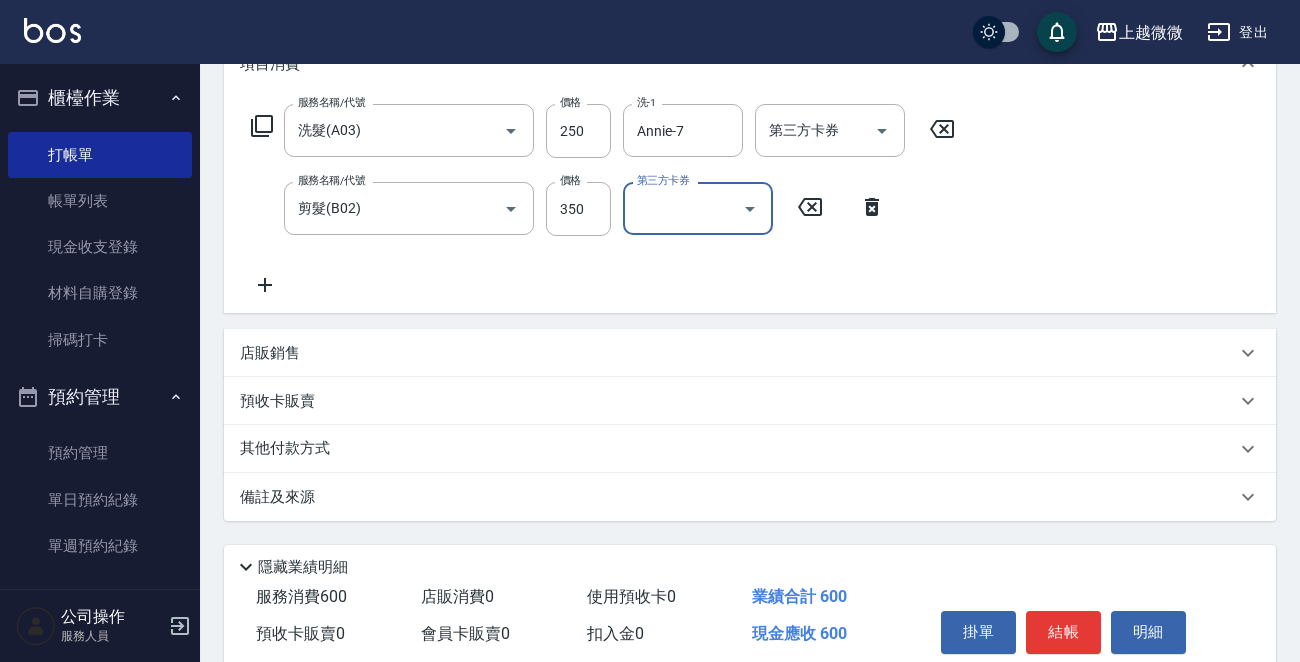 scroll, scrollTop: 300, scrollLeft: 0, axis: vertical 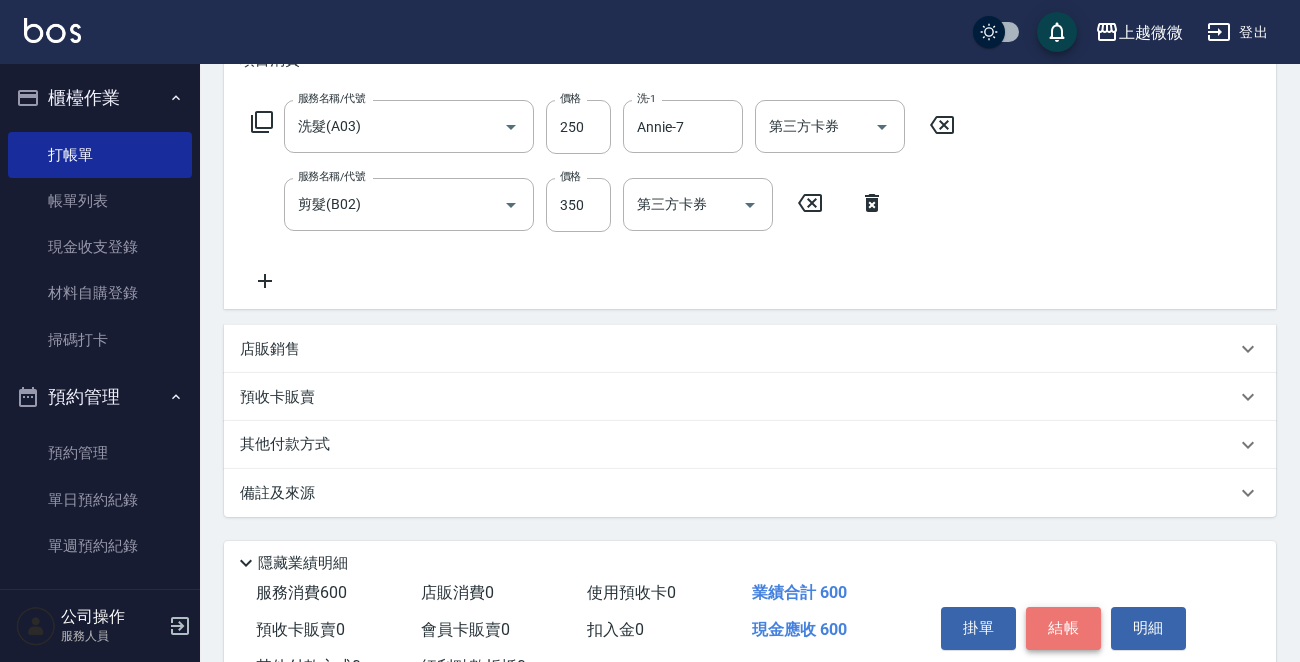 click on "結帳" at bounding box center (1063, 628) 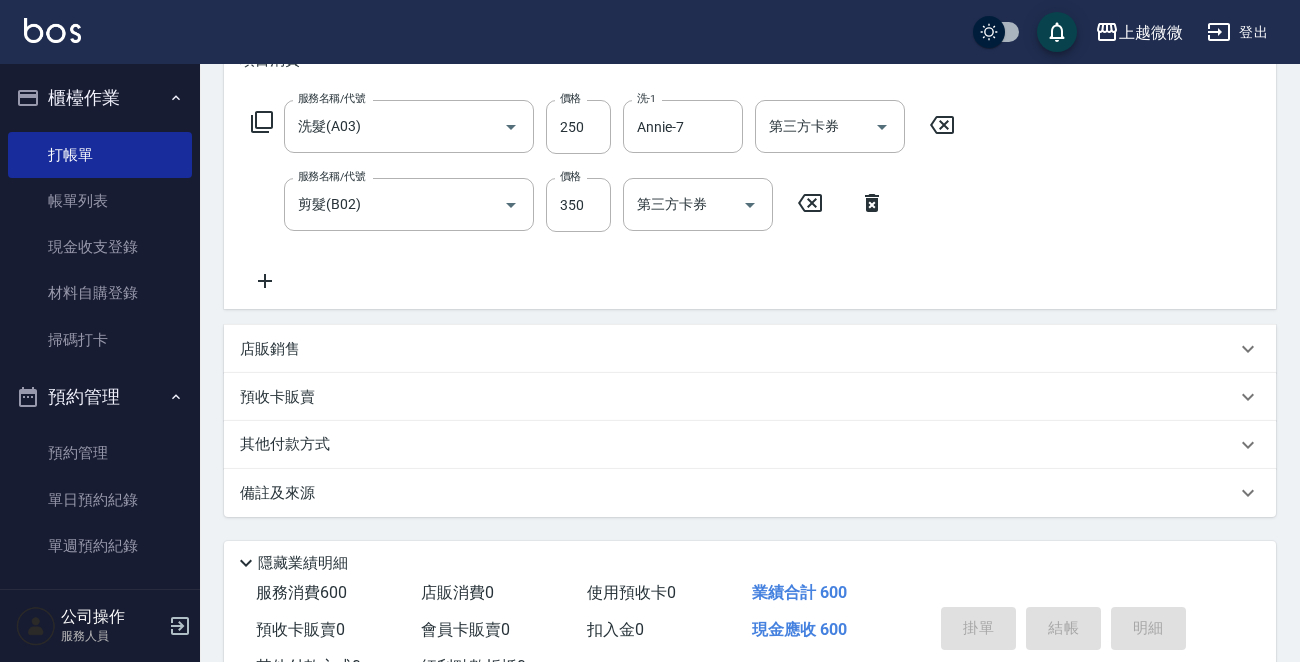 type 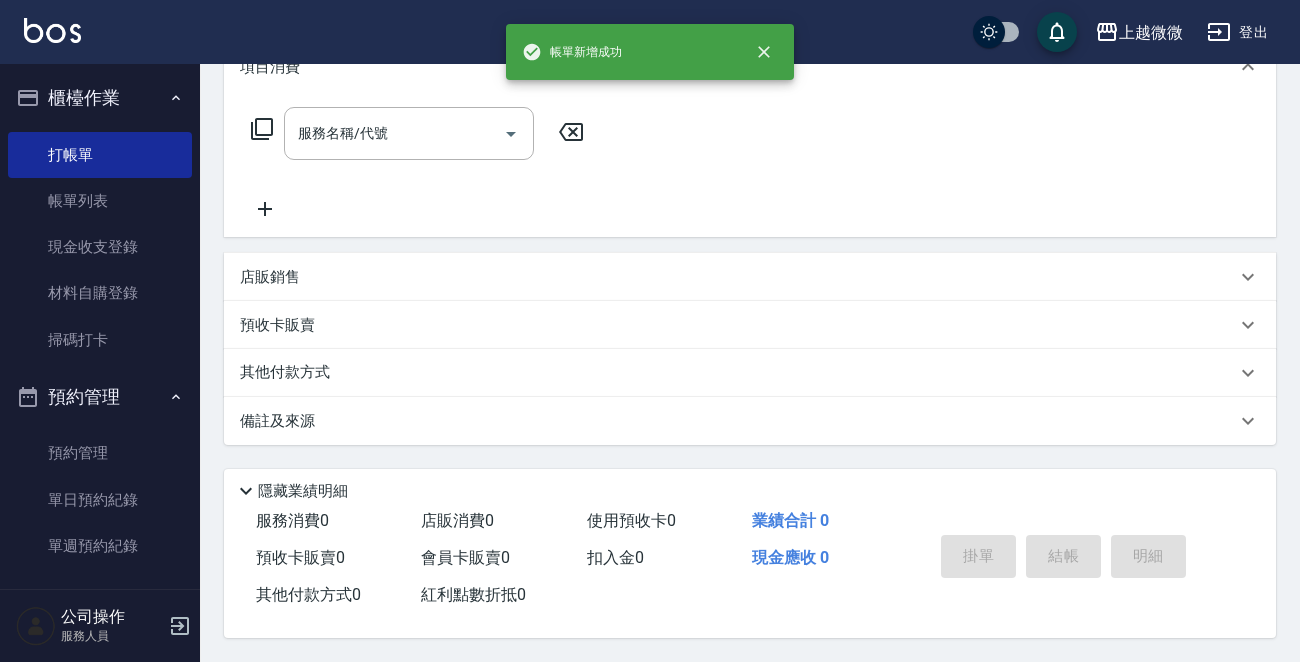 scroll, scrollTop: 0, scrollLeft: 0, axis: both 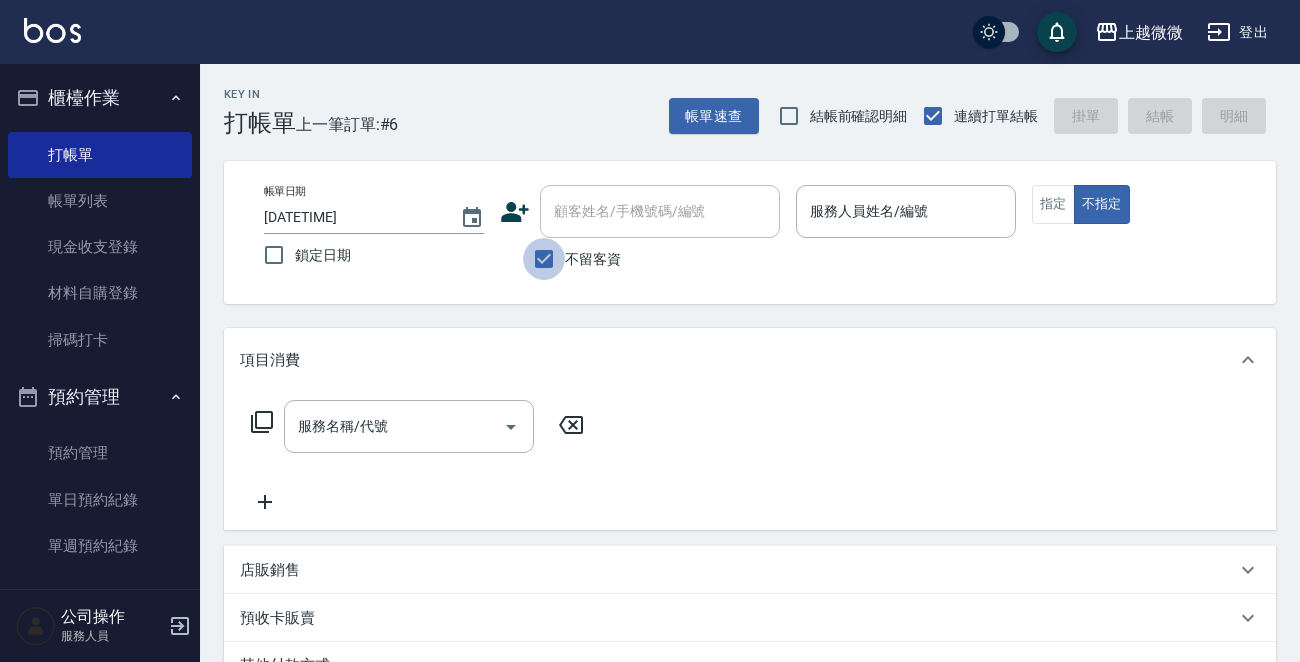 click on "不留客資" at bounding box center (544, 259) 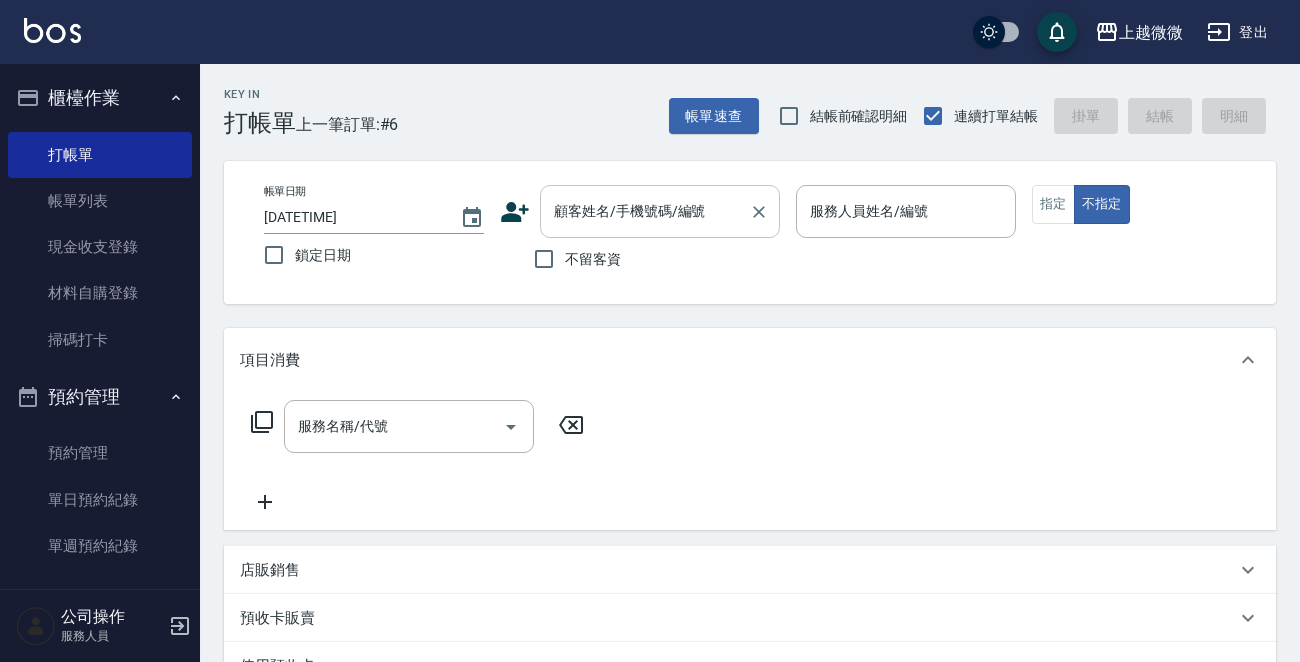 click on "顧客姓名/手機號碼/編號 顧客姓名/手機號碼/編號" at bounding box center [660, 211] 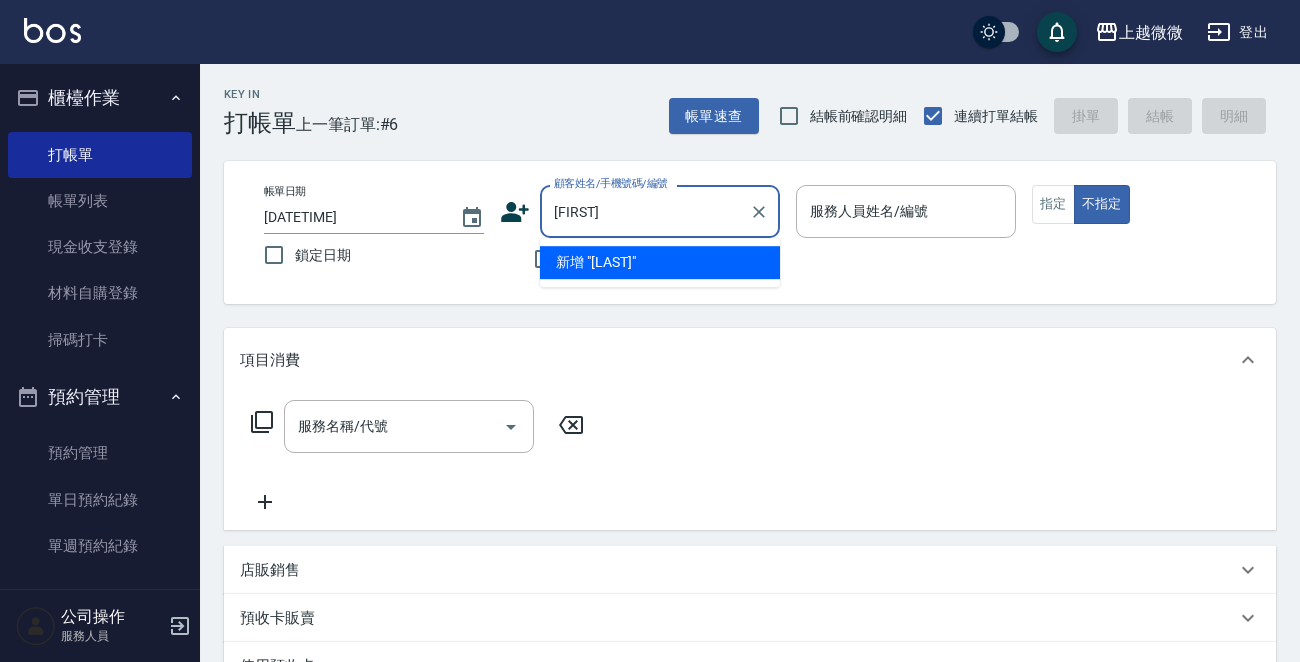 click on "[FIRST]" at bounding box center (645, 211) 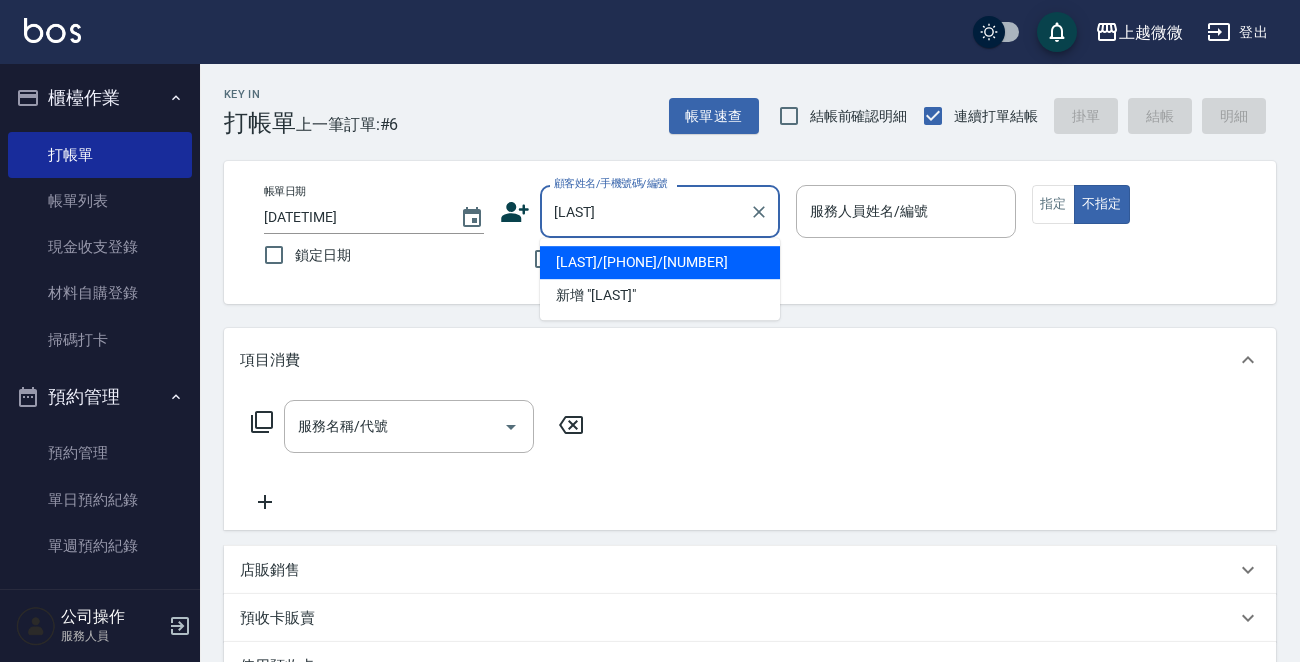 click on "[LAST]/[PHONE]/[NUMBER]" at bounding box center [660, 262] 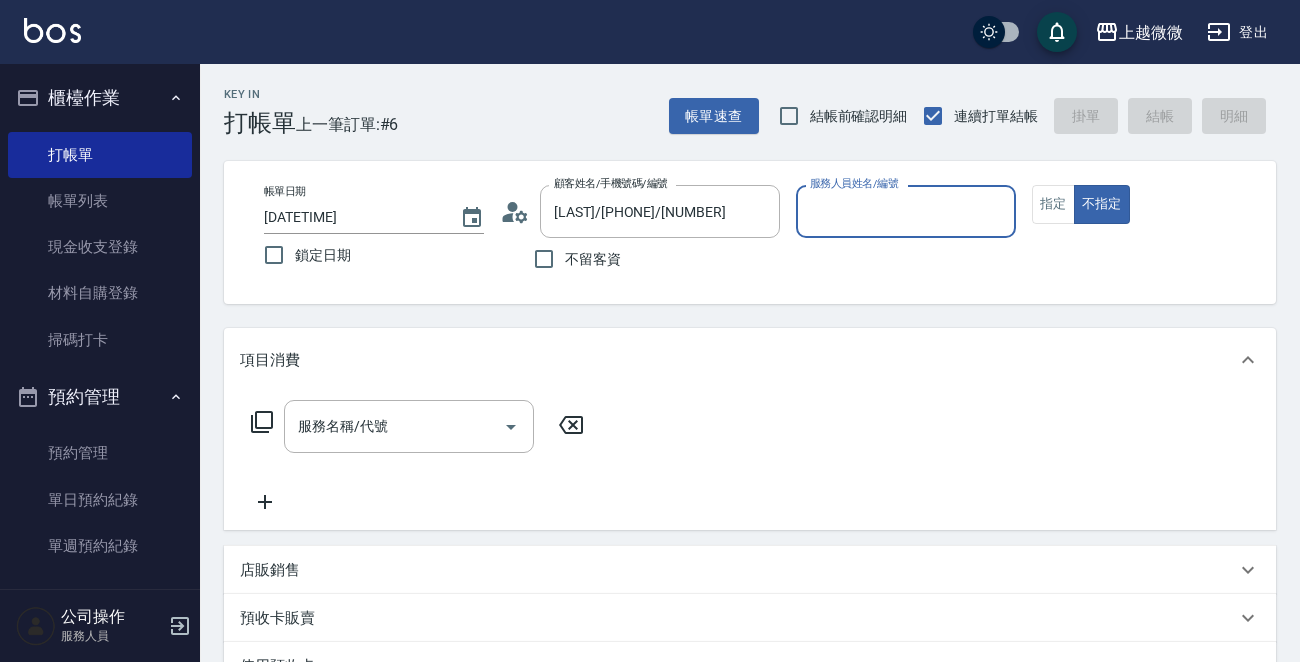 type on "Vivi-6" 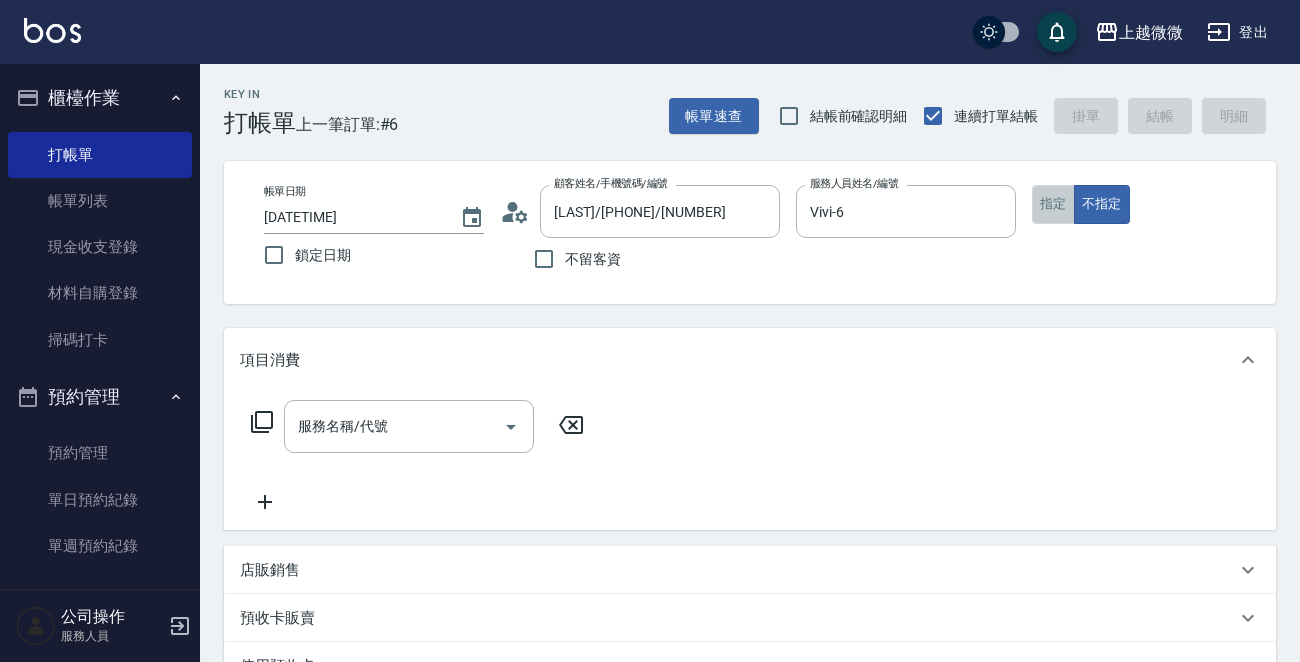 click on "指定" at bounding box center (1053, 204) 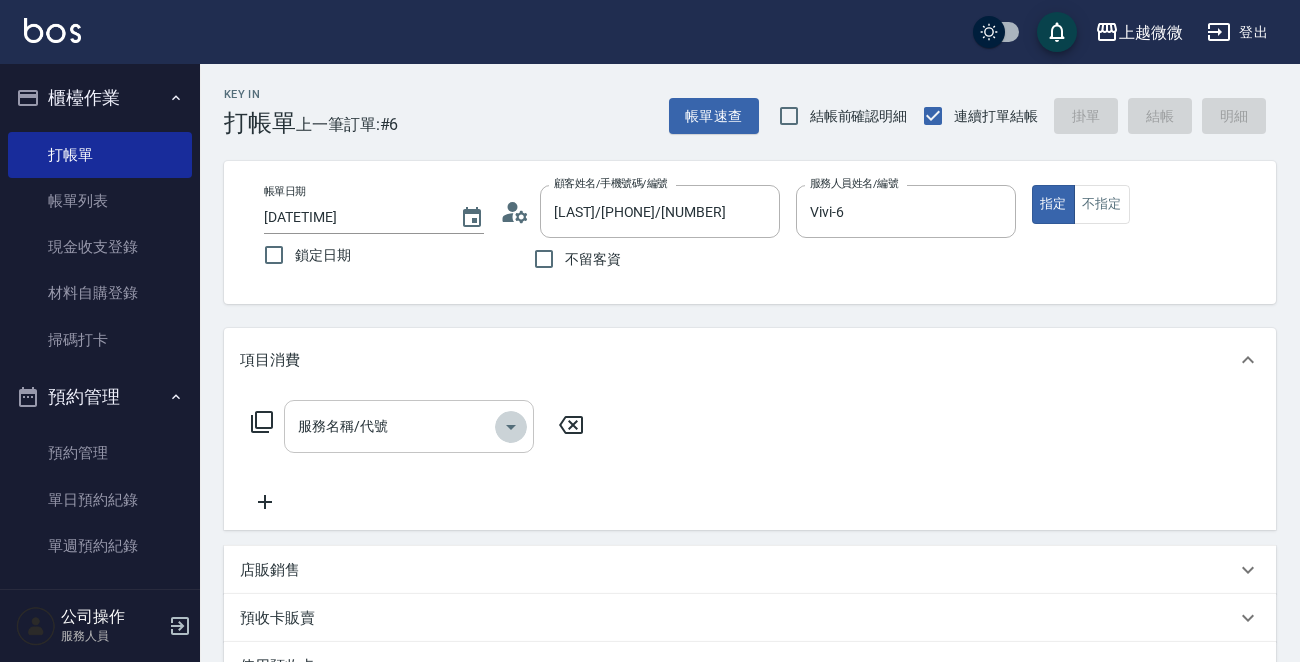 click 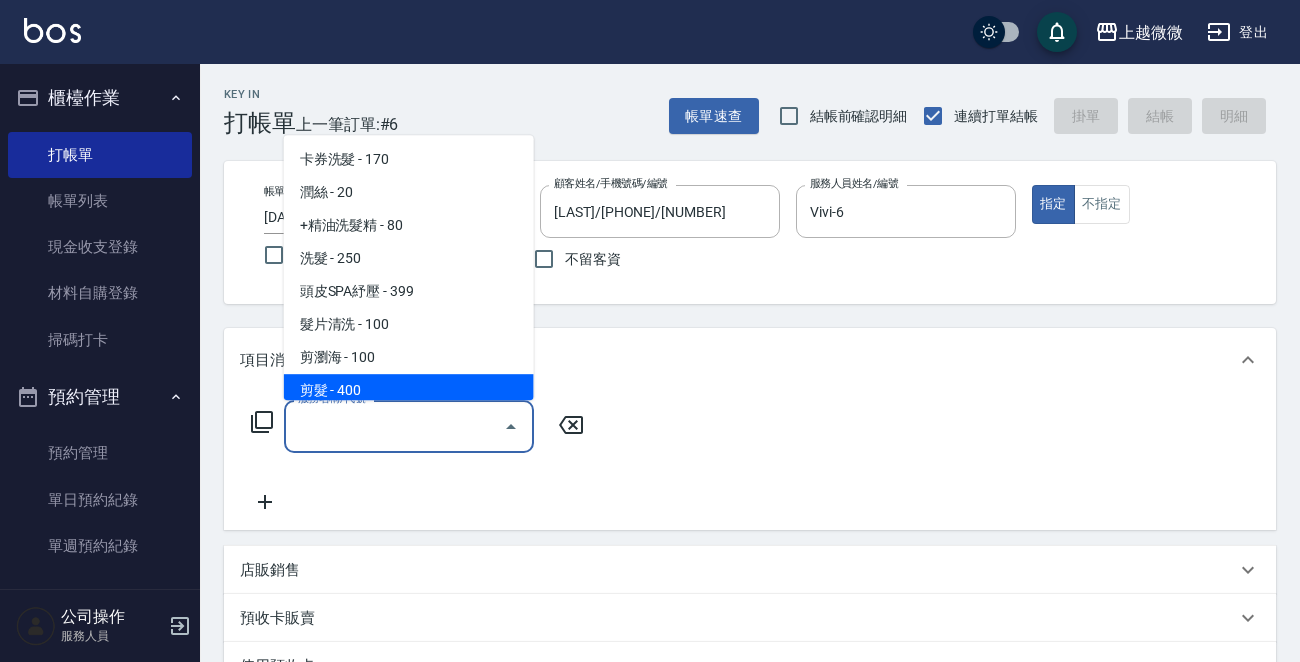 click on "剪髮 - 400" at bounding box center [409, 390] 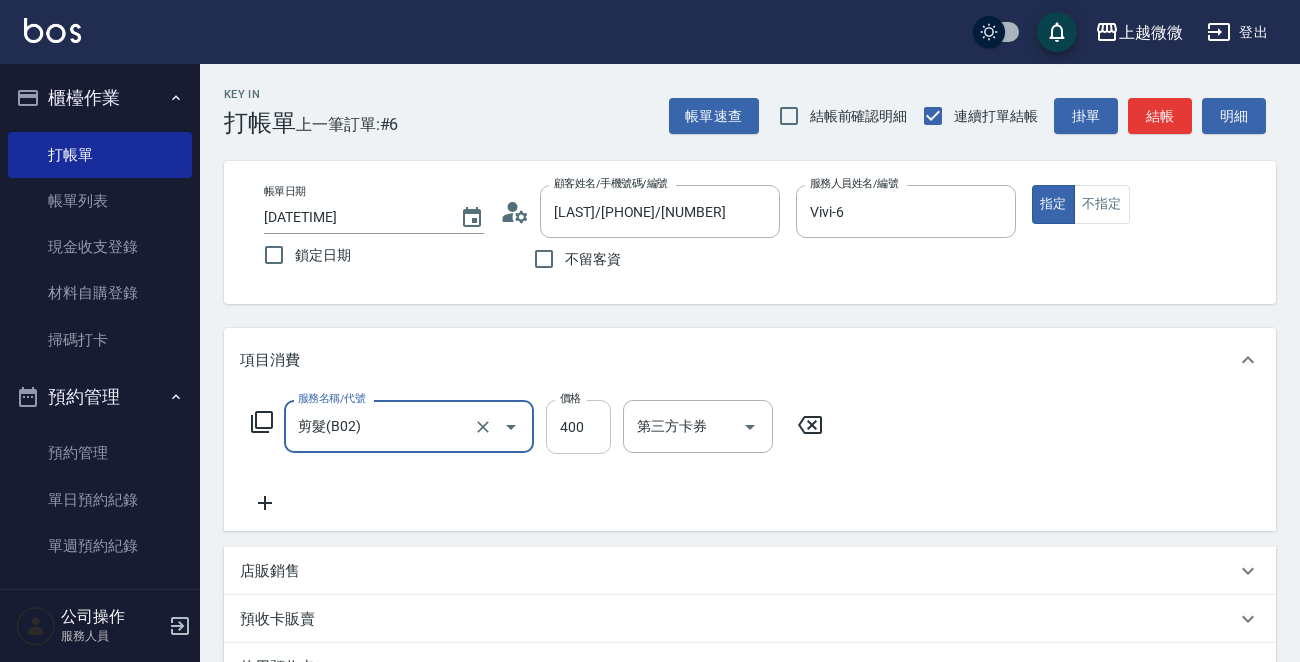 click on "400" at bounding box center [578, 427] 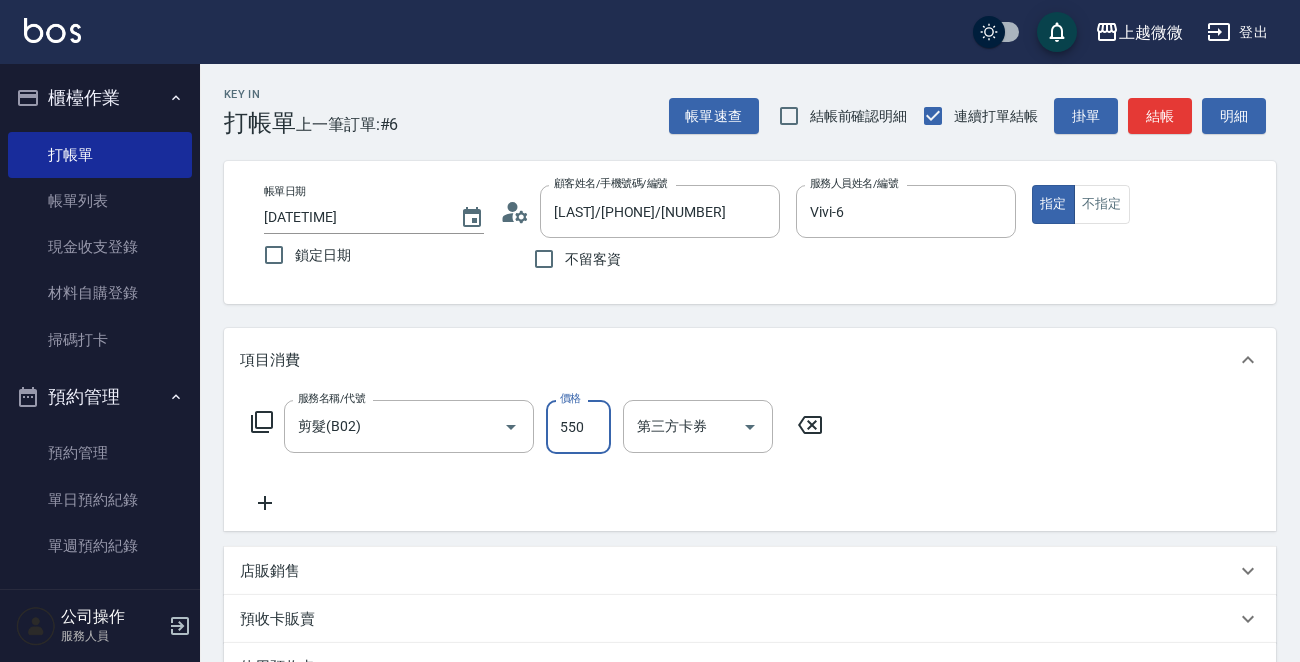 type on "550" 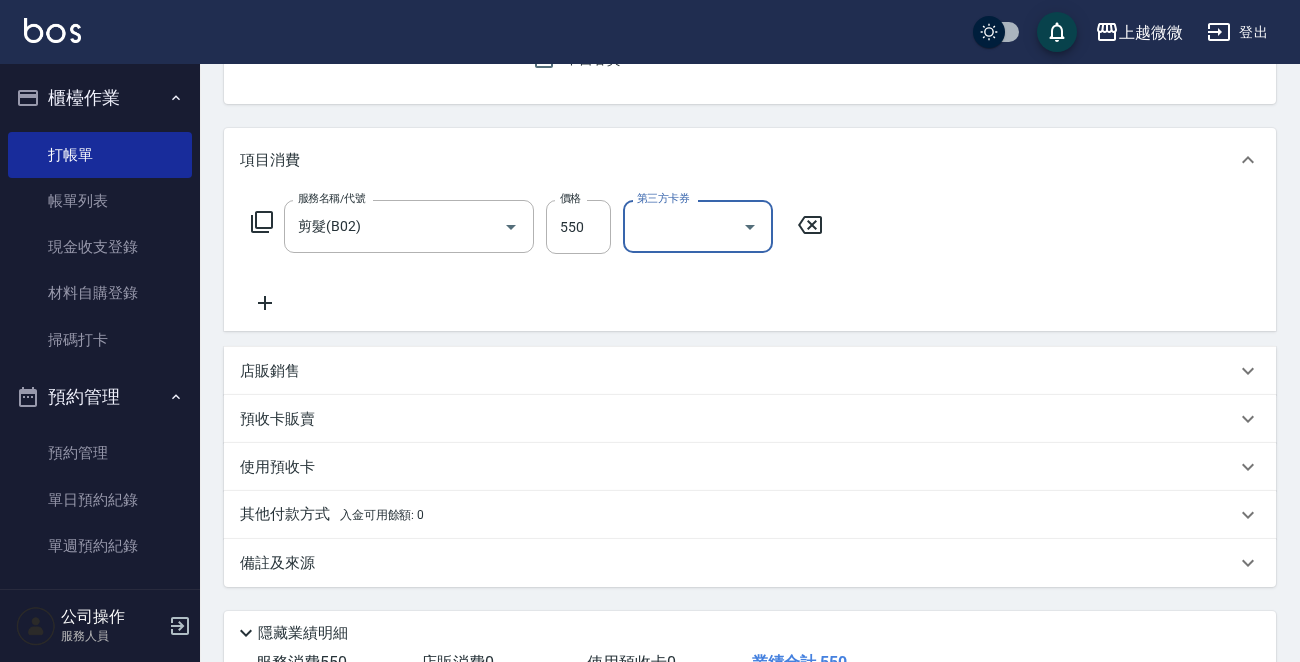 scroll, scrollTop: 300, scrollLeft: 0, axis: vertical 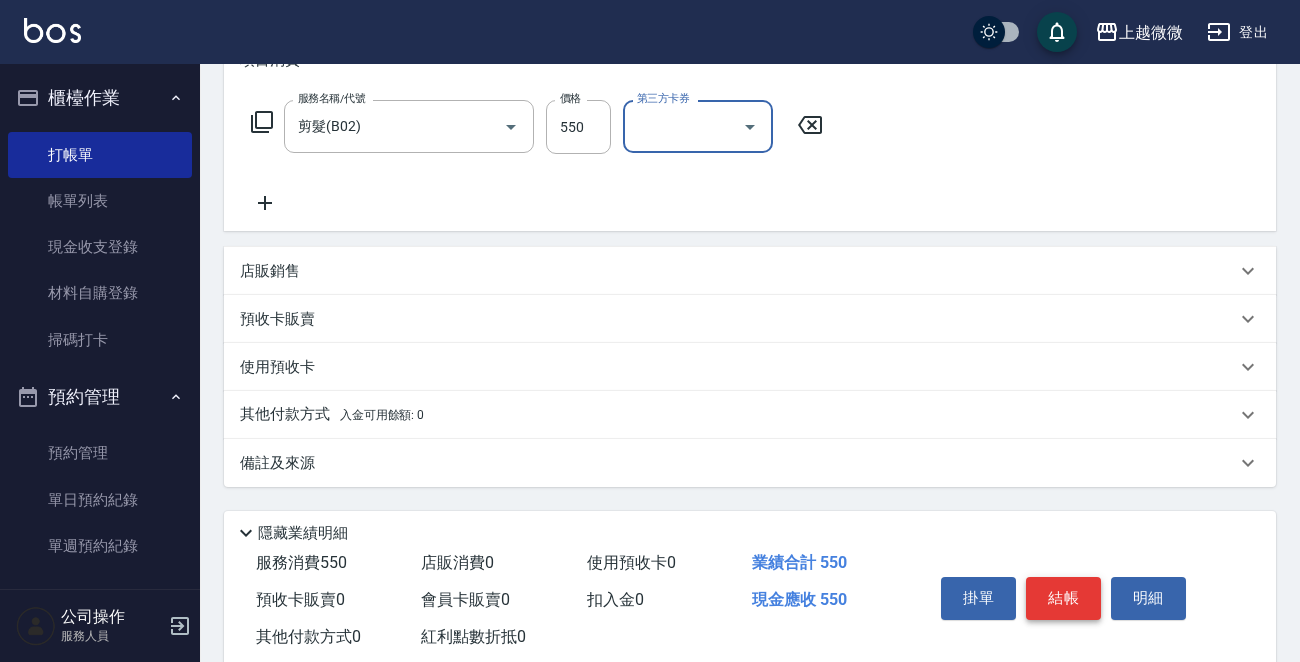 click on "結帳" at bounding box center [1063, 598] 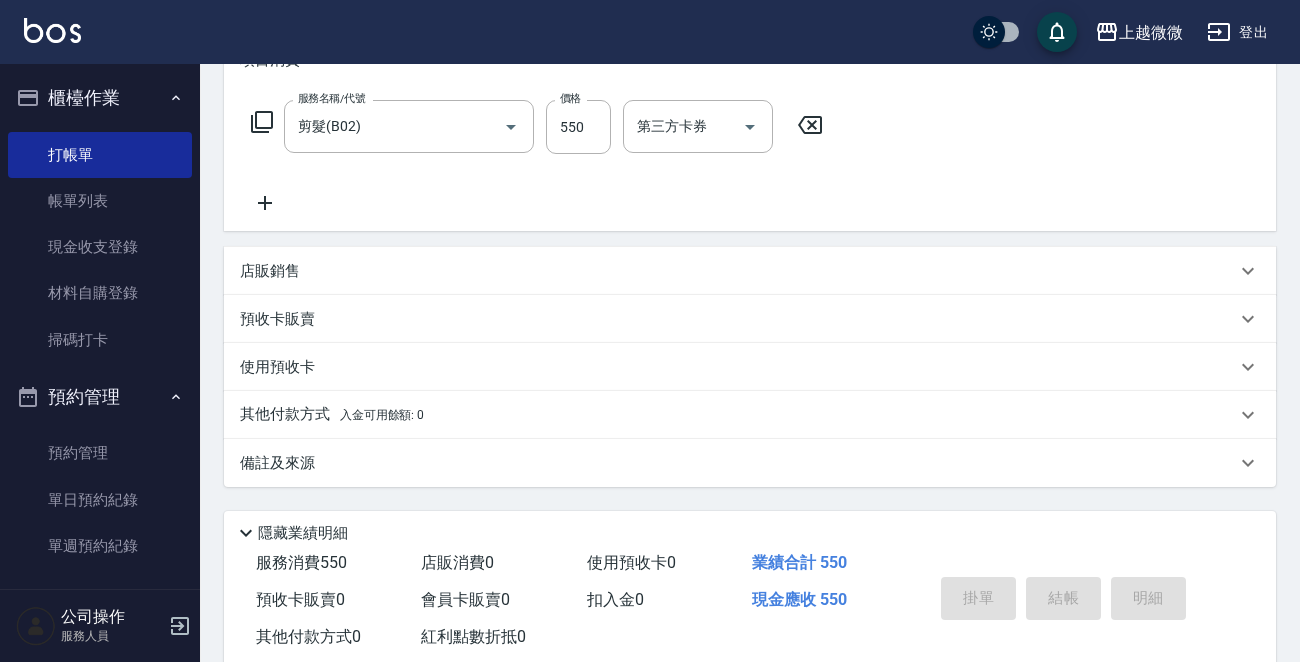 type on "[DATETIME]" 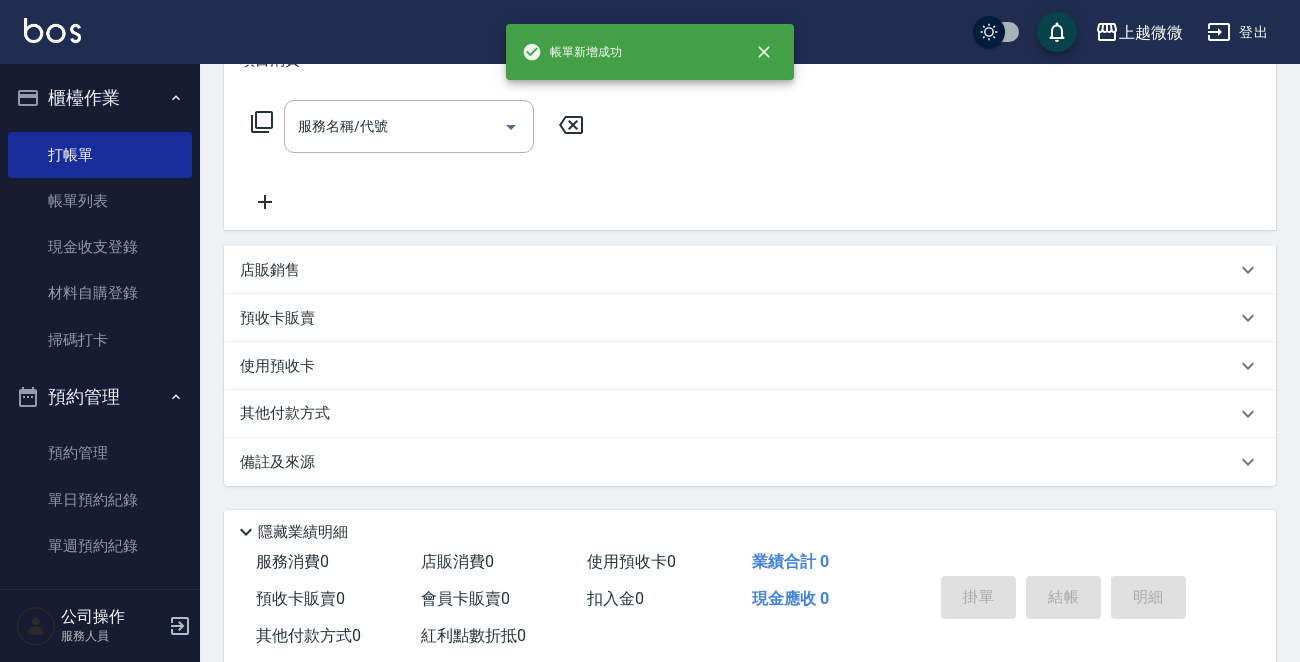 scroll, scrollTop: 0, scrollLeft: 0, axis: both 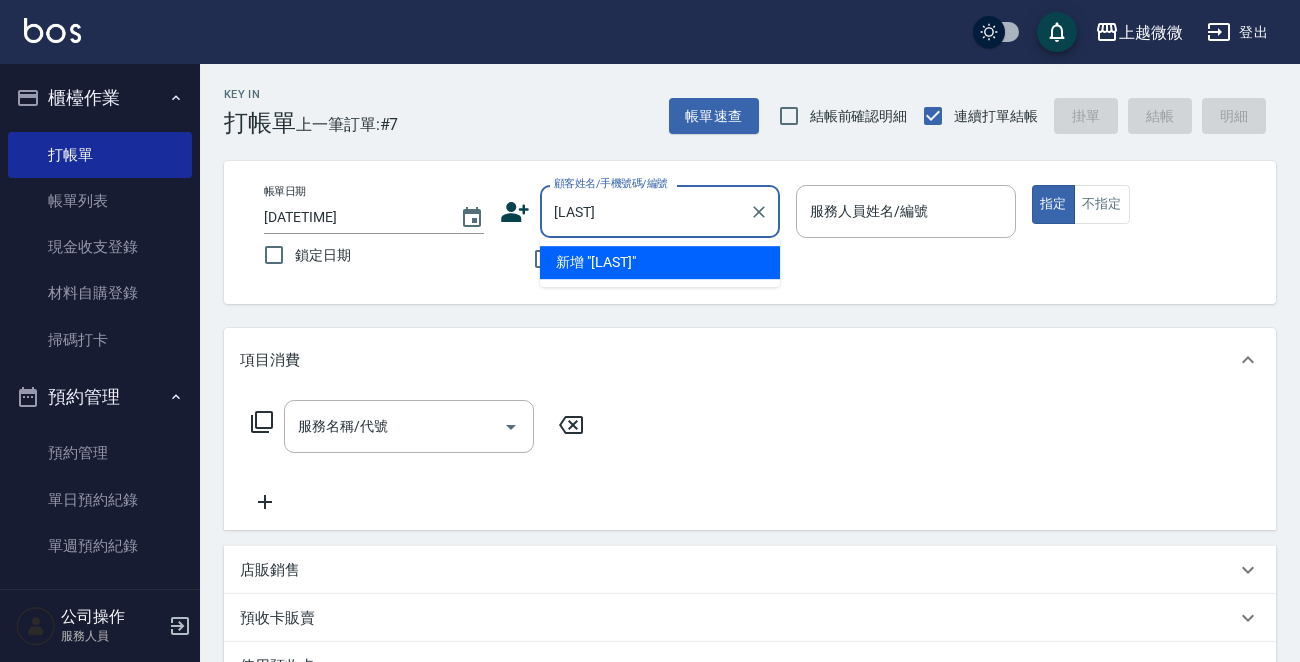 click on "[LAST]" at bounding box center [645, 211] 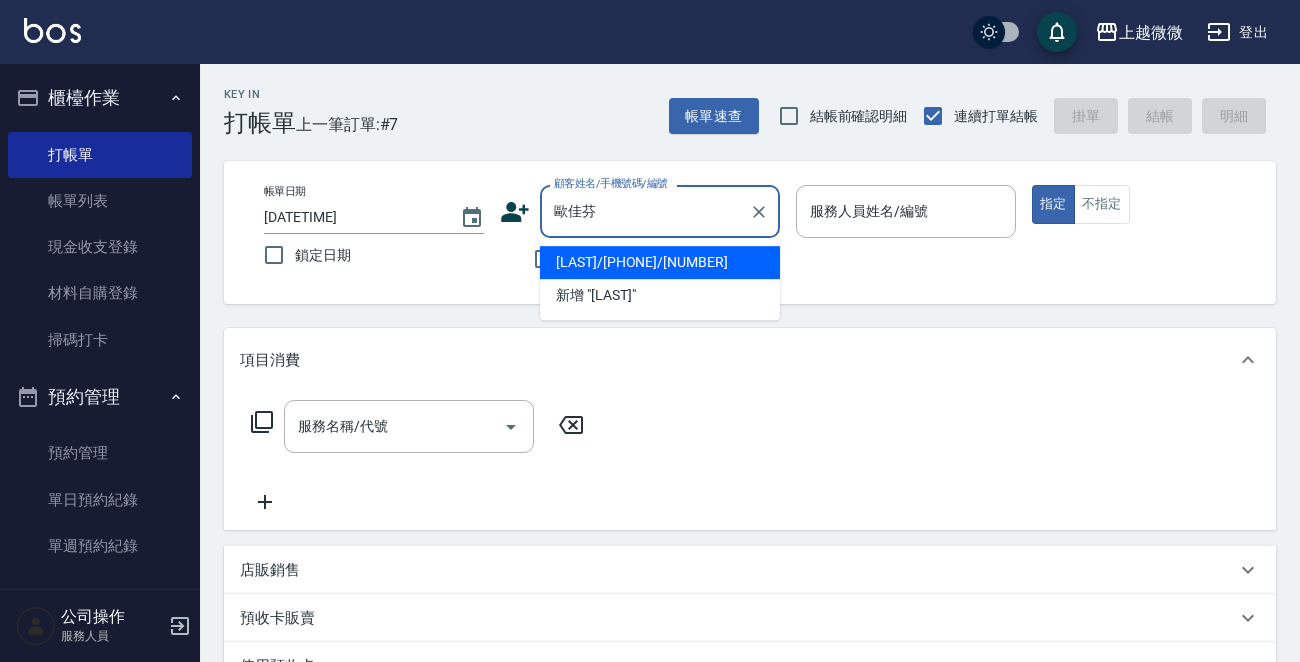 click on "[LAST]/[PHONE]/[NUMBER]" at bounding box center (660, 262) 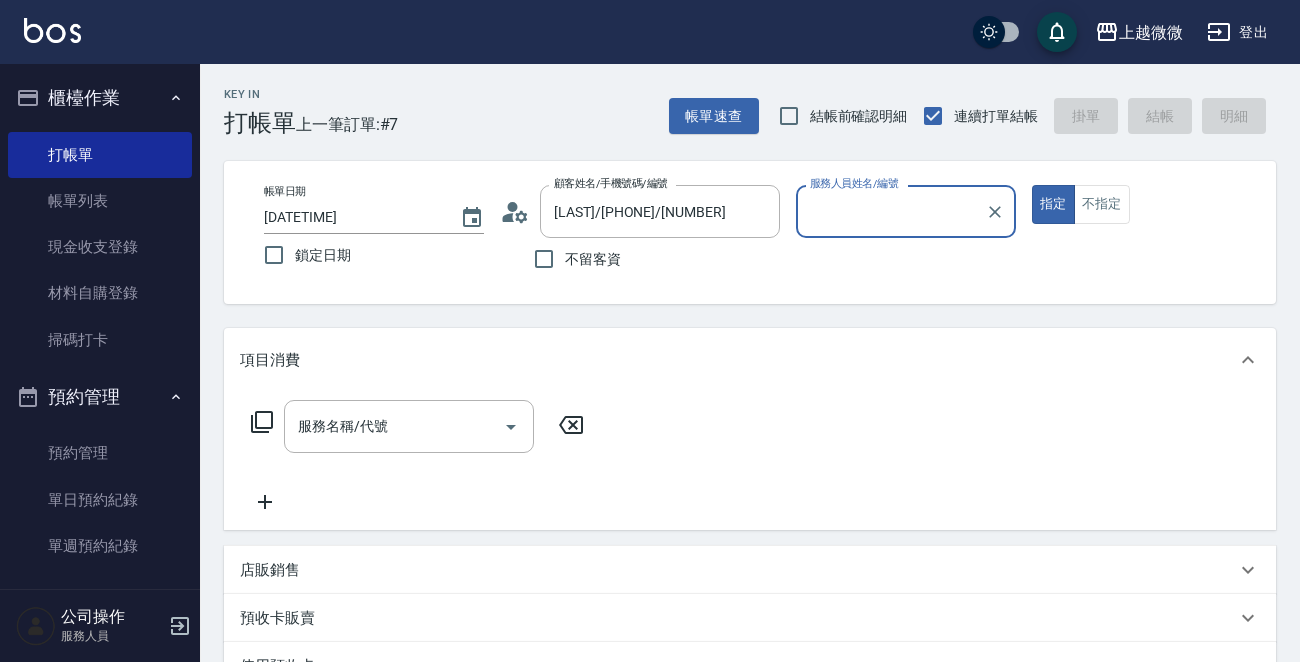 type on "Mini-2" 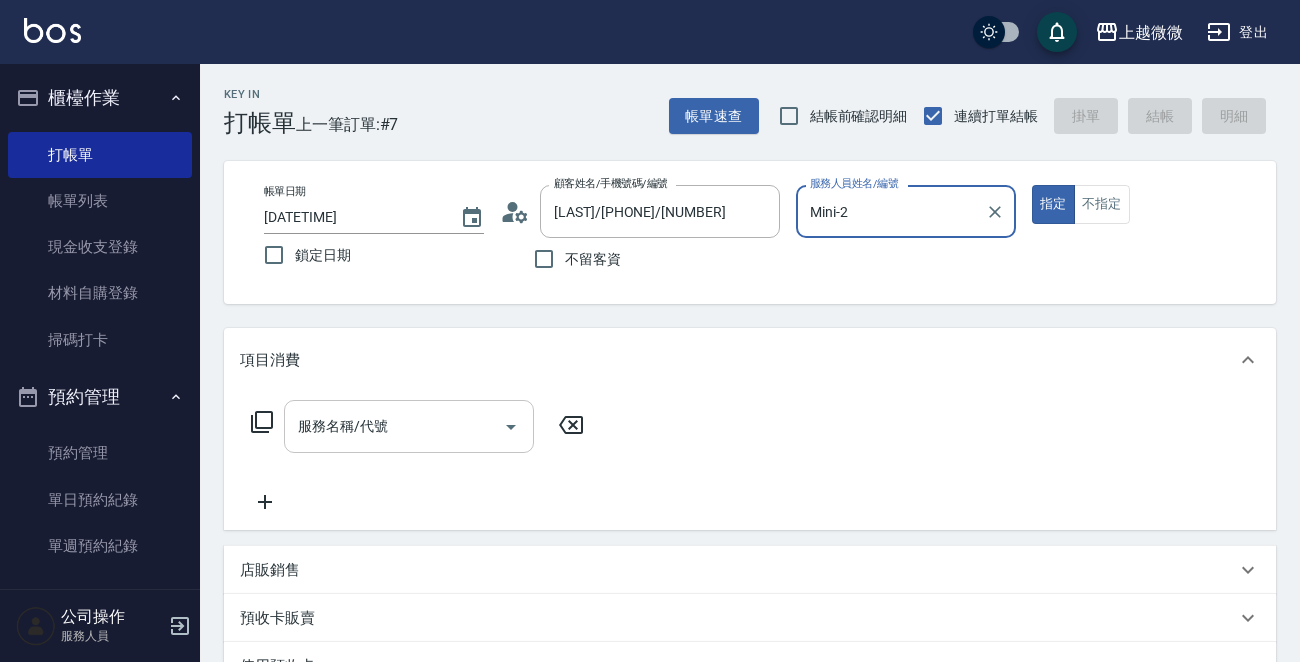 click 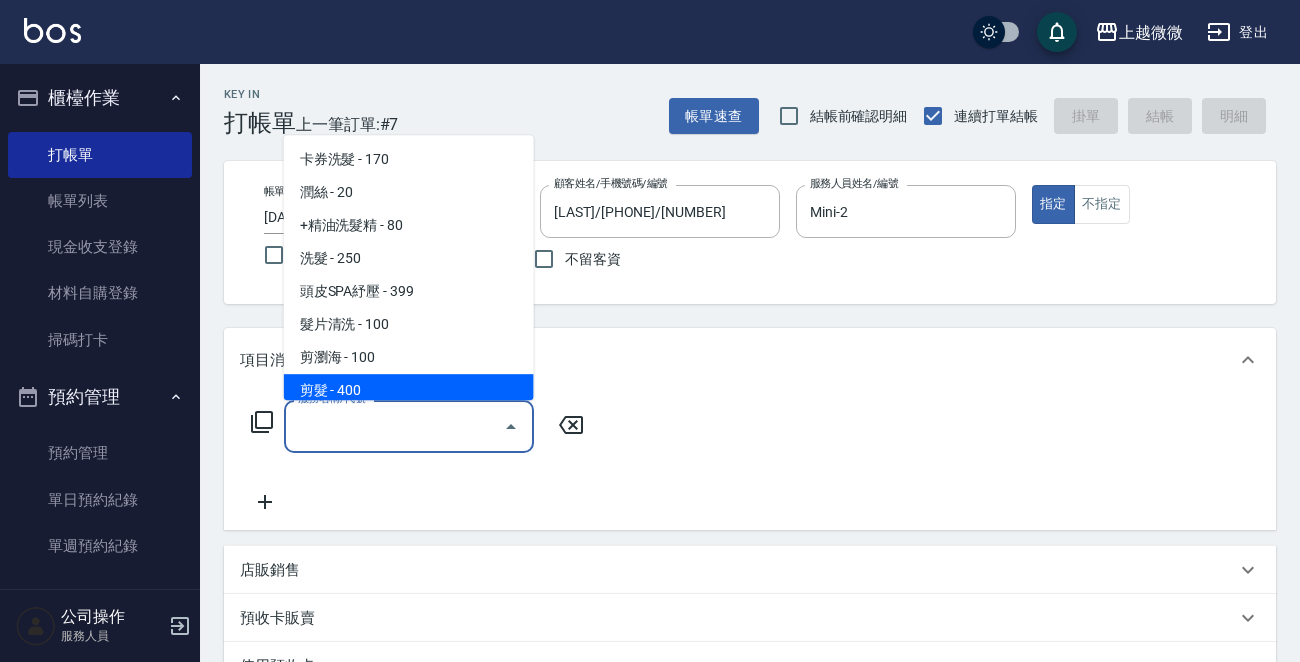 click on "剪髮 - 400" at bounding box center [409, 390] 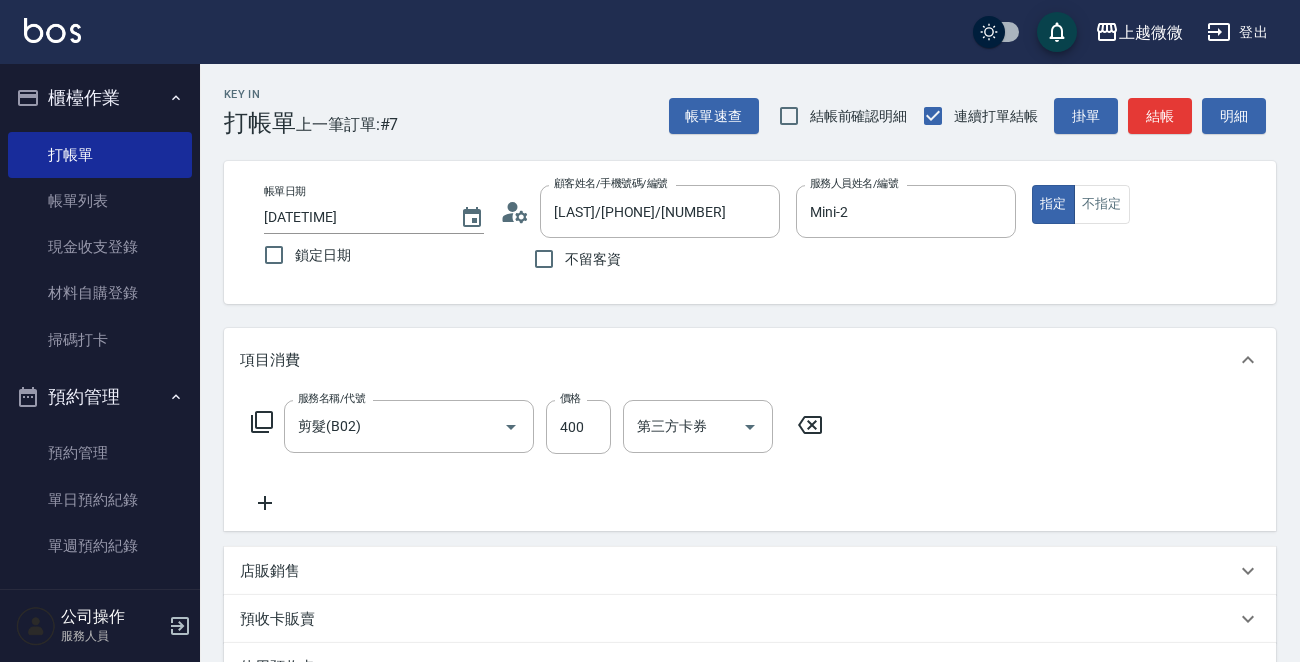 click 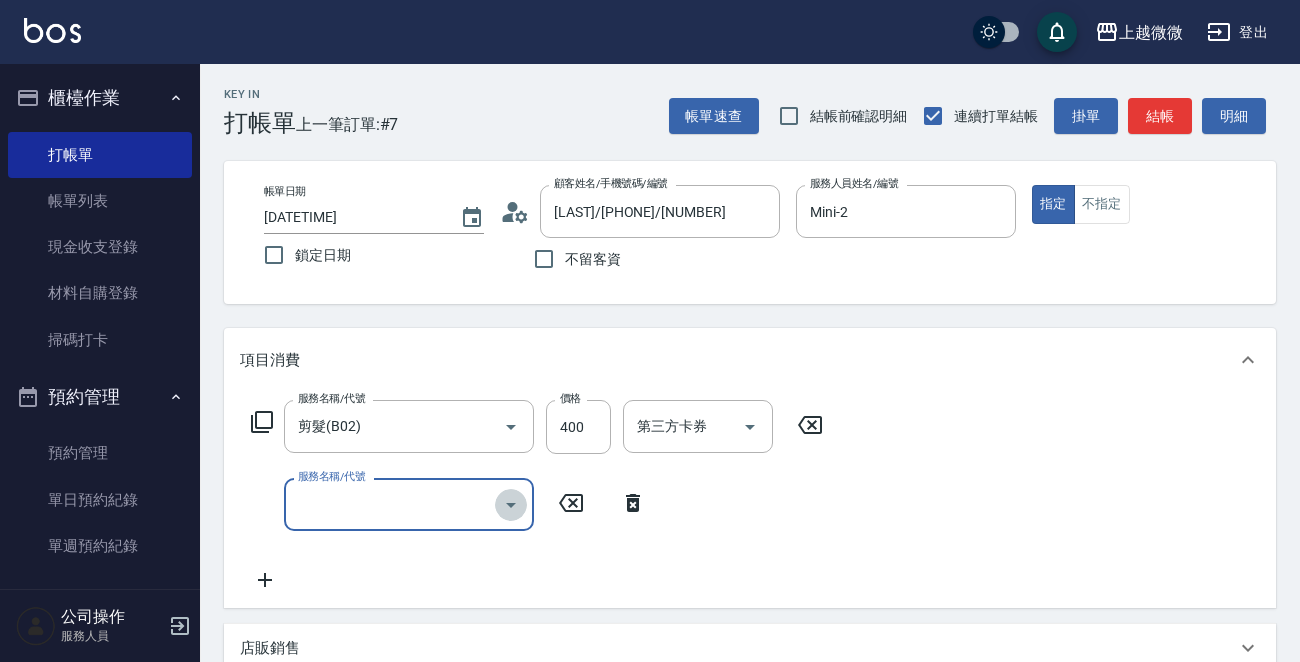 click 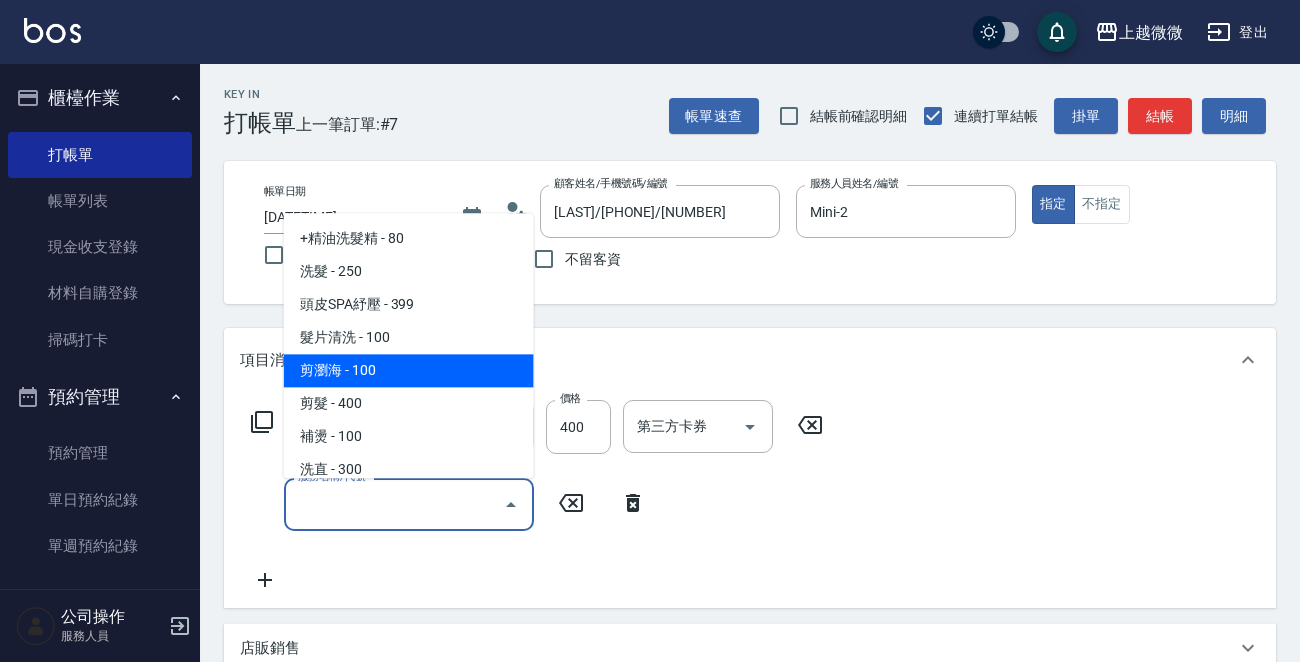 scroll, scrollTop: 100, scrollLeft: 0, axis: vertical 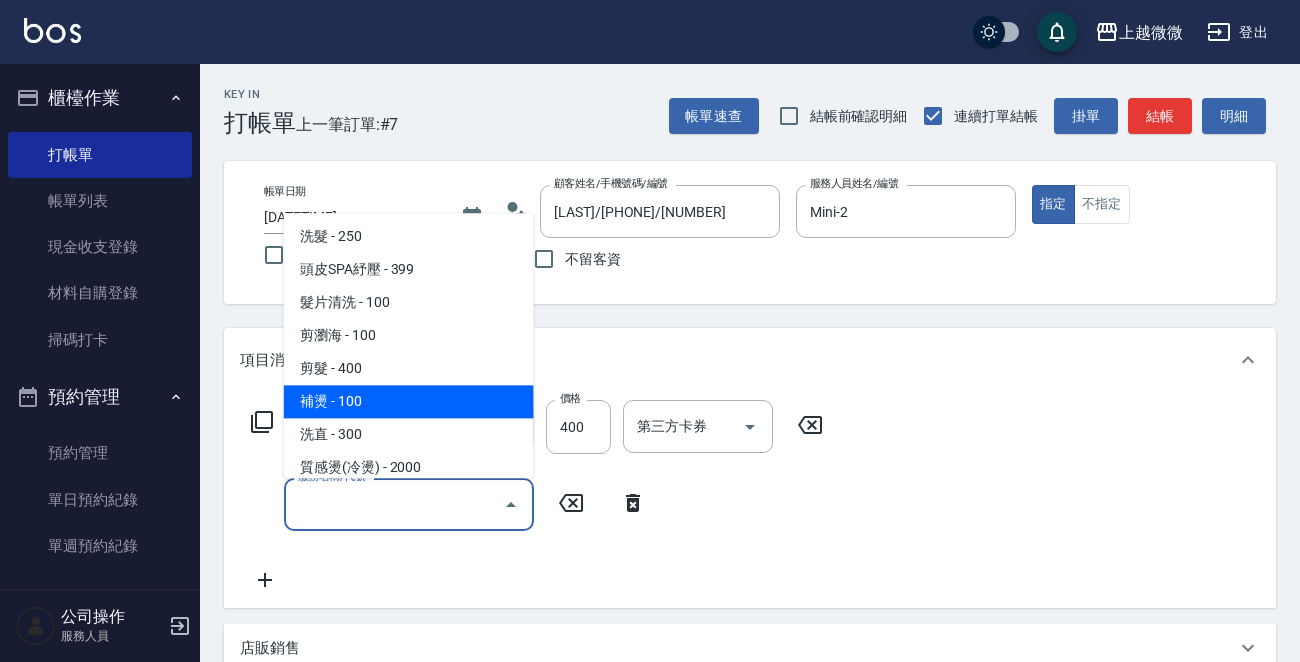 click on "補燙 - 100" at bounding box center [409, 402] 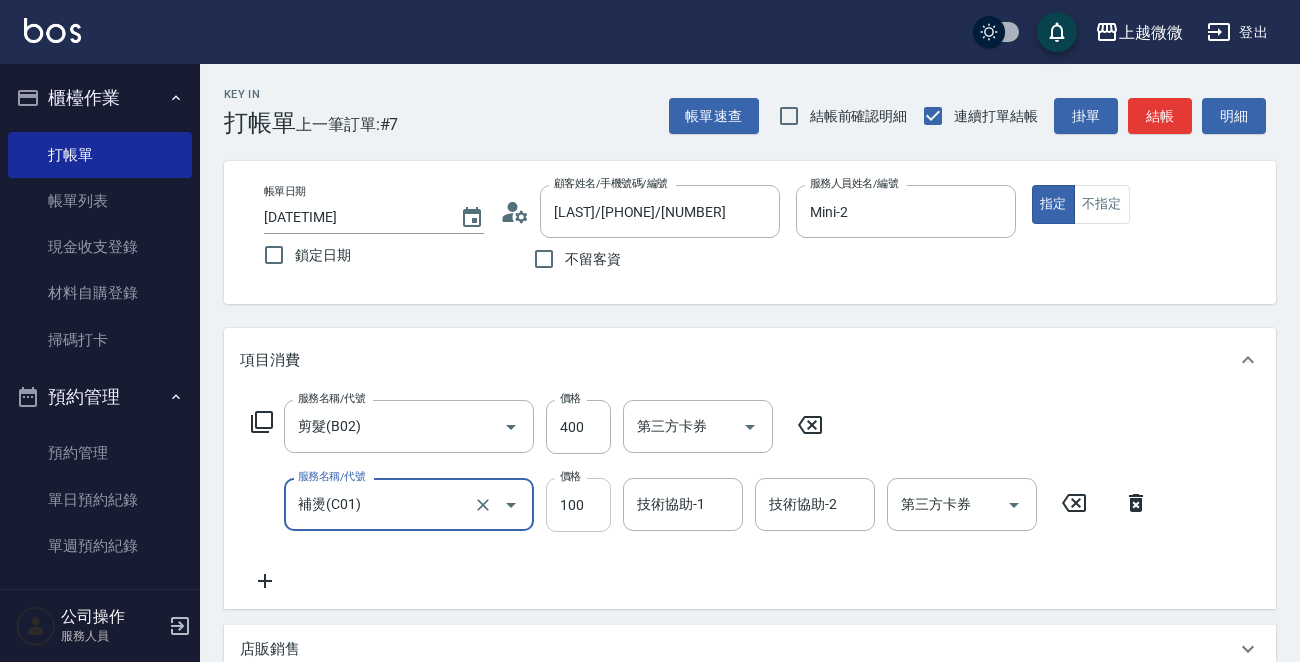 click on "100" at bounding box center (578, 505) 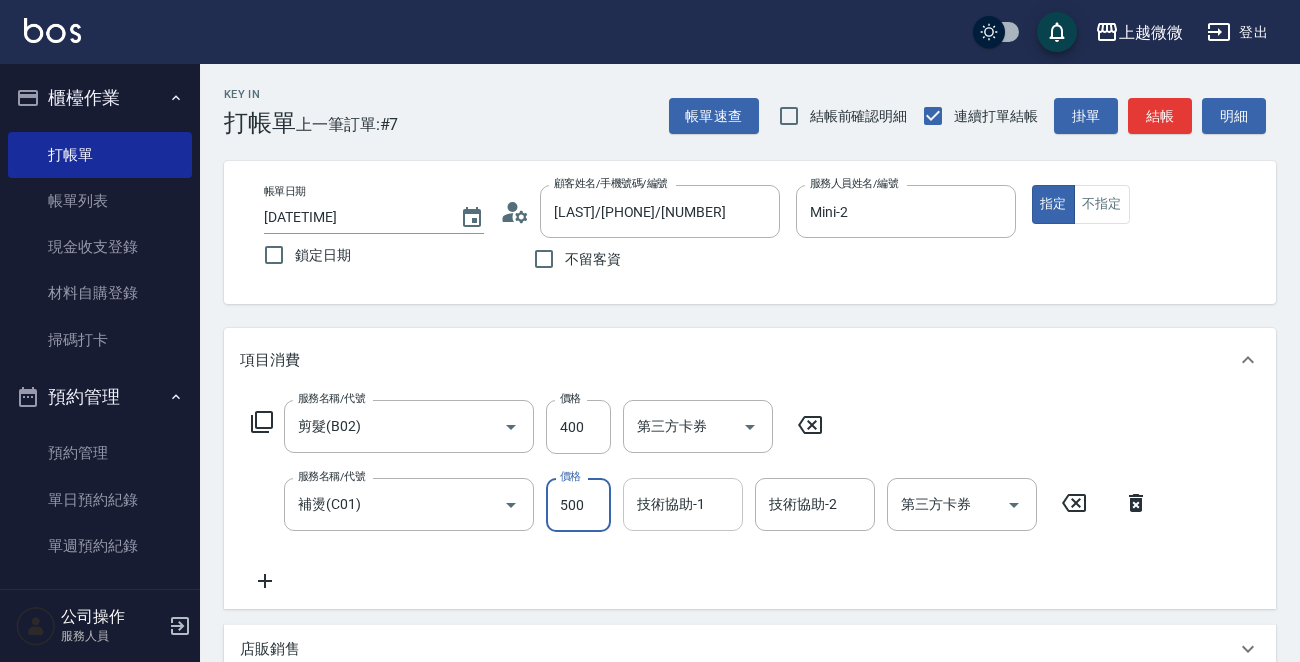 type on "500" 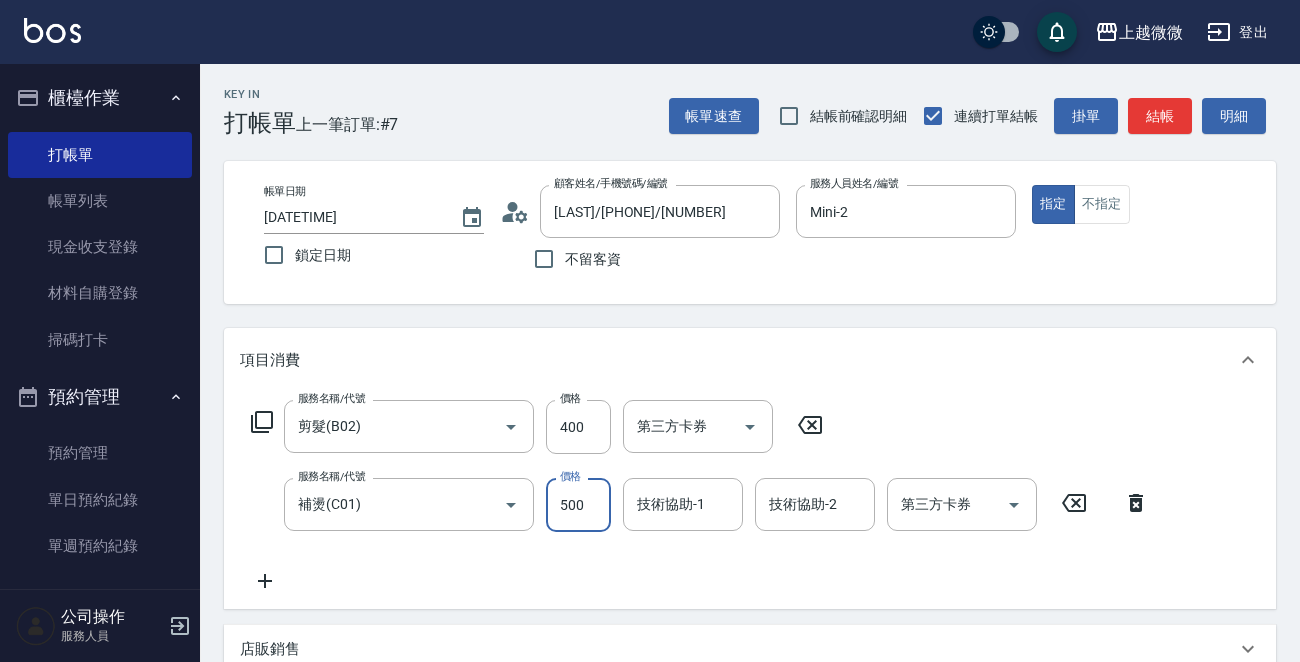 click on "技術協助-1 技術協助-1" at bounding box center (683, 504) 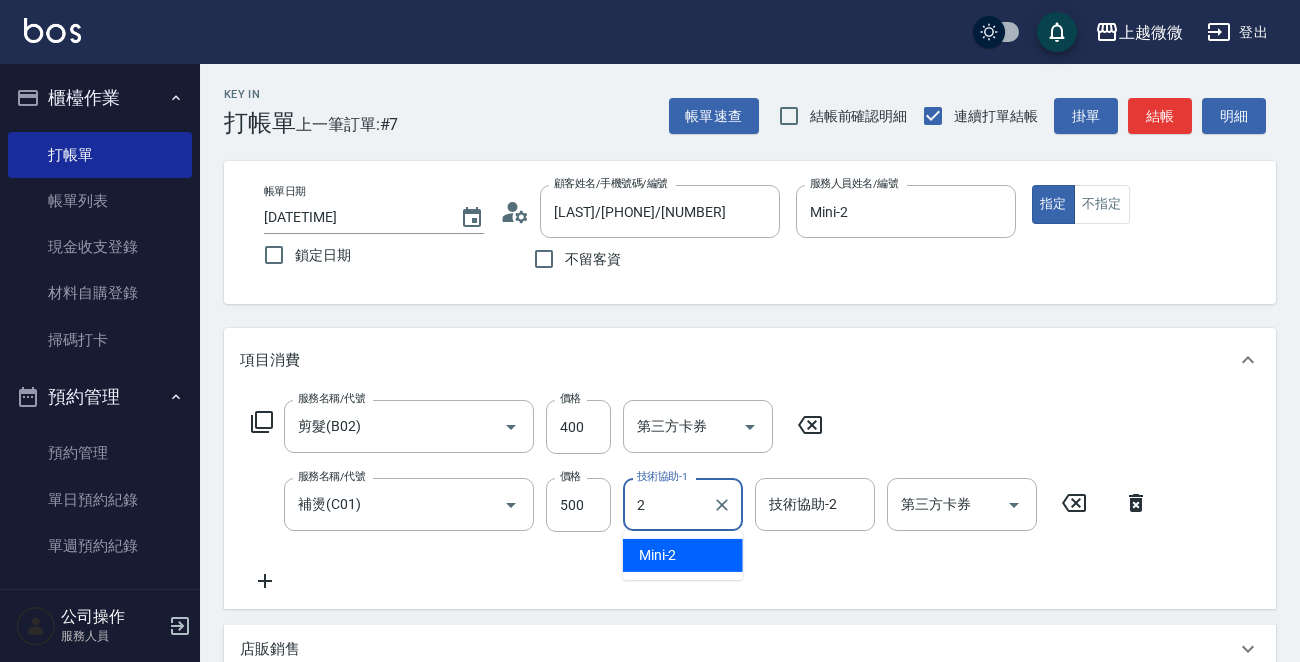 type on "Mini-2" 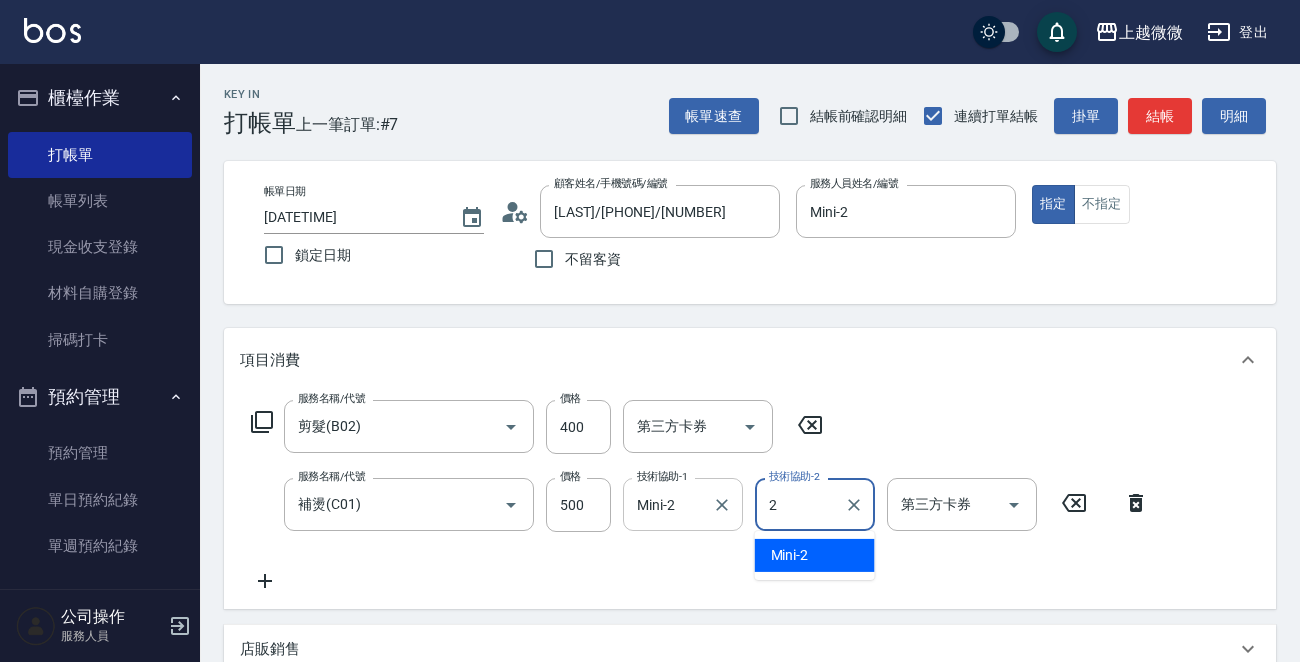 type on "Mini-2" 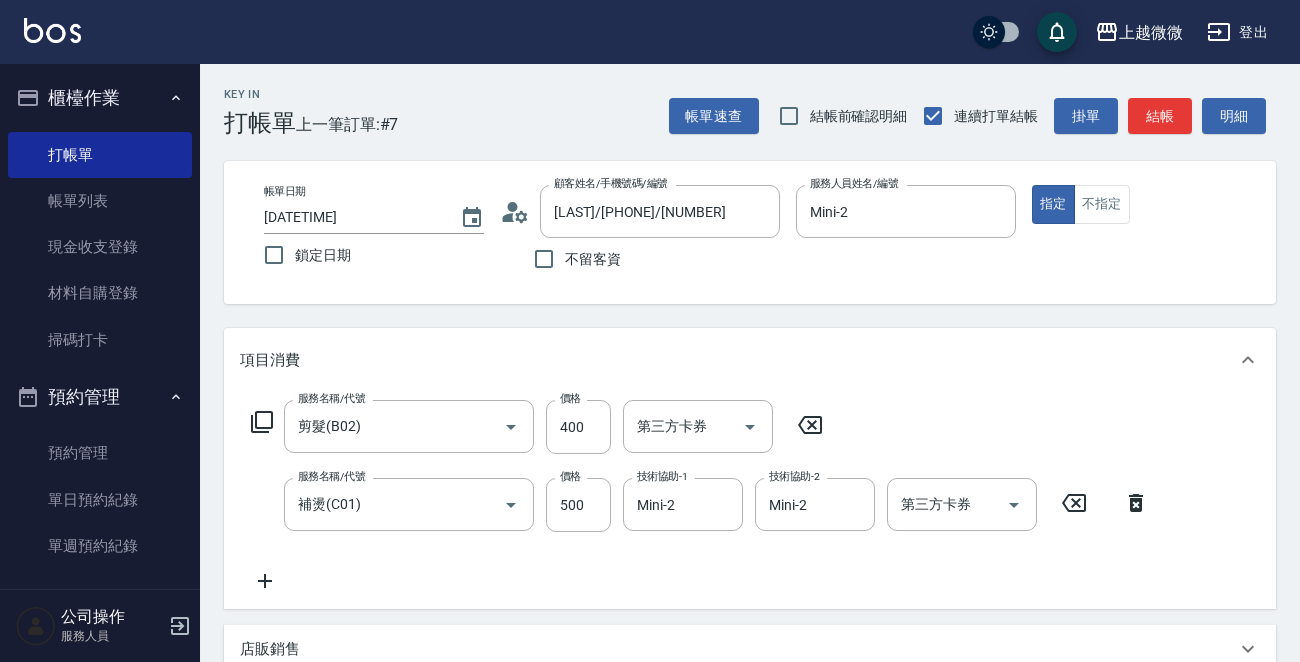click 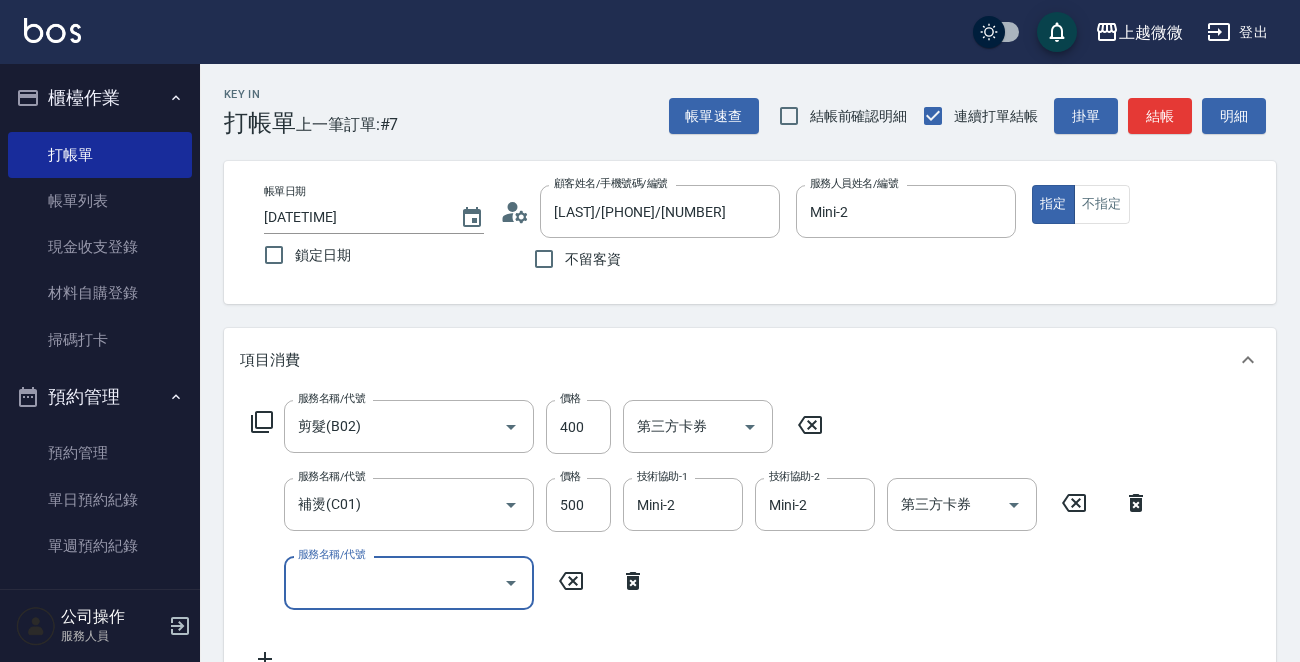click 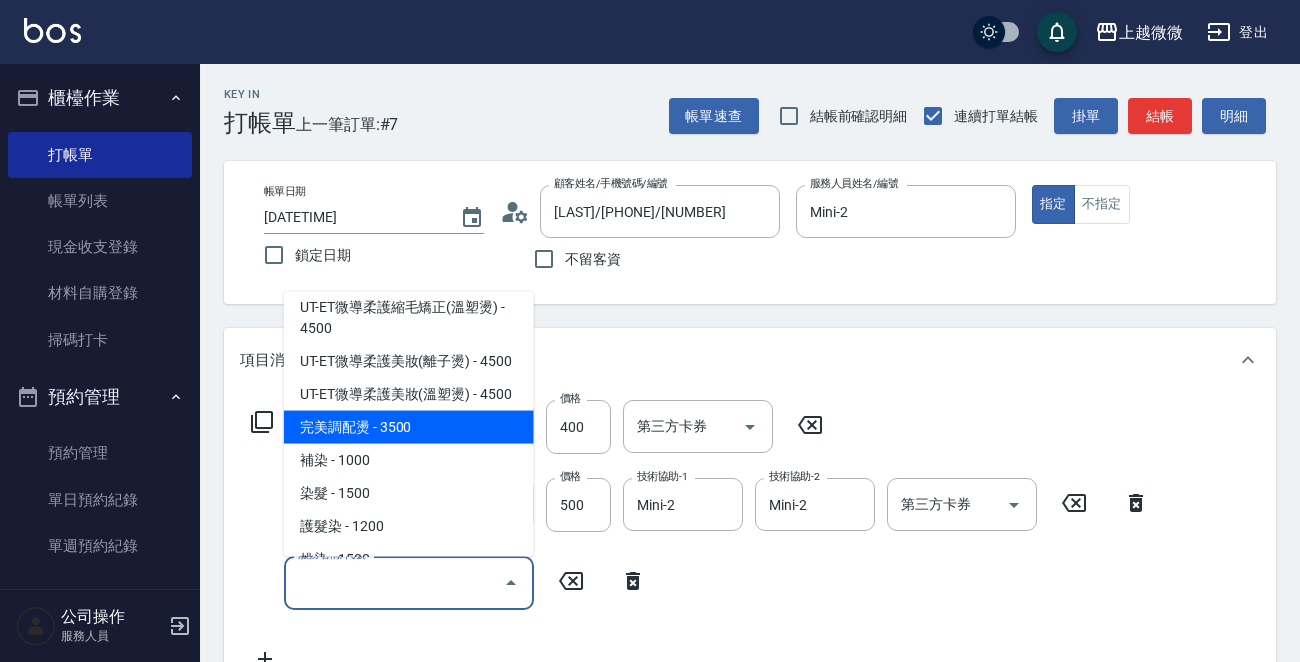 scroll, scrollTop: 800, scrollLeft: 0, axis: vertical 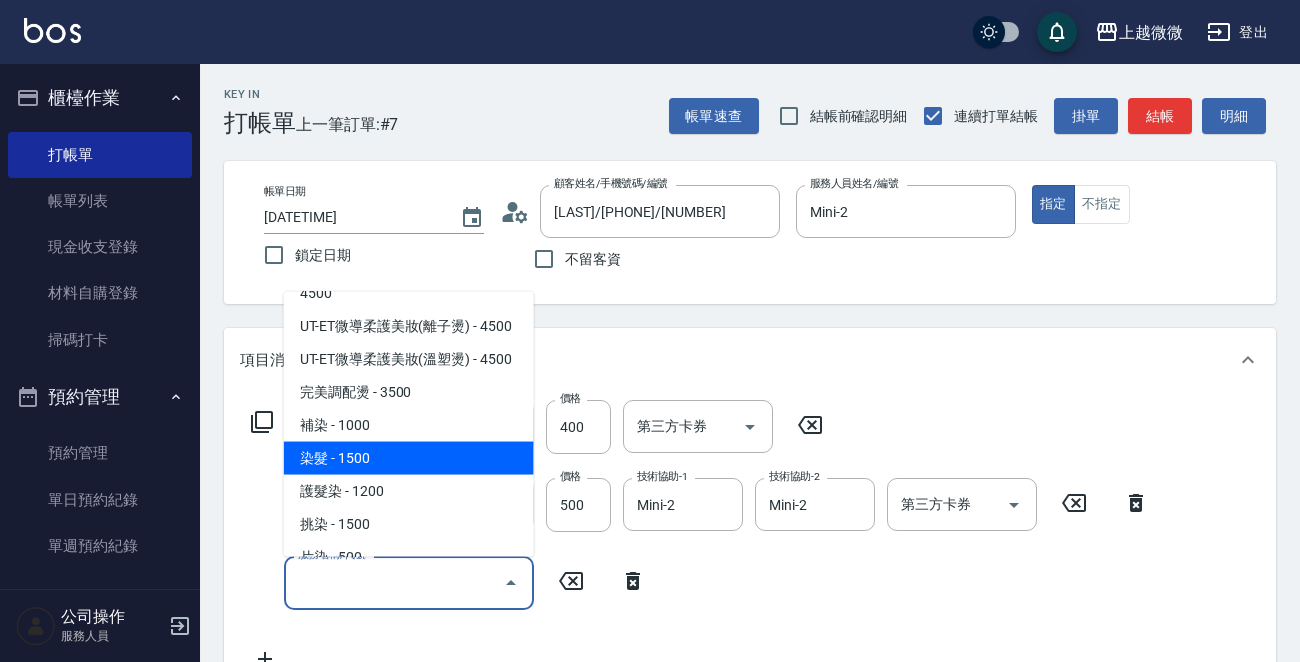 click on "染髮 - 1500" at bounding box center (409, 458) 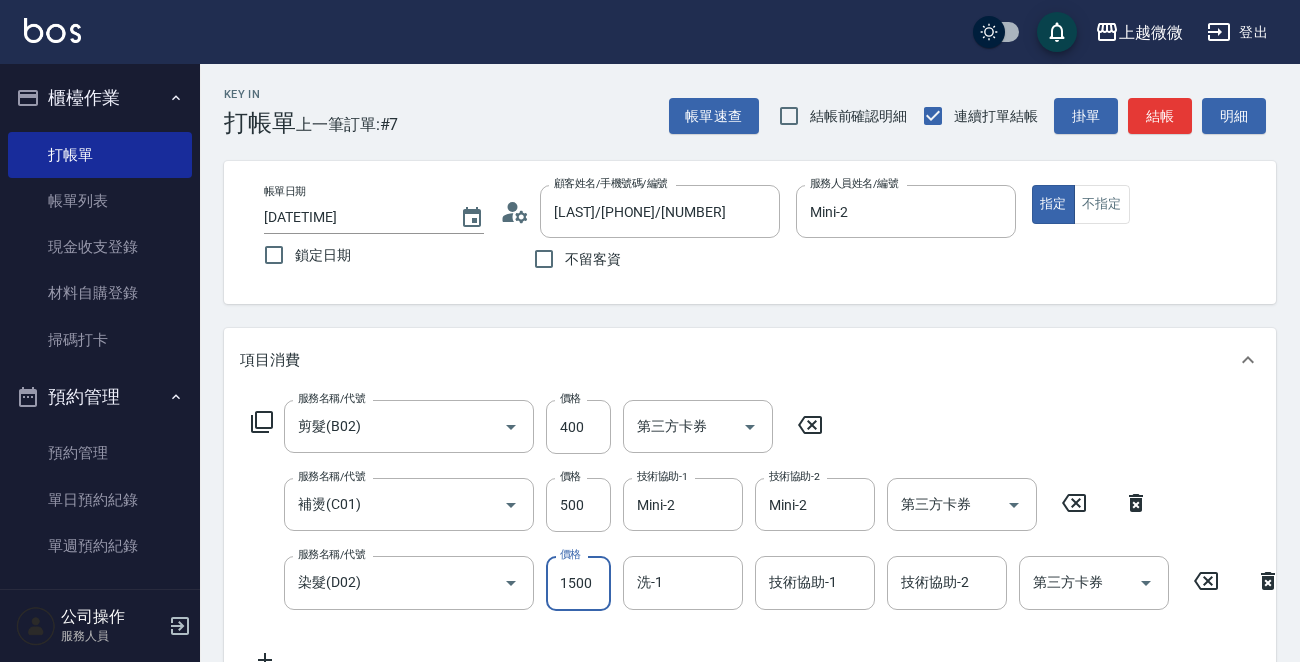 drag, startPoint x: 581, startPoint y: 571, endPoint x: 591, endPoint y: 576, distance: 11.18034 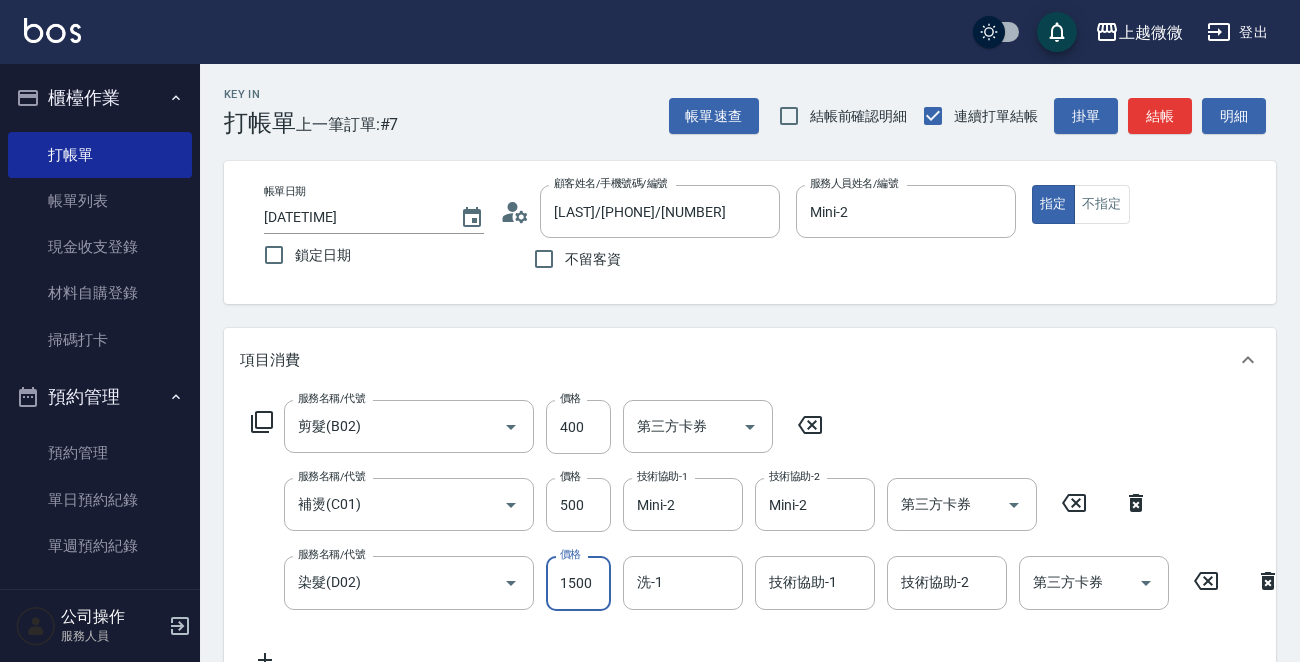 click on "1500" at bounding box center (578, 583) 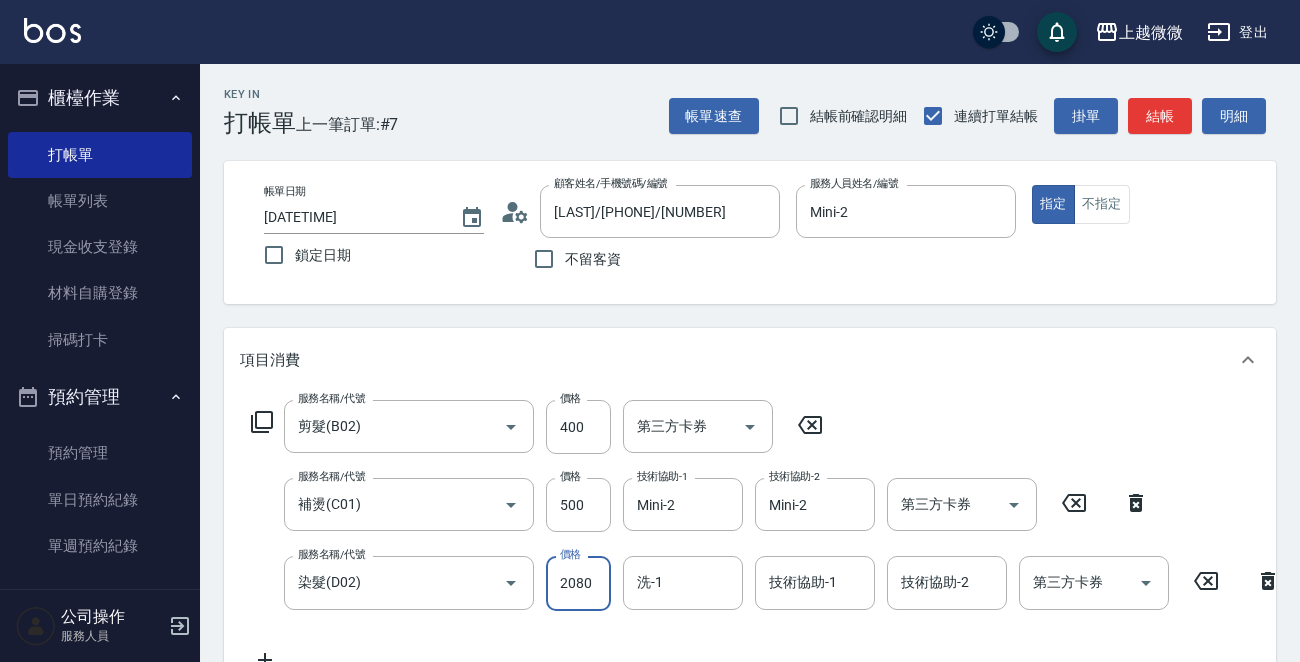 type on "2080" 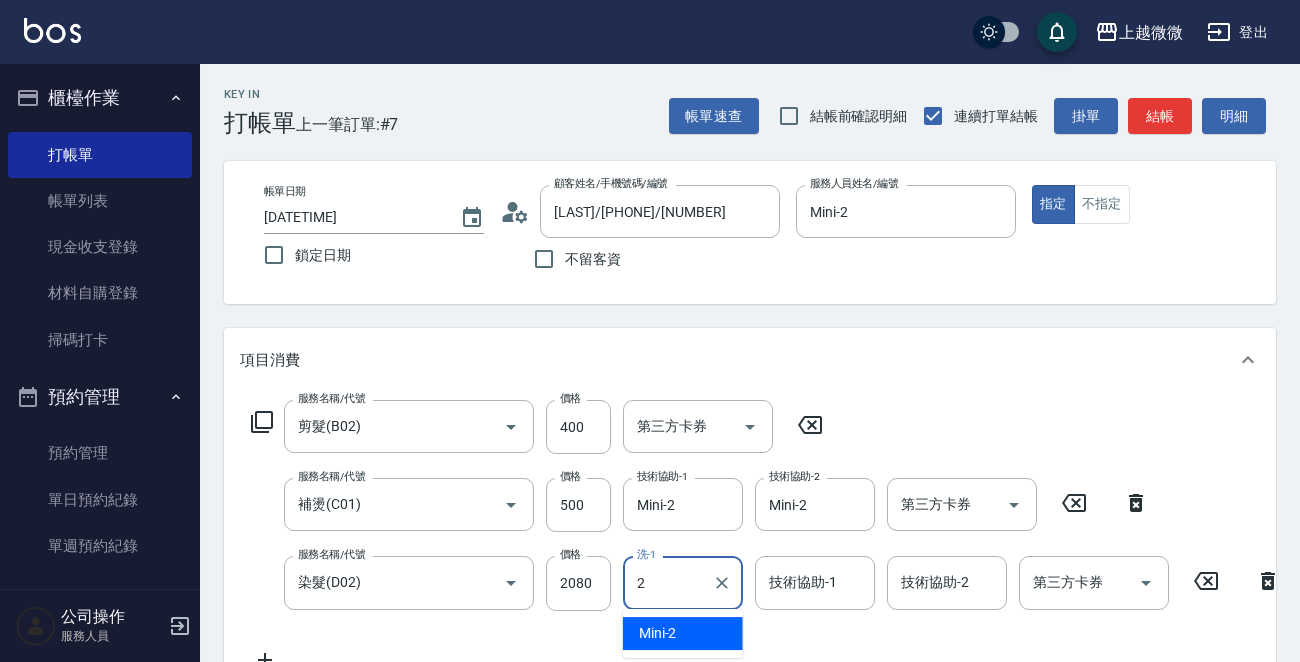 type on "Mini-2" 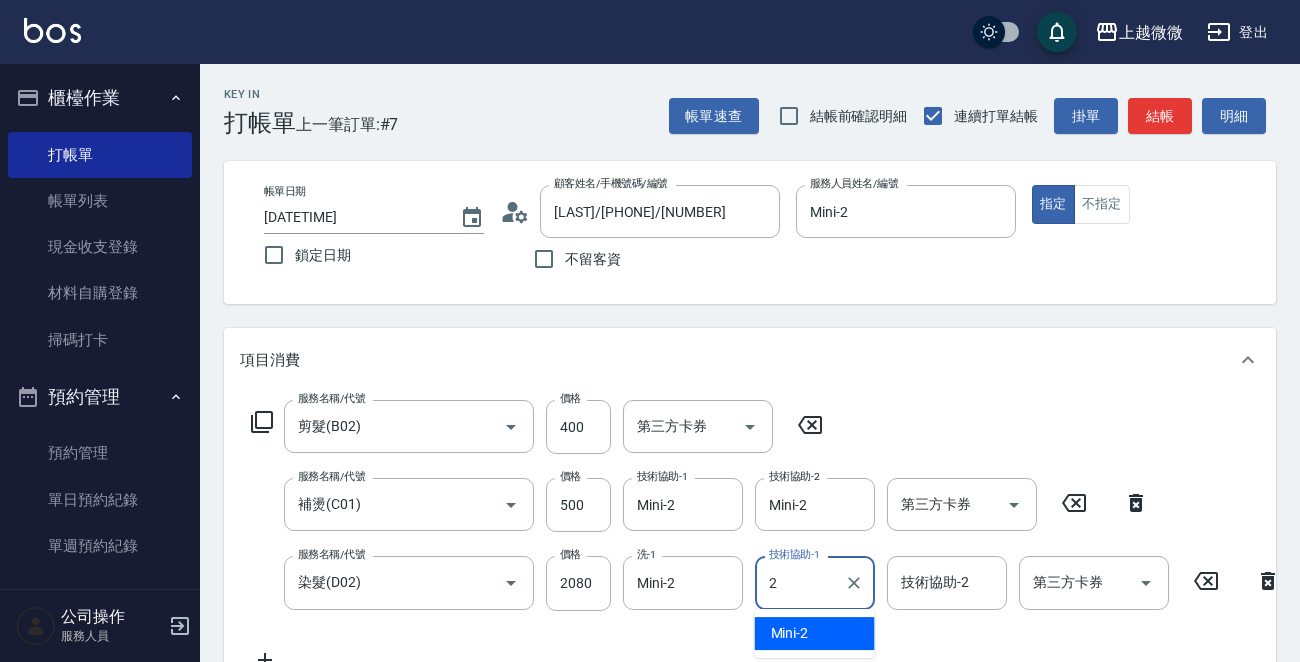 type on "Mini-2" 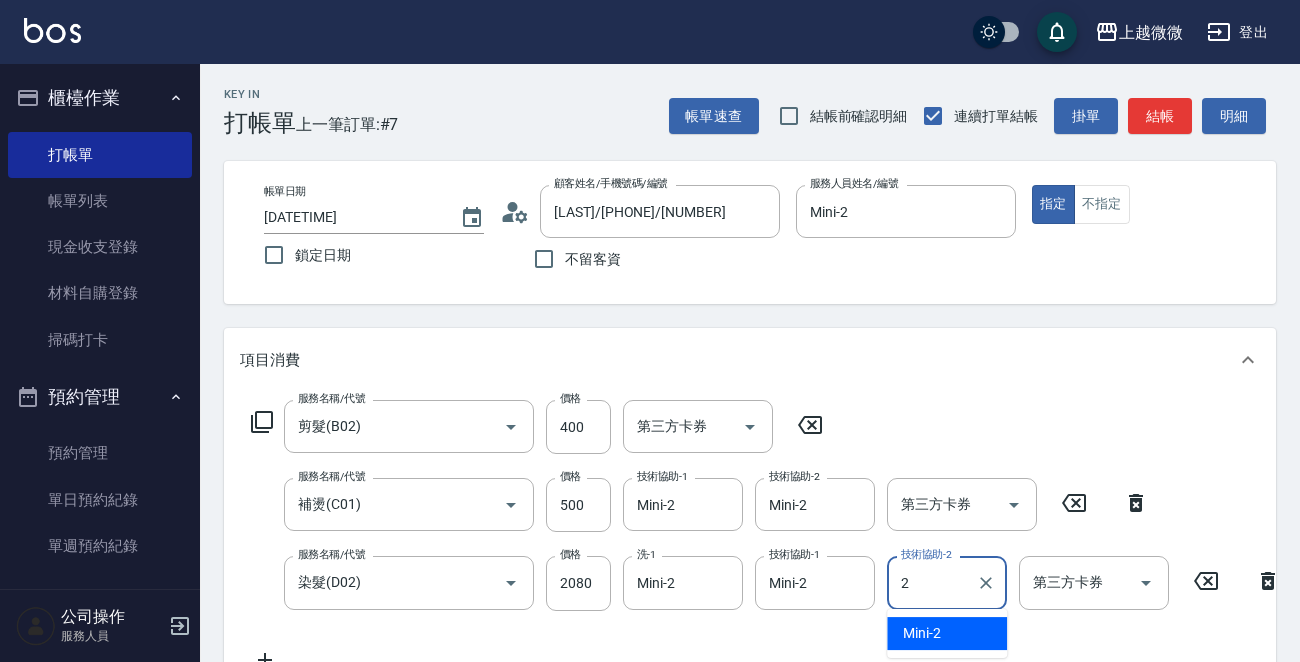 type on "Mini-2" 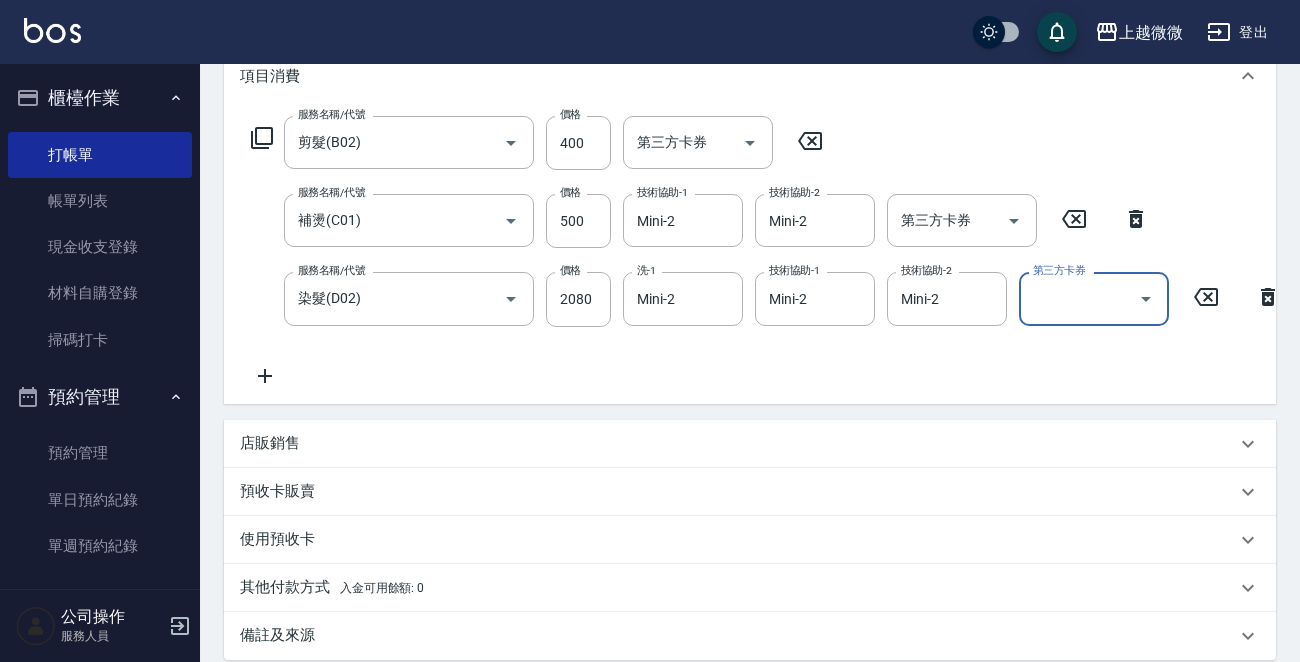 scroll, scrollTop: 300, scrollLeft: 0, axis: vertical 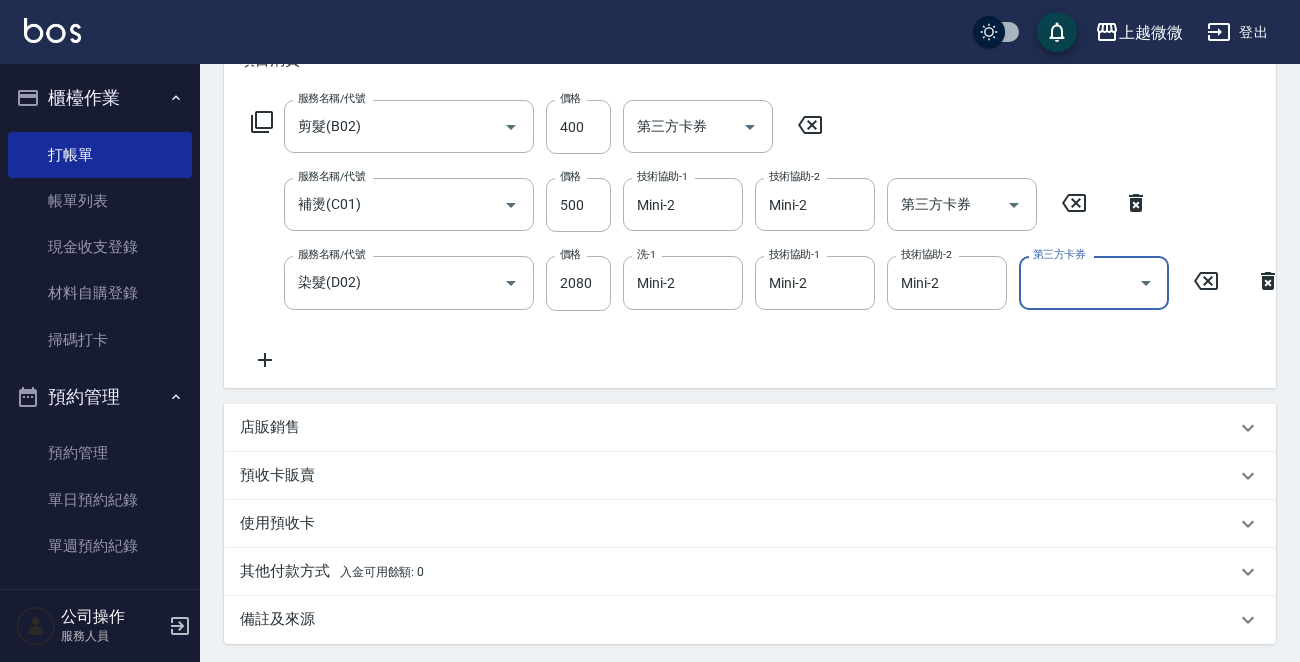 click 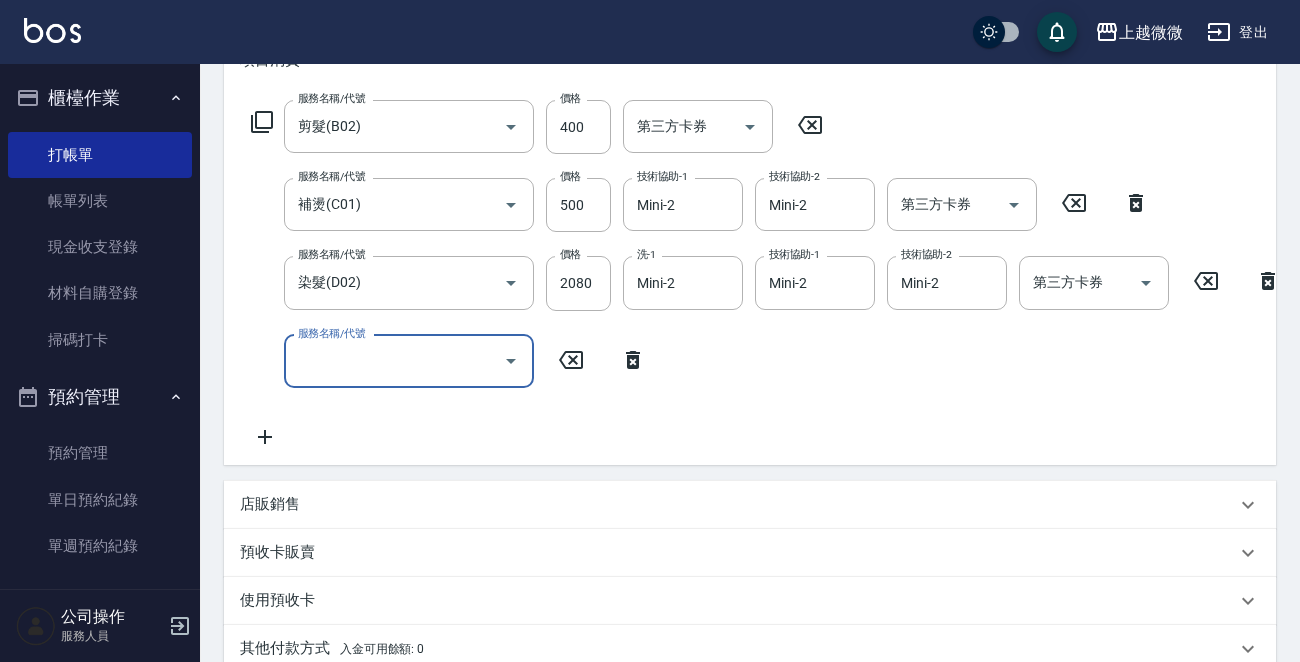 click 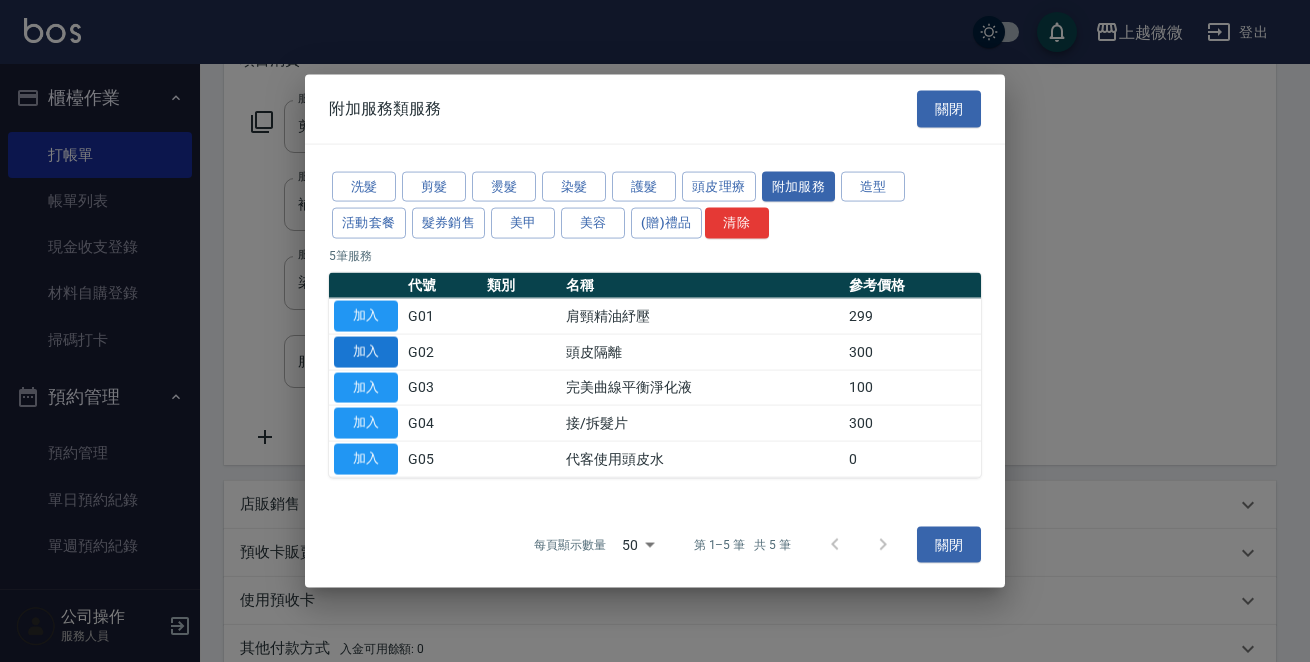 click on "加入" at bounding box center [366, 351] 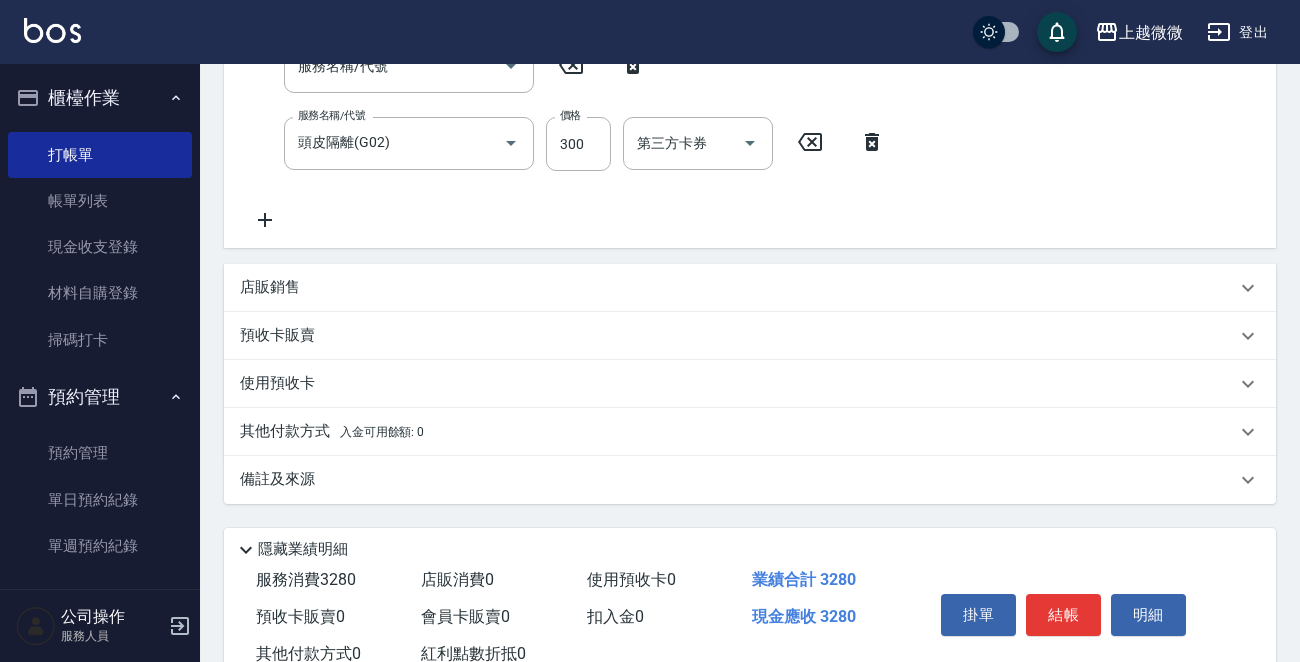 scroll, scrollTop: 600, scrollLeft: 0, axis: vertical 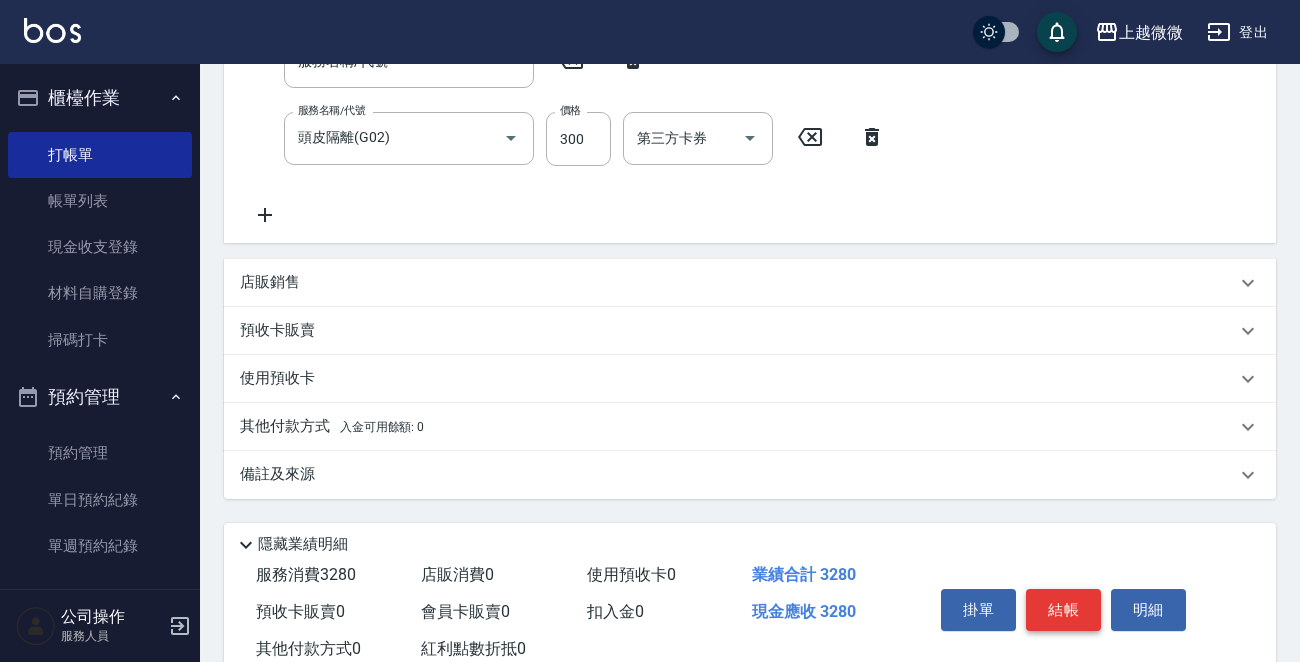 click on "結帳" at bounding box center [1063, 610] 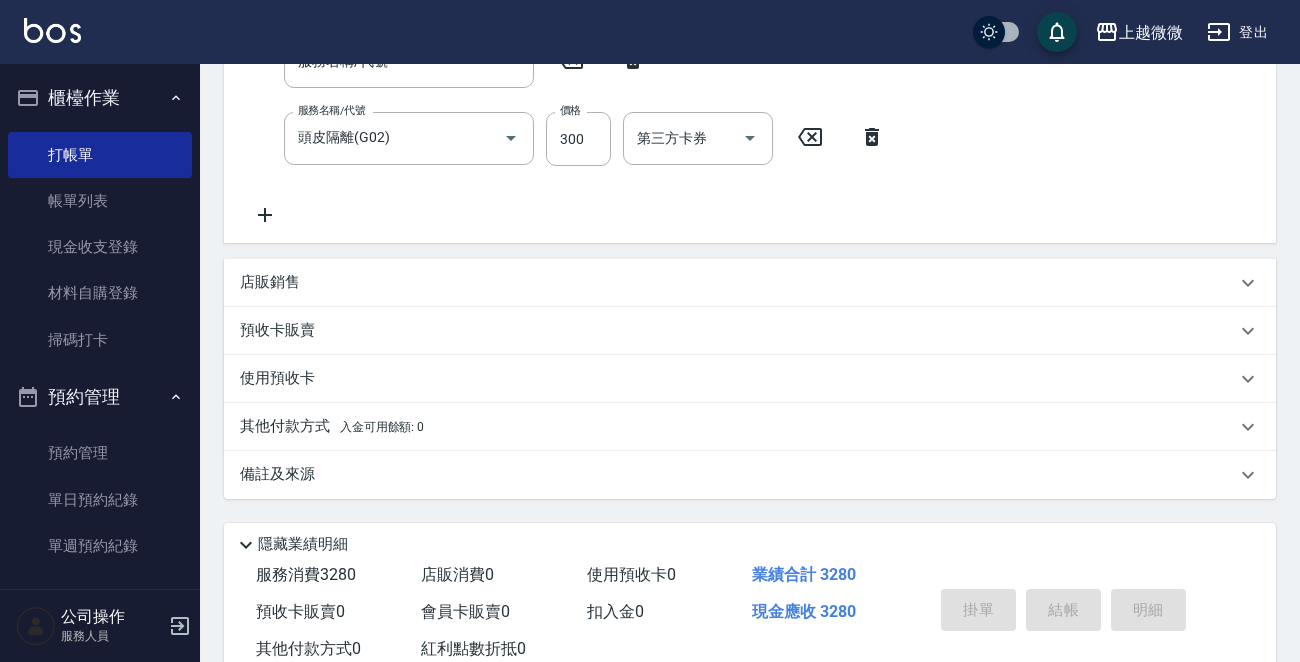 type on "[DATE] [TIME]" 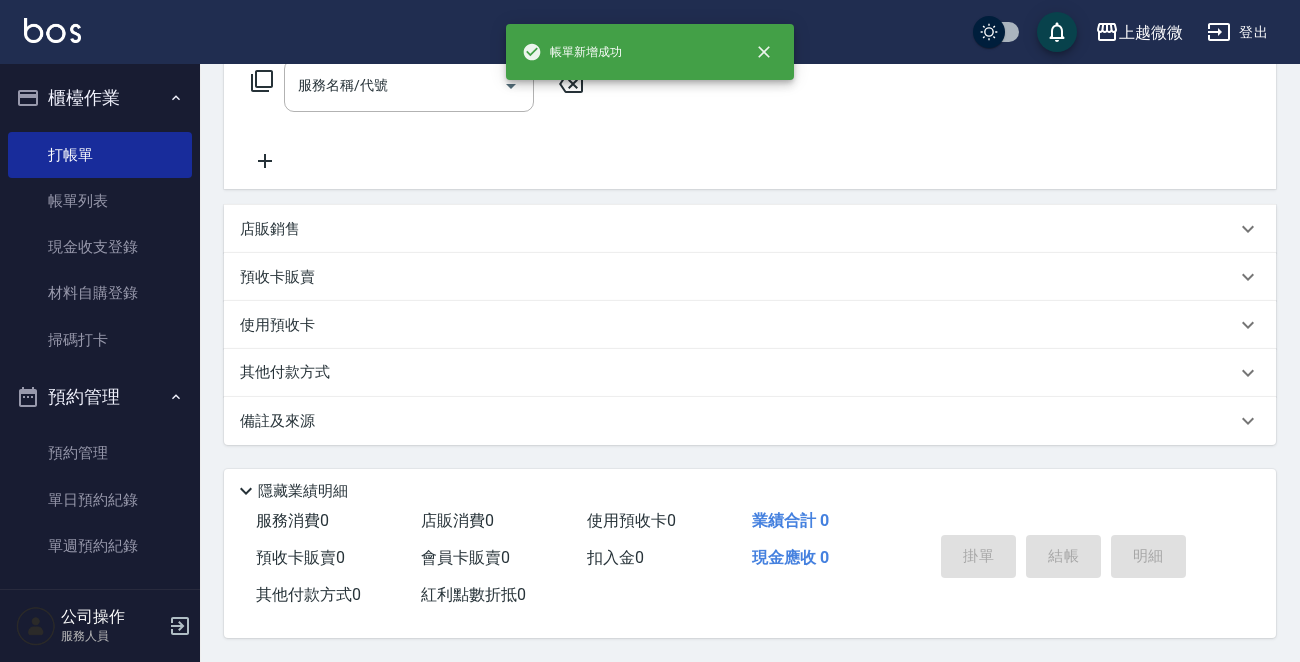 scroll, scrollTop: 0, scrollLeft: 0, axis: both 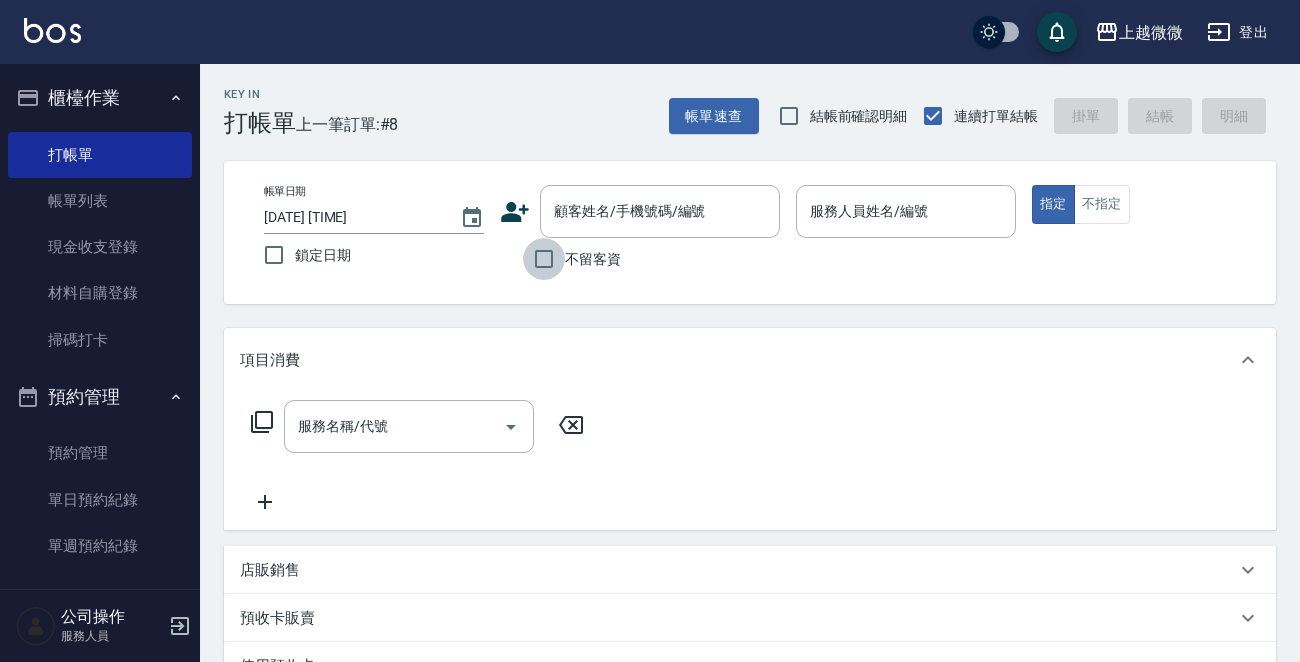 click on "不留客資" at bounding box center [544, 259] 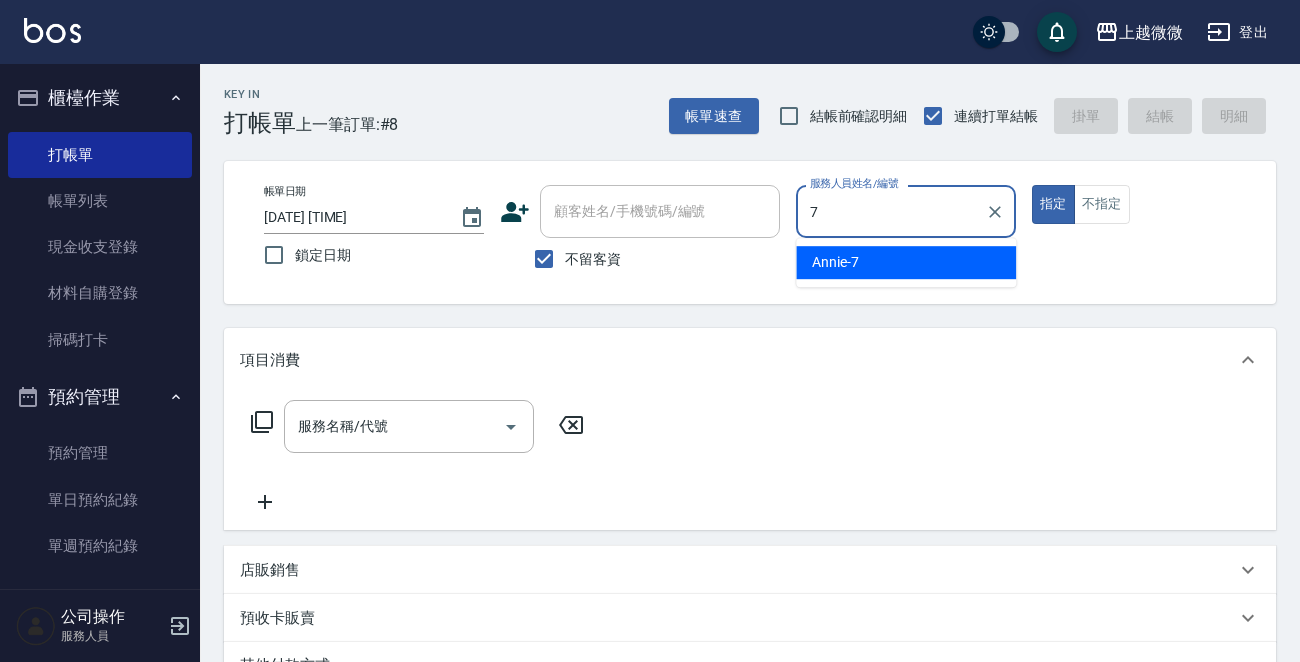 type on "Annie-7" 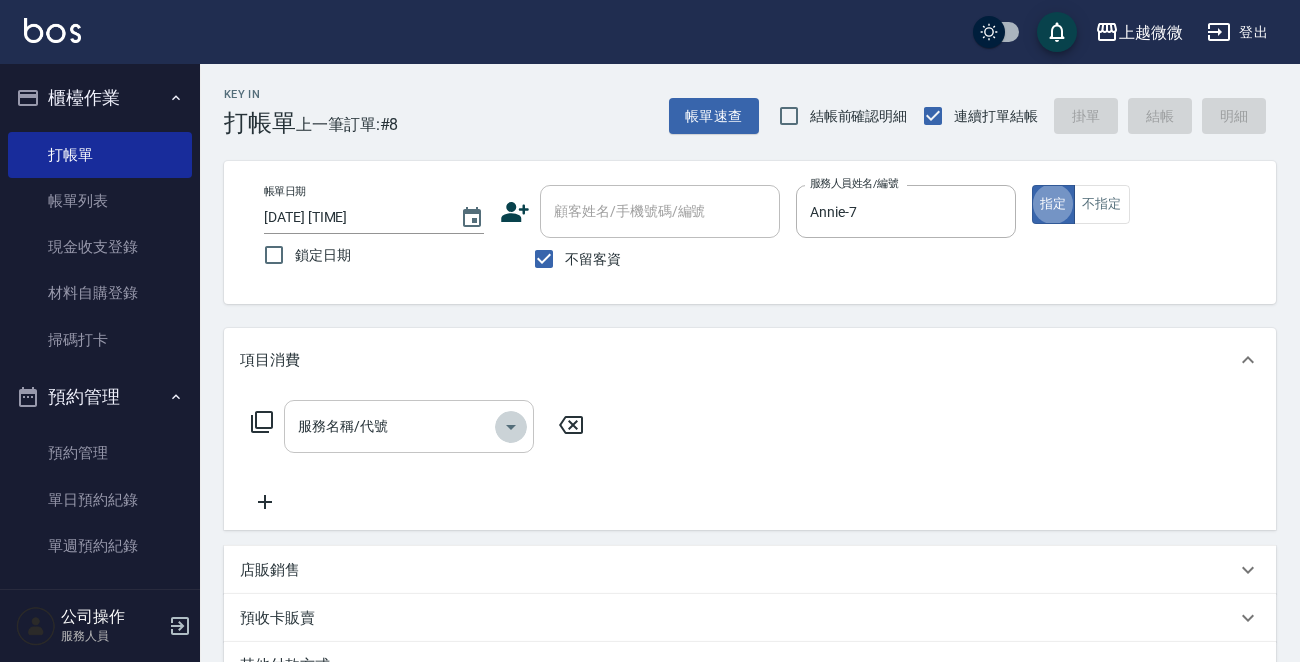 click 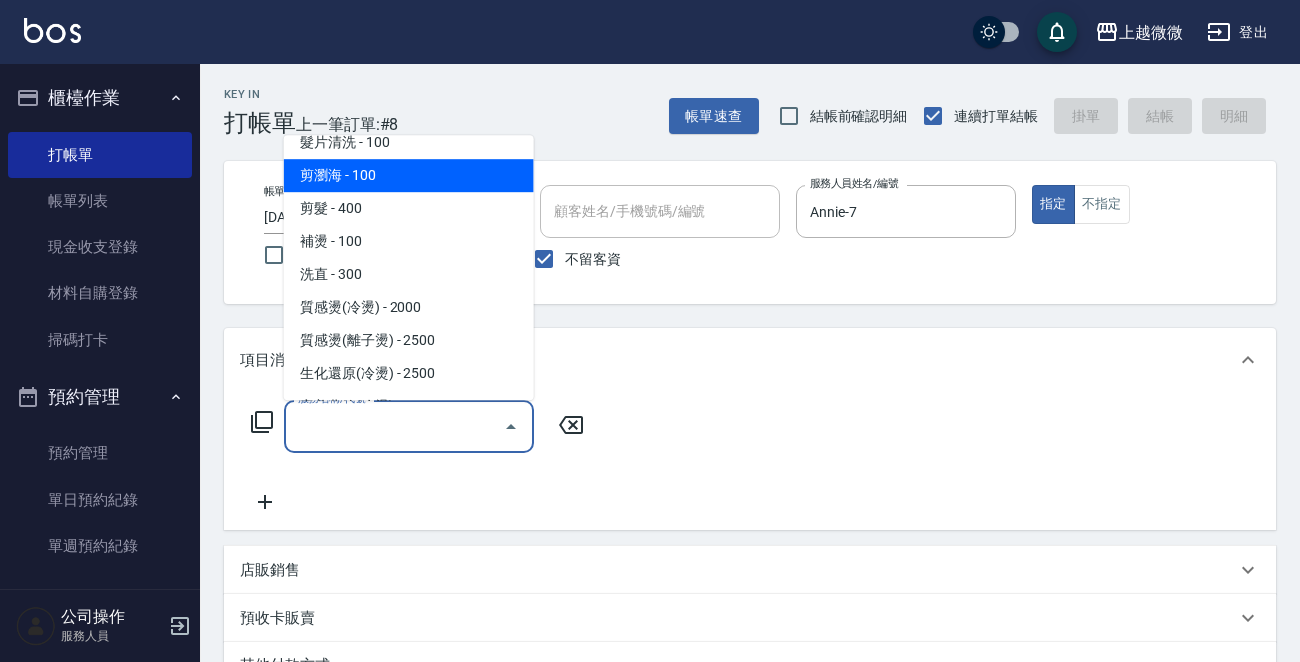 scroll, scrollTop: 300, scrollLeft: 0, axis: vertical 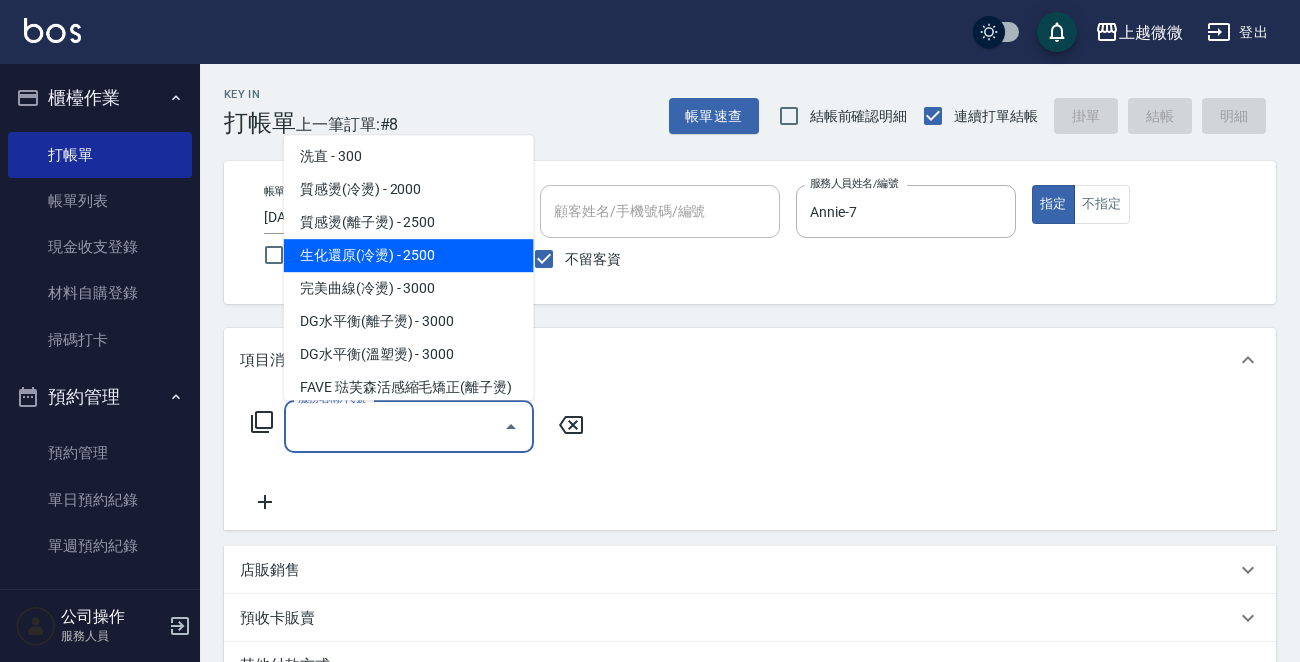 click on "生化還原(冷燙) - 2500" at bounding box center [409, 255] 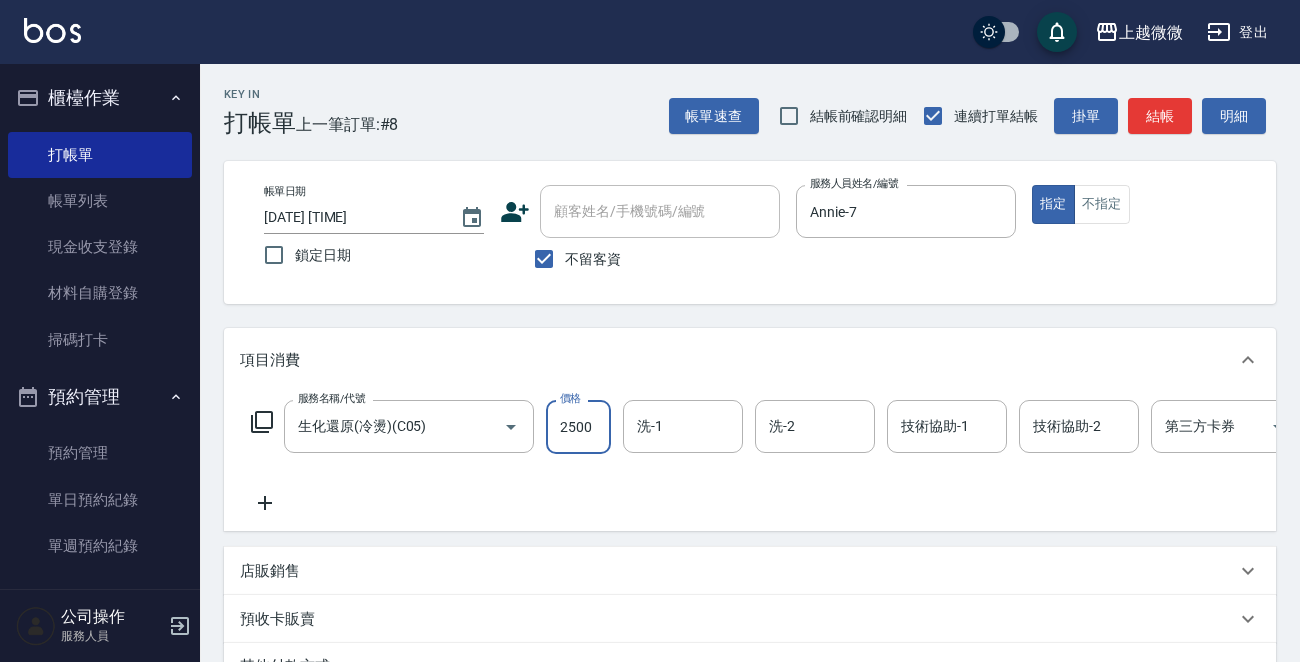 click on "2500" at bounding box center (578, 427) 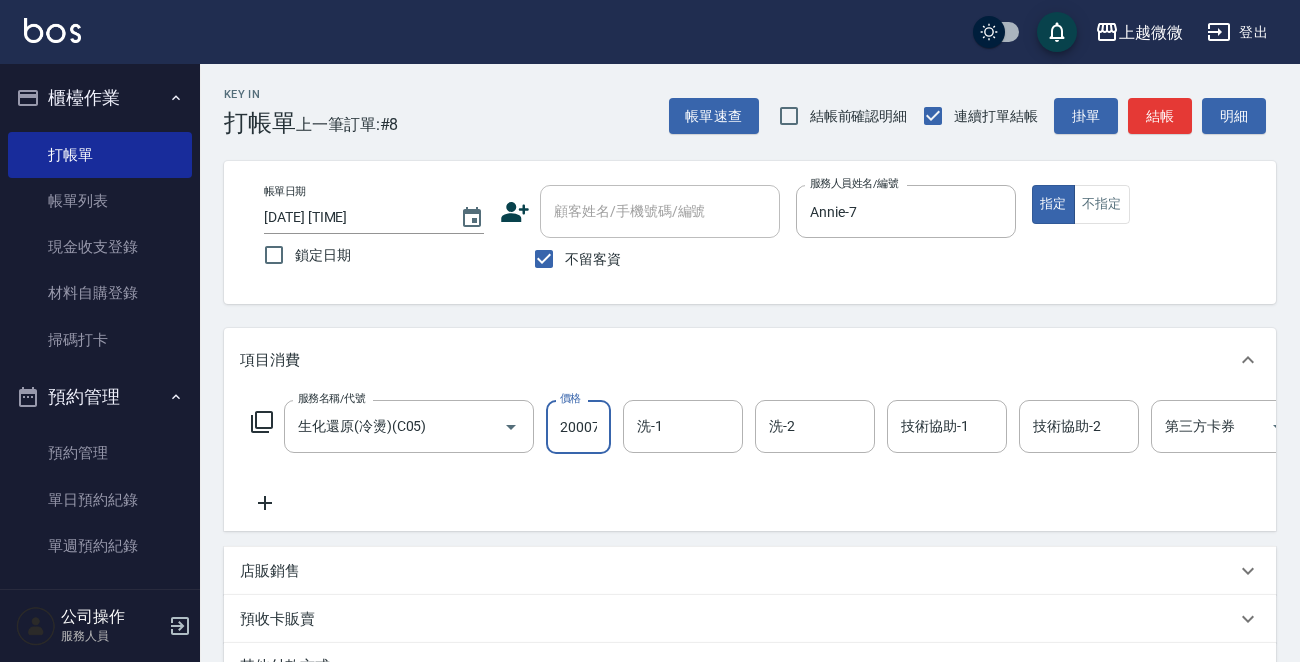 type on "20007" 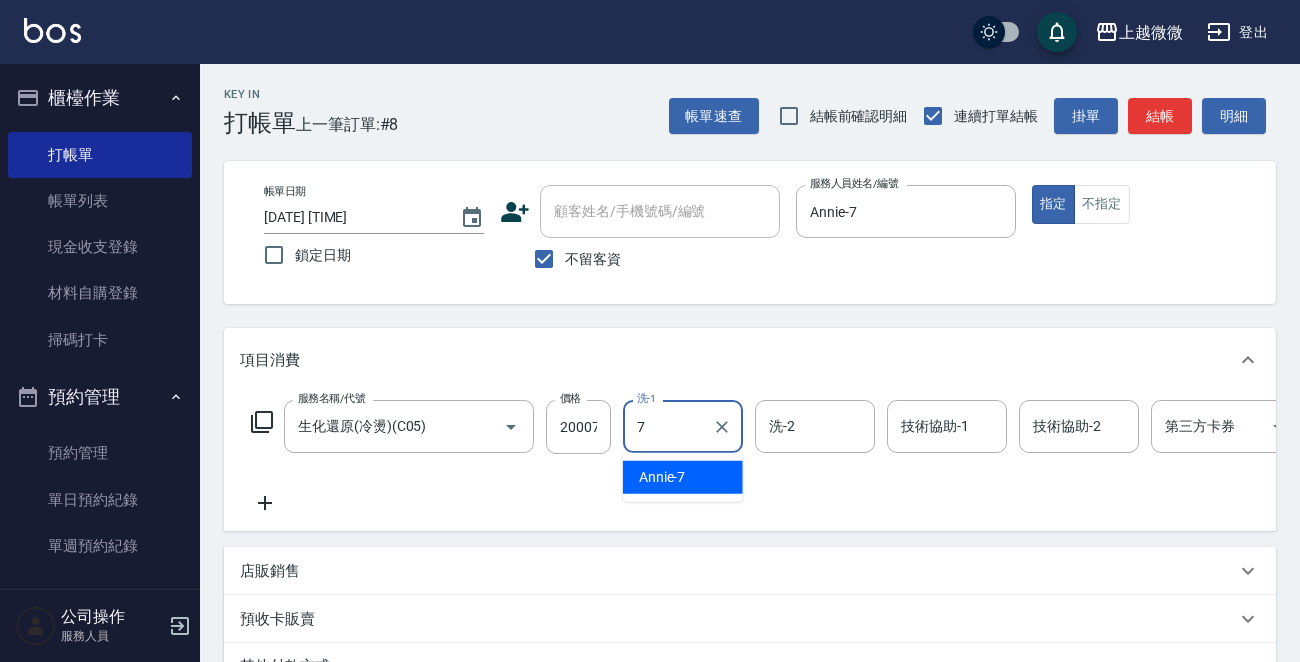 type on "Annie-7" 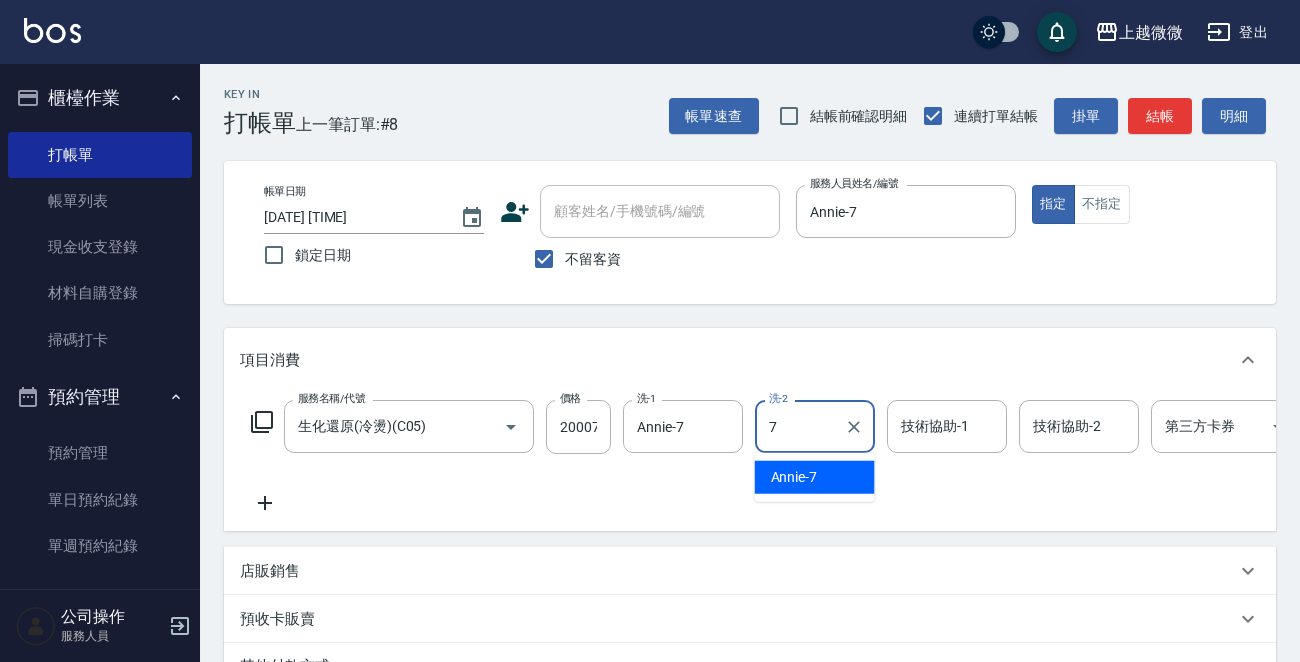 type on "Annie-7" 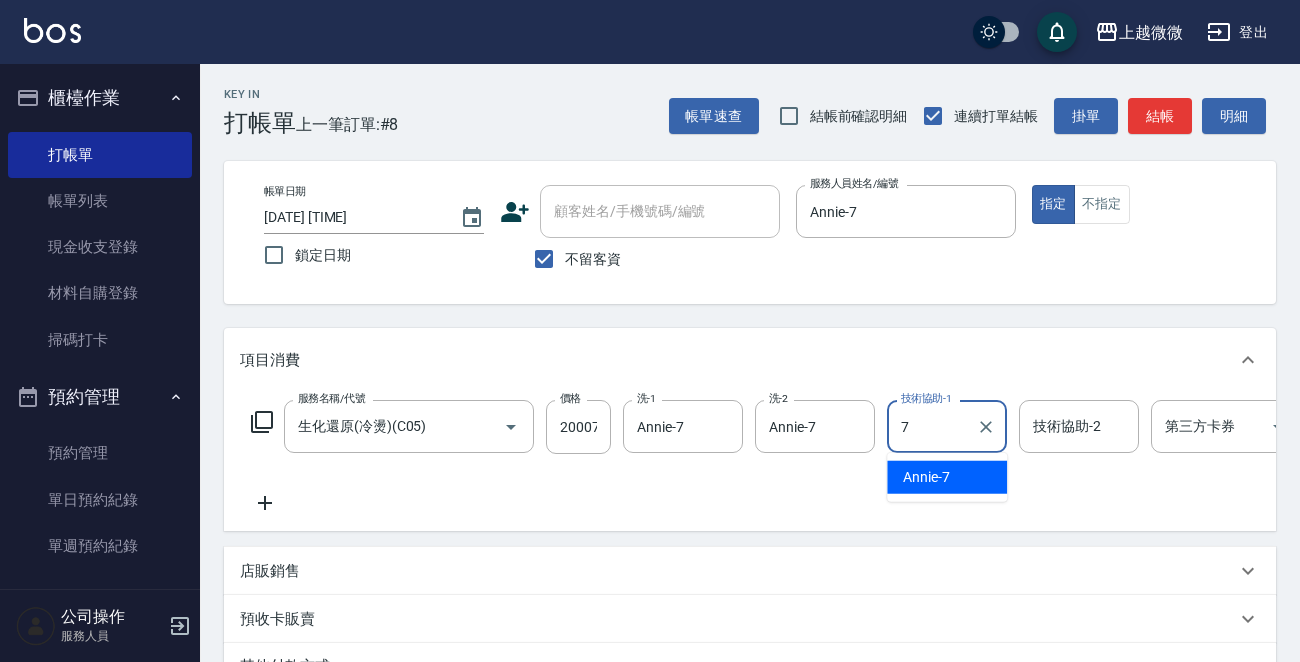 type on "Annie-7" 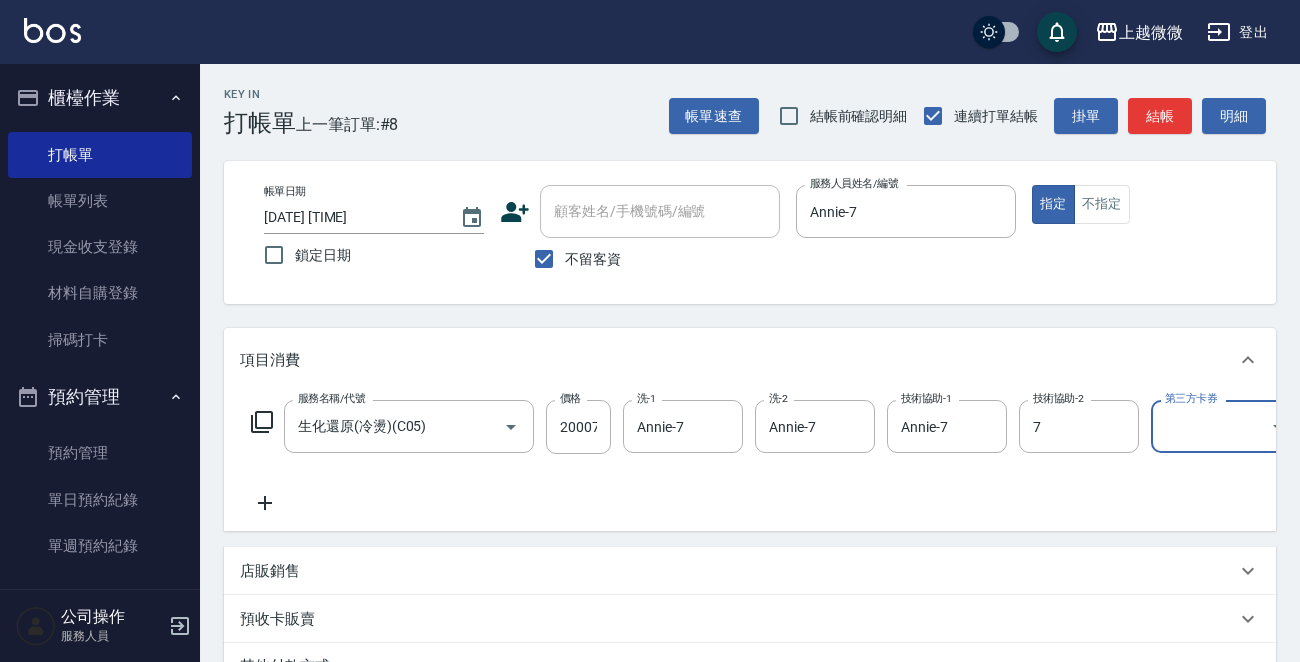 type on "Annie-7" 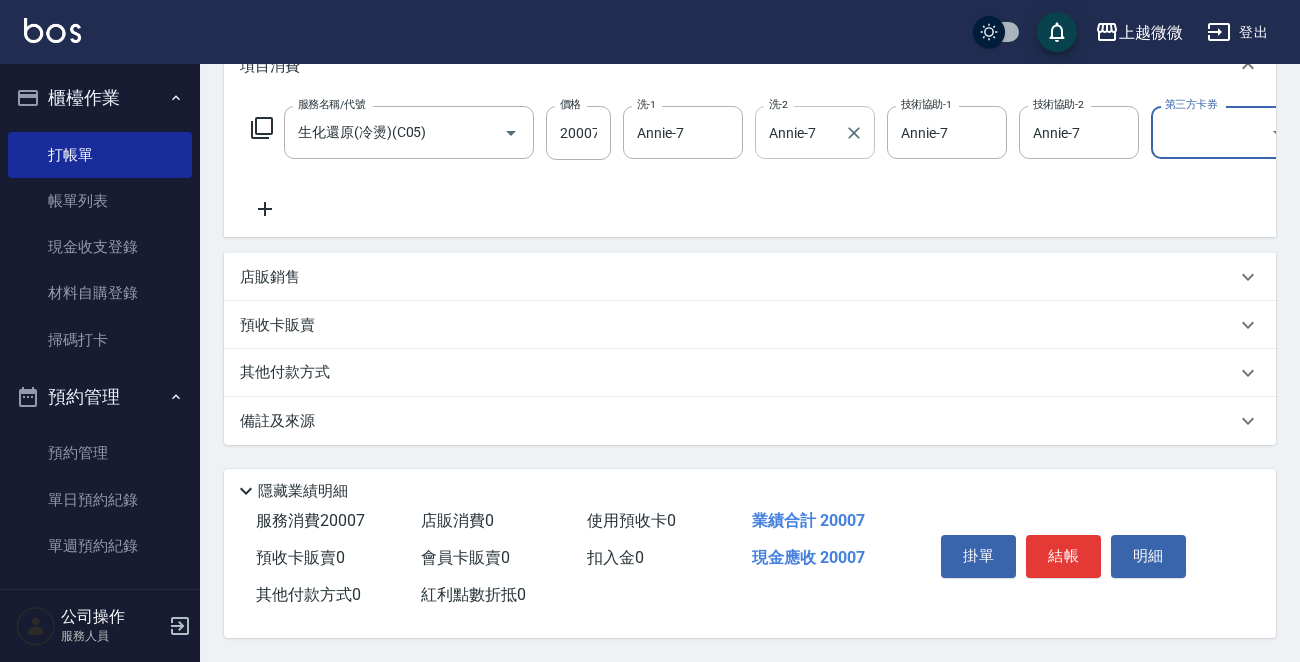 scroll, scrollTop: 100, scrollLeft: 0, axis: vertical 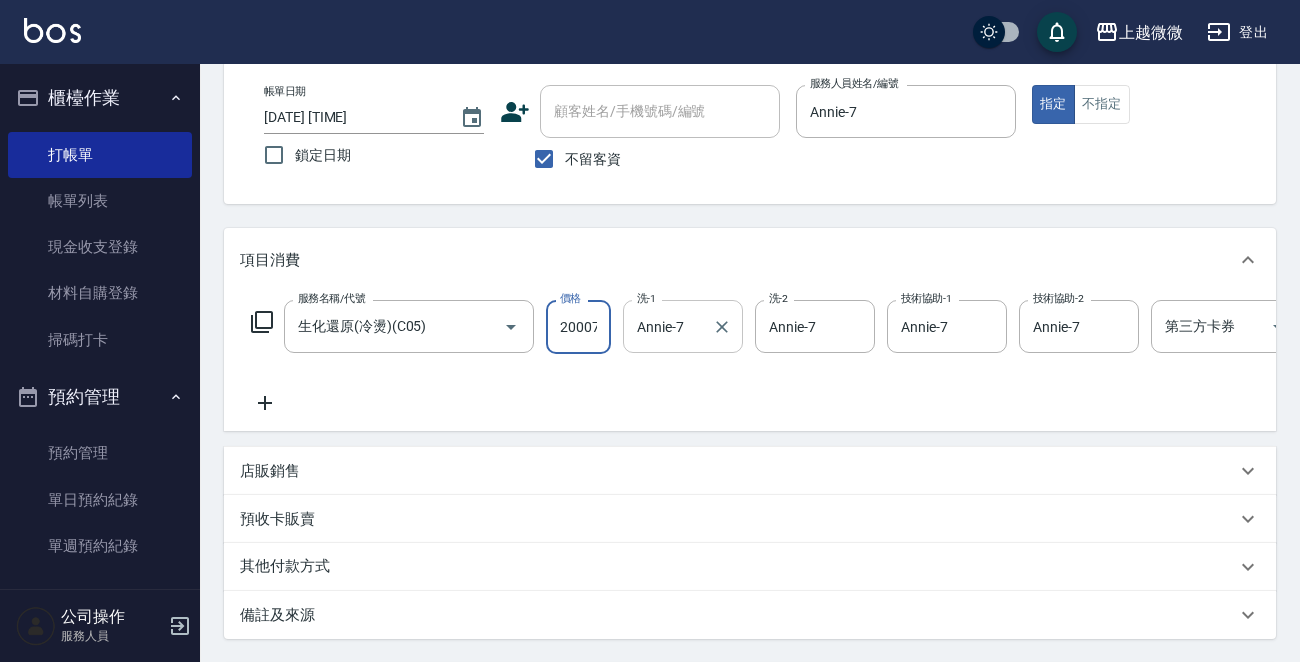drag, startPoint x: 596, startPoint y: 324, endPoint x: 629, endPoint y: 343, distance: 38.078865 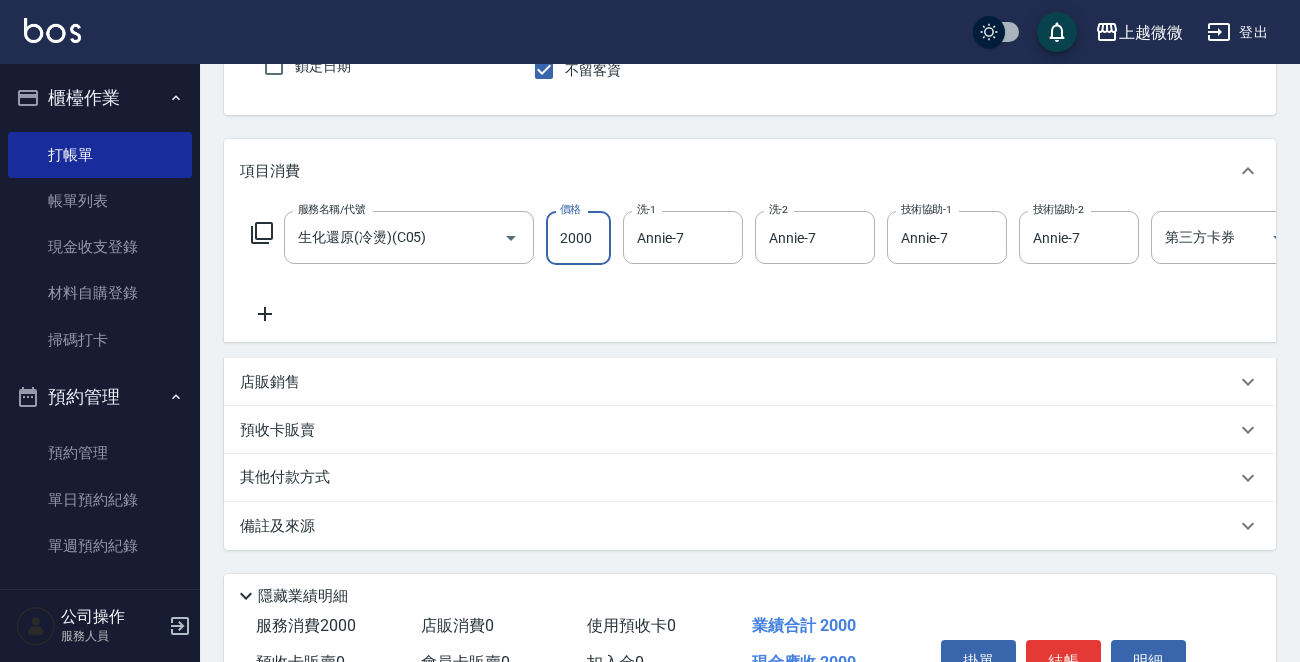 scroll, scrollTop: 314, scrollLeft: 0, axis: vertical 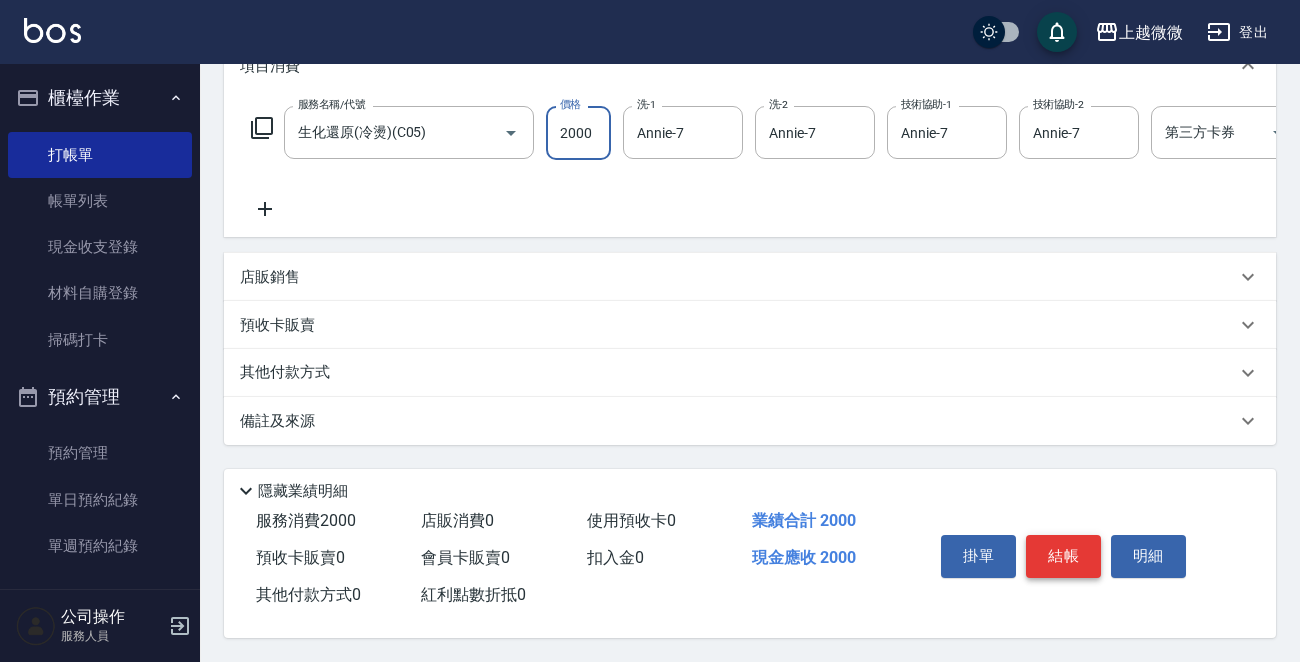type on "2000" 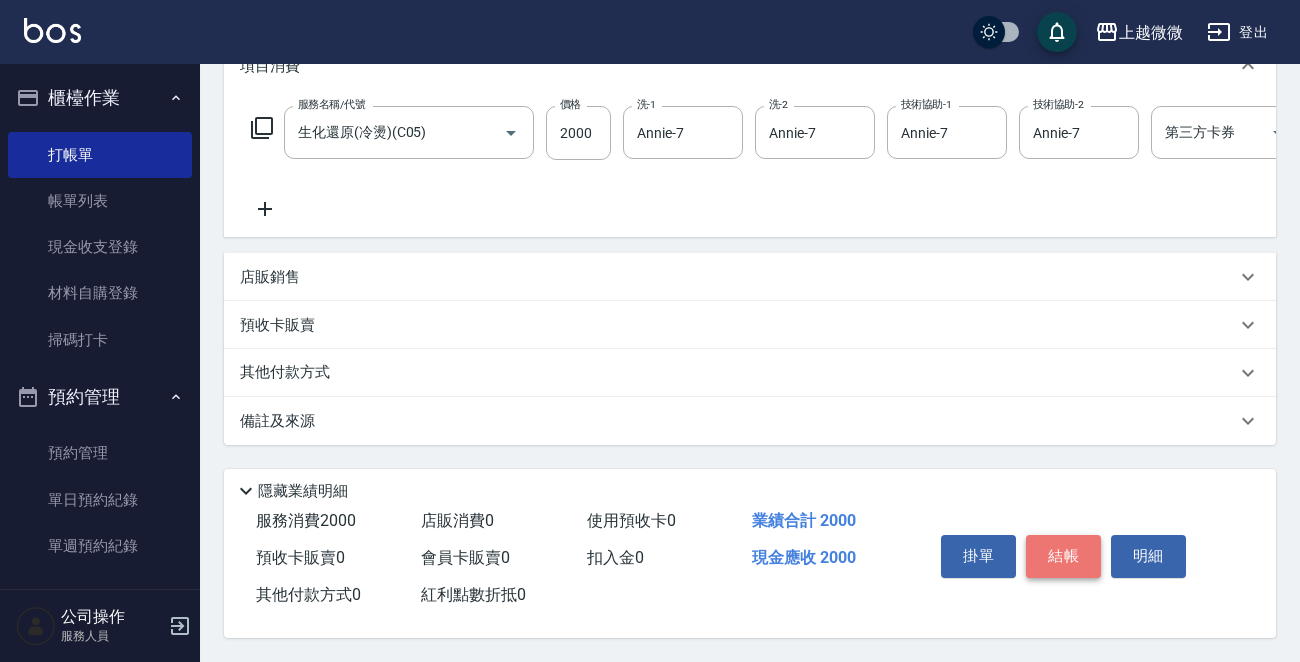 click on "結帳" at bounding box center [1063, 556] 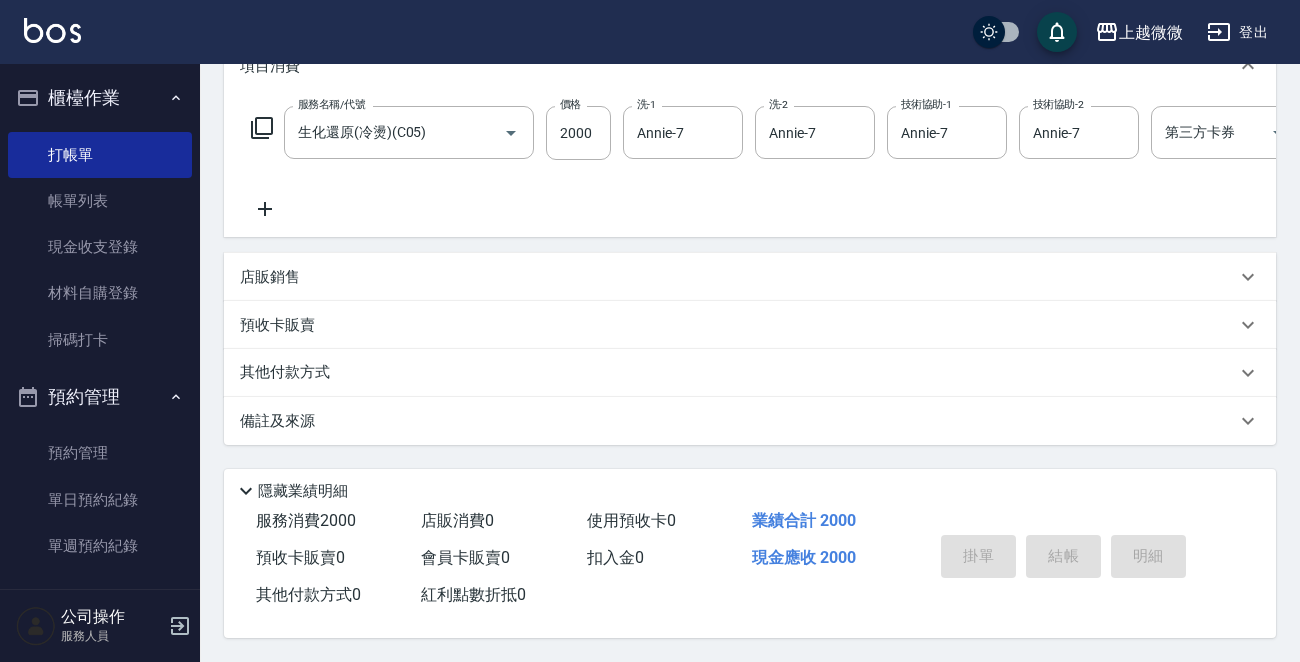 type on "2025/08/05 17:02" 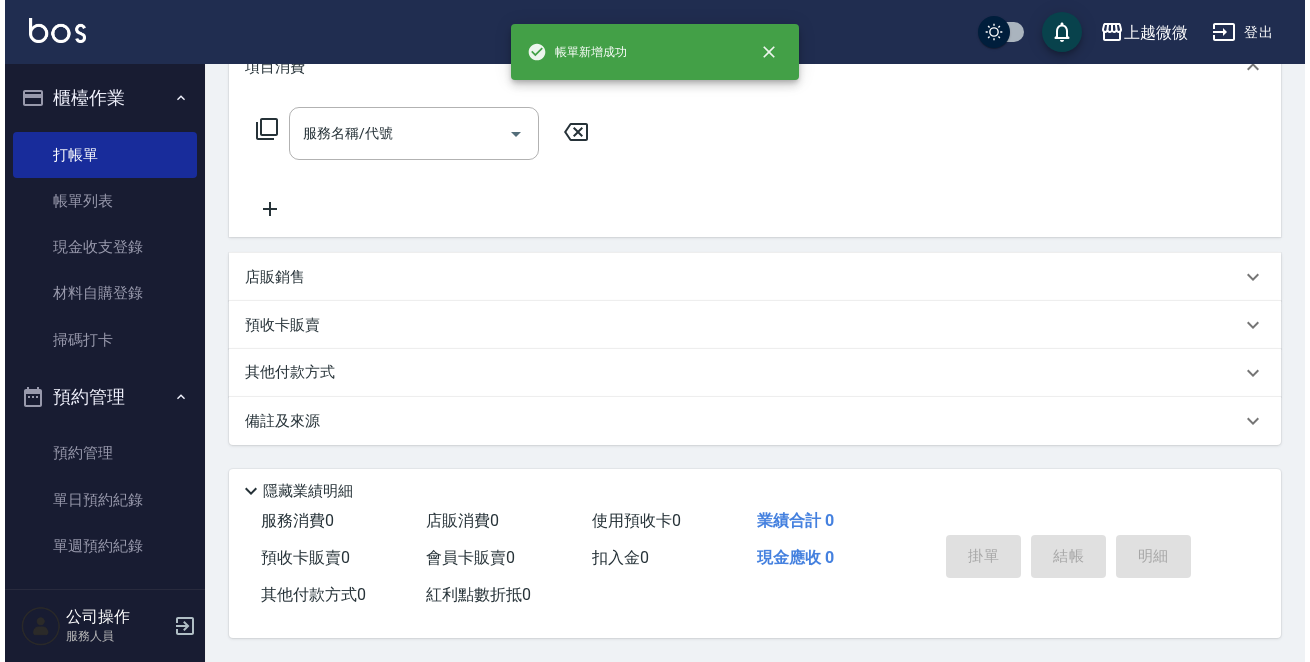 scroll, scrollTop: 0, scrollLeft: 0, axis: both 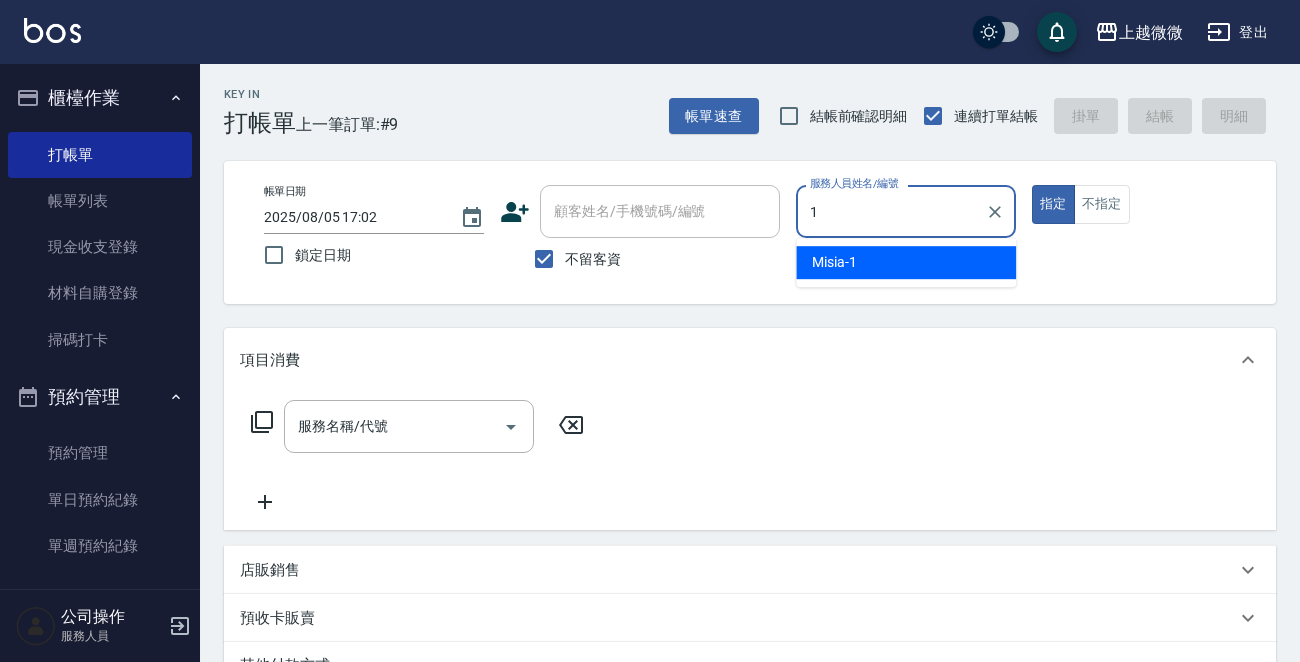 type on "Misia-1" 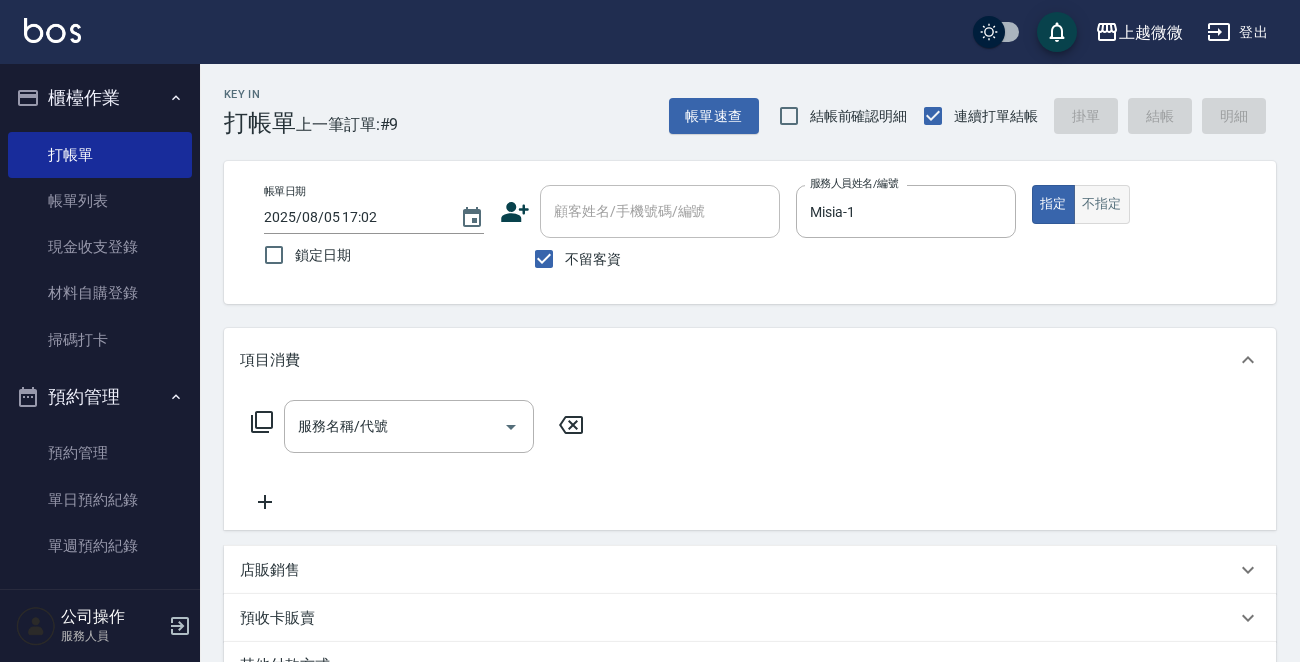 click on "不指定" at bounding box center (1102, 204) 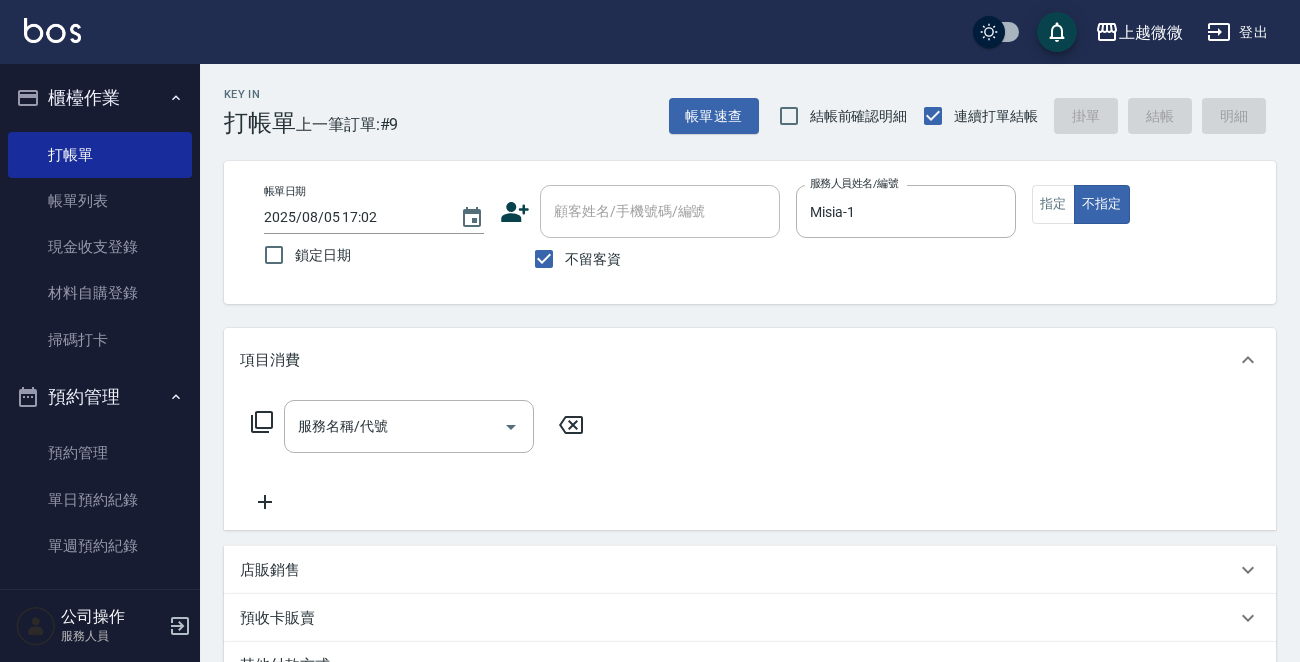 click 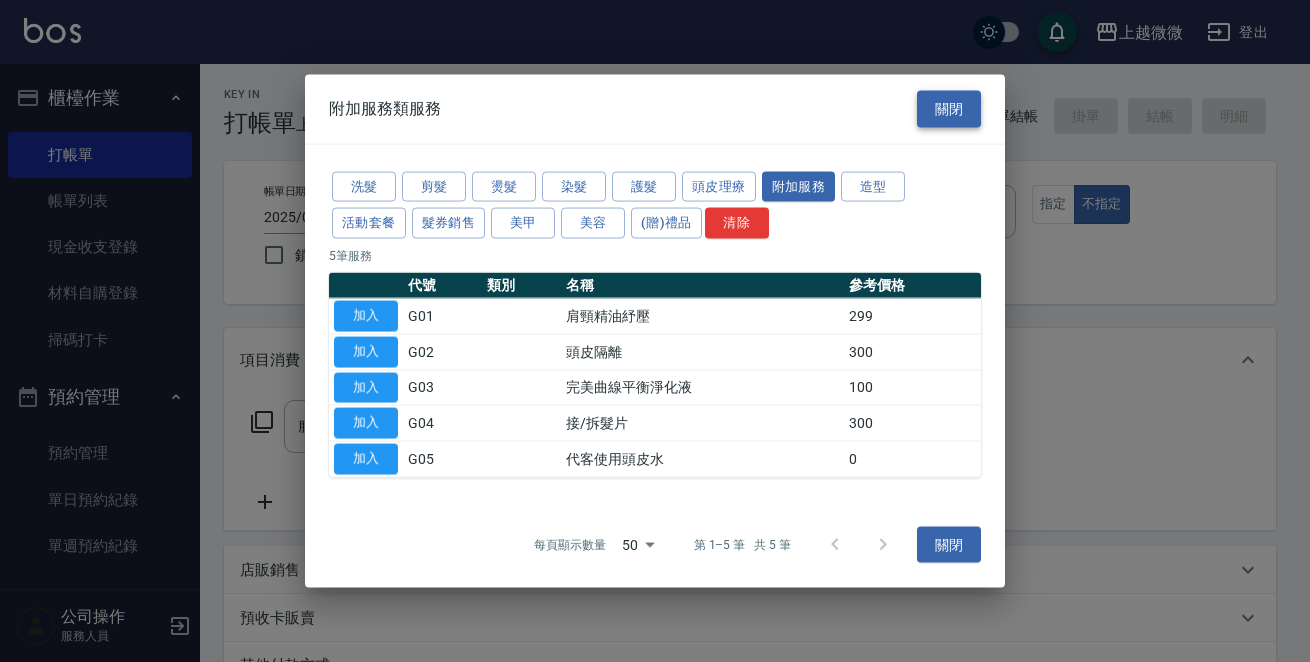 click on "關閉" at bounding box center [949, 109] 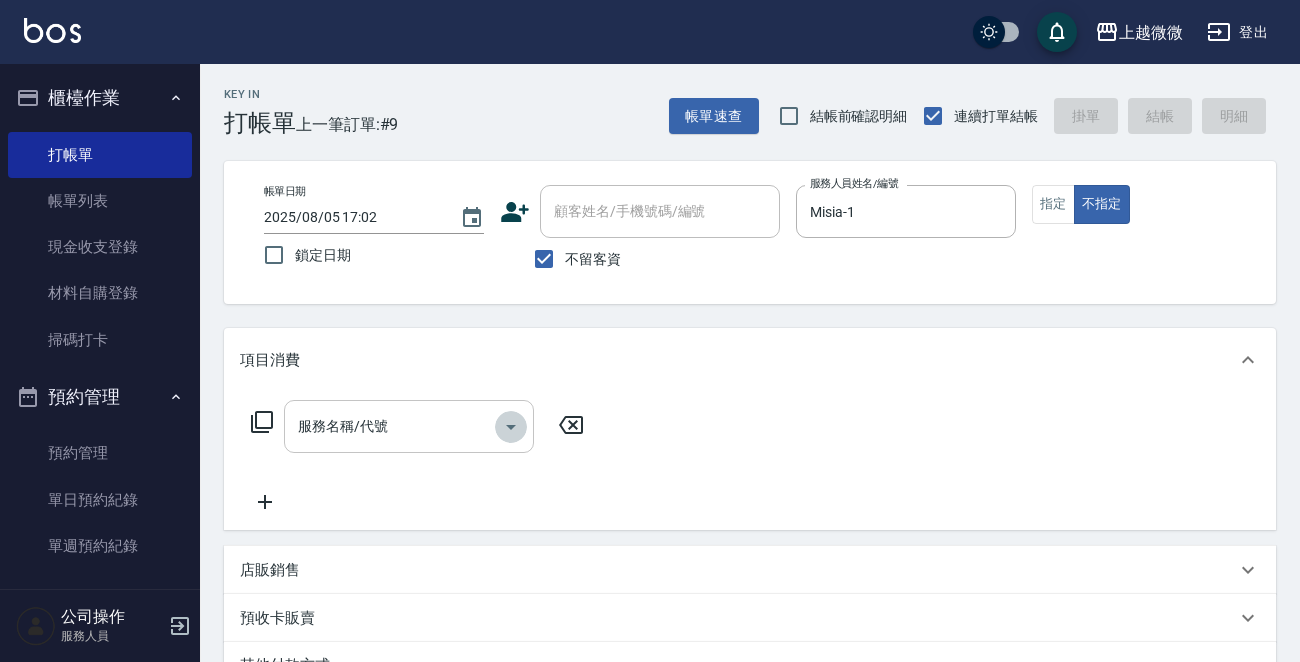 click 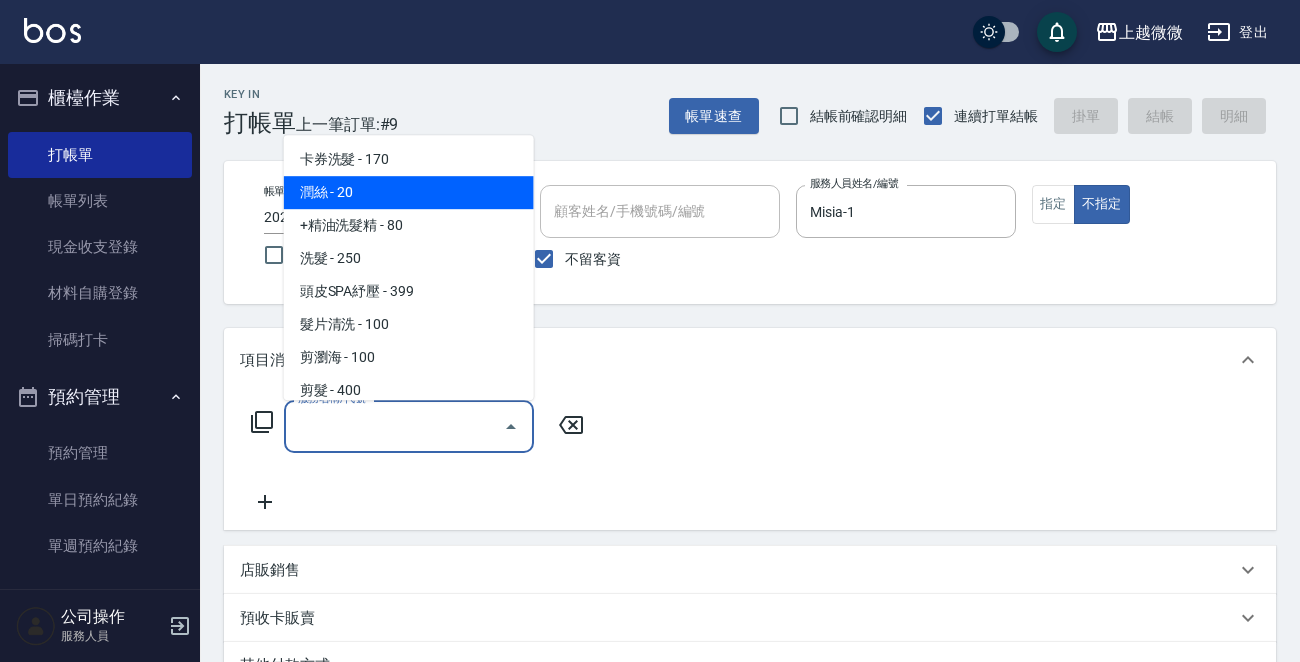 click on "潤絲 - 20" at bounding box center (409, 192) 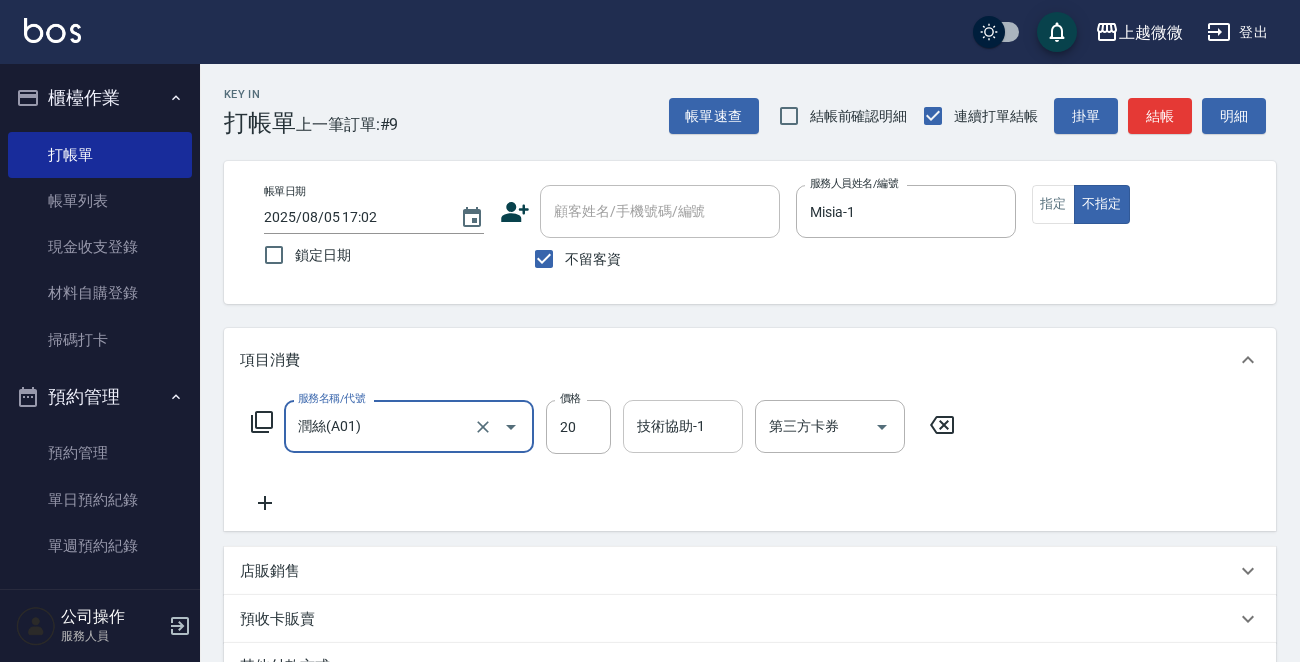 click on "技術協助-1" at bounding box center (683, 426) 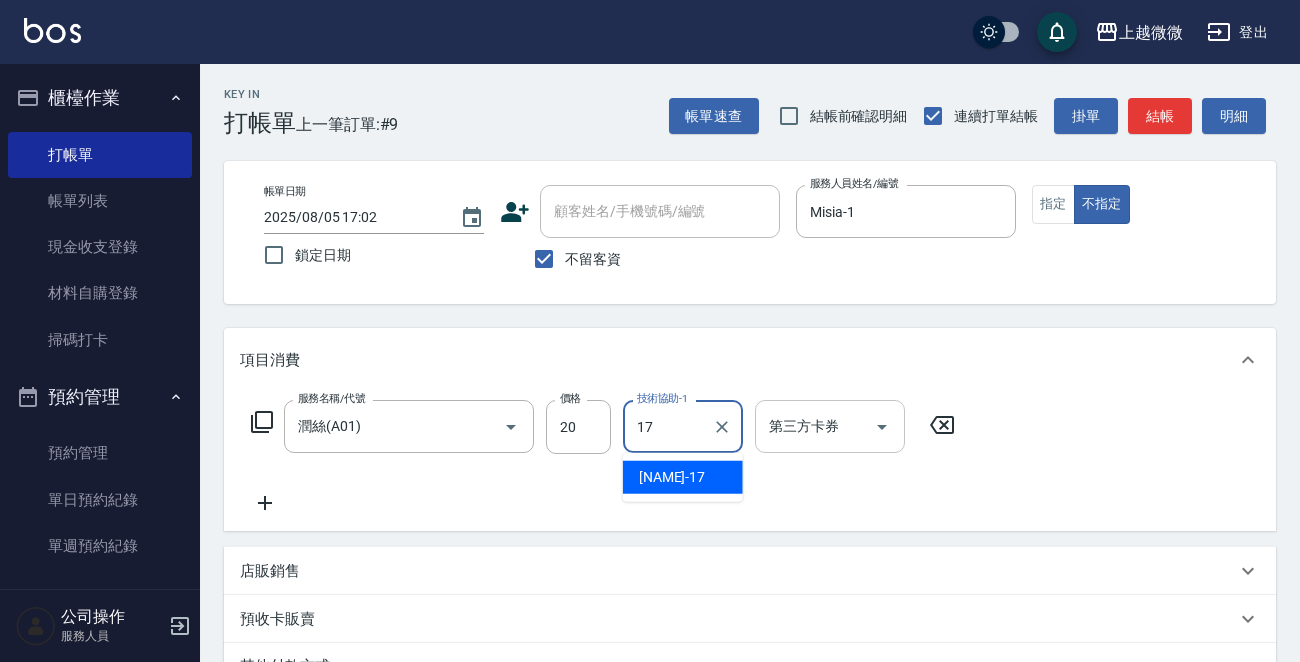 type on "Uly-17" 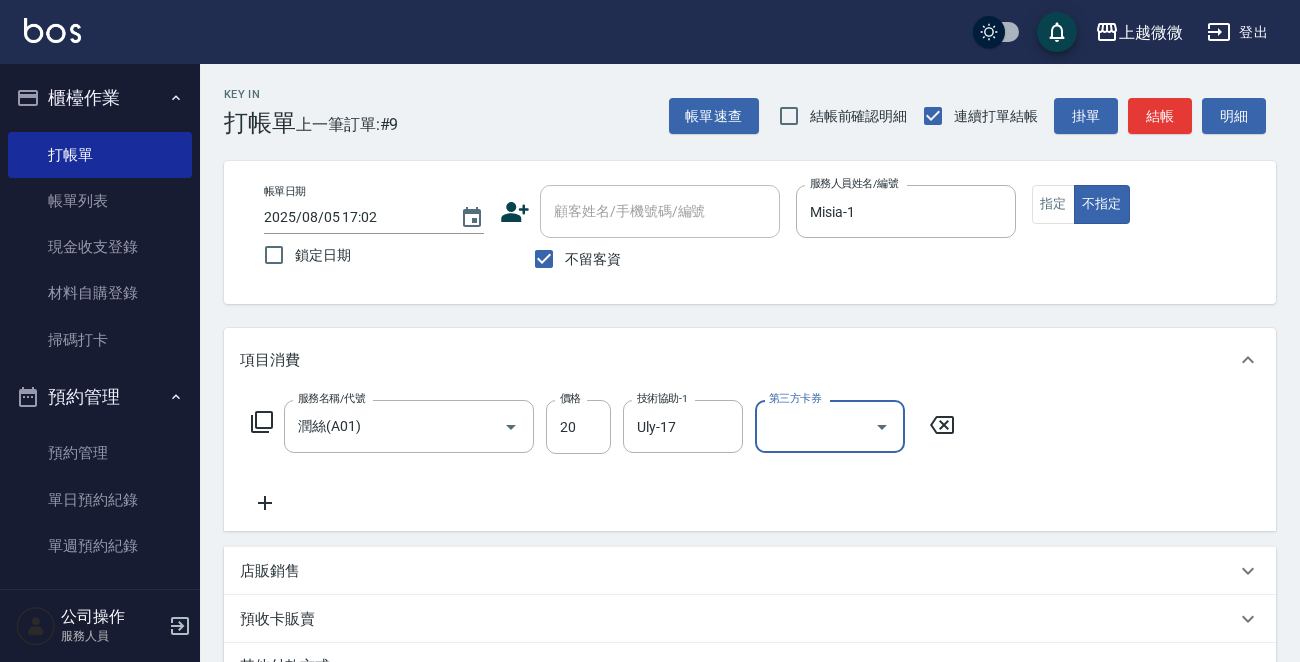 click 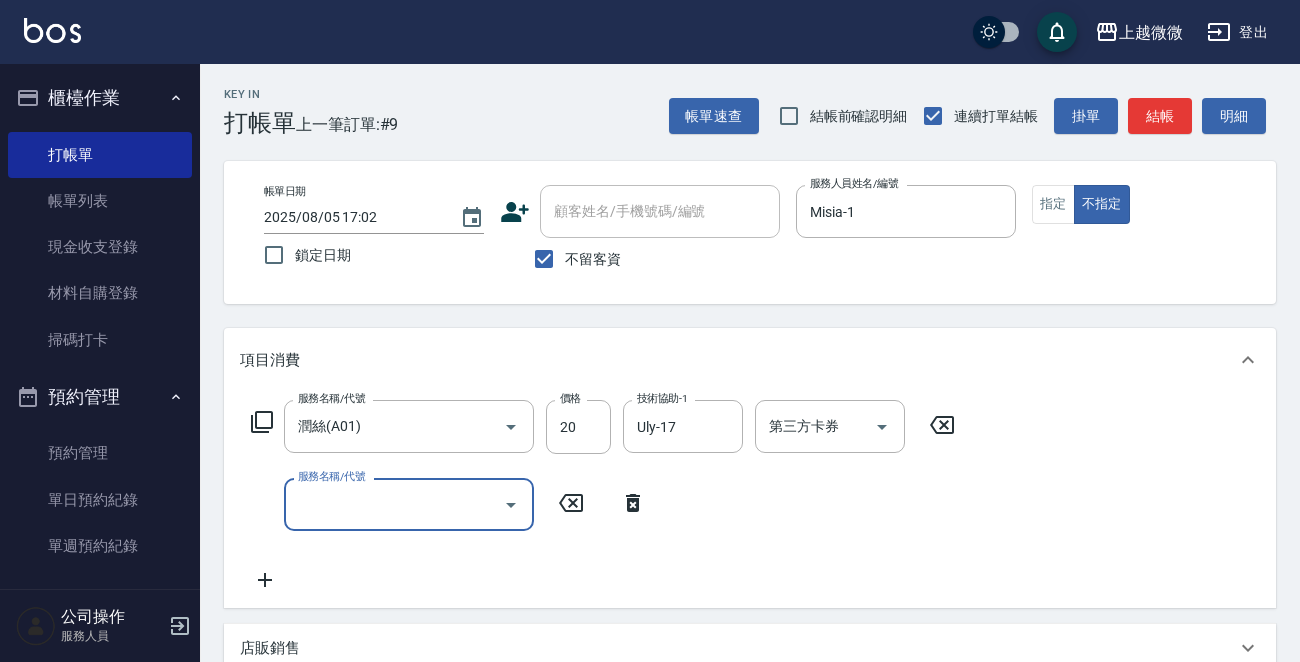 click 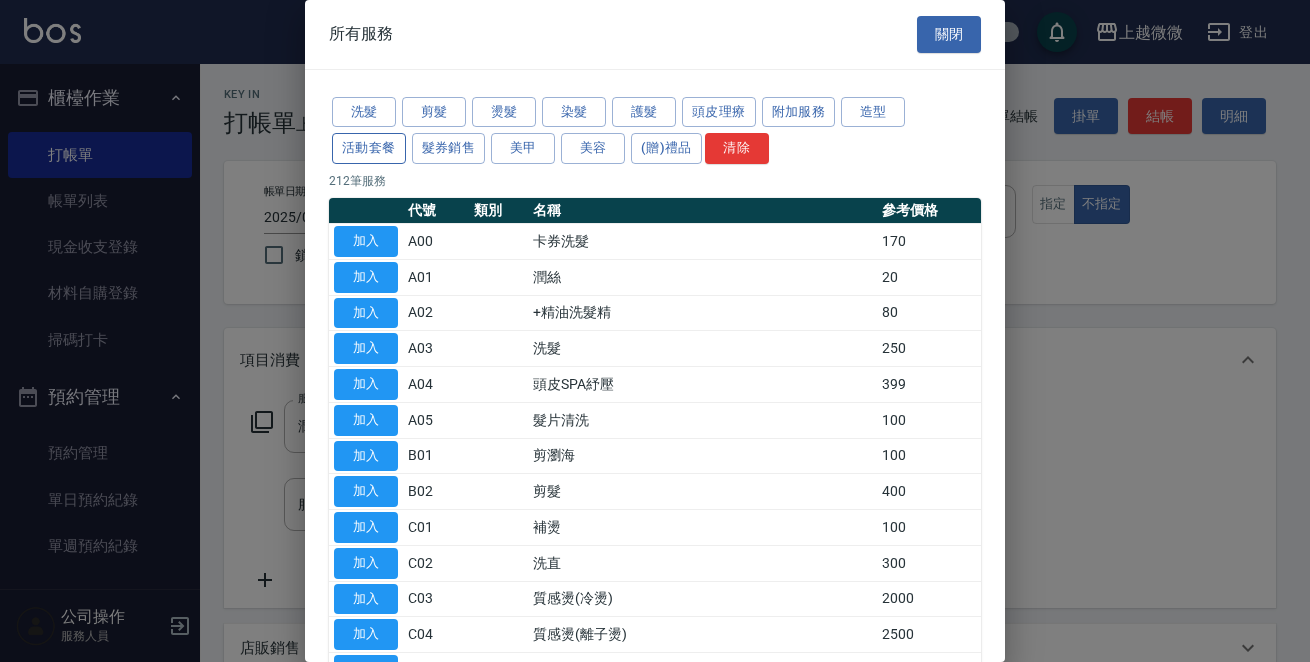 click on "活動套餐" at bounding box center (369, 148) 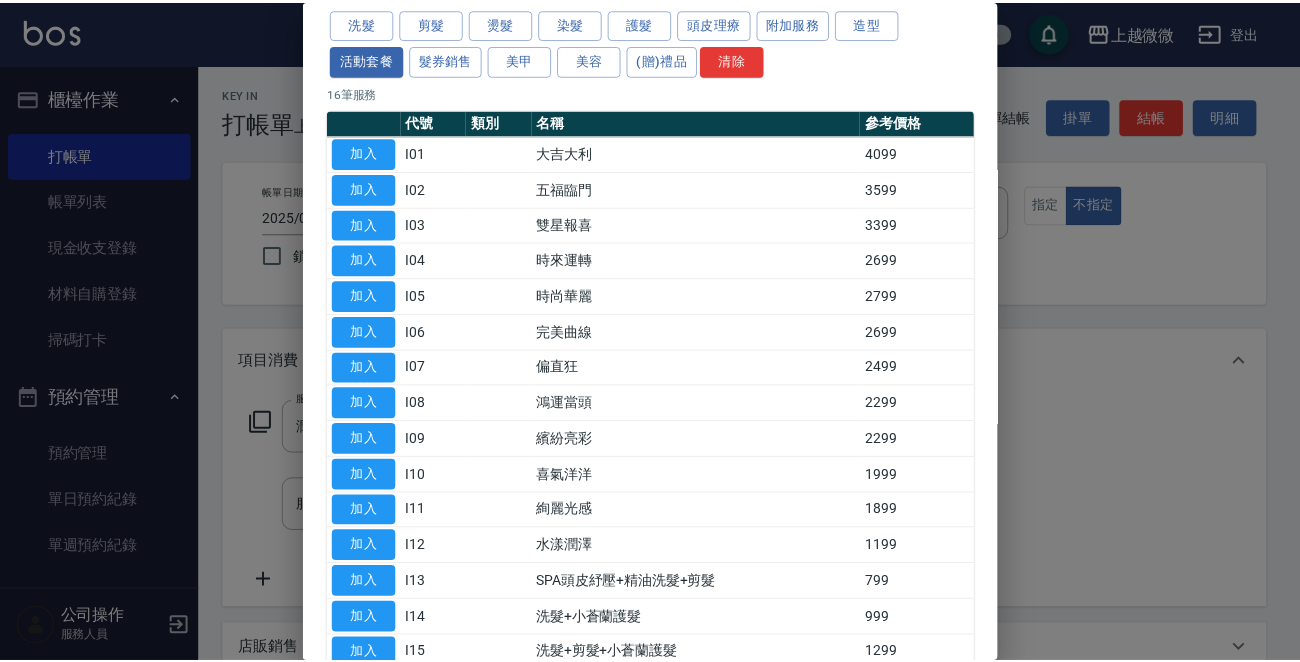 scroll, scrollTop: 200, scrollLeft: 0, axis: vertical 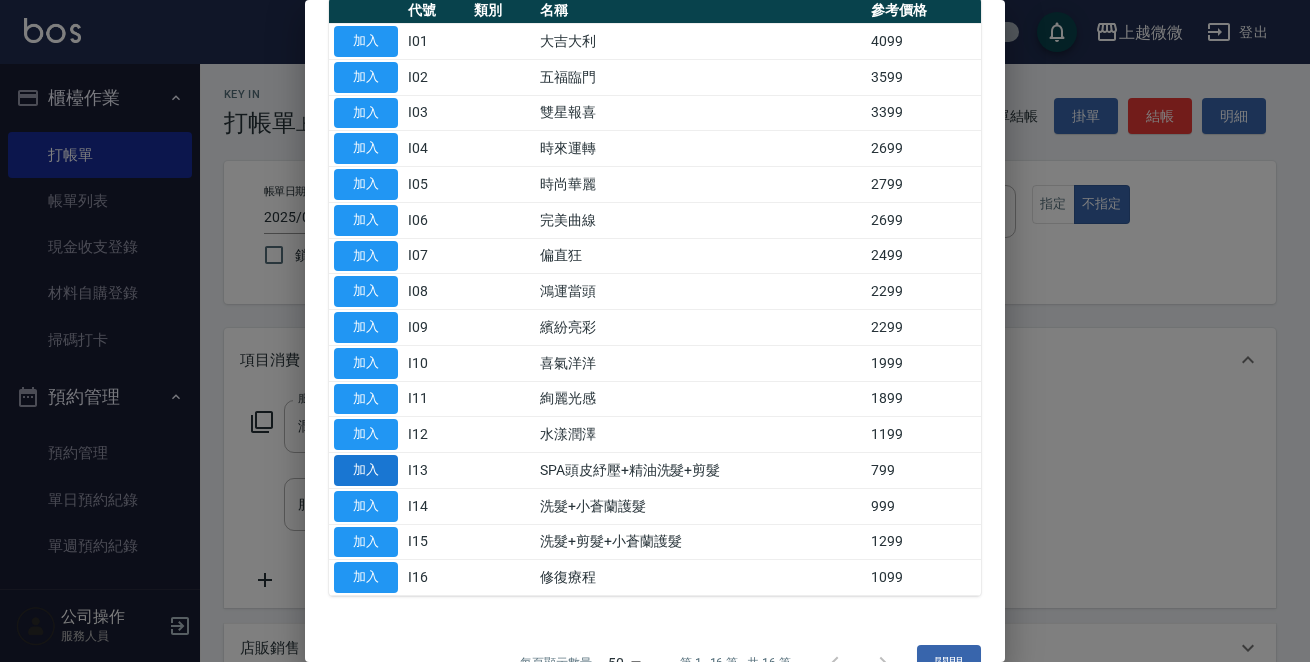 click on "加入" at bounding box center (366, 470) 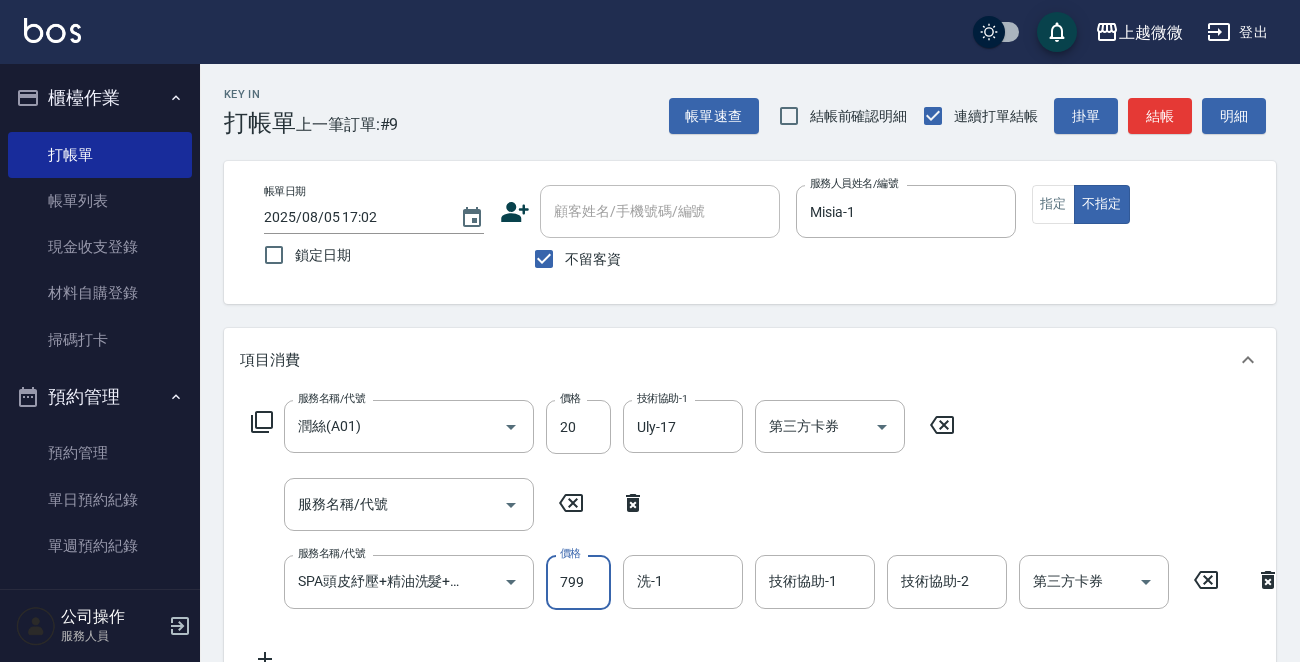 click on "799" at bounding box center (578, 582) 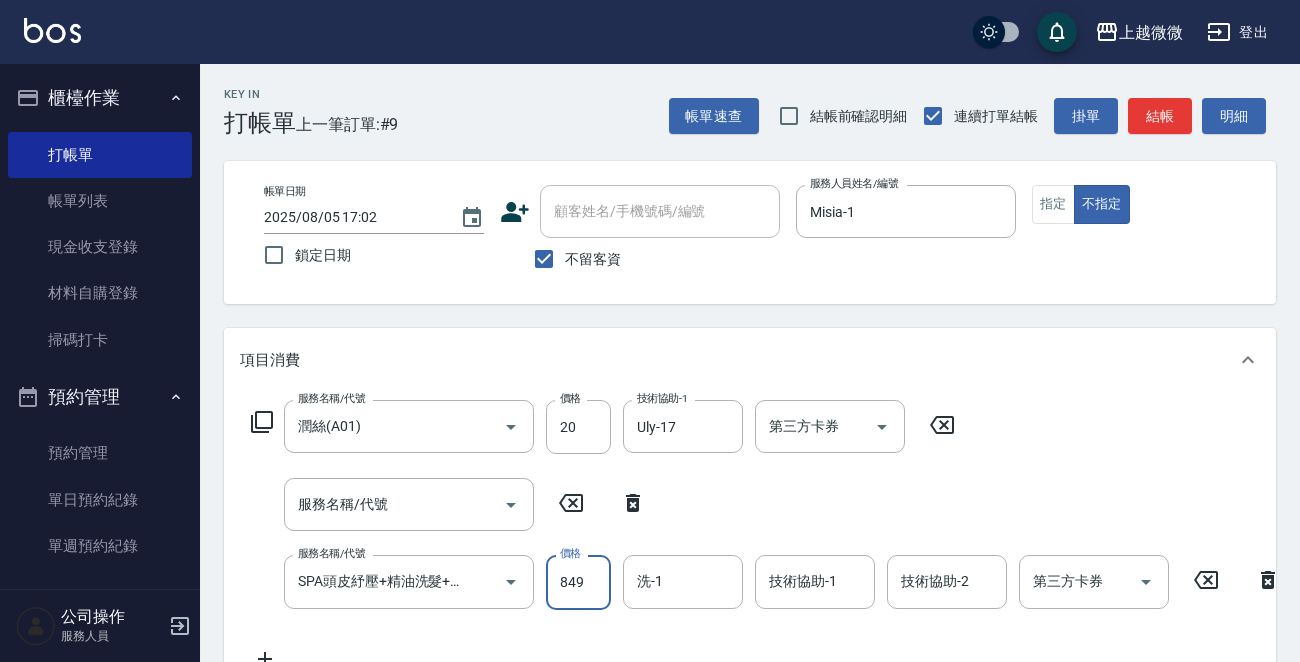 type on "849" 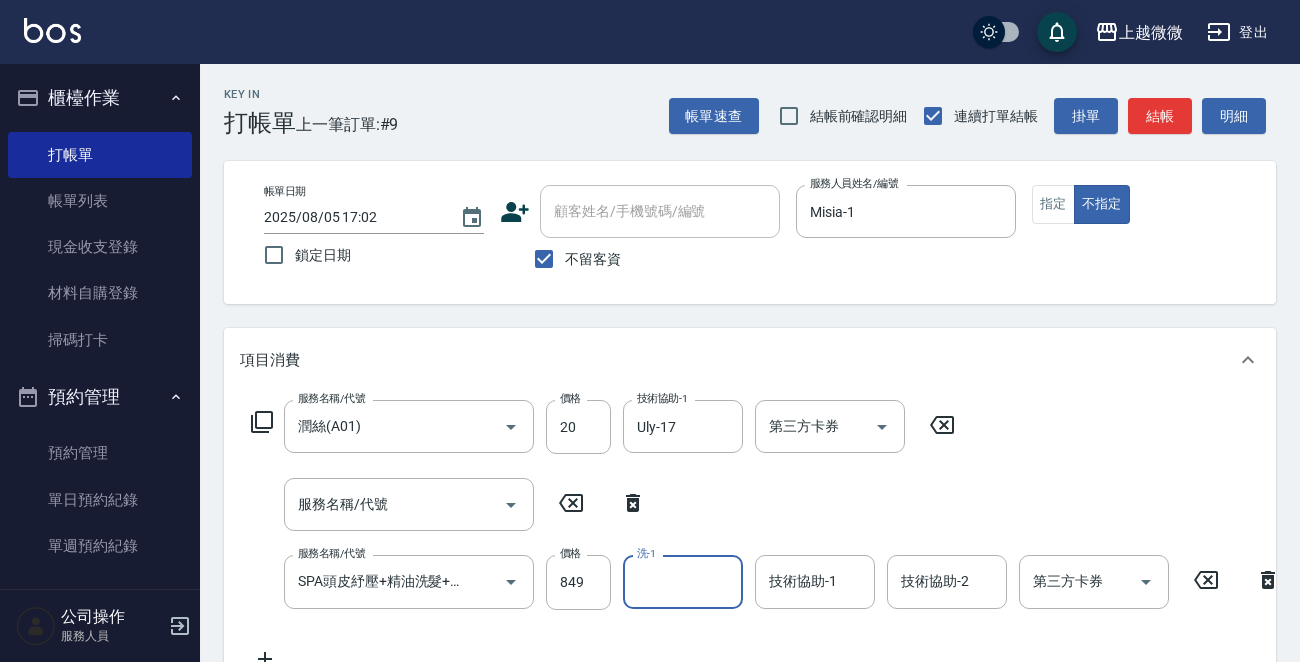 type on "4" 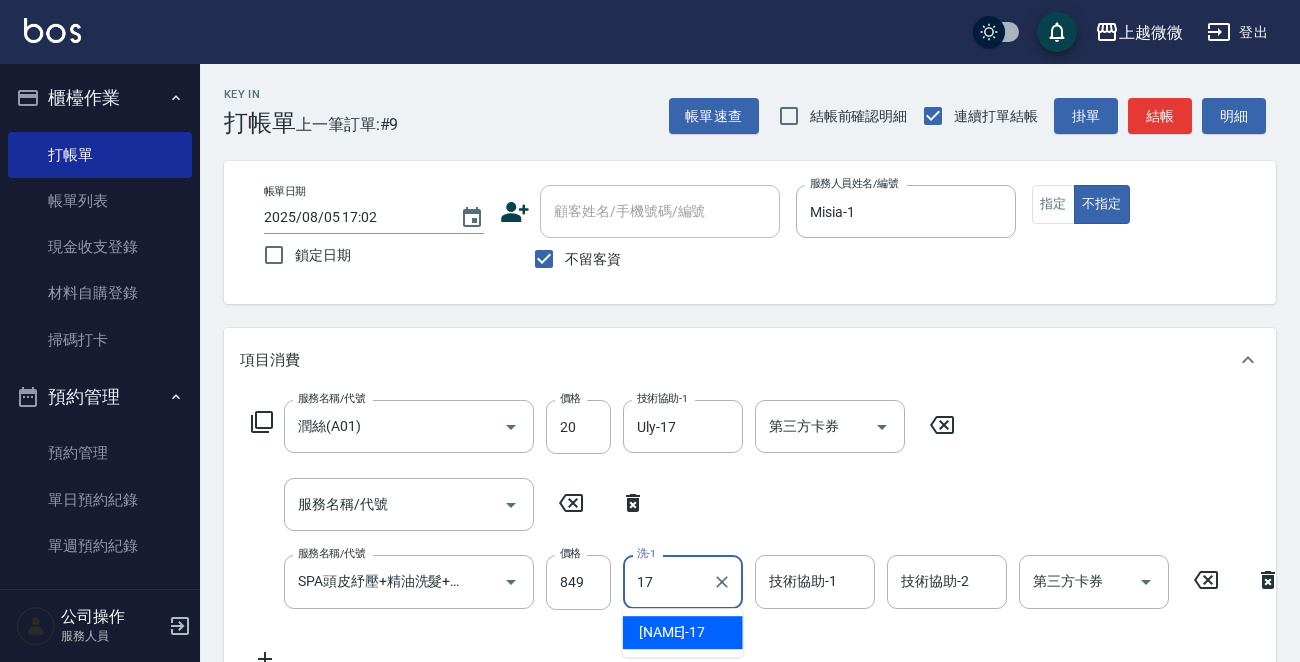 type on "Uly-17" 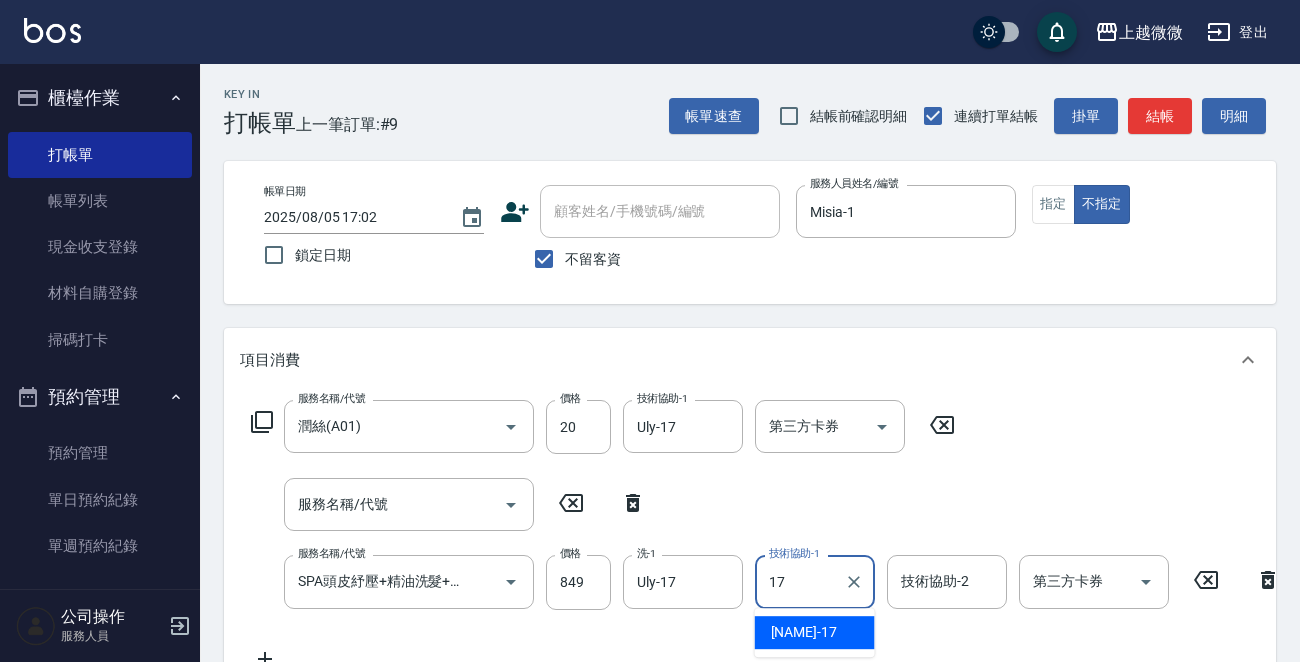 type on "Uly-17" 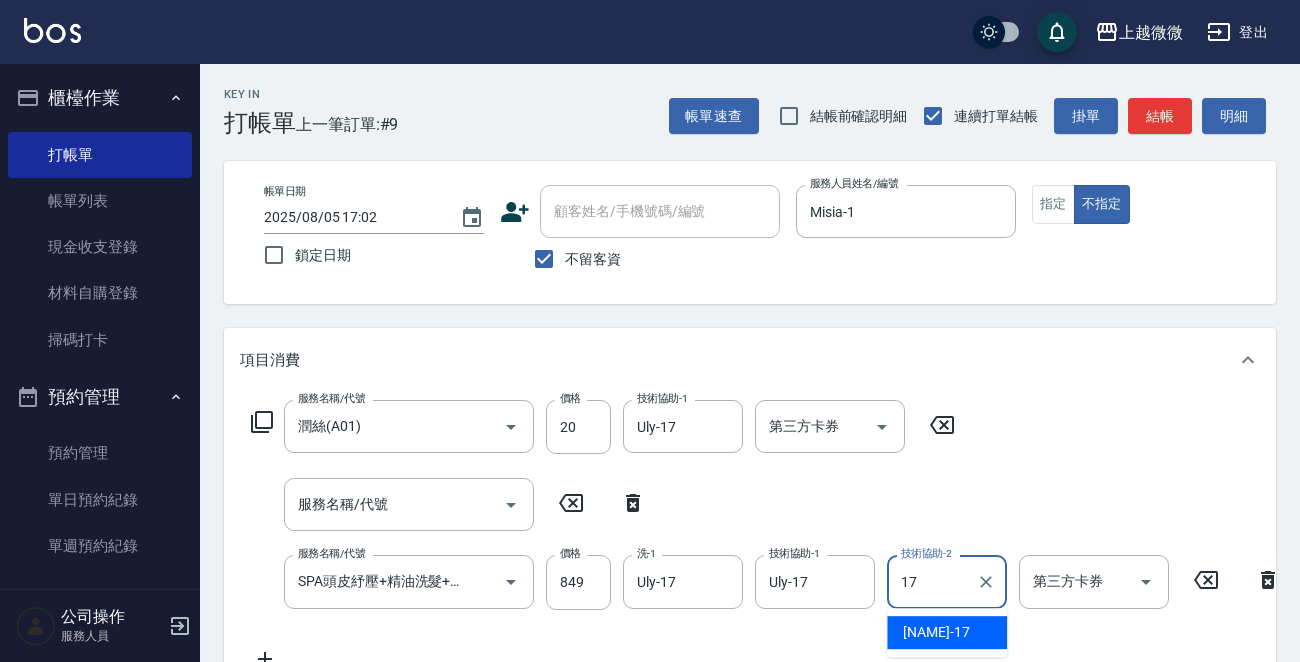 type on "Uly-17" 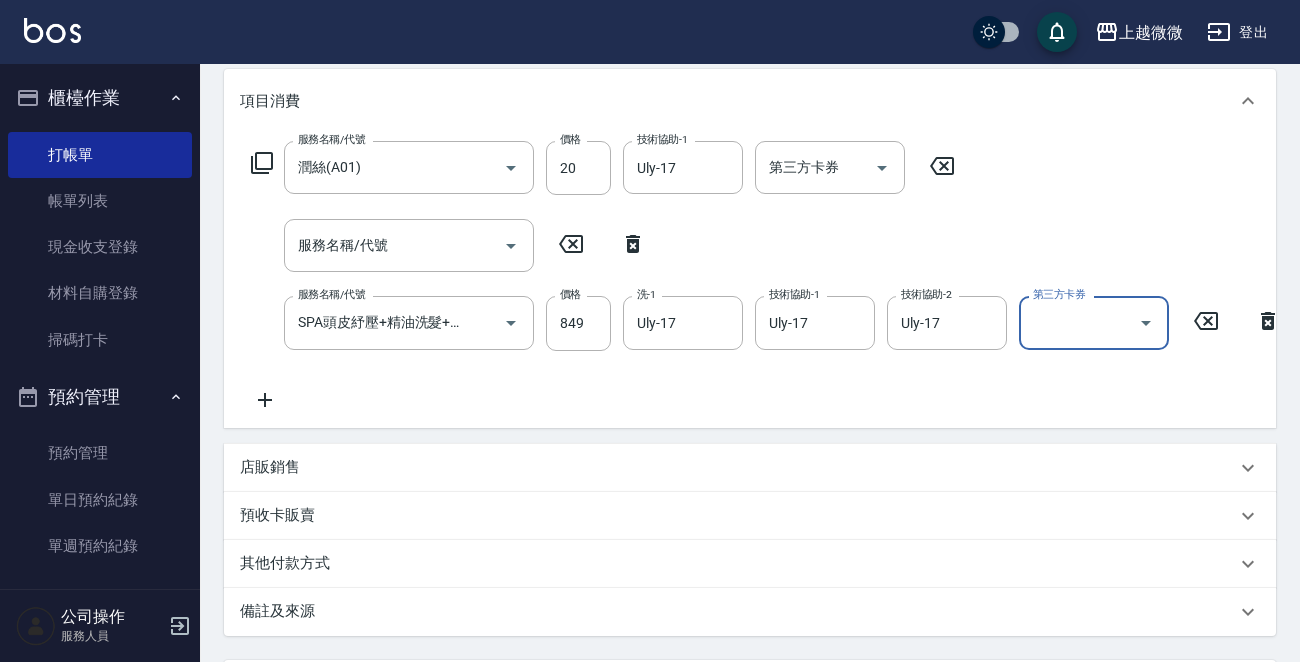 scroll, scrollTop: 300, scrollLeft: 0, axis: vertical 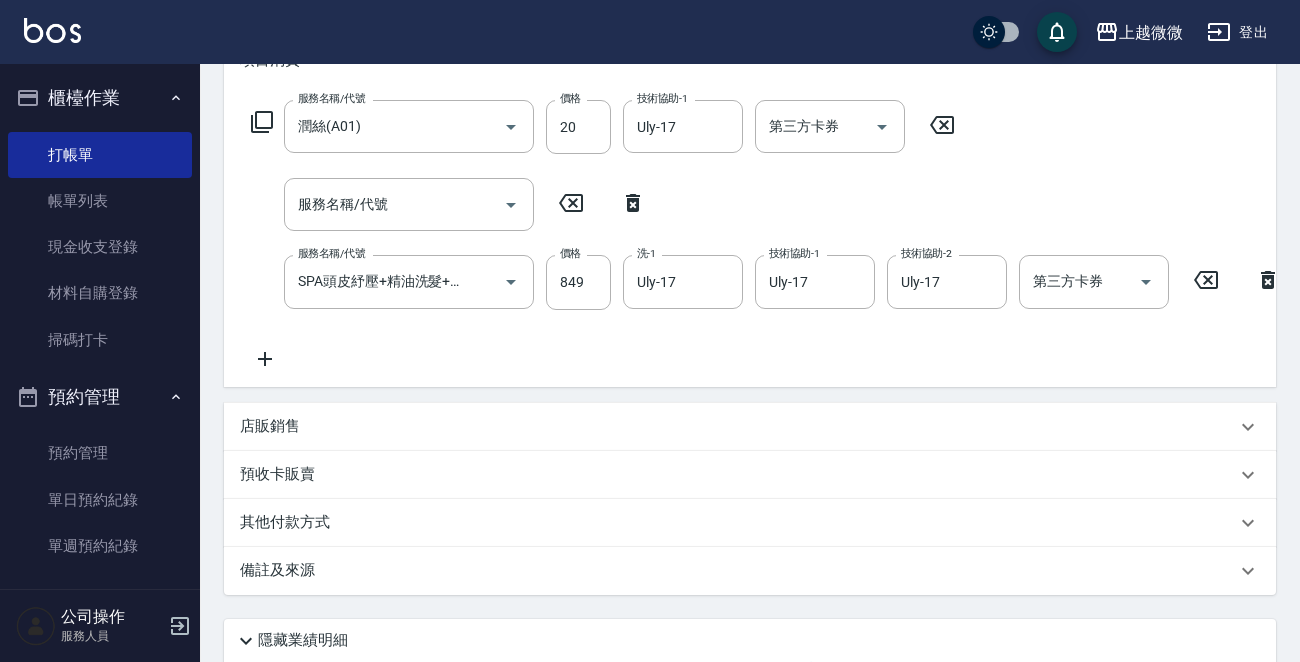click 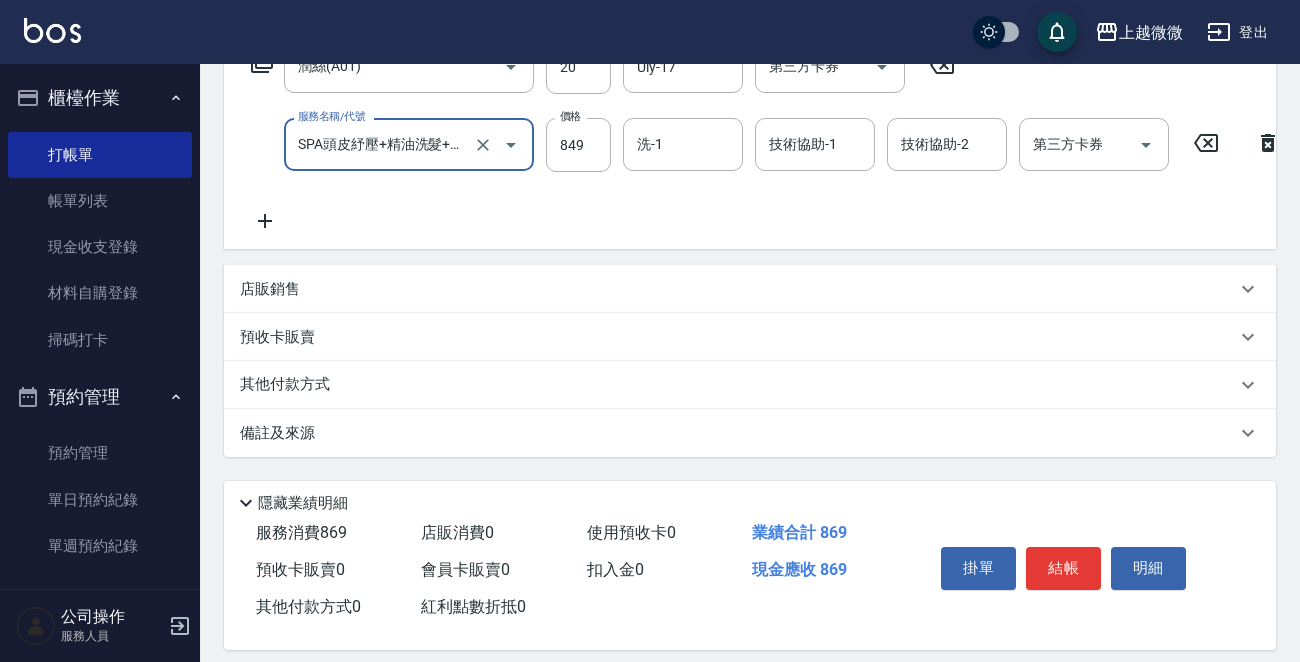 scroll, scrollTop: 392, scrollLeft: 0, axis: vertical 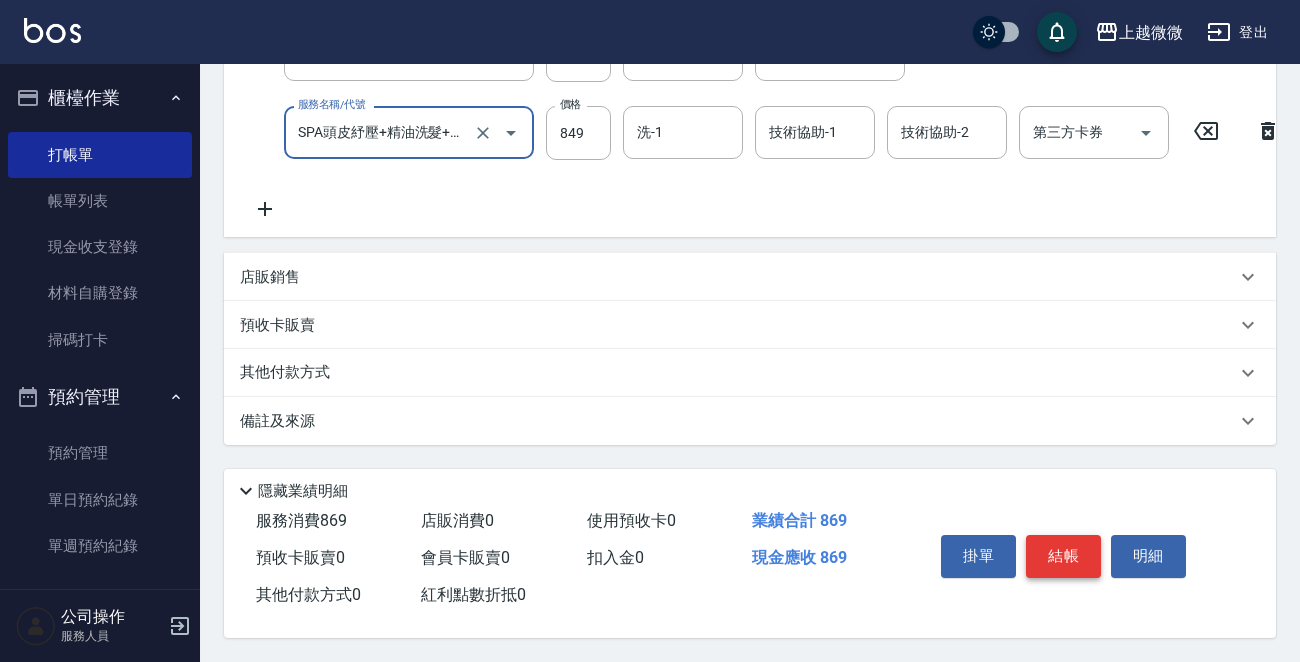 click on "結帳" at bounding box center [1063, 556] 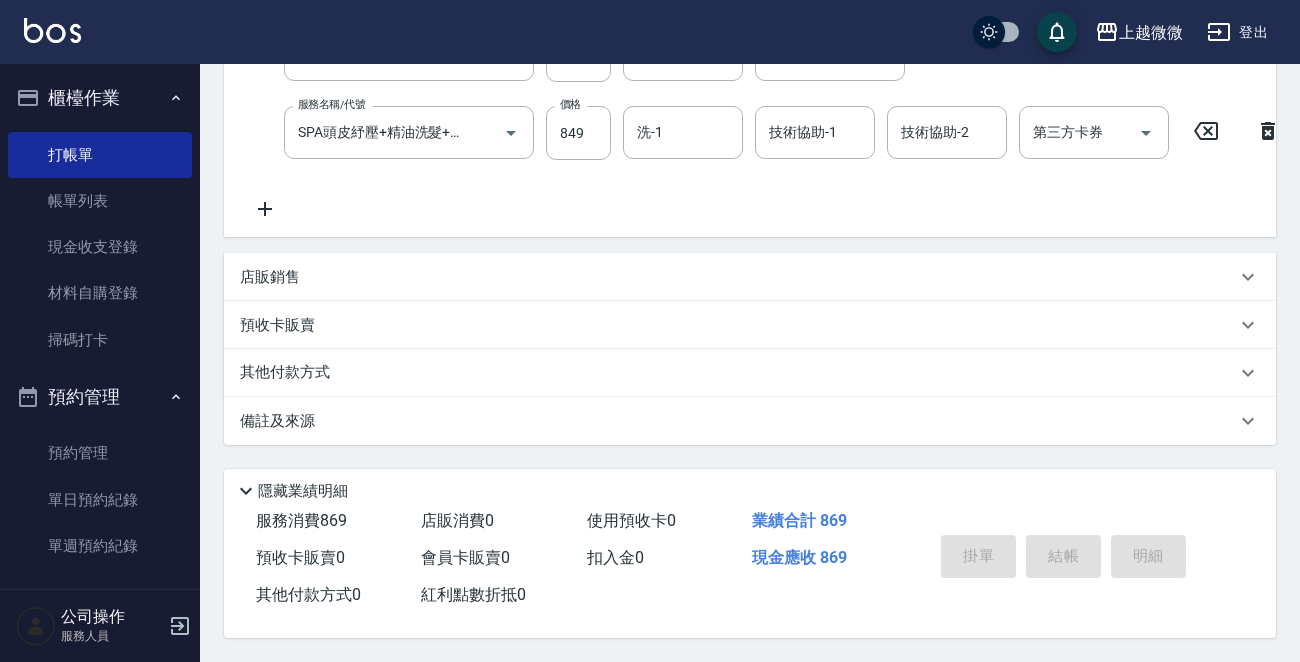 type on "2025/08/05 17:03" 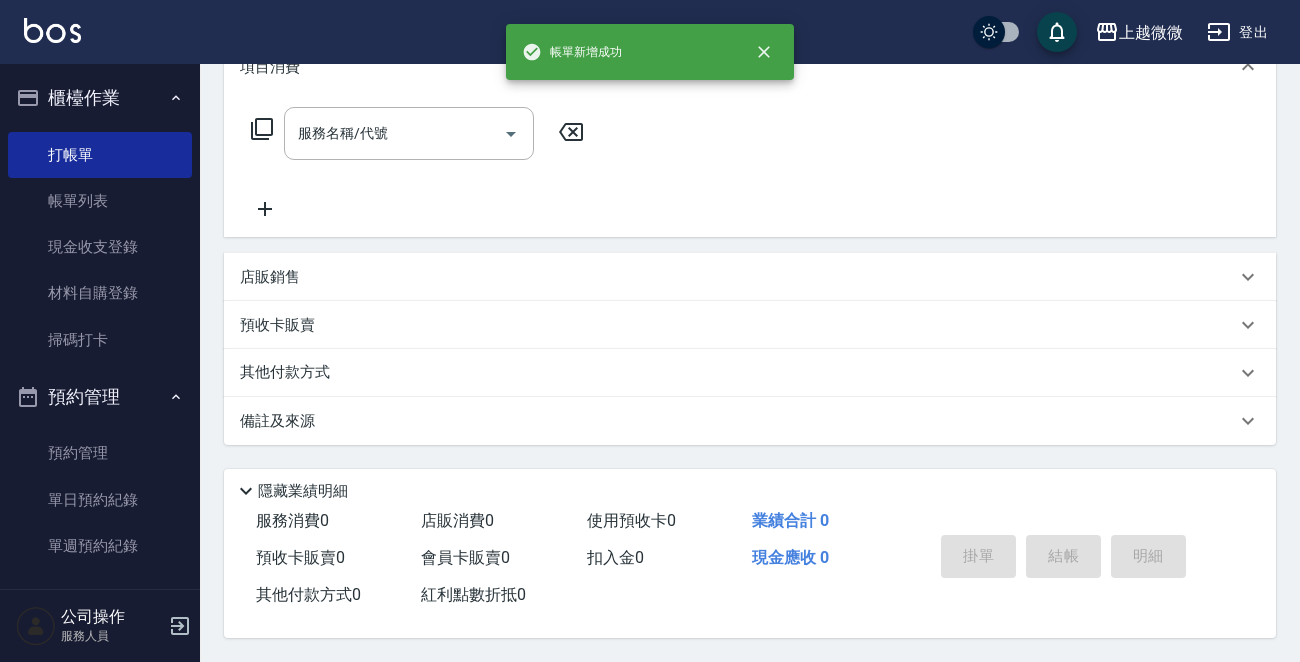 scroll, scrollTop: 0, scrollLeft: 0, axis: both 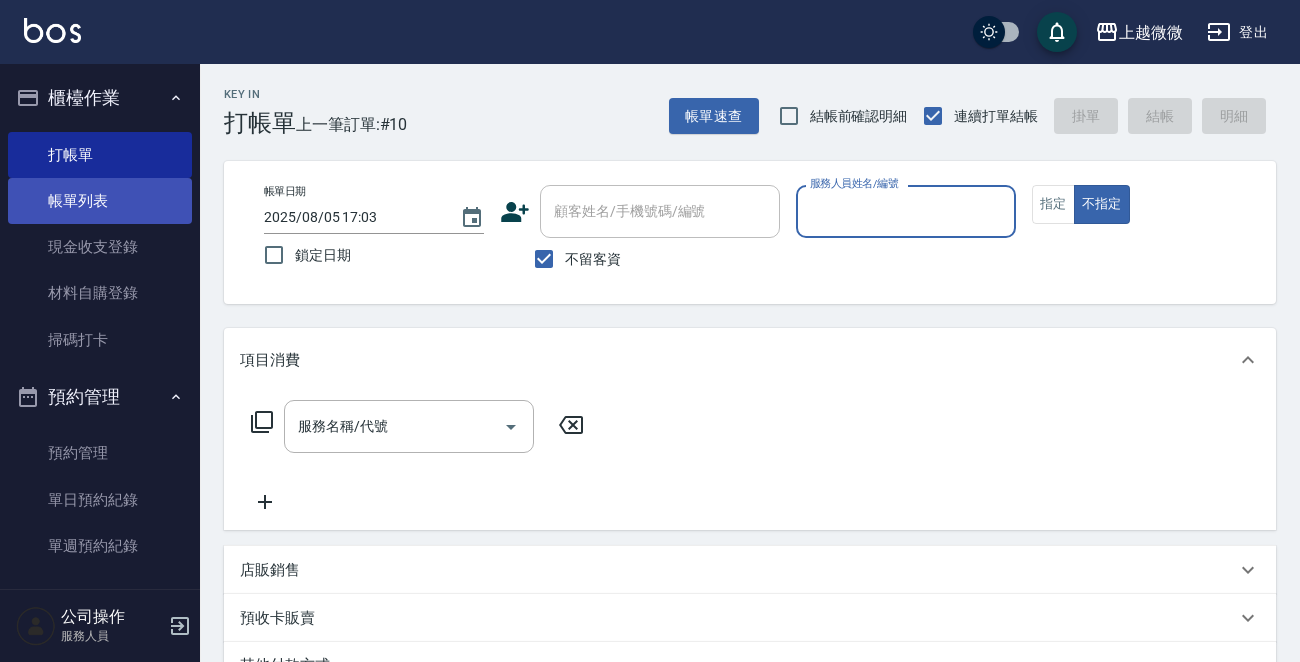 click on "帳單列表" at bounding box center (100, 201) 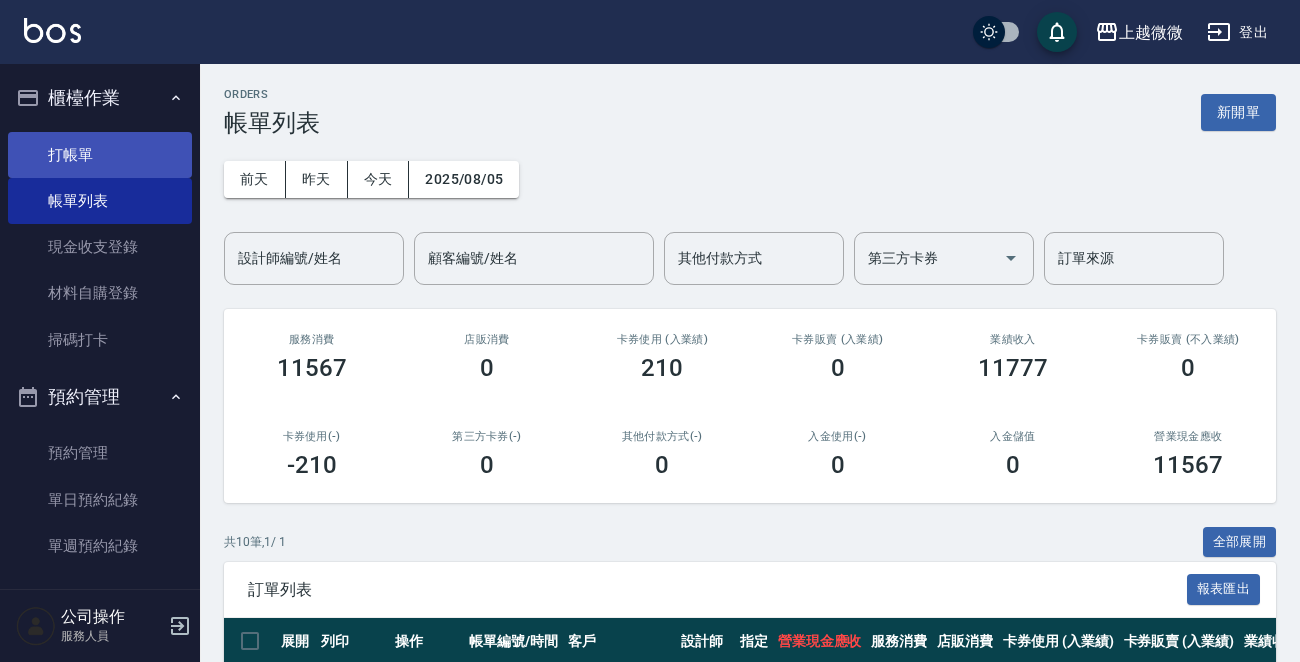 click on "打帳單" at bounding box center [100, 155] 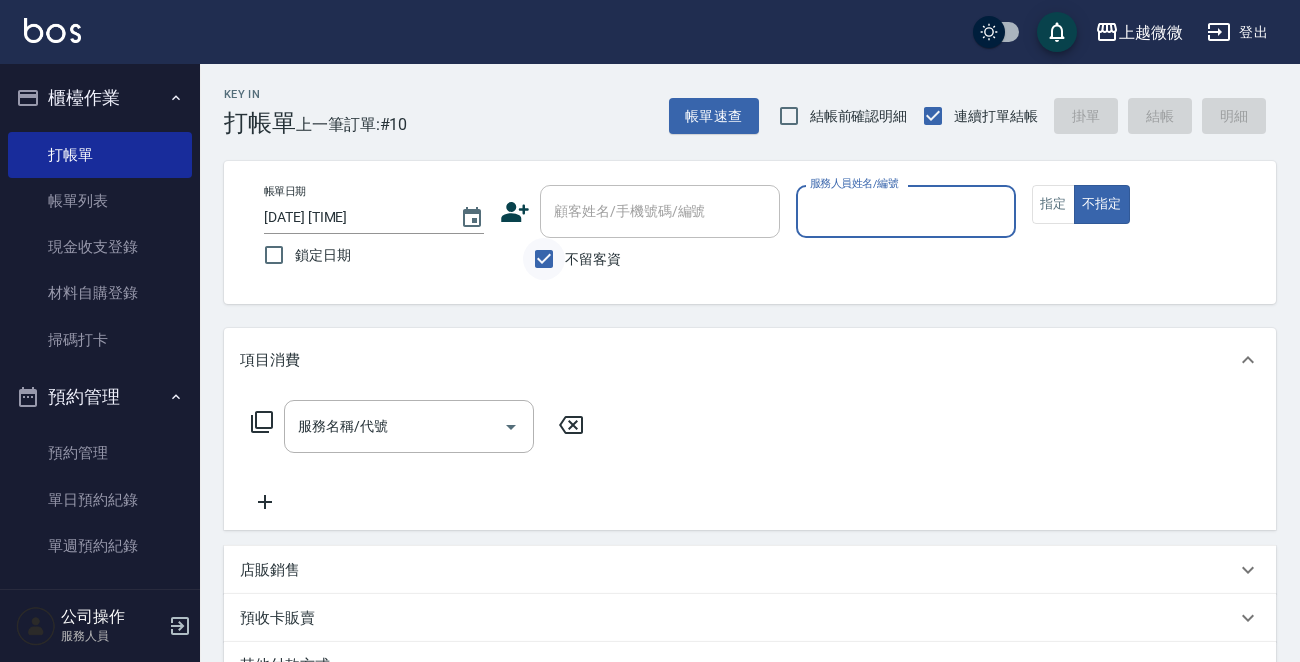 click on "不留客資" at bounding box center (544, 259) 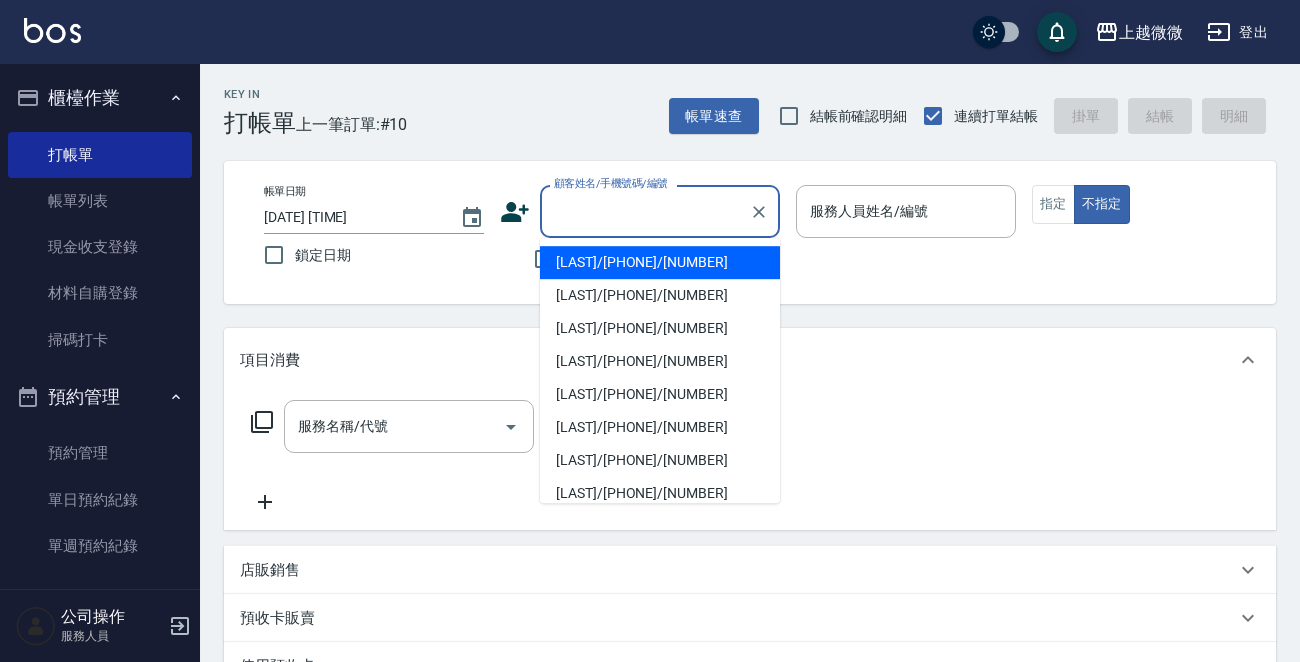 click on "顧客姓名/手機號碼/編號" at bounding box center [645, 211] 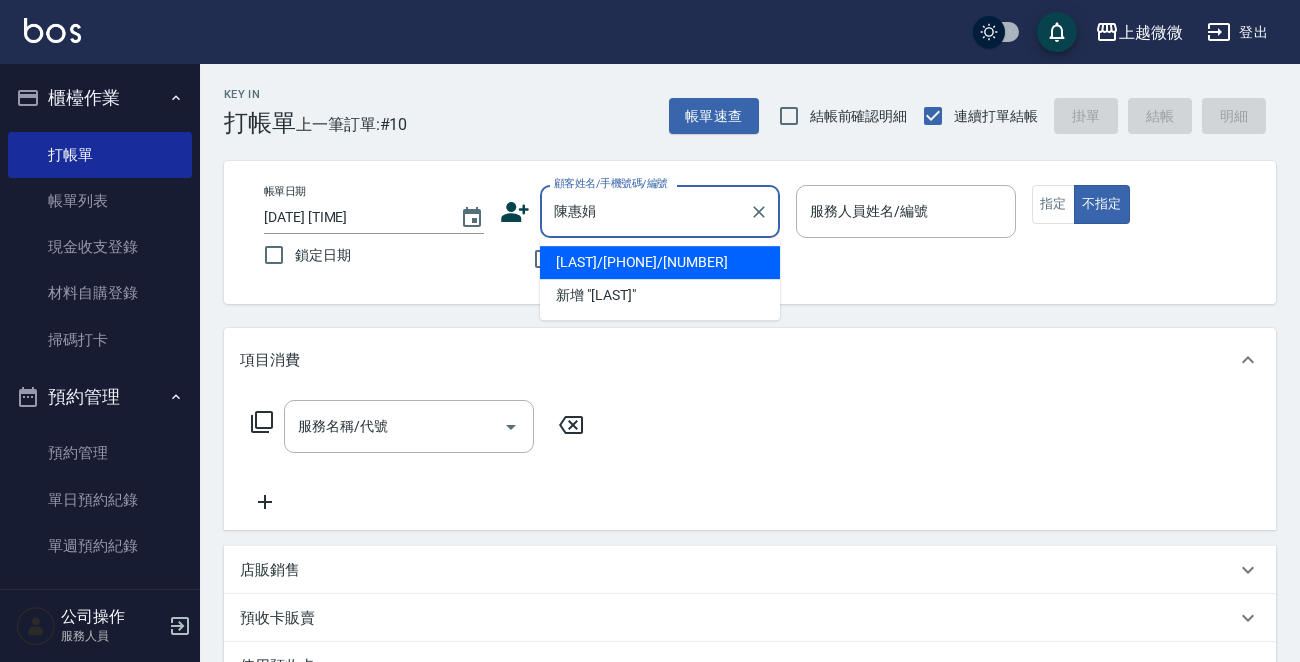 click on "[LAST]/[PHONE]/[NUMBER]" at bounding box center [660, 262] 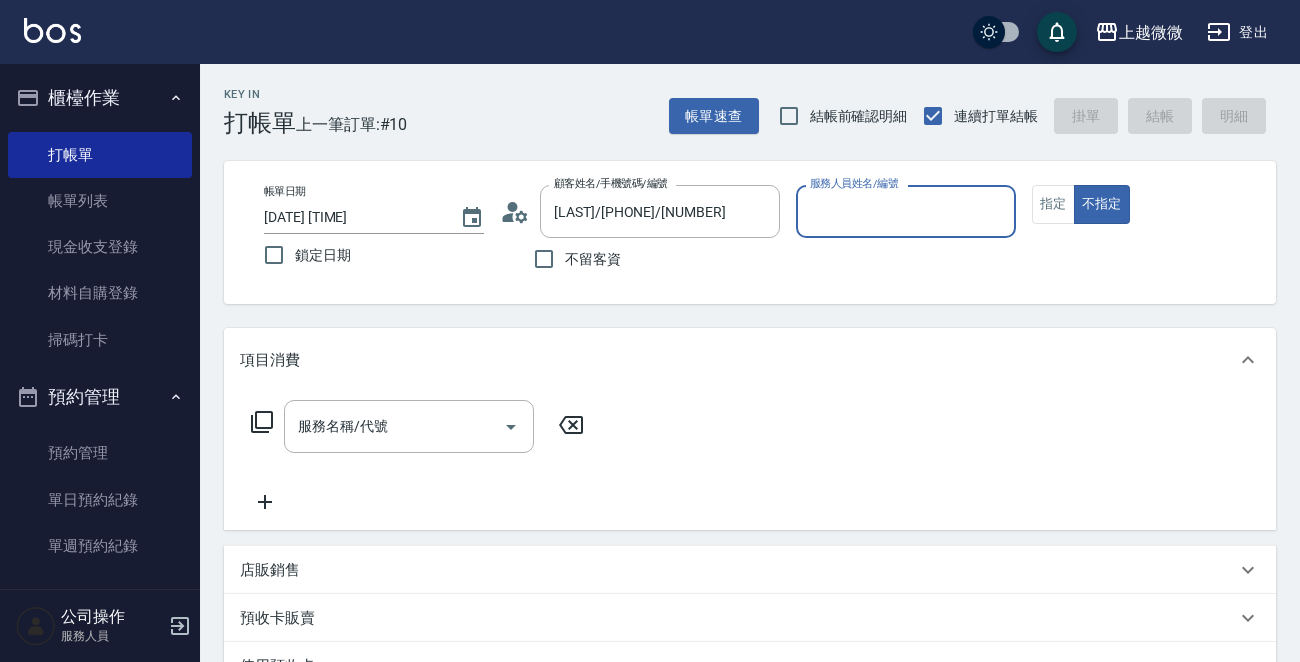 type on "Vivi-6" 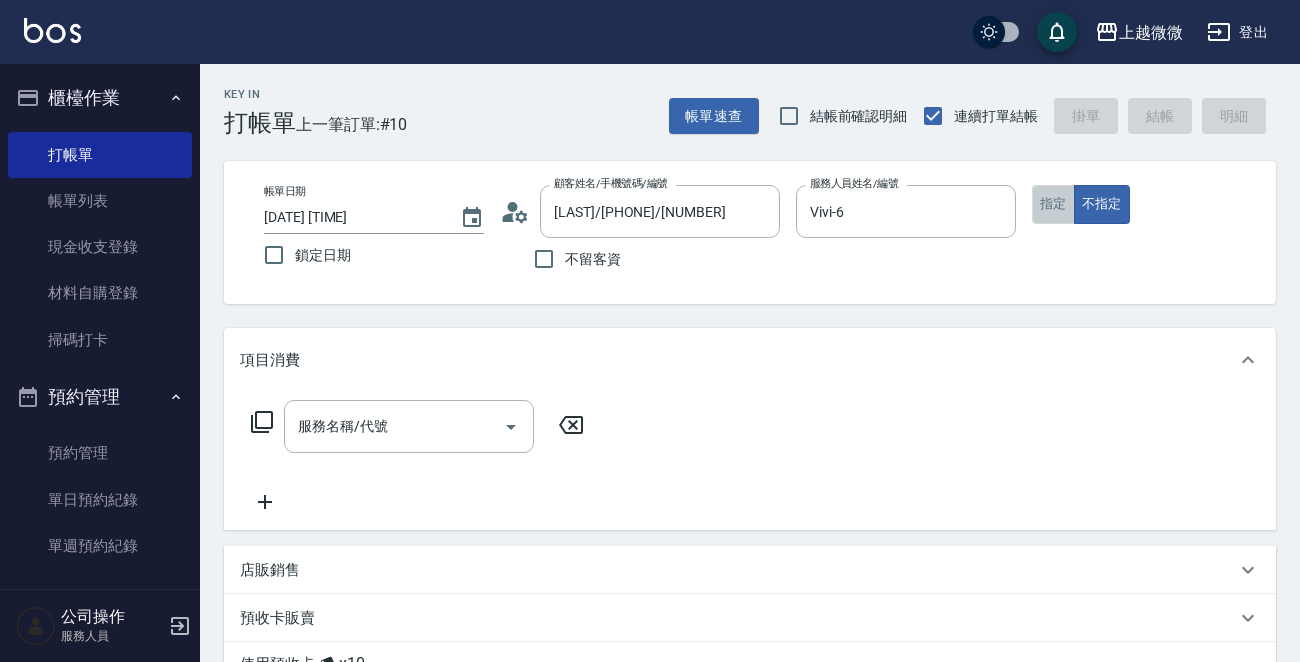 click on "指定" at bounding box center [1053, 204] 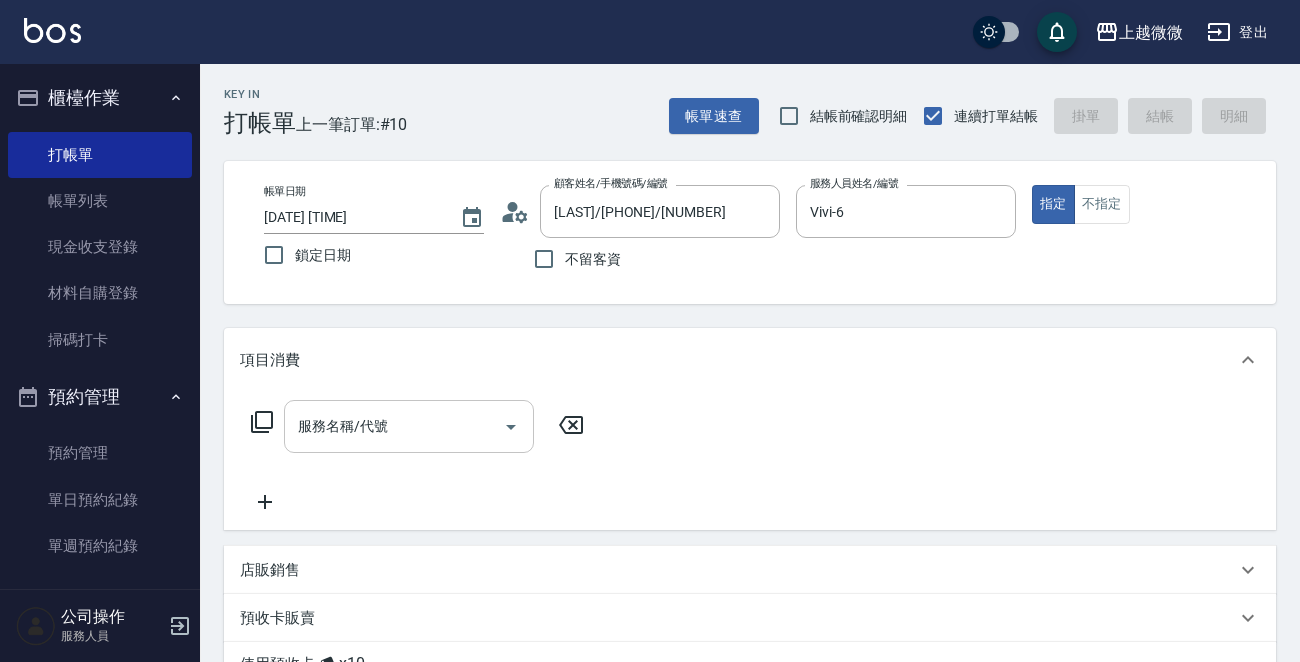 click 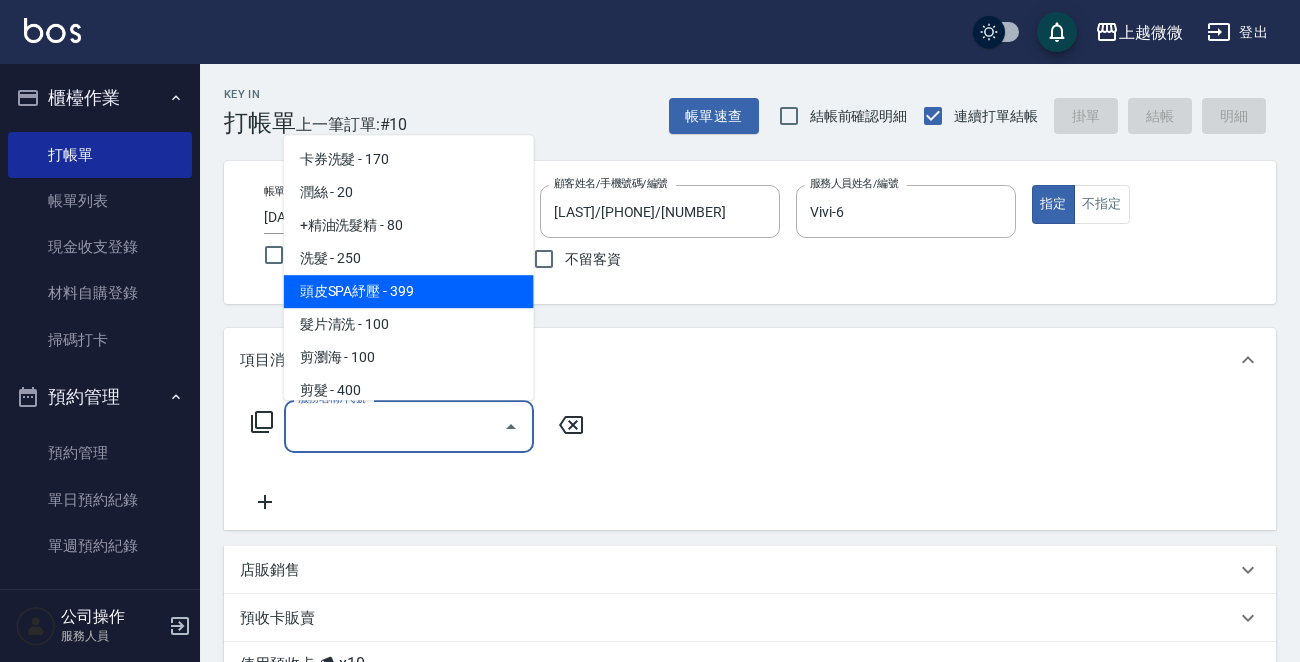 click on "頭皮SPA紓壓 - 399" at bounding box center [409, 291] 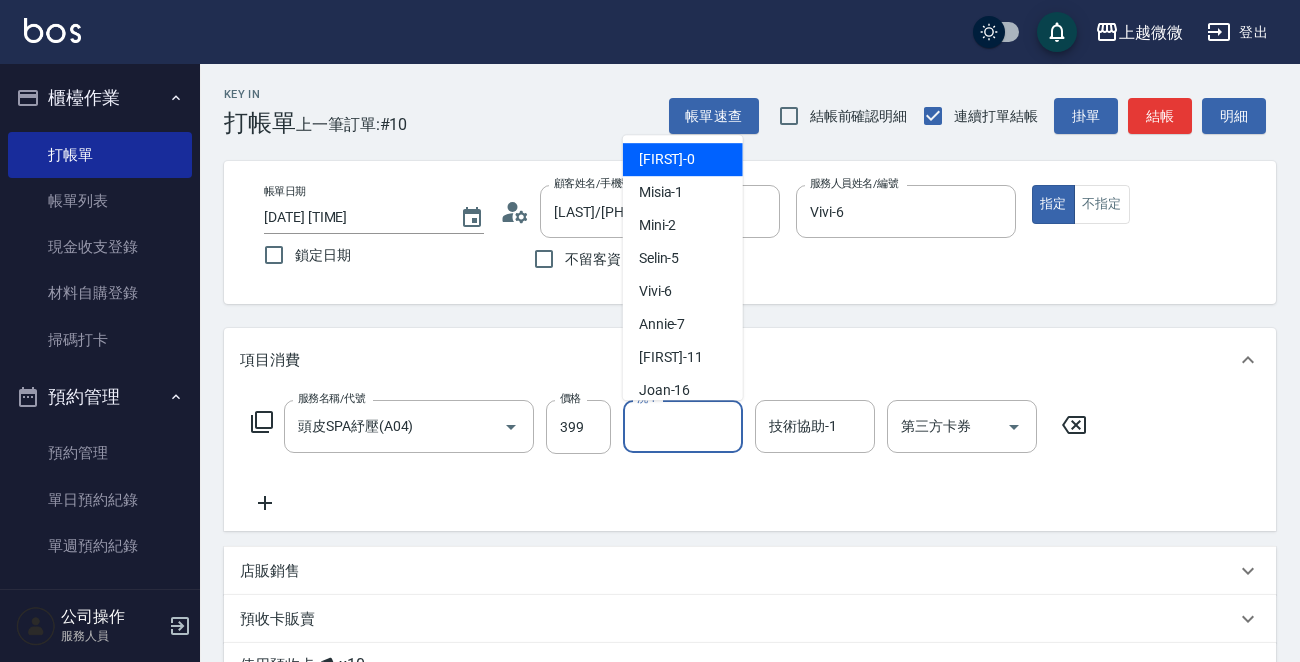 click on "洗-1" at bounding box center [683, 426] 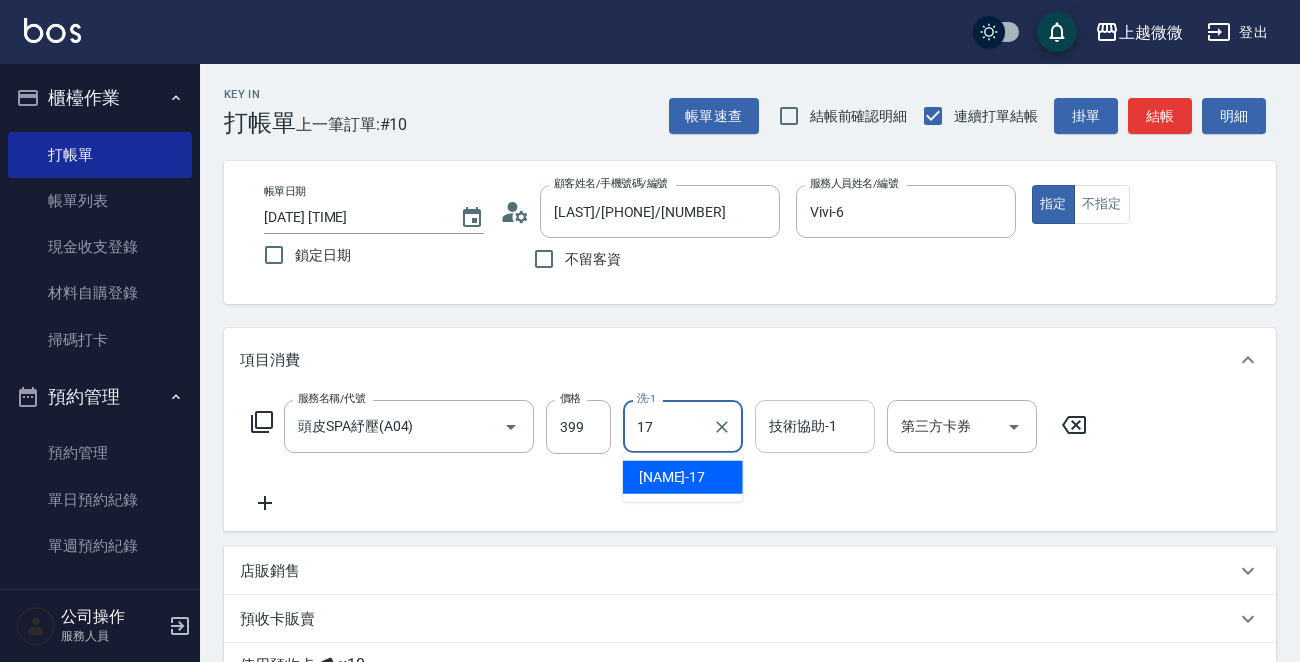 type on "Uly-17" 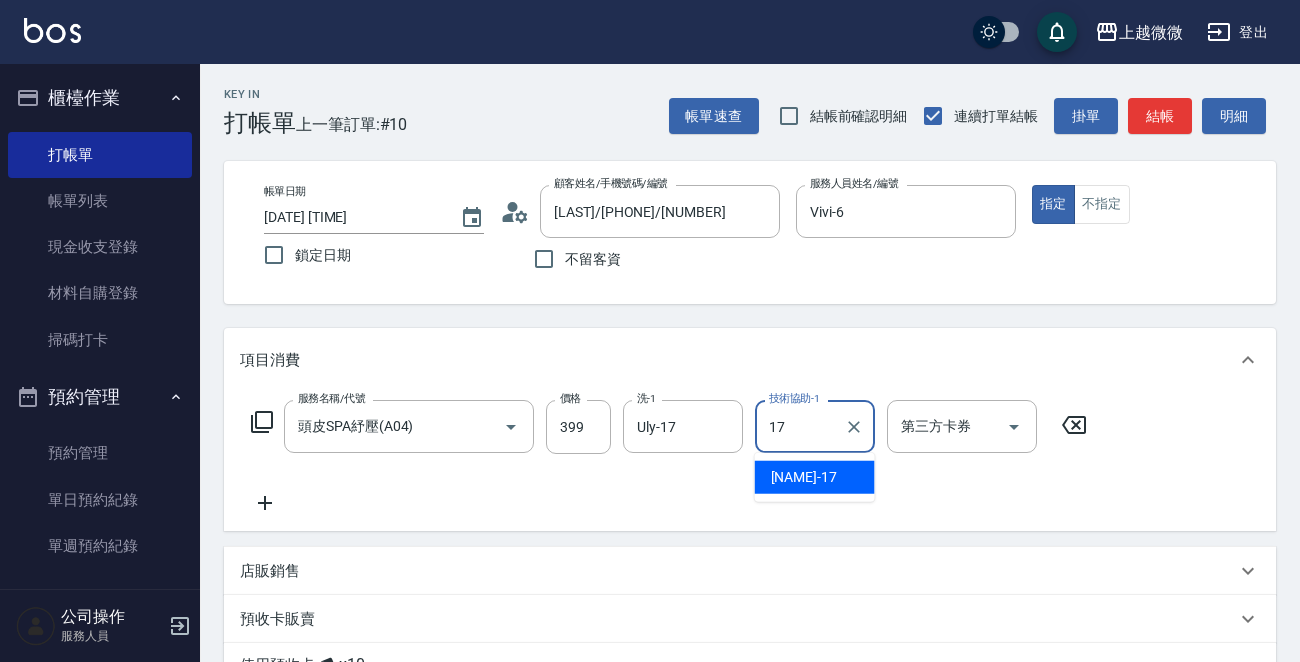 type on "Uly-17" 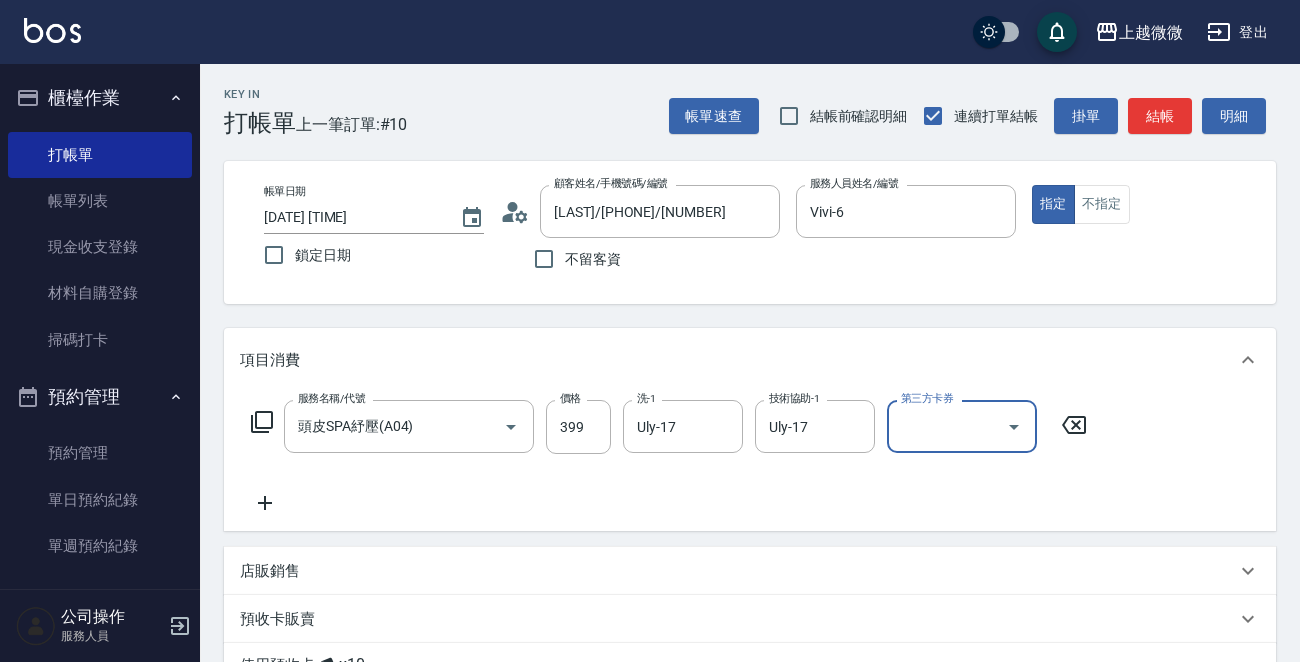 click 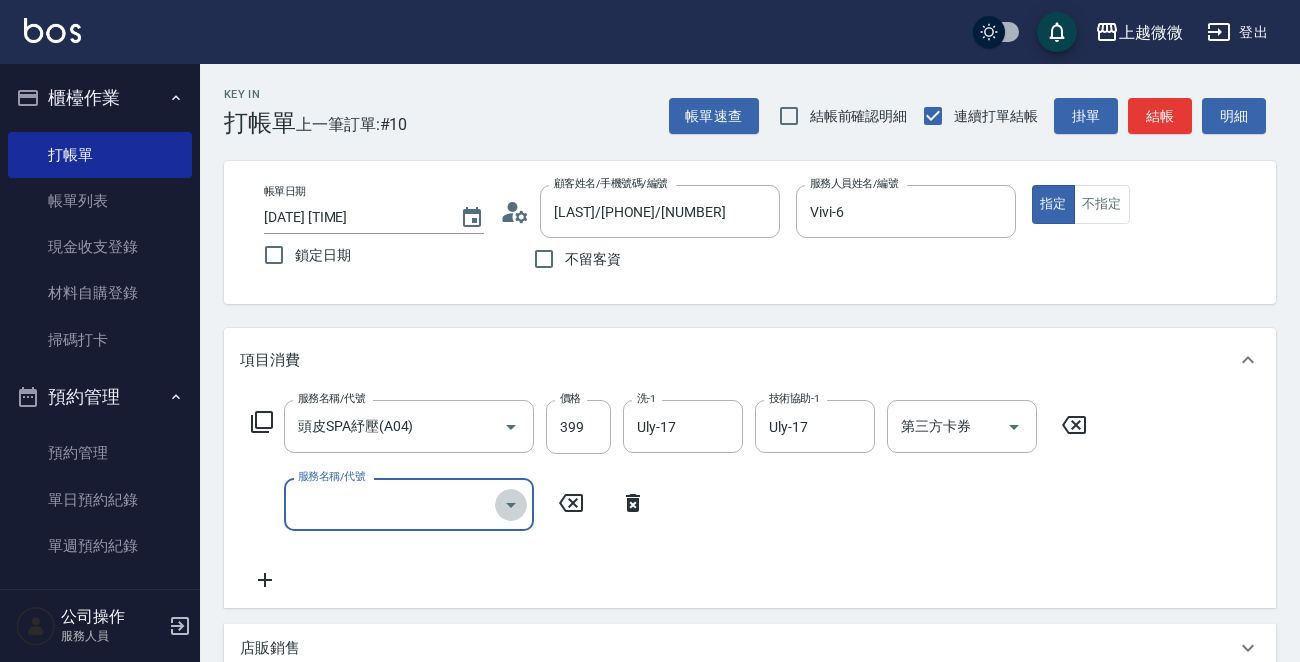 click 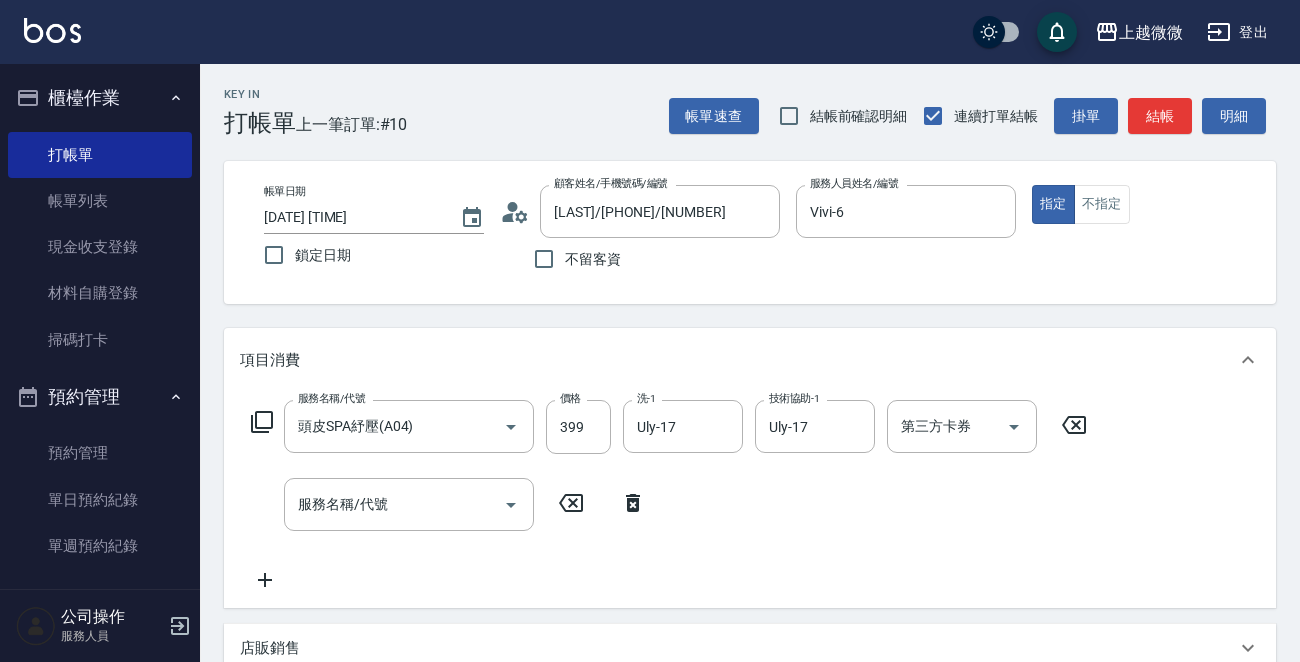 click 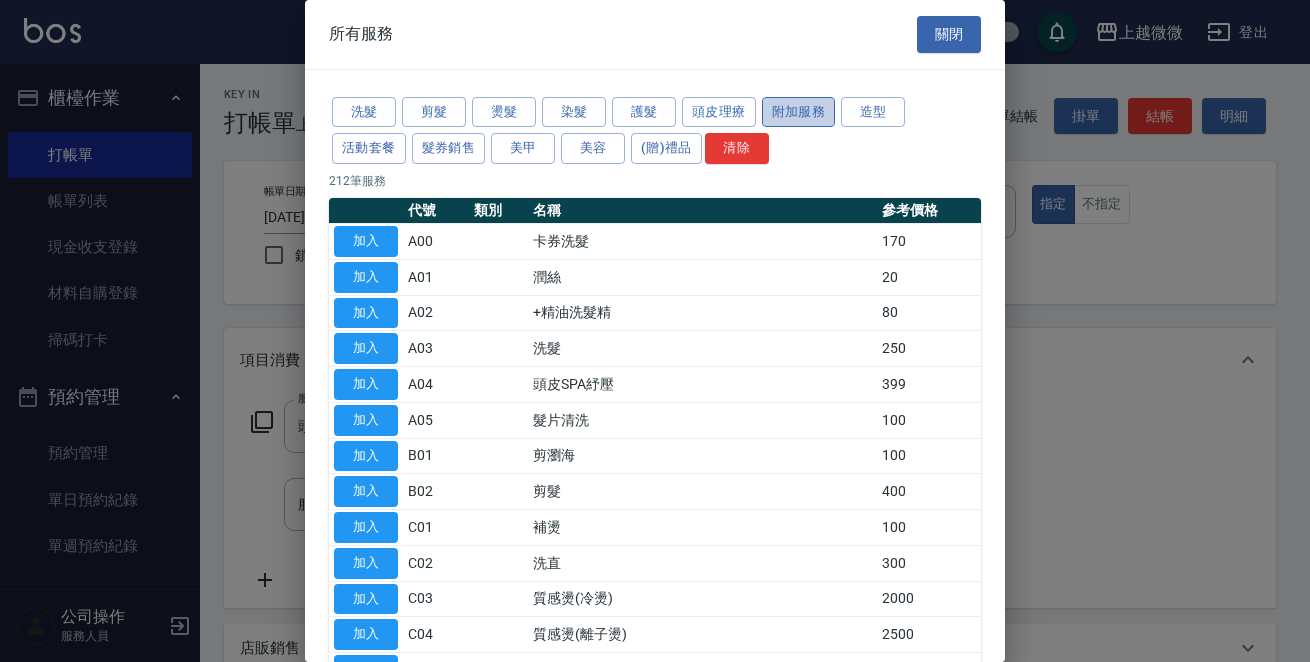 click on "附加服務" at bounding box center (799, 112) 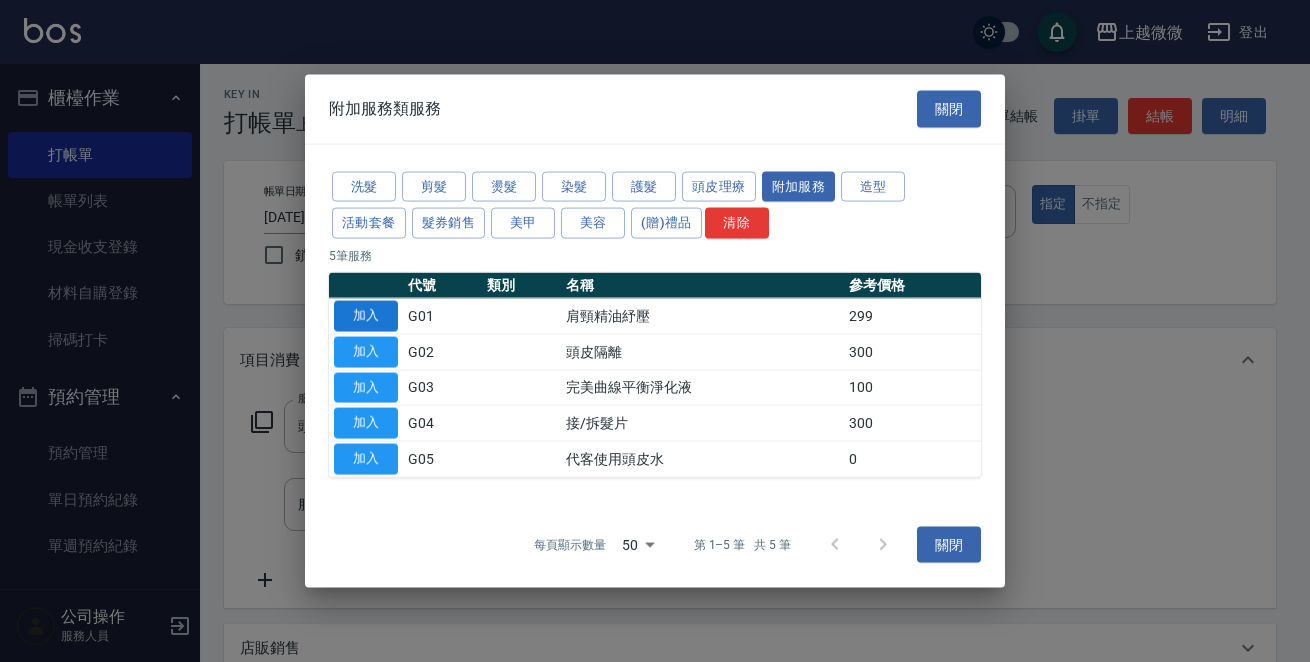 click on "加入" at bounding box center (366, 316) 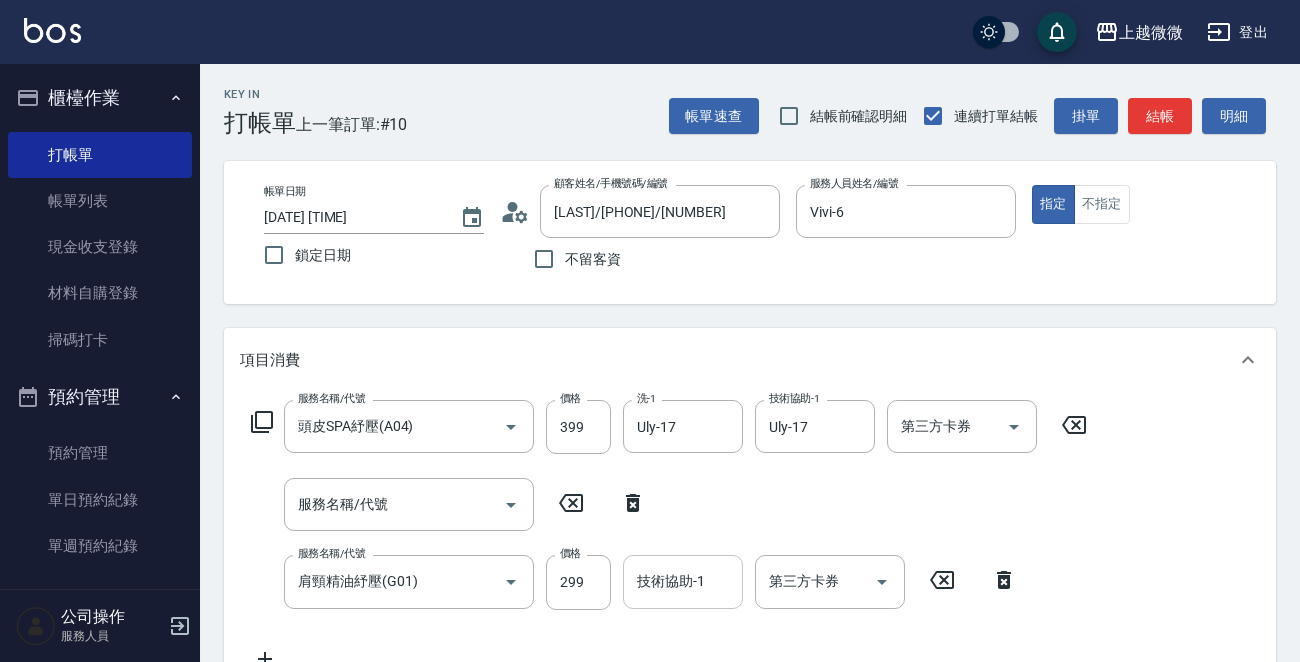 click on "技術協助-1" at bounding box center [683, 581] 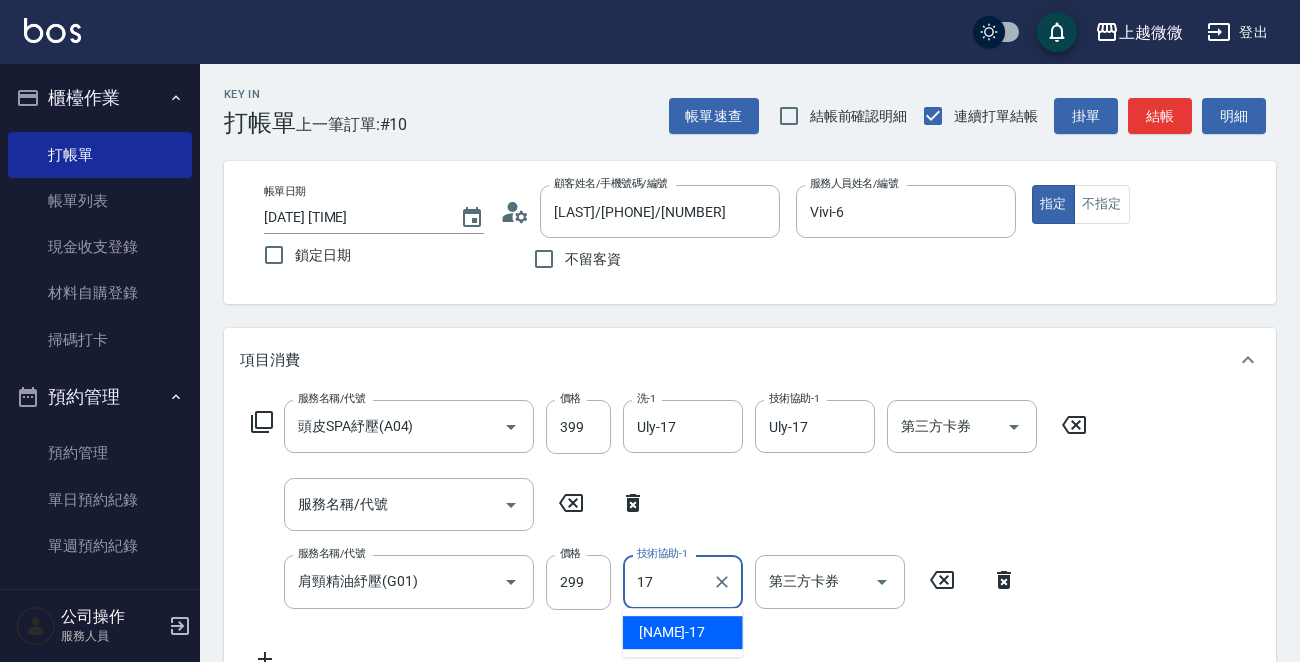 type on "Uly-17" 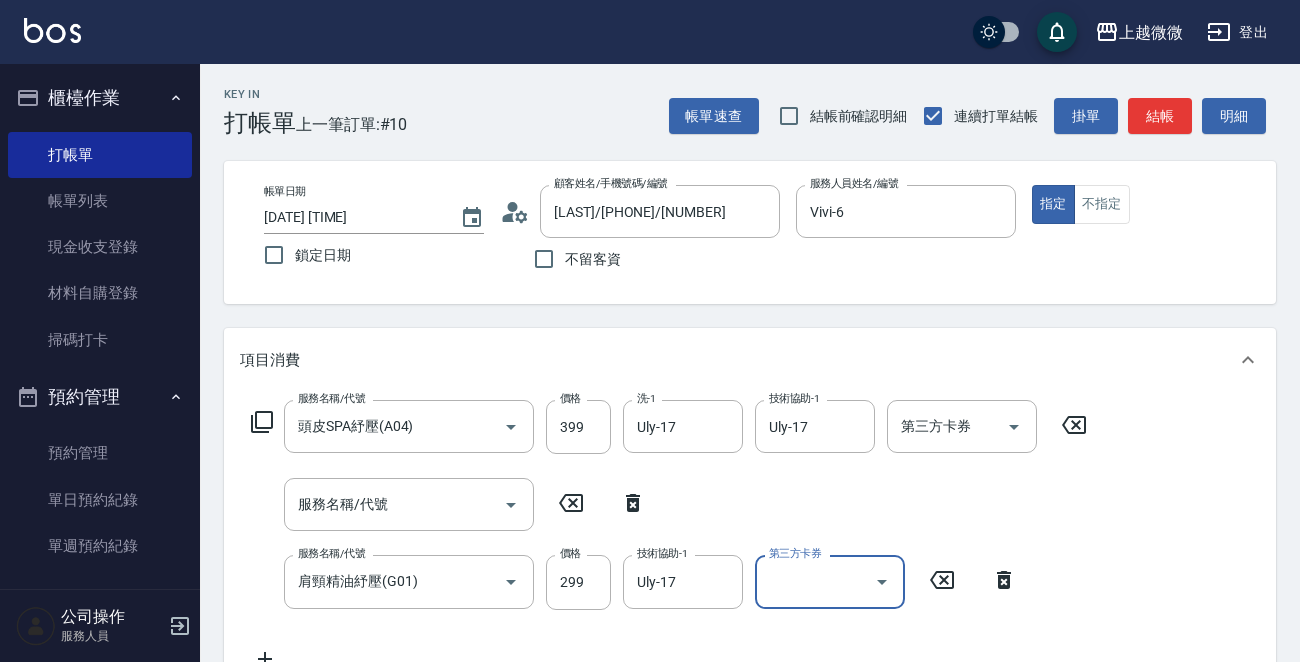click 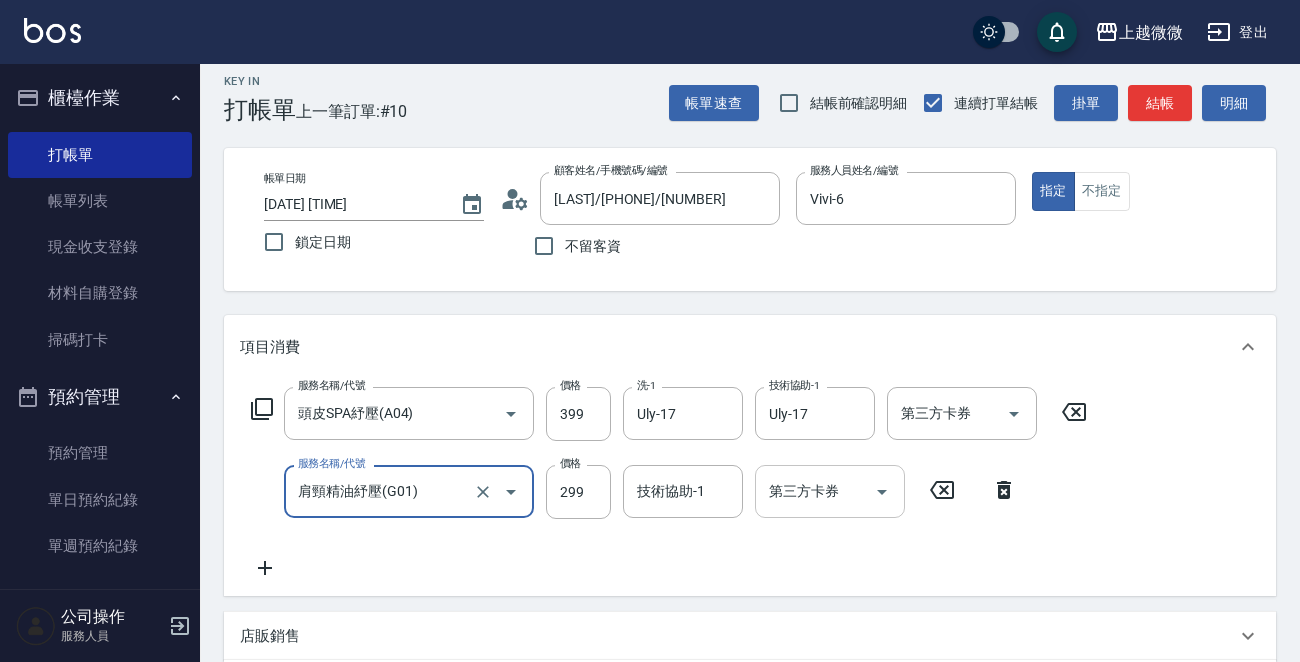 scroll, scrollTop: 200, scrollLeft: 0, axis: vertical 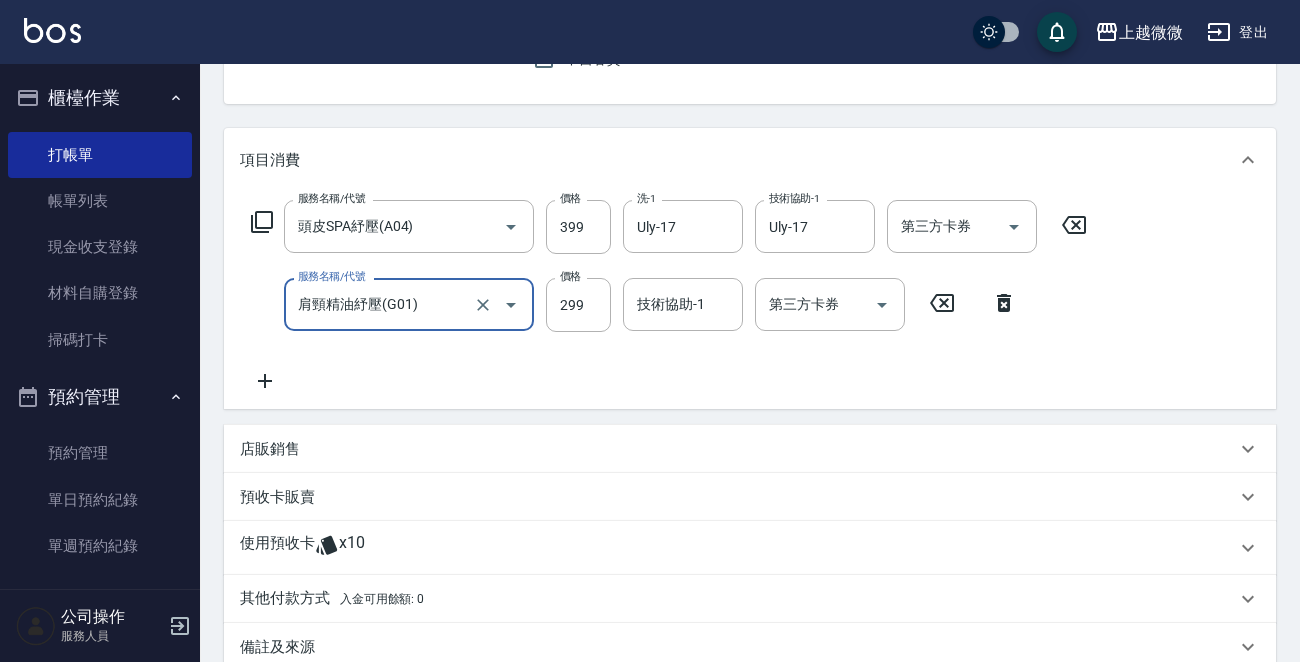 click 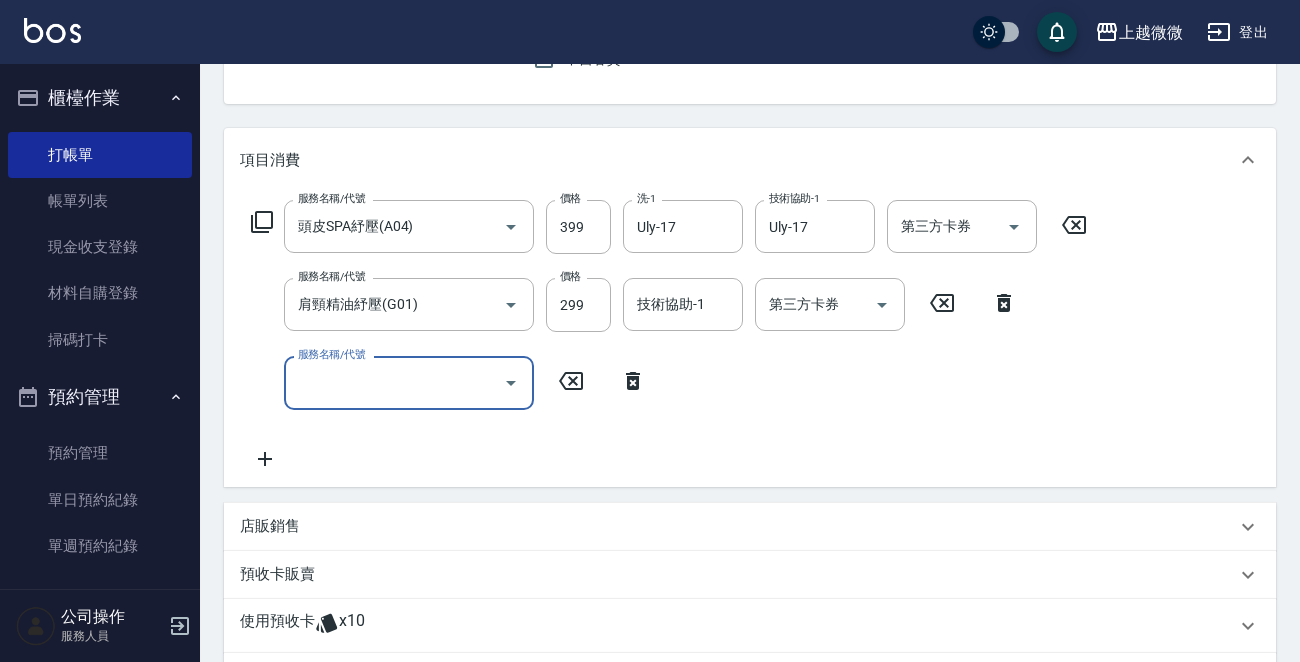 click 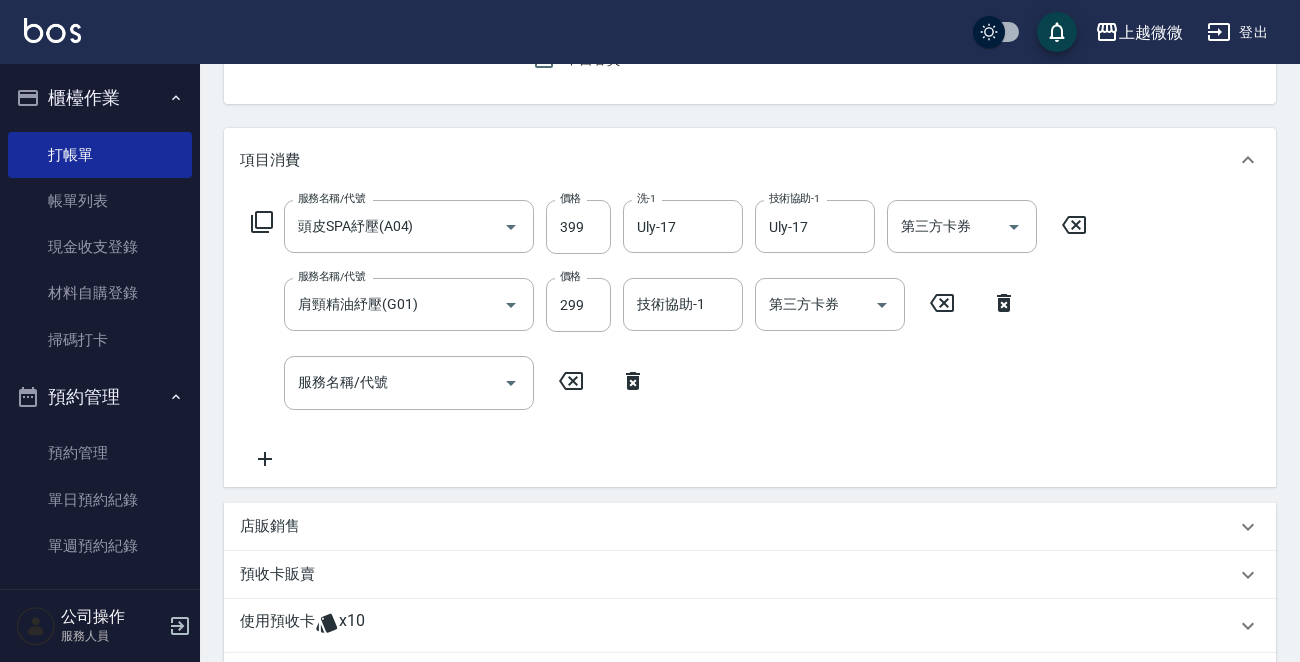 click 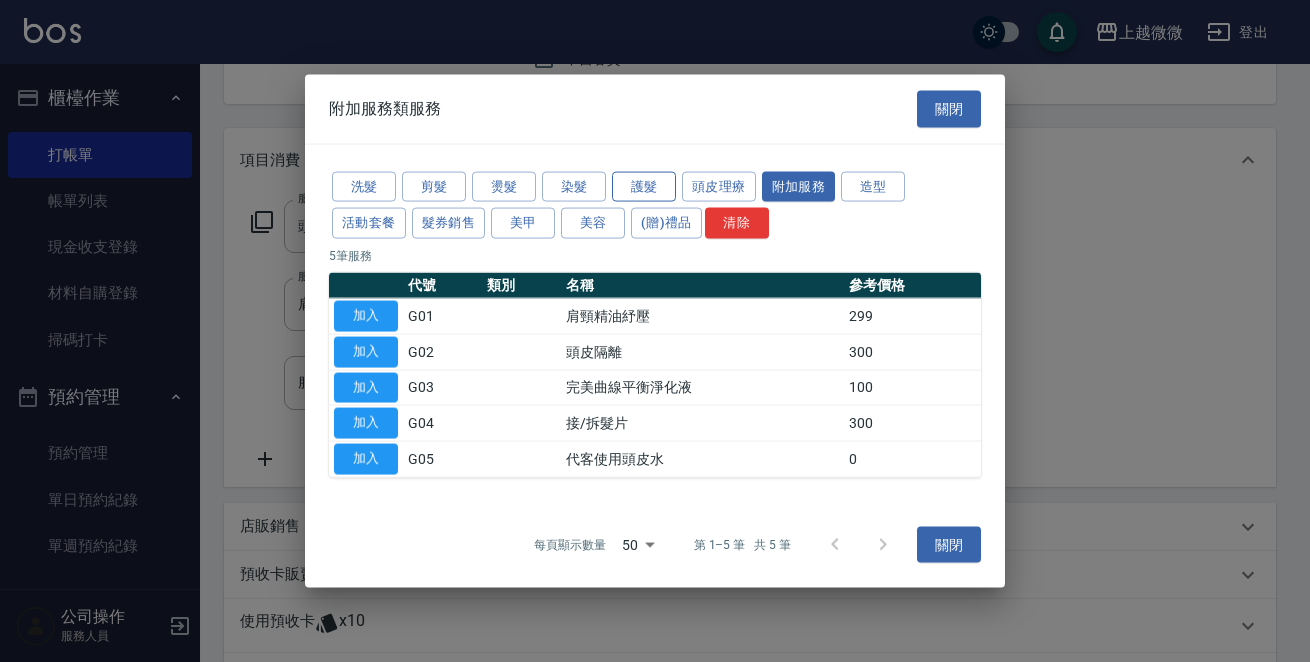 click on "護髮" at bounding box center [644, 186] 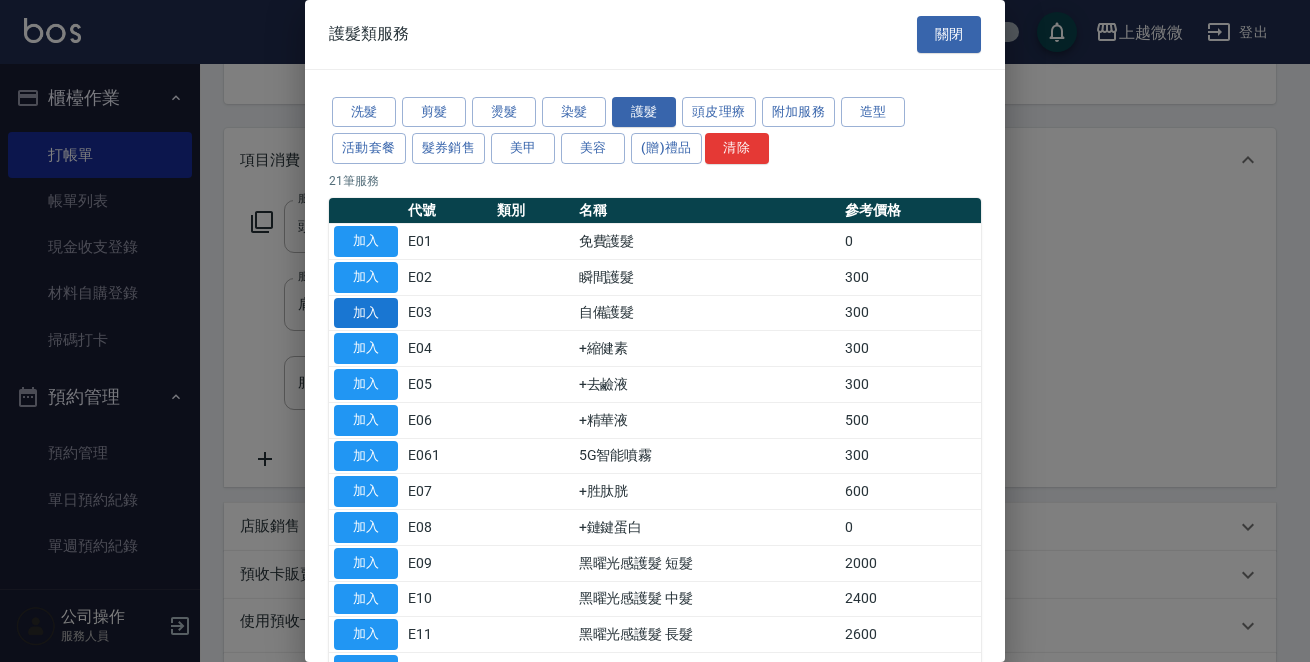 click on "加入" at bounding box center [366, 313] 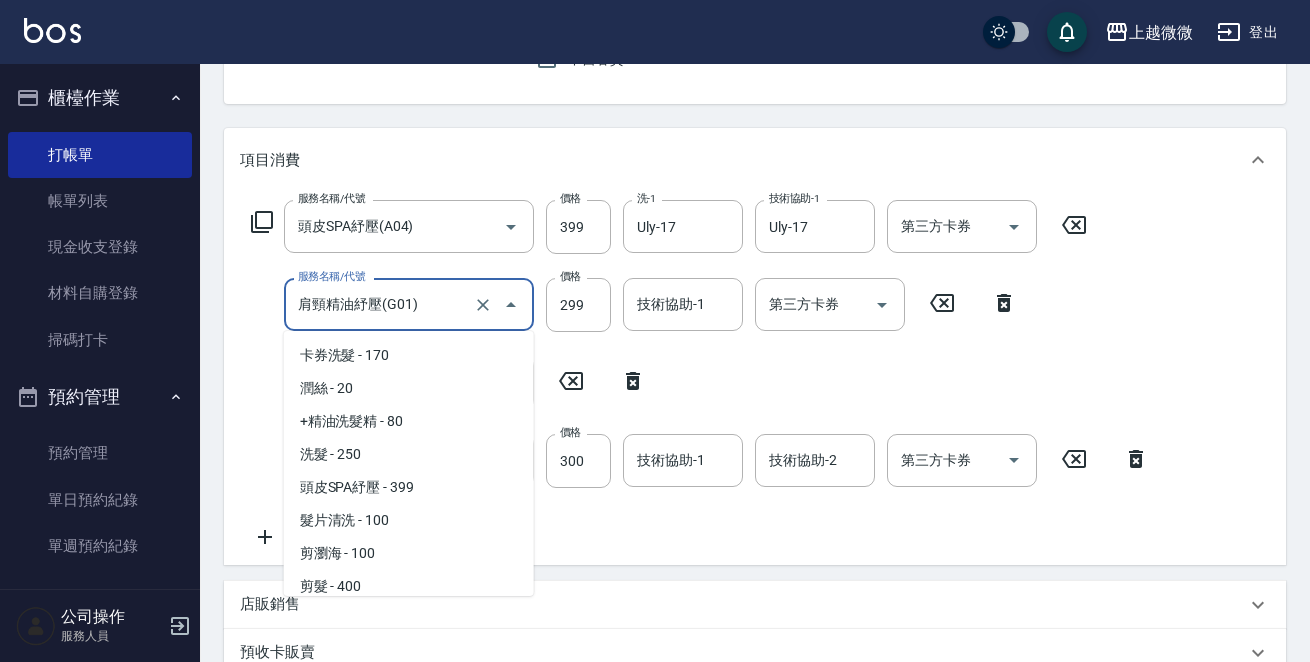 click on "肩頸精油紓壓(G01)" at bounding box center (381, 304) 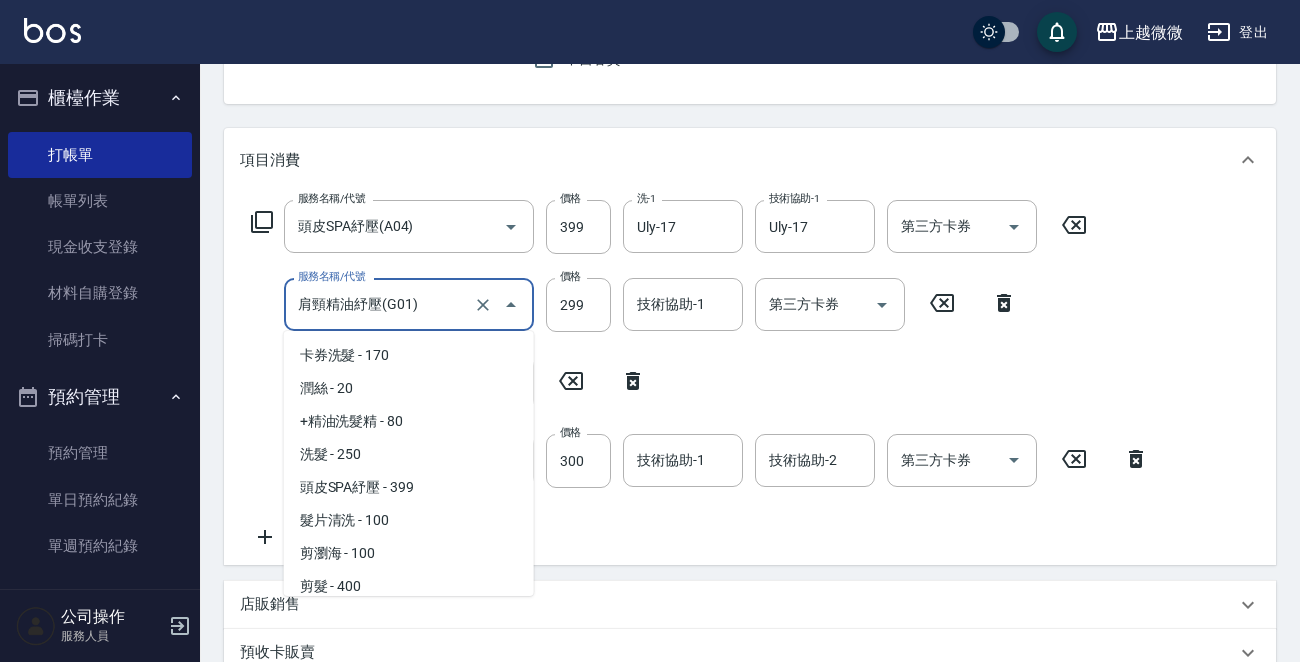 scroll, scrollTop: 2090, scrollLeft: 0, axis: vertical 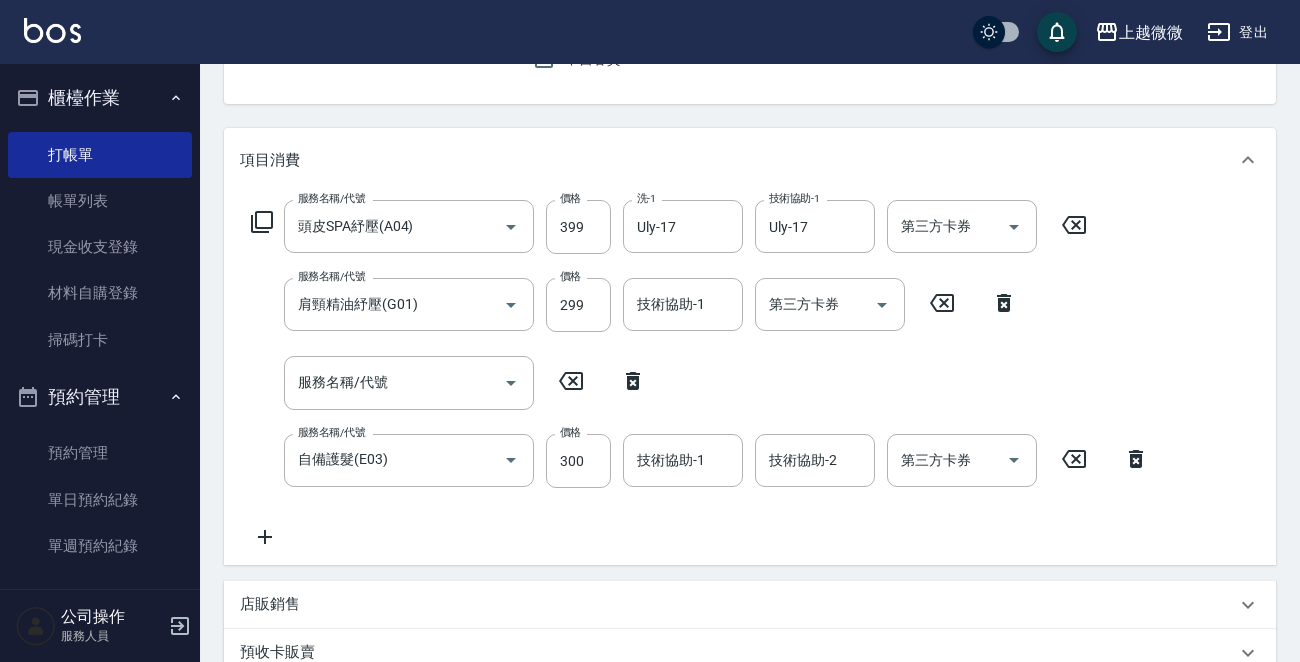 click on "服務名稱/代號 頭皮SPA紓壓(A04) 服務名稱/代號 價格 399 價格 洗-1 [FIRST]-1 洗-1 技術協助-1 [FIRST]-1 技術協助-1 第三方卡券 第三方卡券 服務名稱/代號 肩頸精油紓壓(G01) 服務名稱/代號 價格 299 價格 技術協助-1 技術協助-1 第三方卡券 第三方卡券 服務名稱/代號 服務名稱/代號 服務名稱/代號 自備護髮(E03) 服務名稱/代號 價格 300 價格 技術協助-1 技術協助-1 技術協助-2 技術協助-2 第三方卡券 第三方卡券" at bounding box center (700, 374) 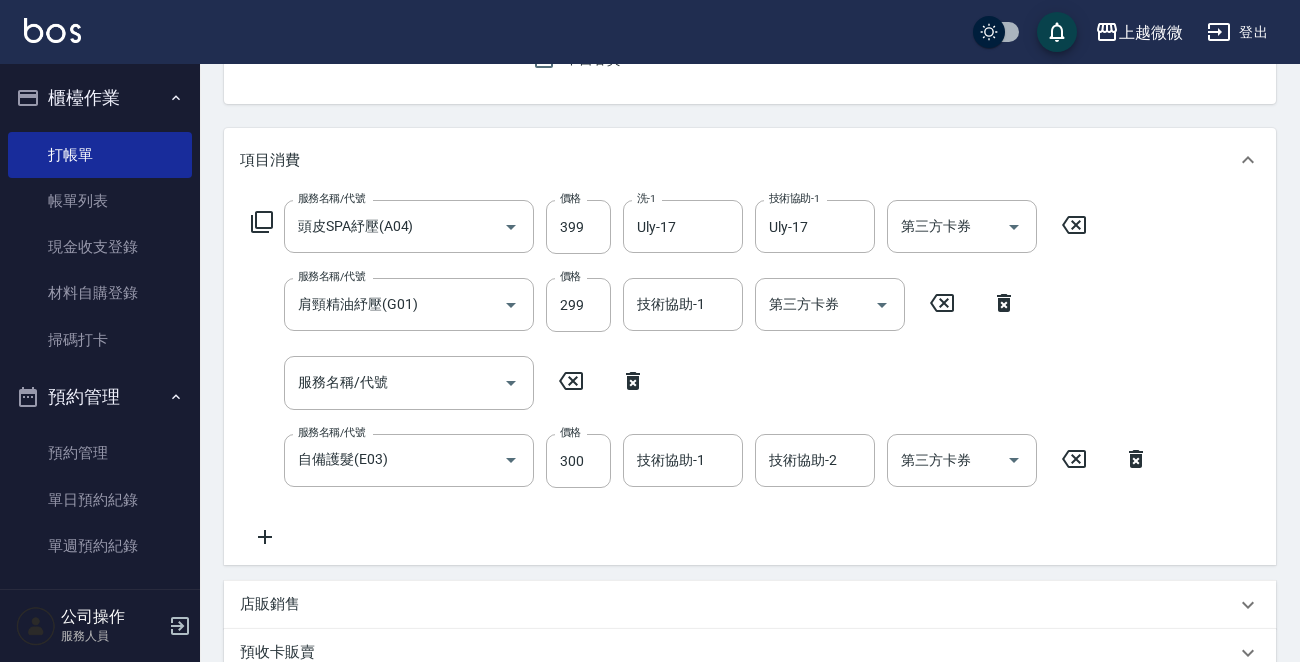 click 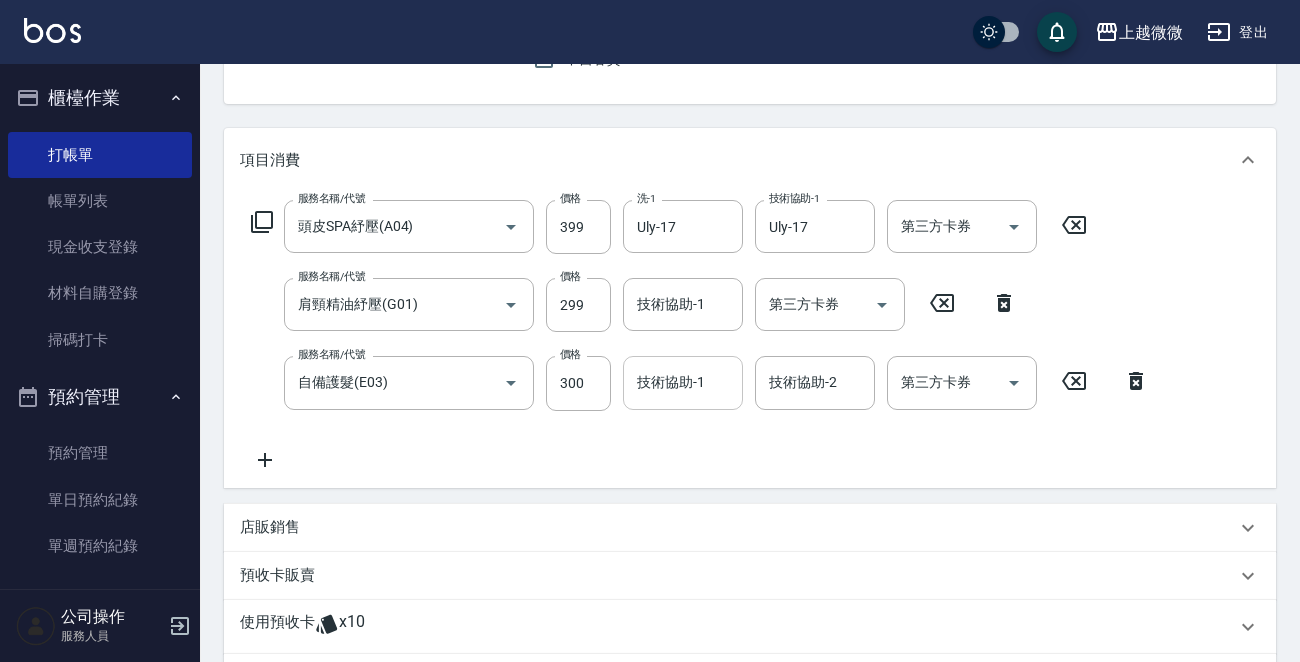 click on "技術協助-1" at bounding box center (683, 382) 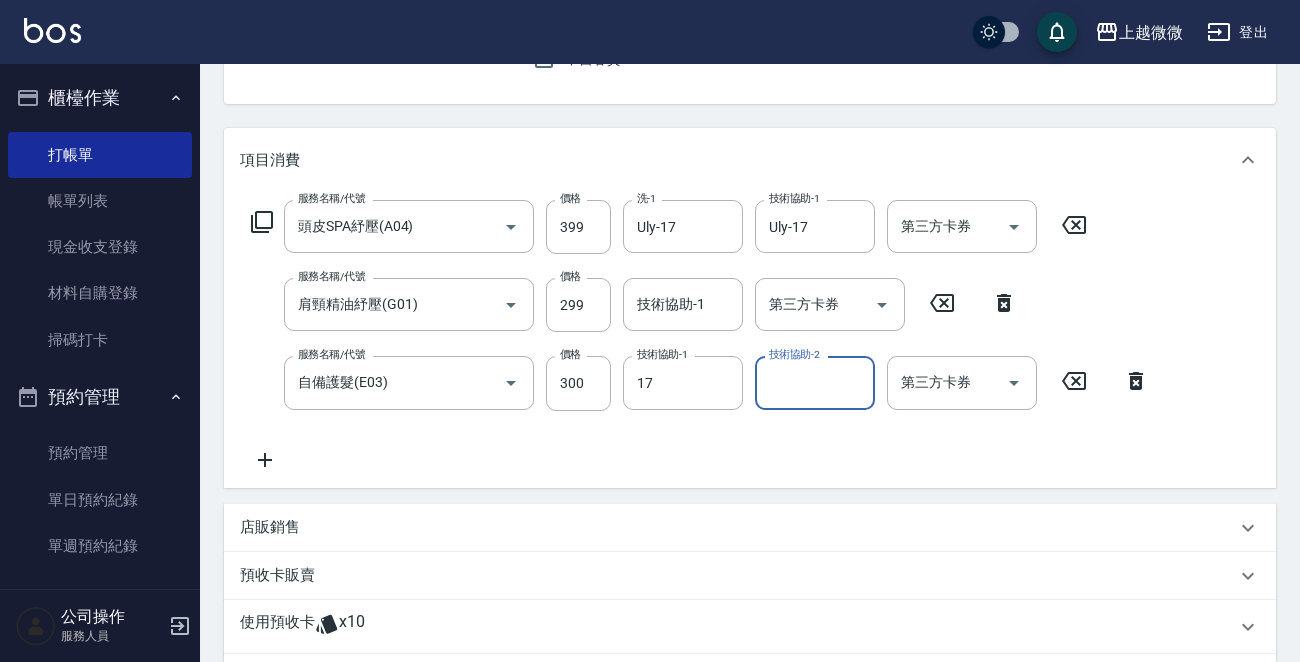 type on "Uly-17" 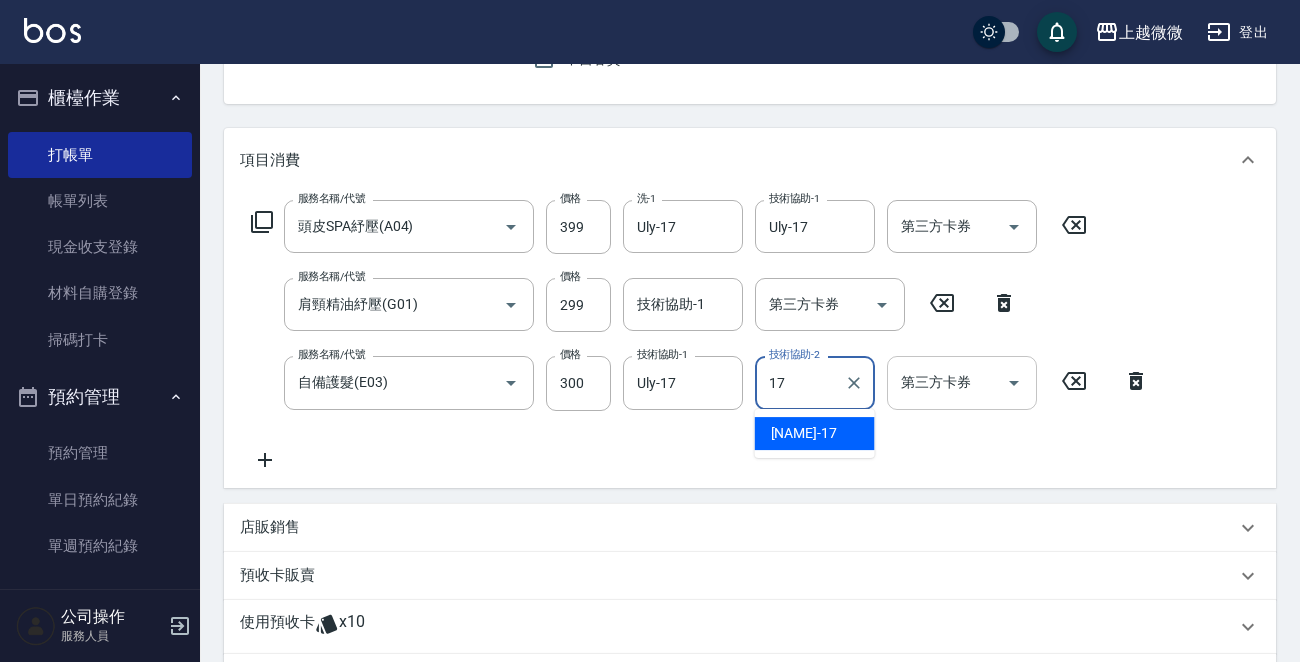type on "Uly-17" 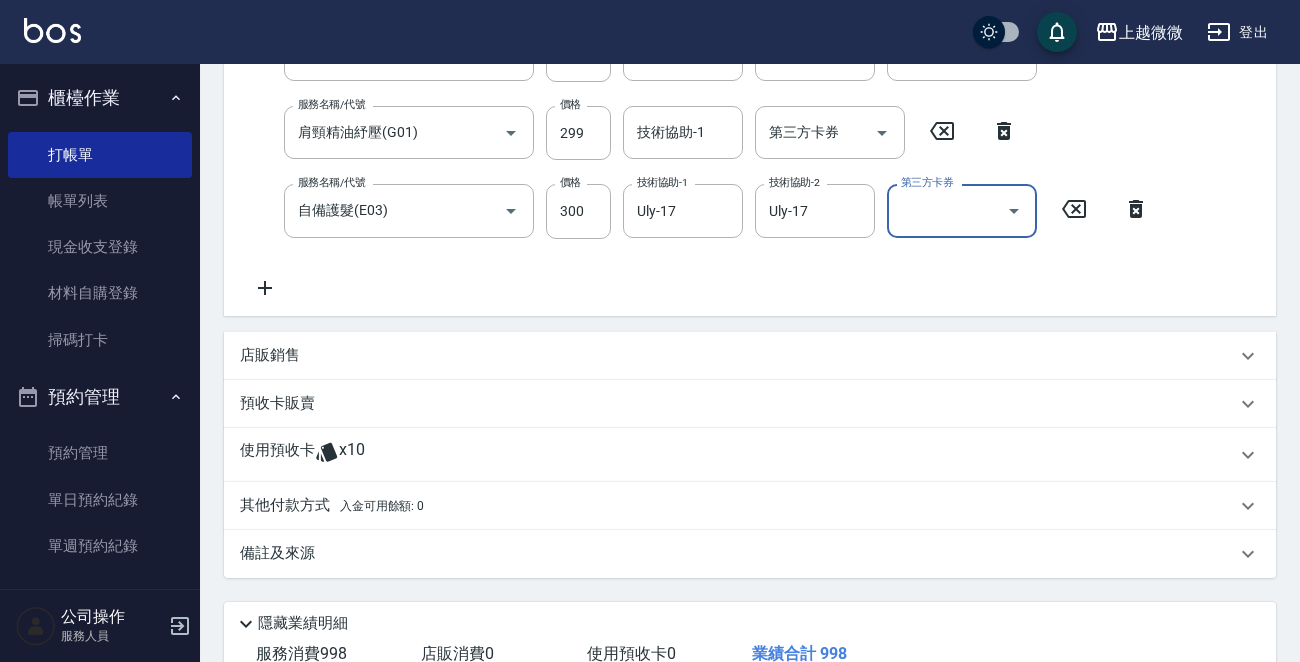scroll, scrollTop: 509, scrollLeft: 0, axis: vertical 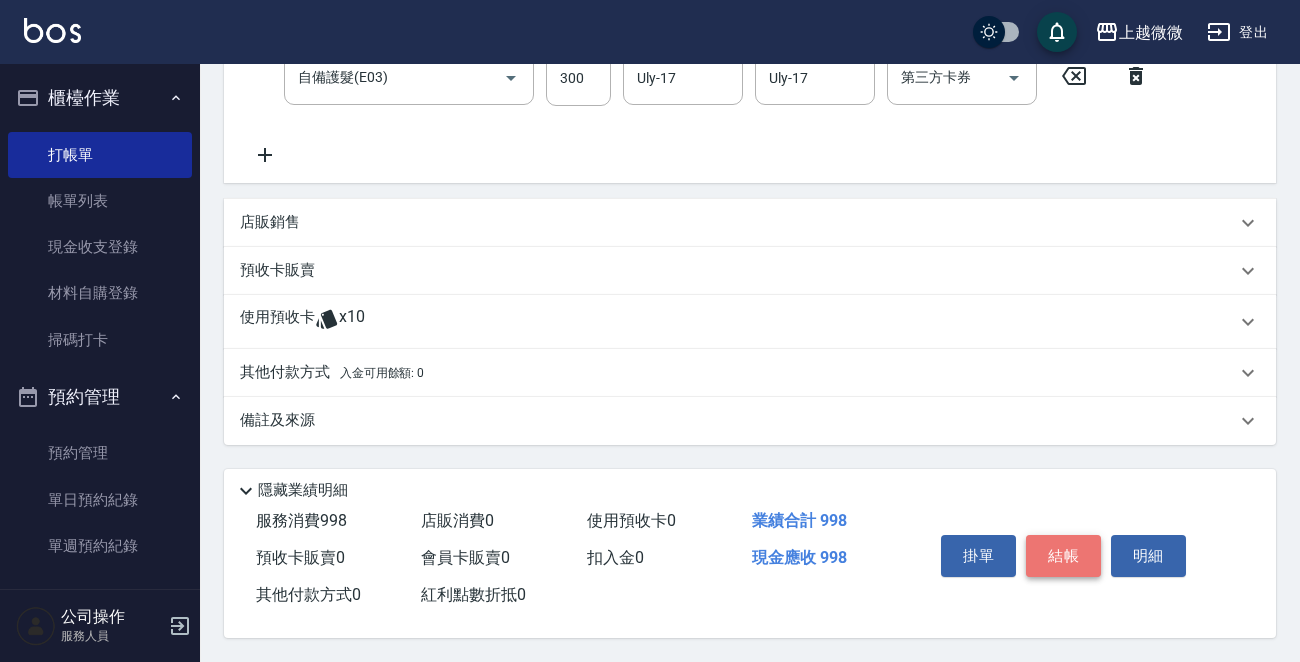 click on "結帳" at bounding box center [1063, 556] 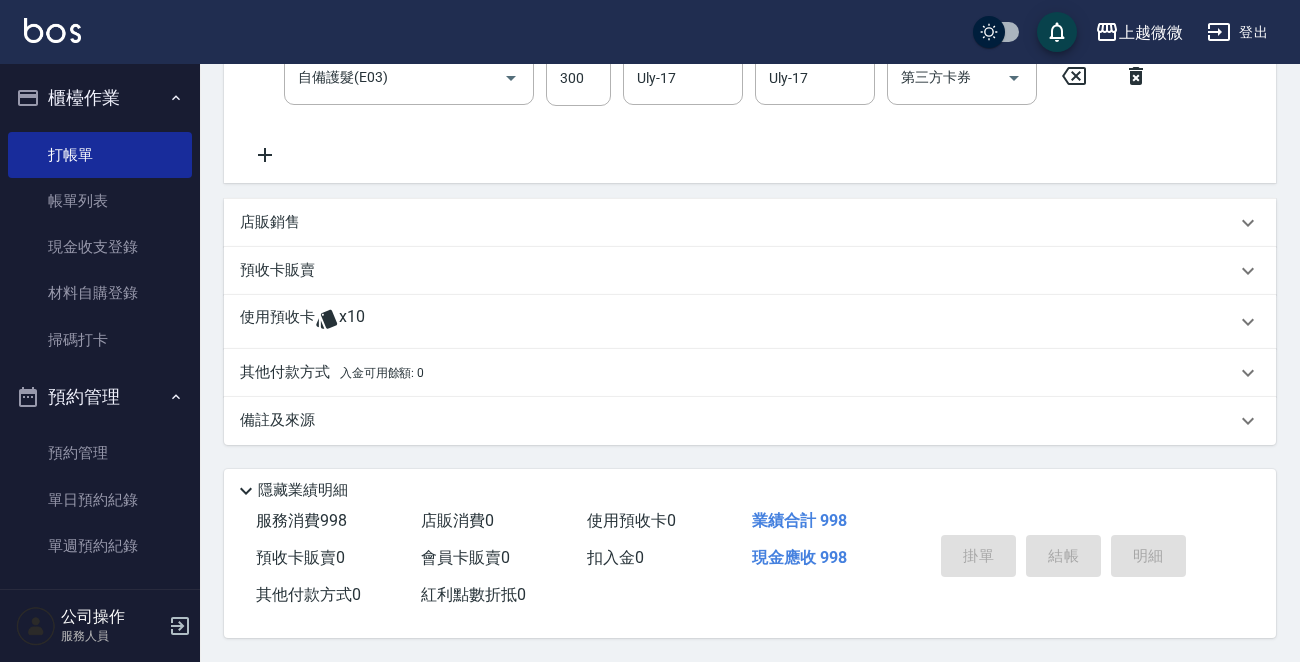 type on "2025/08/05 17:06" 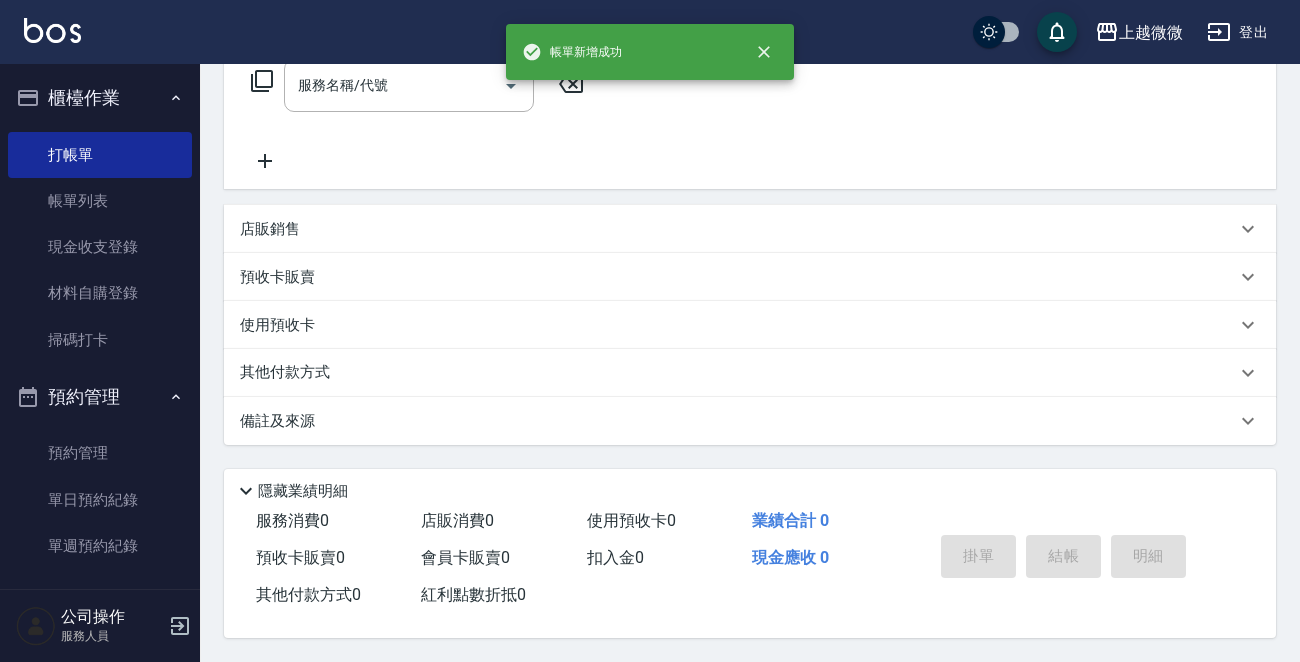 scroll, scrollTop: 0, scrollLeft: 0, axis: both 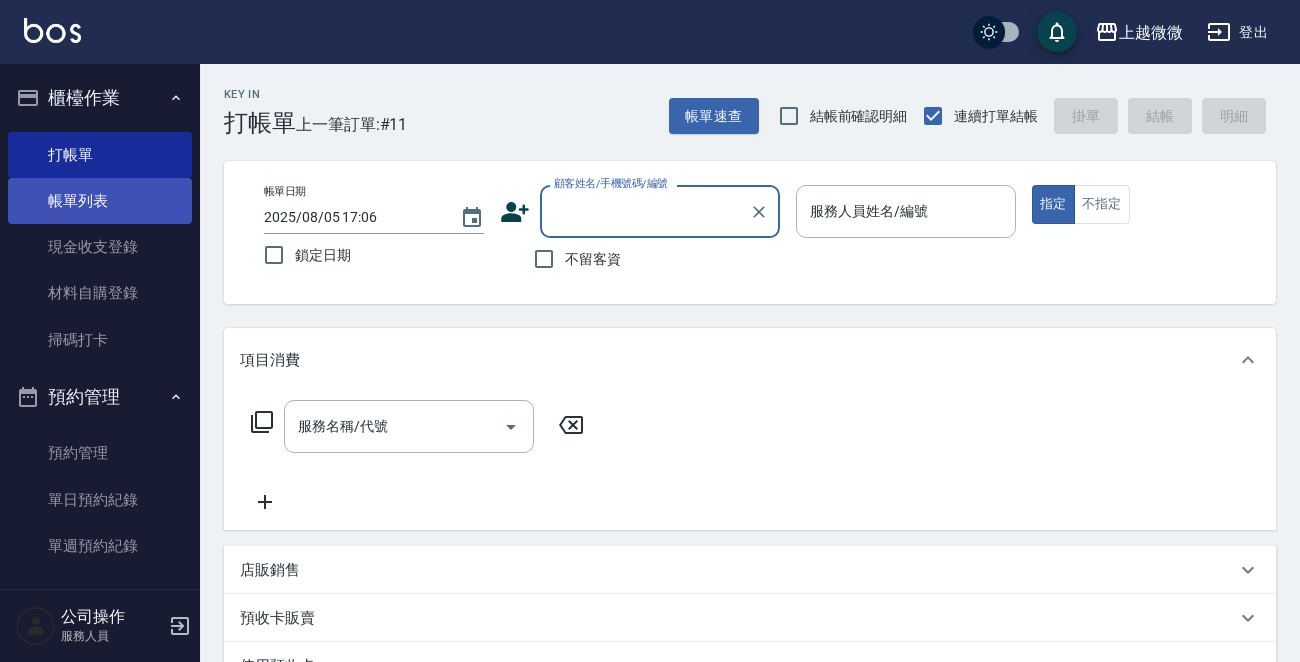 click on "帳單列表" at bounding box center [100, 201] 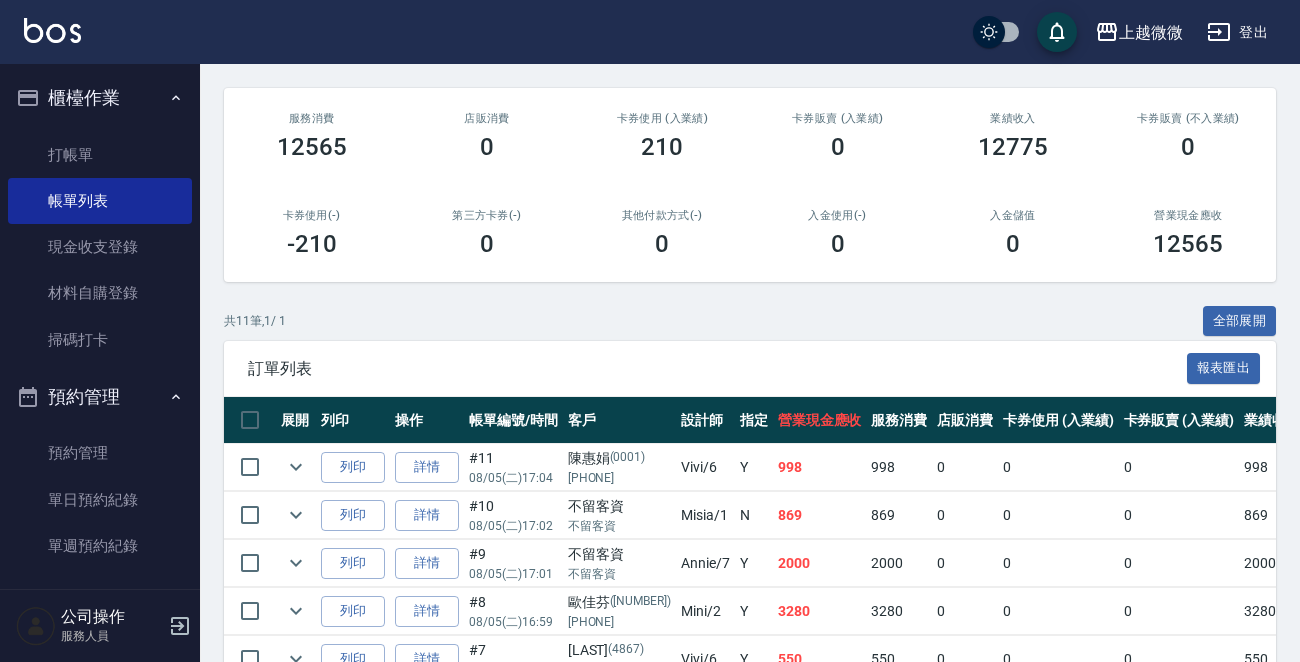 scroll, scrollTop: 121, scrollLeft: 0, axis: vertical 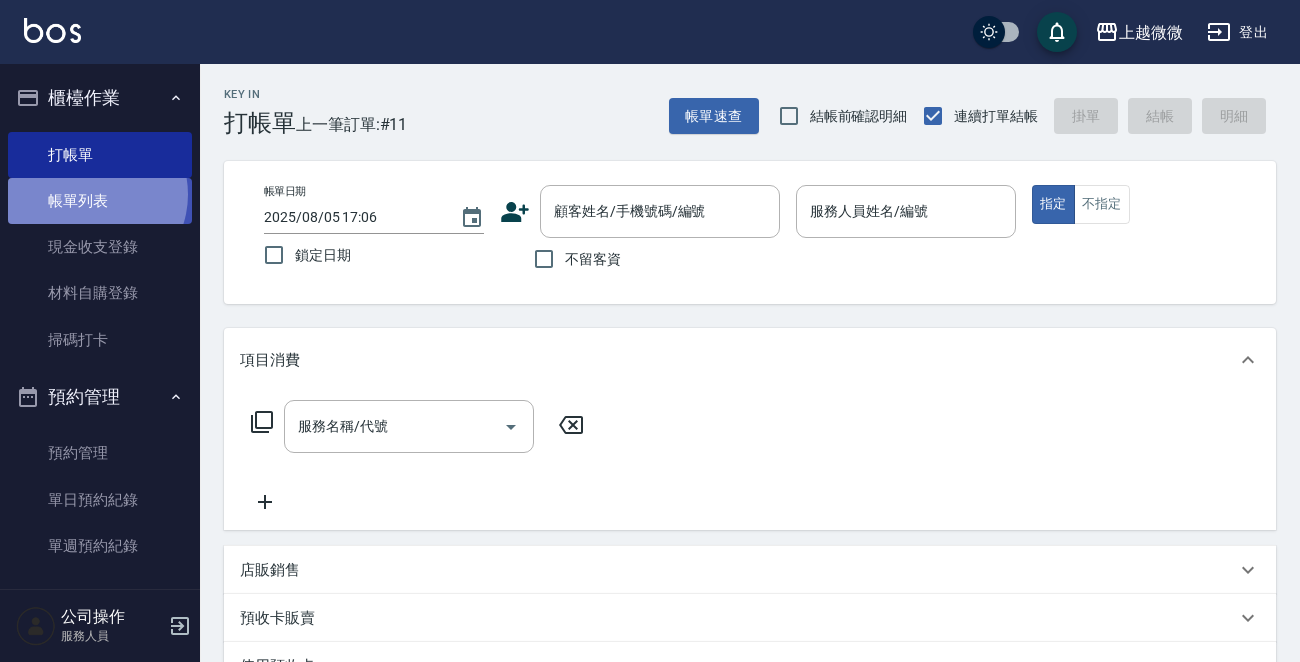 click on "帳單列表" at bounding box center (100, 201) 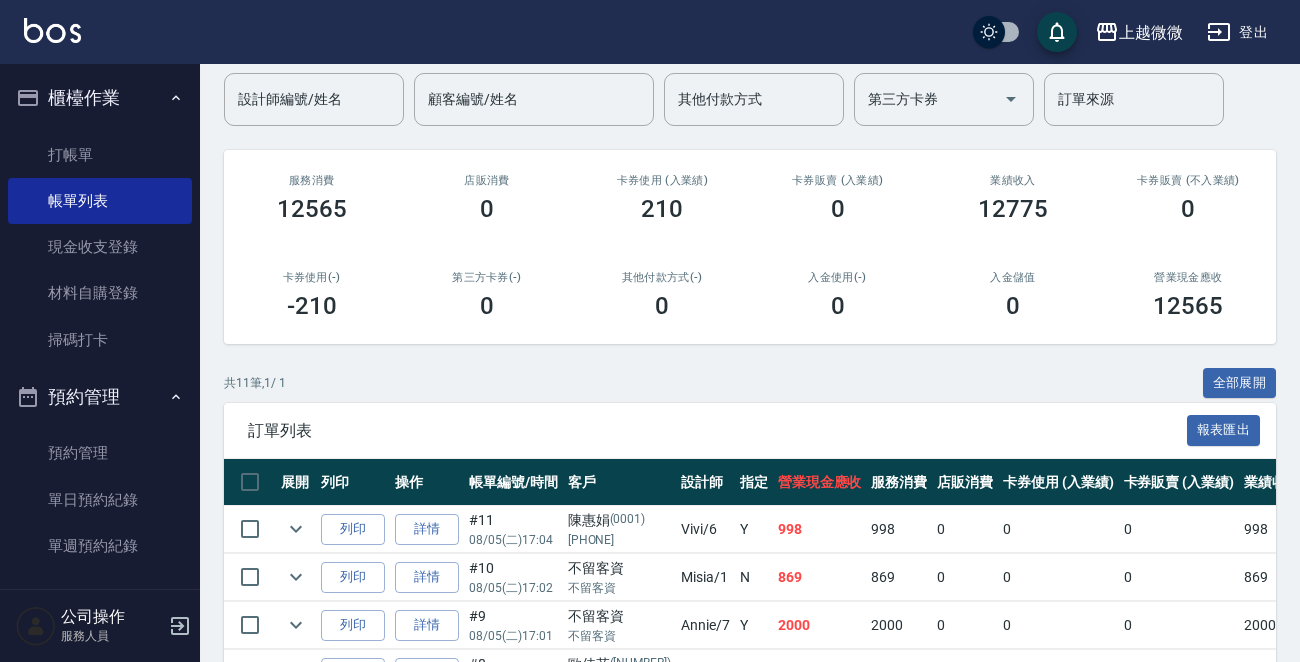 scroll, scrollTop: 100, scrollLeft: 0, axis: vertical 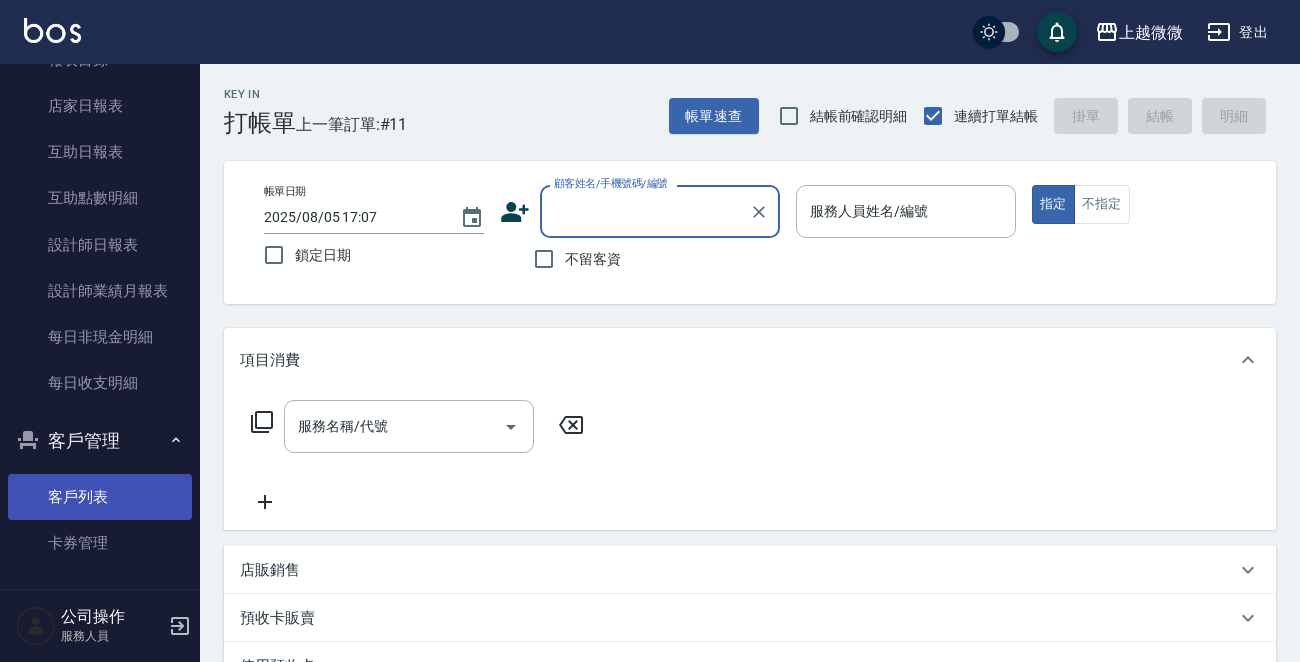 click on "客戶列表" at bounding box center (100, 497) 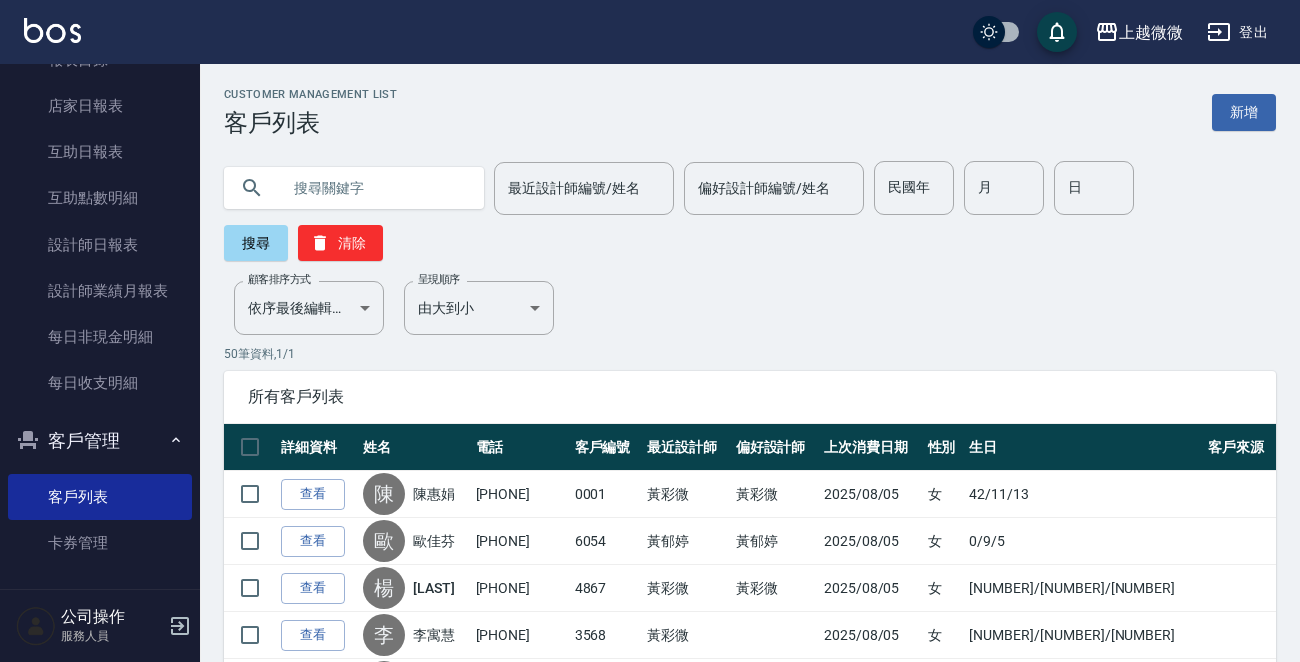 click at bounding box center [374, 188] 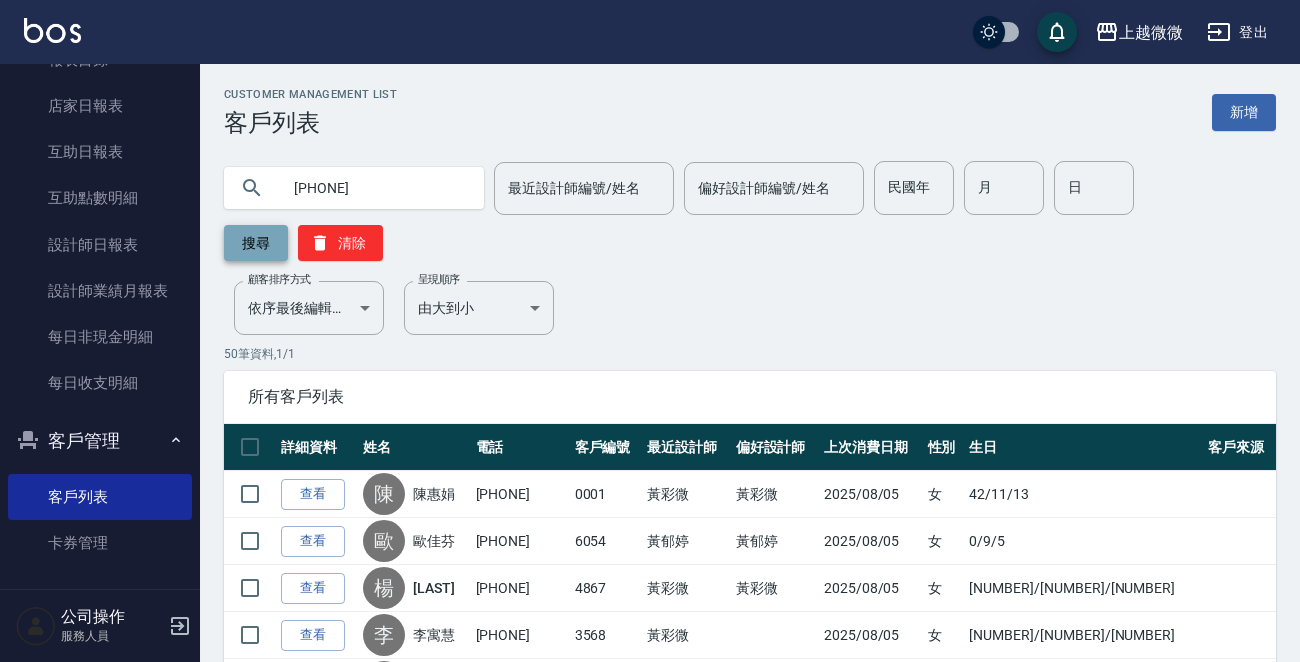 type on "[PHONE]" 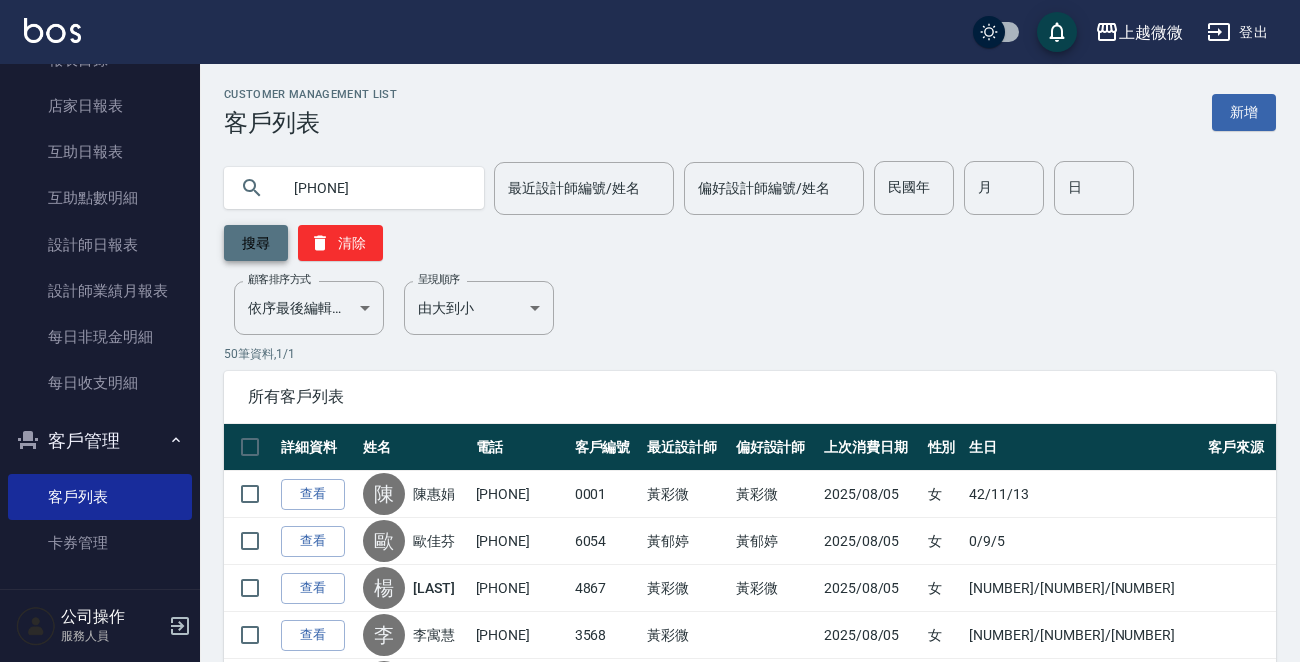 click on "搜尋" at bounding box center [256, 243] 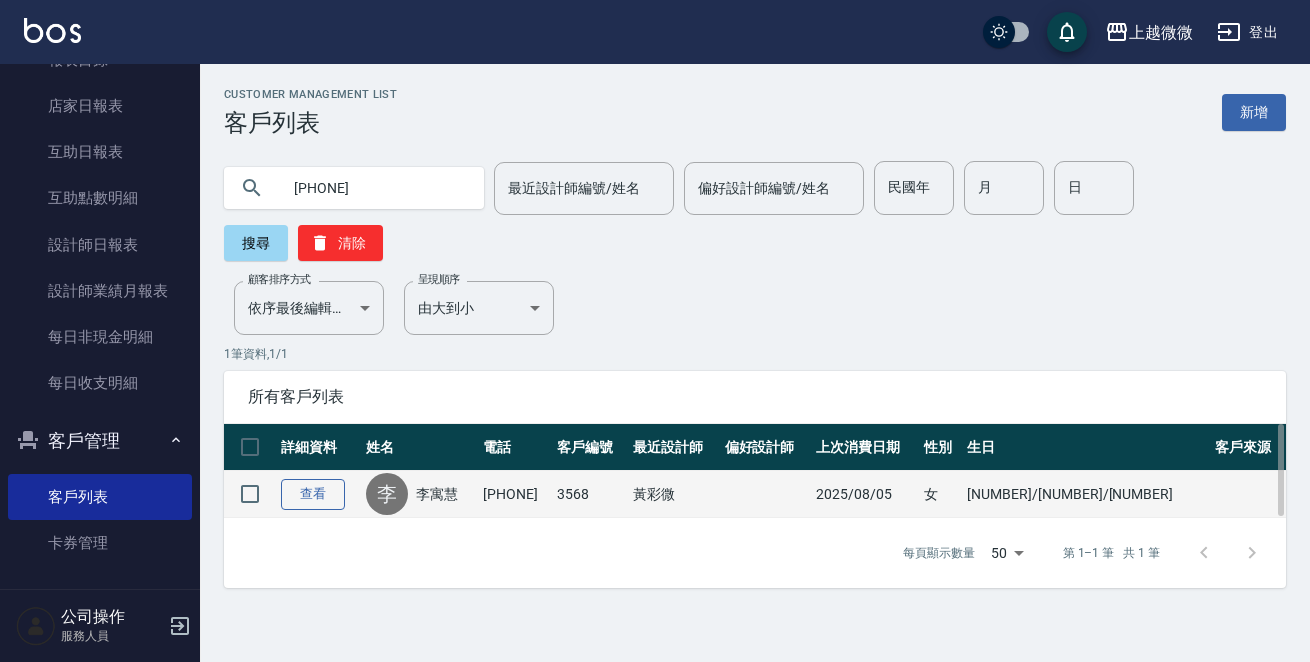 click on "查看" at bounding box center (313, 494) 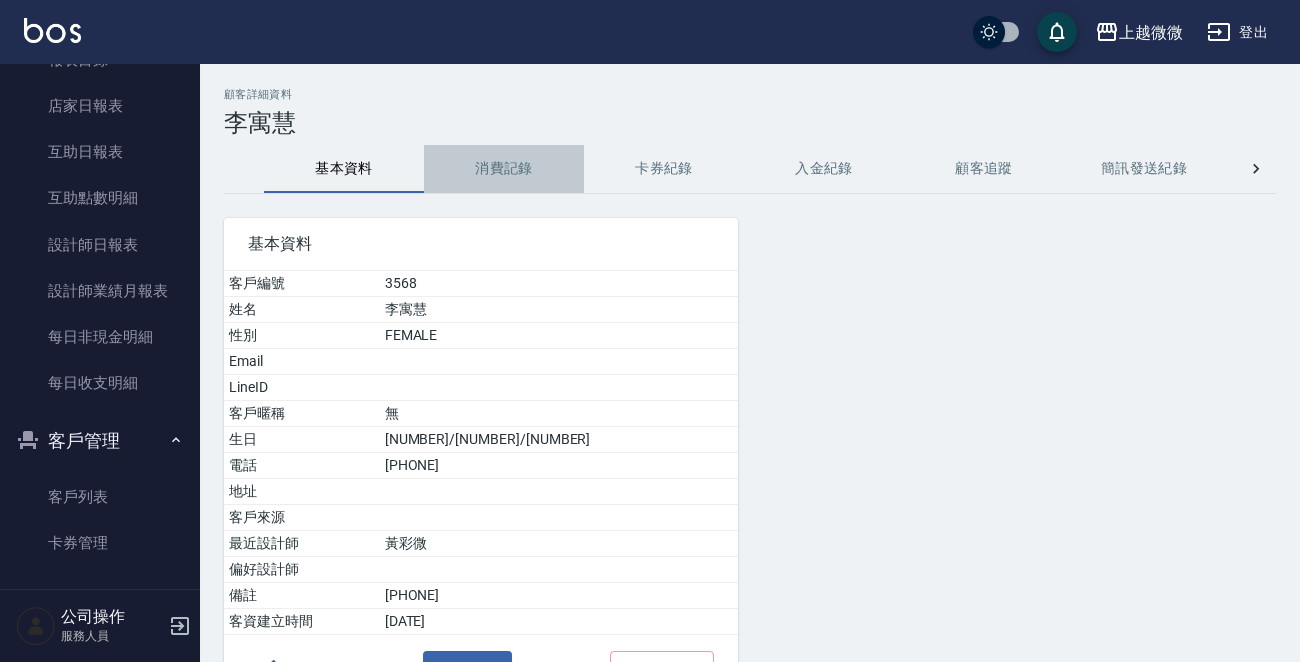 click on "消費記錄" at bounding box center [504, 169] 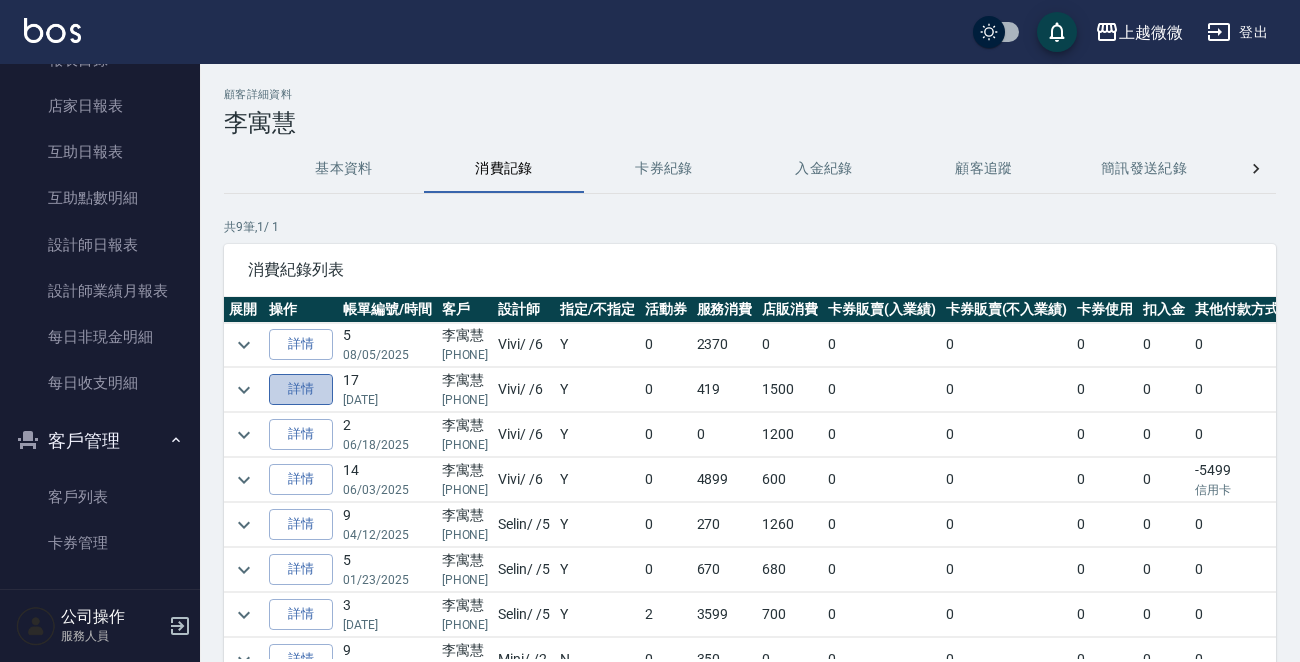 click on "詳情" at bounding box center (301, 389) 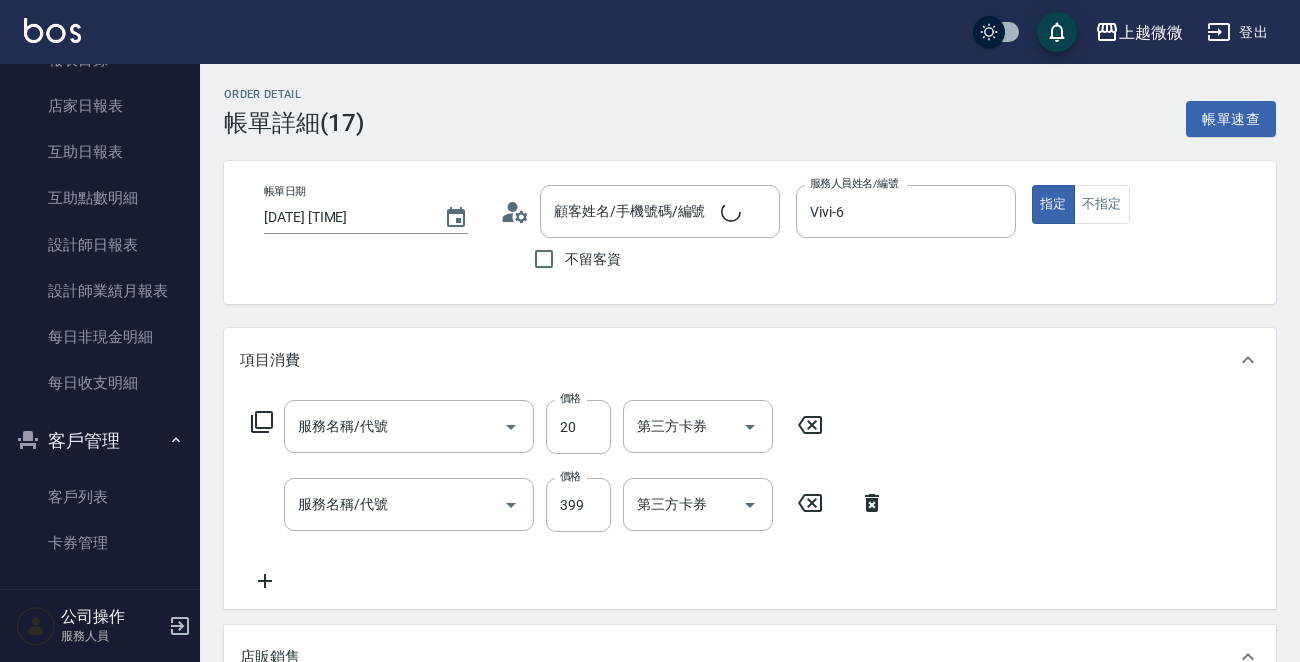 type on "[DATE] [TIME]" 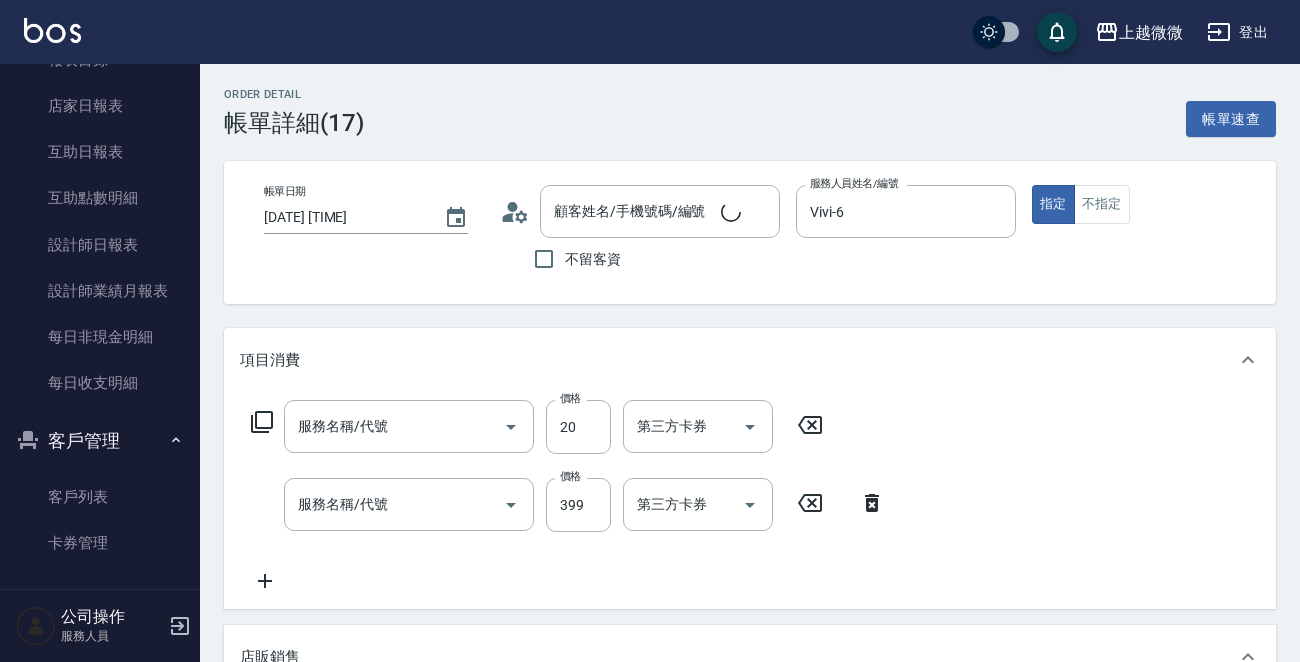 type on "Vivi-6" 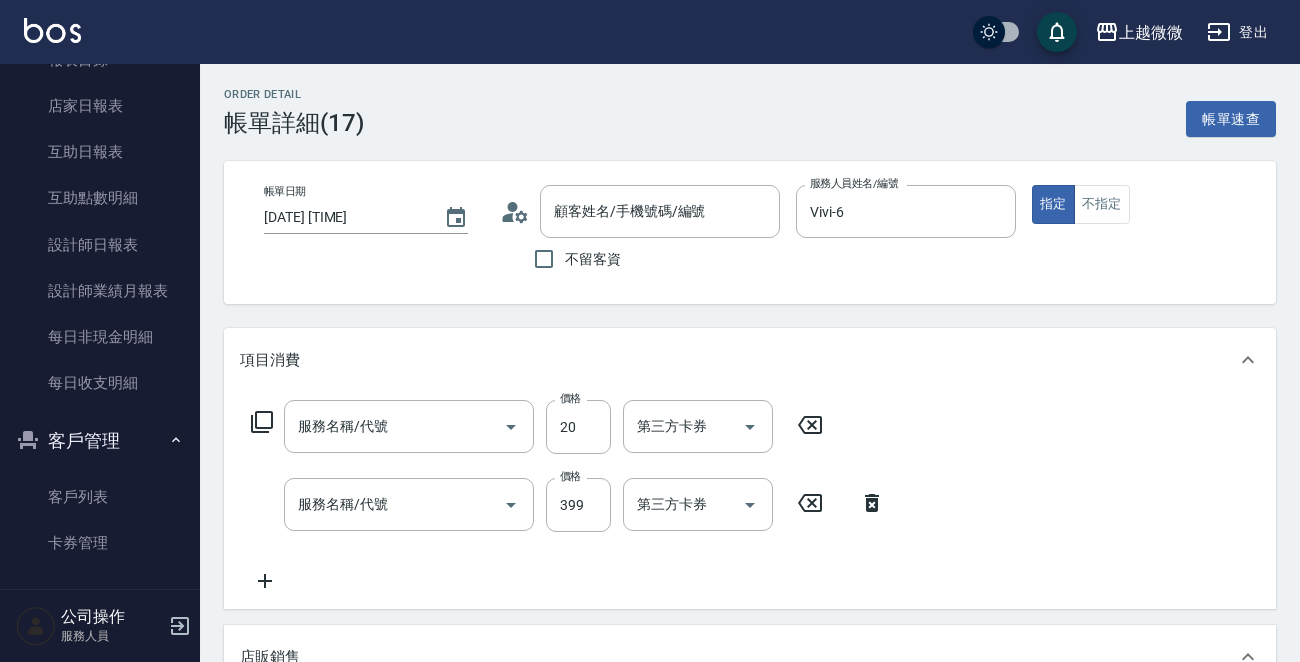 type on "[LAST]/[PHONE]/[NUMBER]" 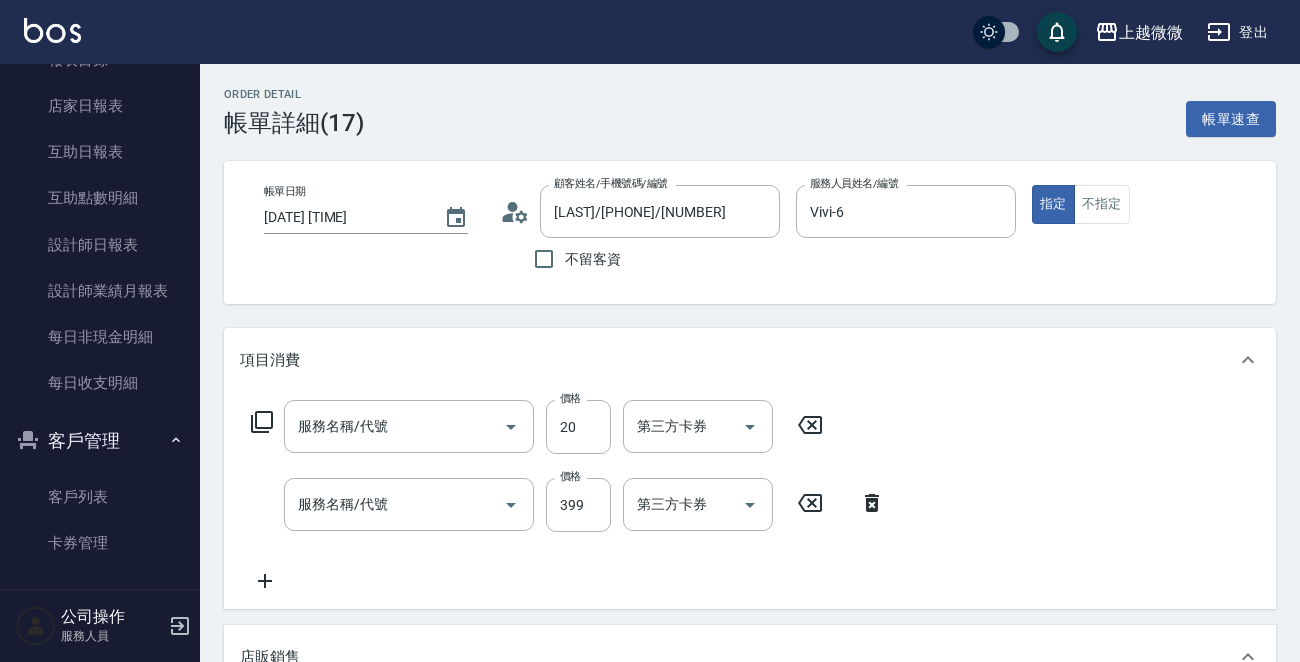 scroll, scrollTop: 0, scrollLeft: 0, axis: both 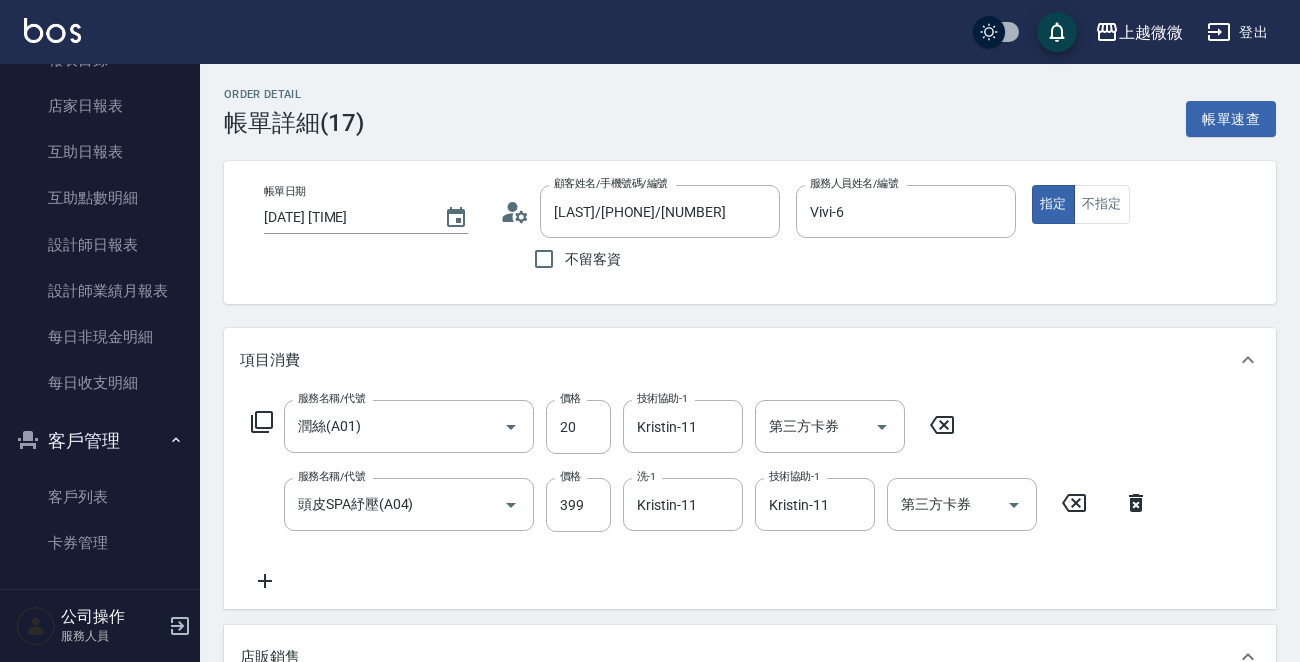 type on "潤絲(A01)" 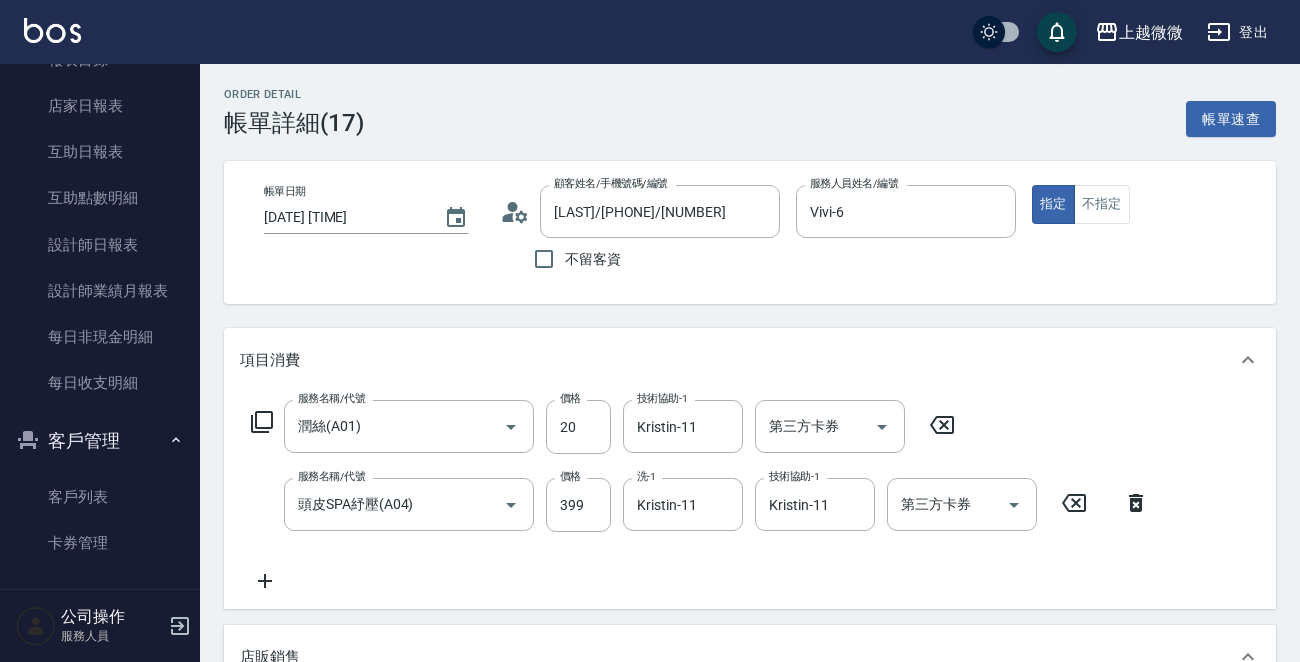 type on "頭皮SPA紓壓(A04)" 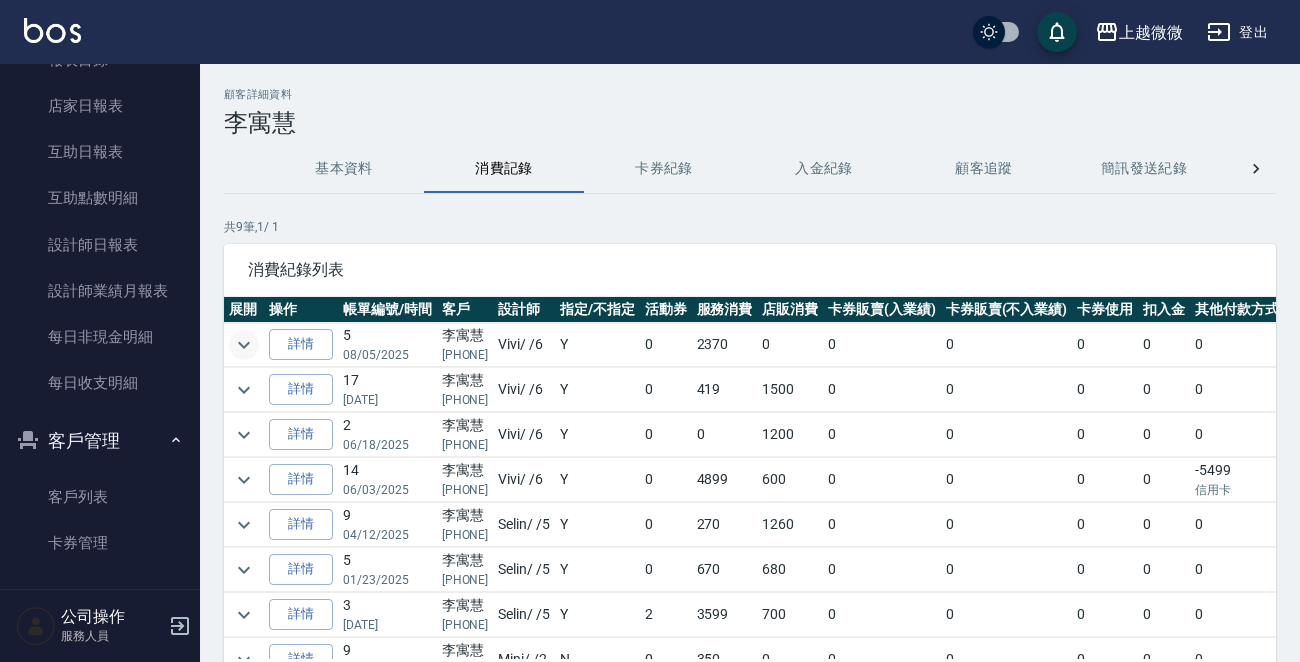 click 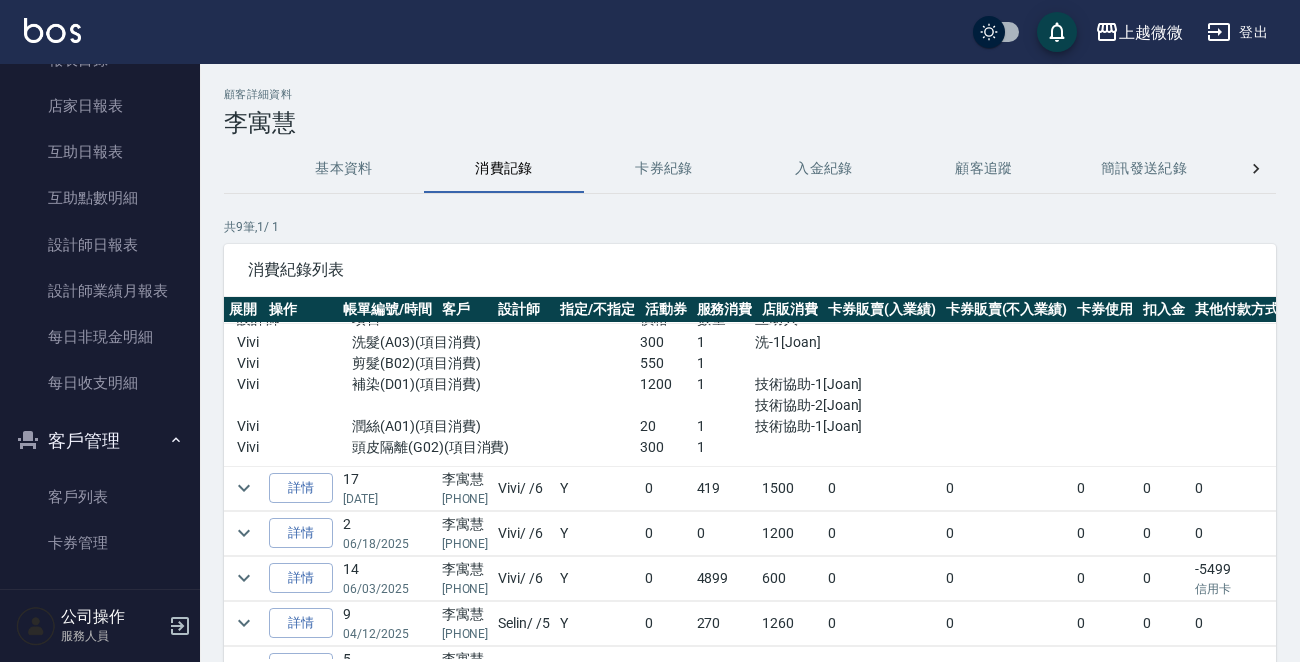 scroll, scrollTop: 200, scrollLeft: 0, axis: vertical 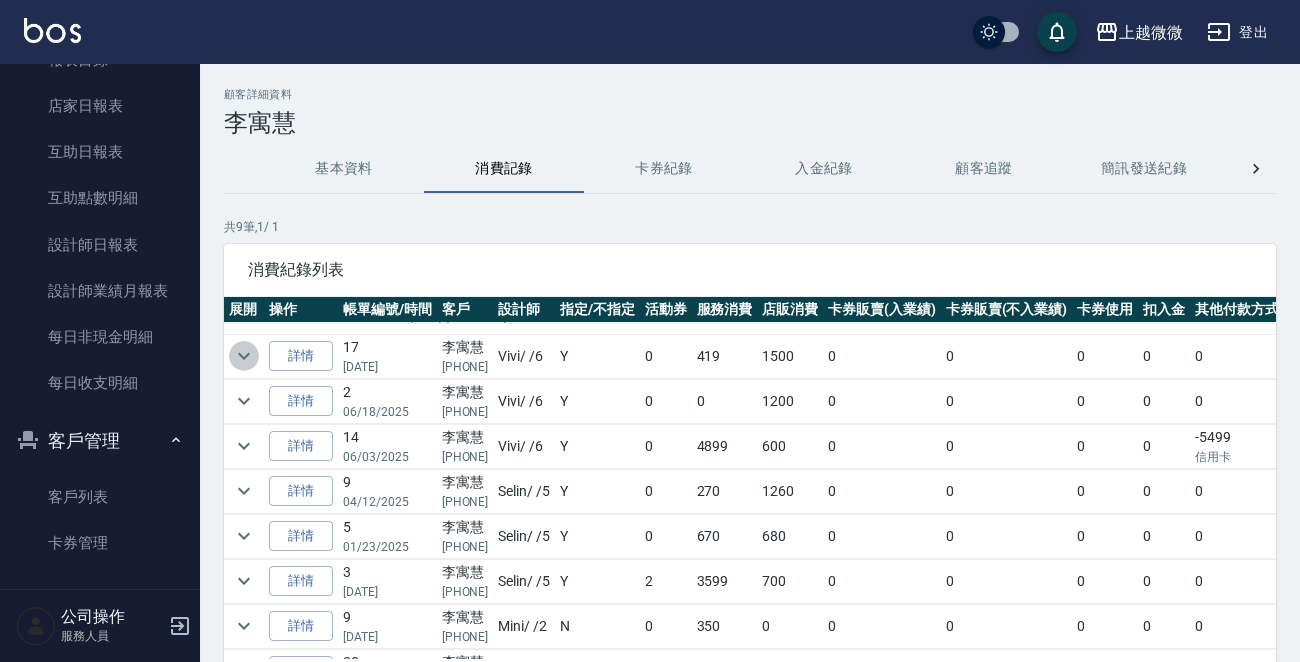 click 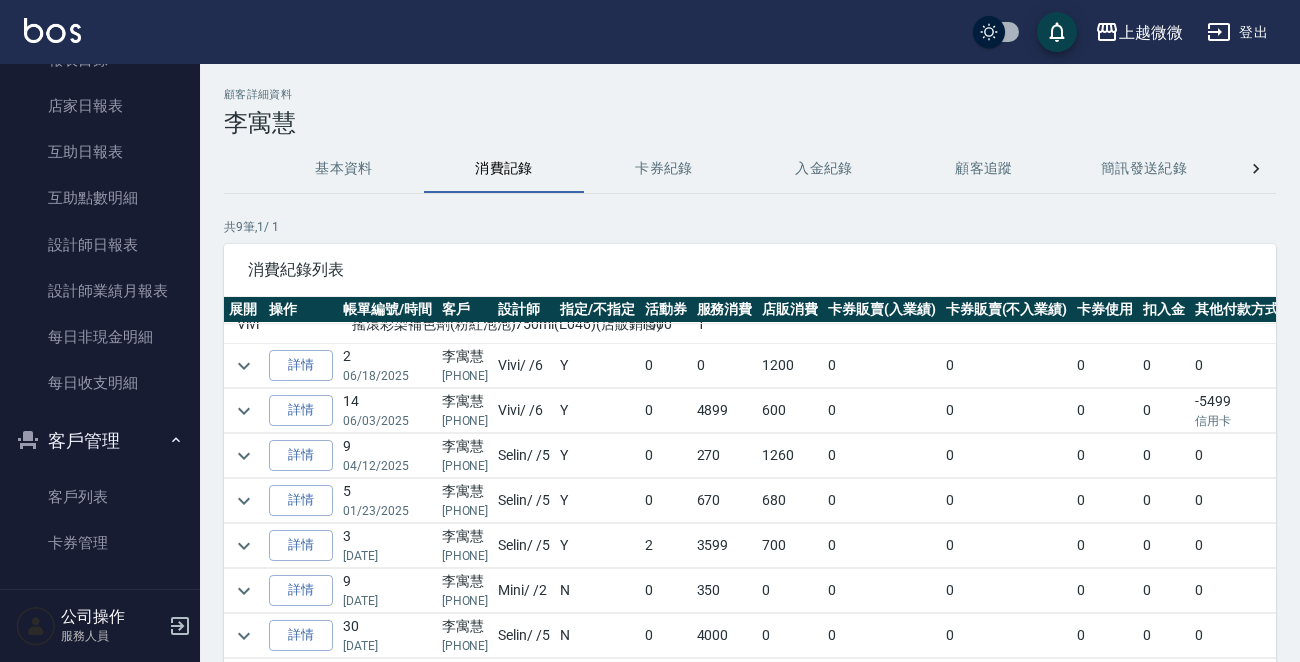 scroll, scrollTop: 373, scrollLeft: 0, axis: vertical 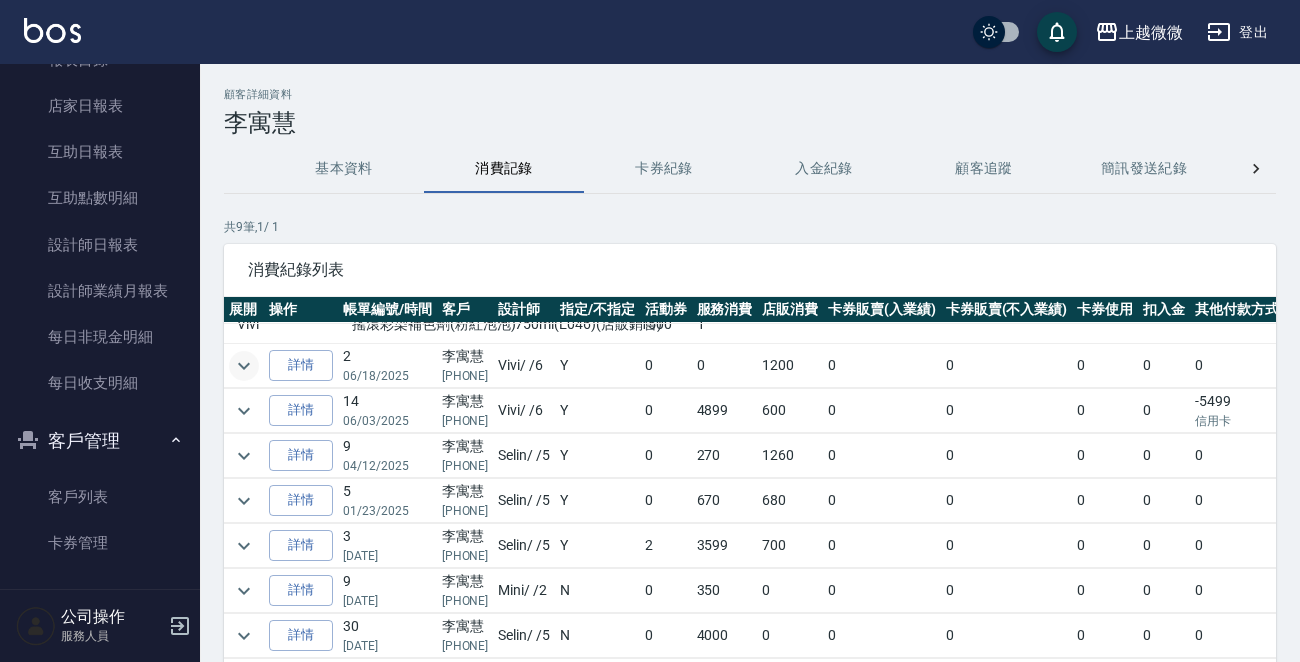 click 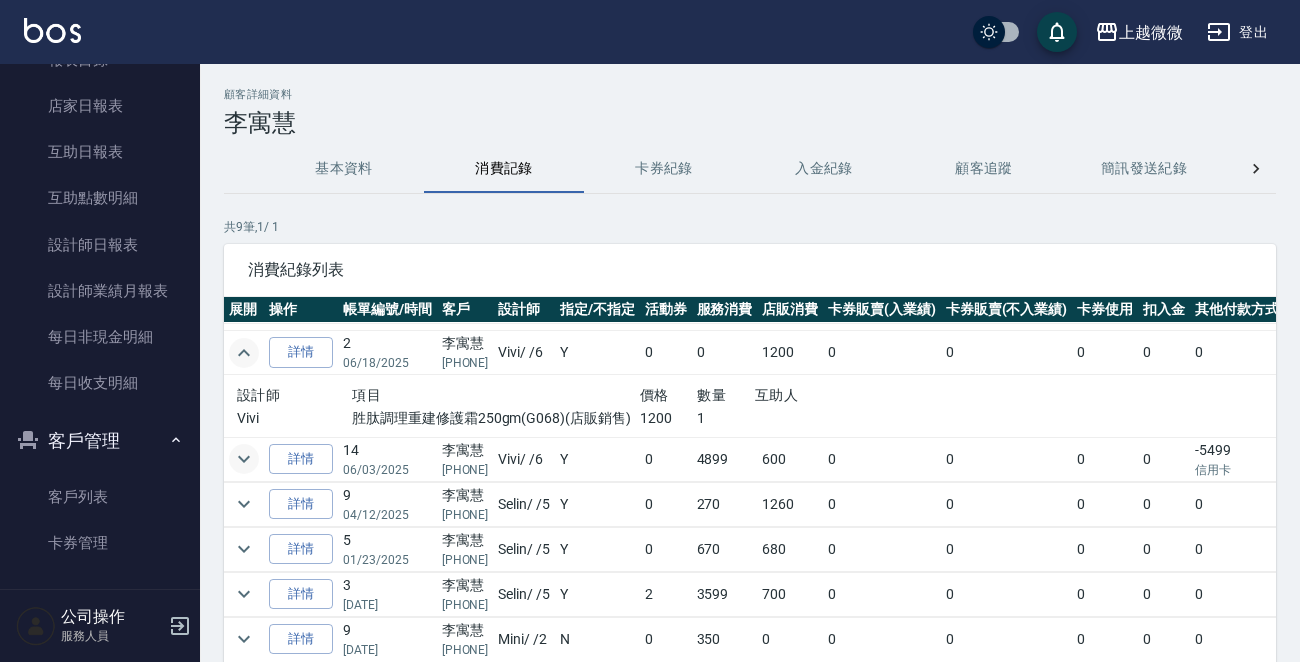 click 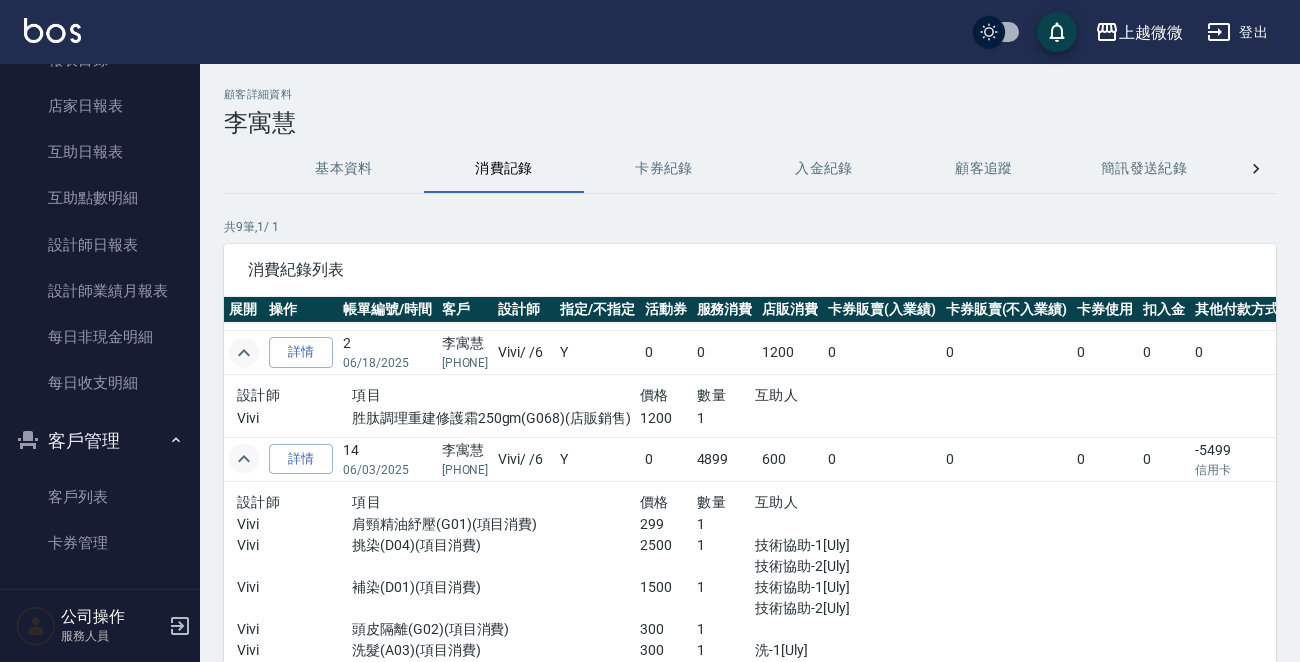 scroll, scrollTop: 643, scrollLeft: 0, axis: vertical 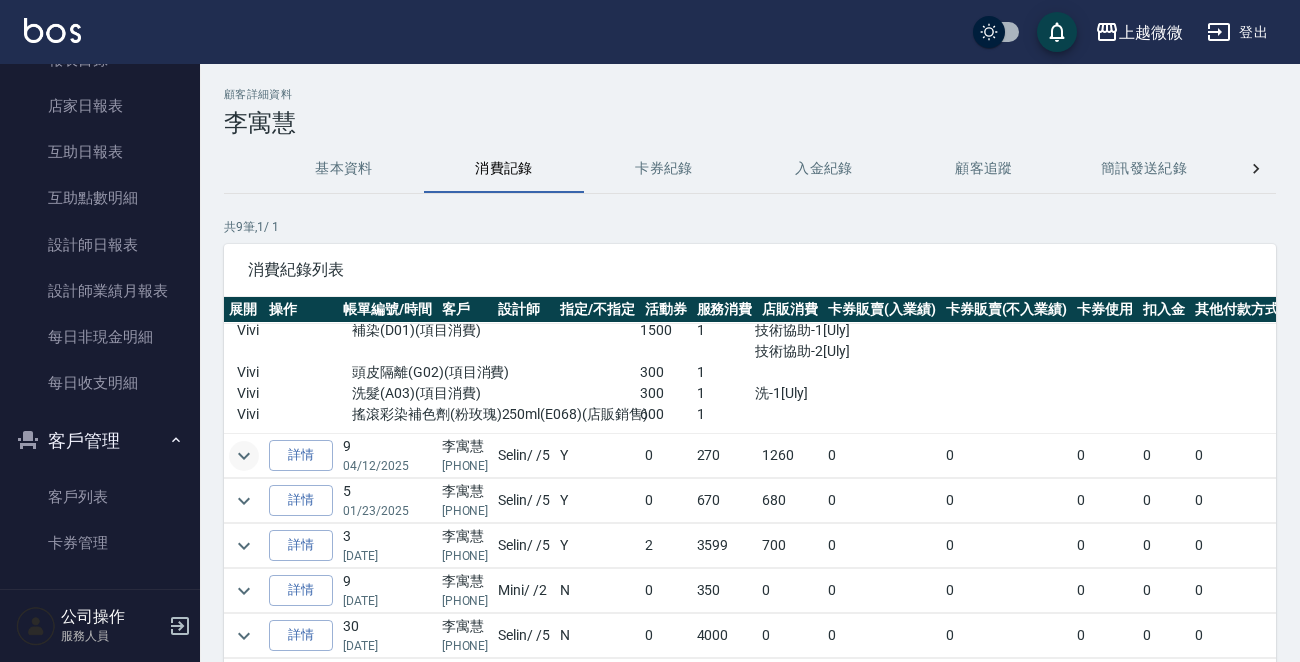 click 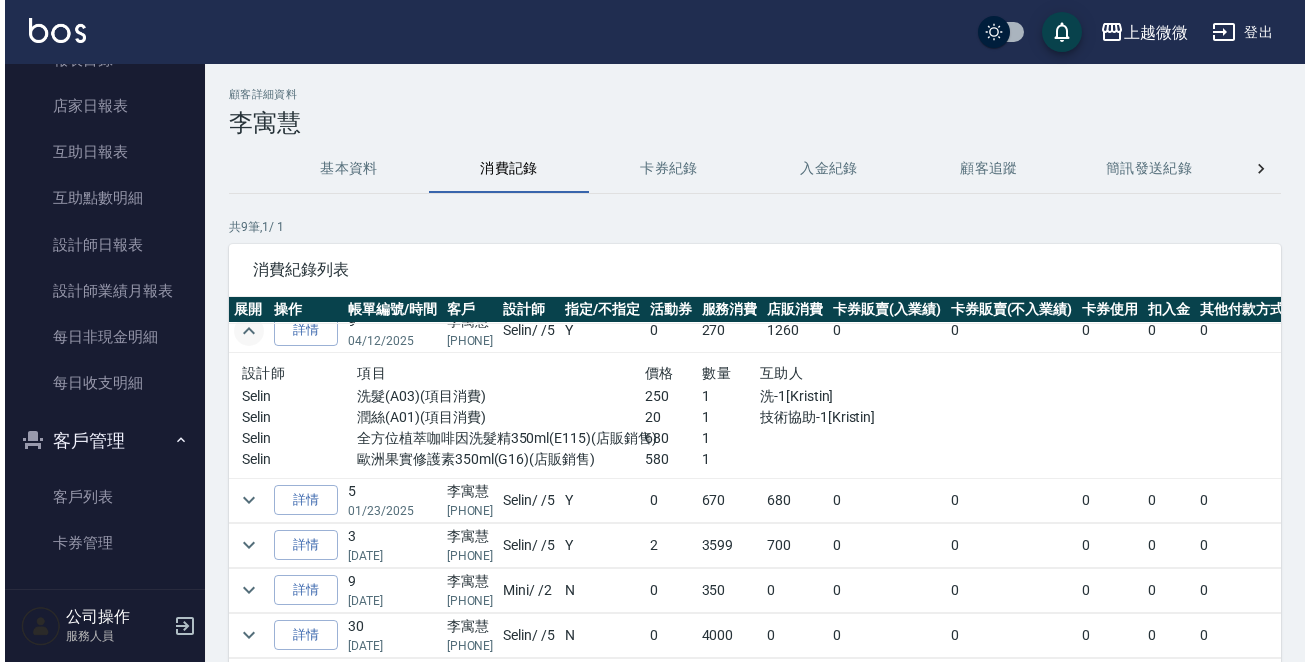 scroll, scrollTop: 768, scrollLeft: 0, axis: vertical 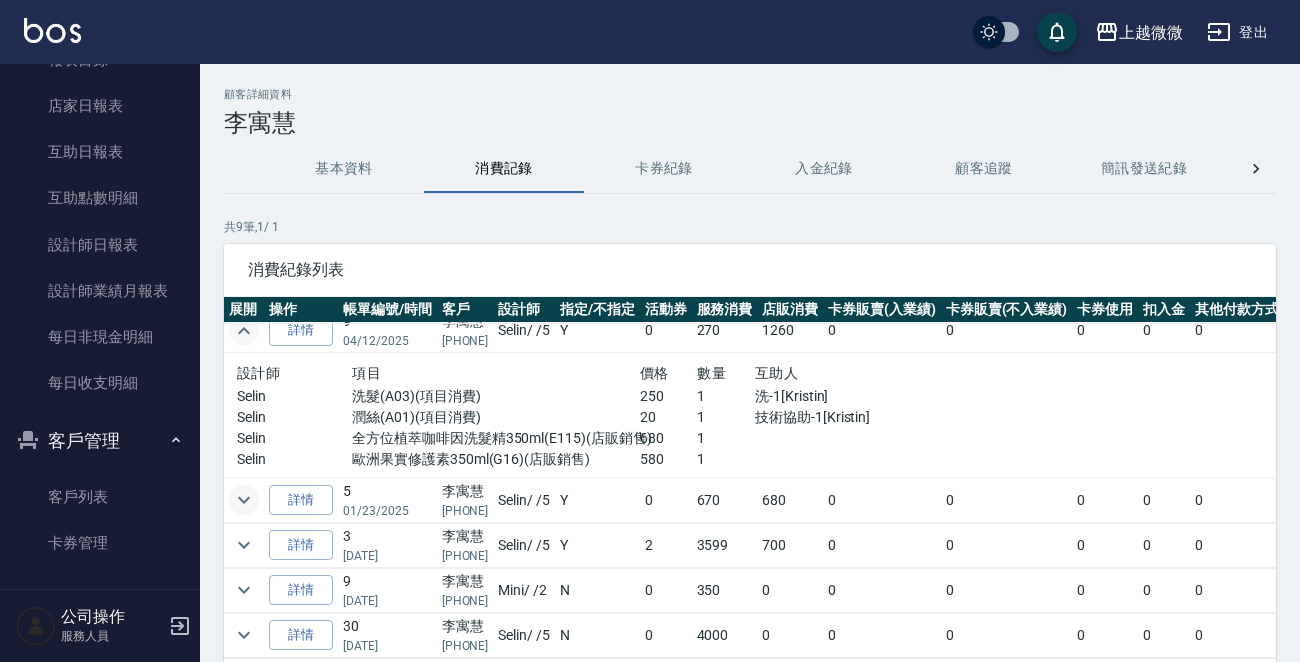 click 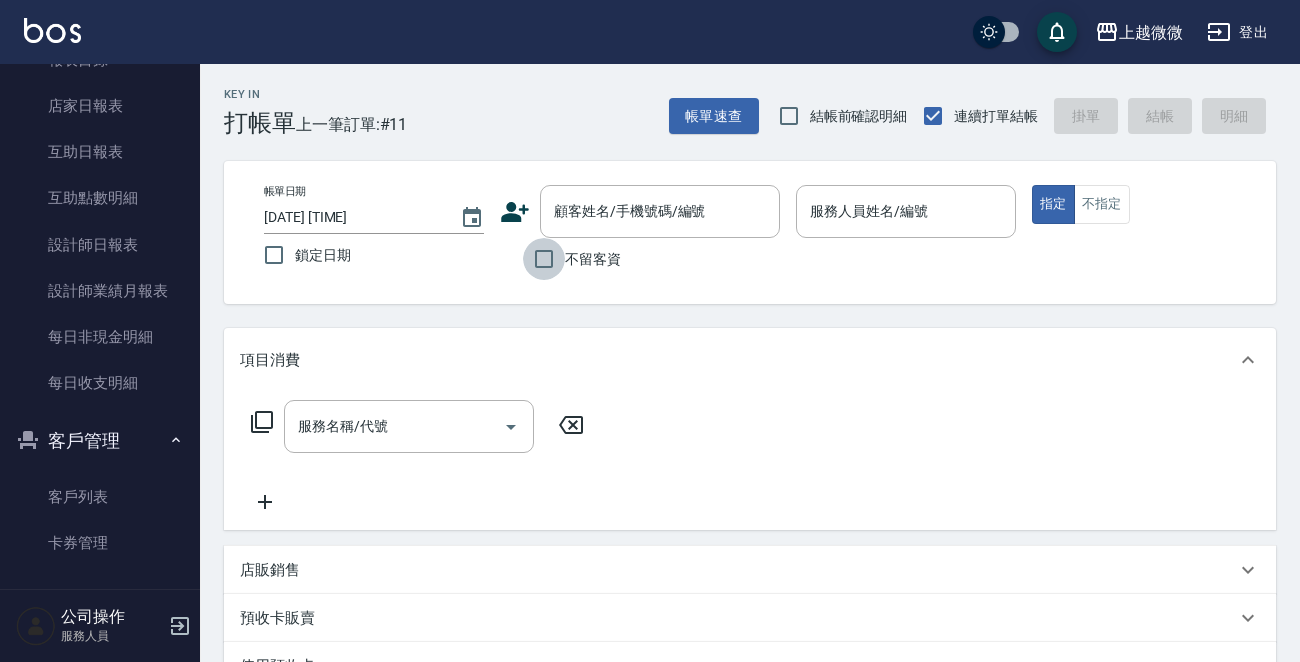 click on "不留客資" at bounding box center (544, 259) 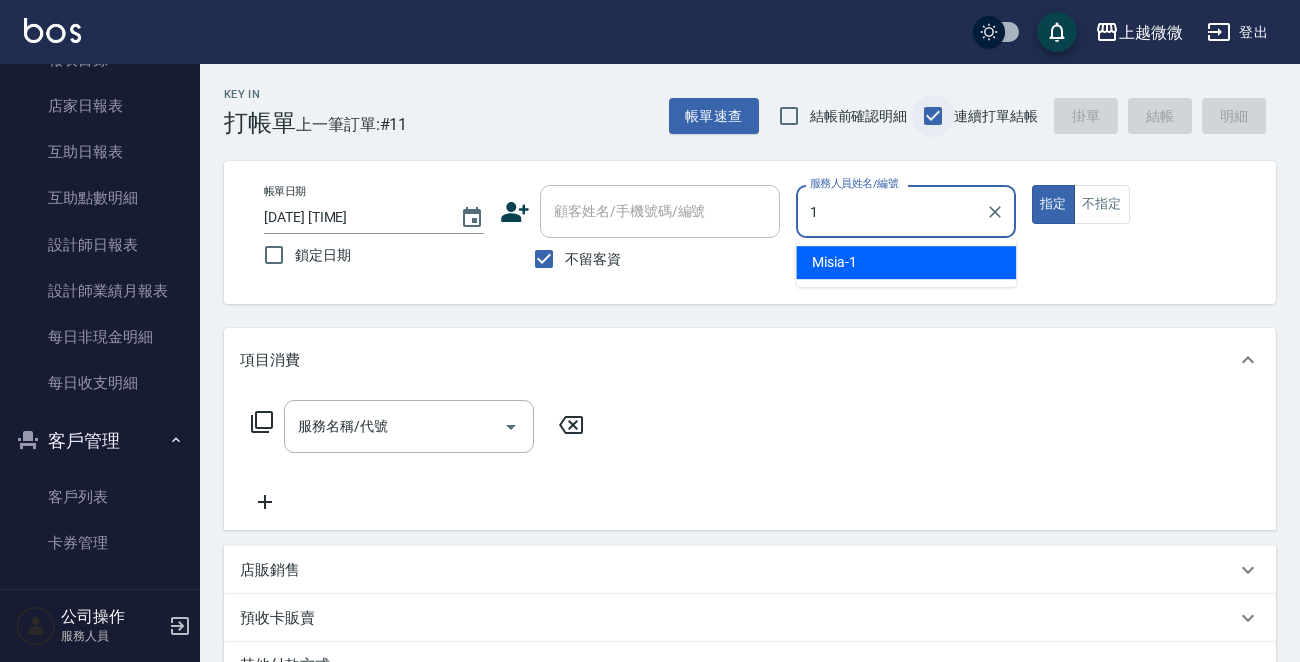 type on "Misia-1" 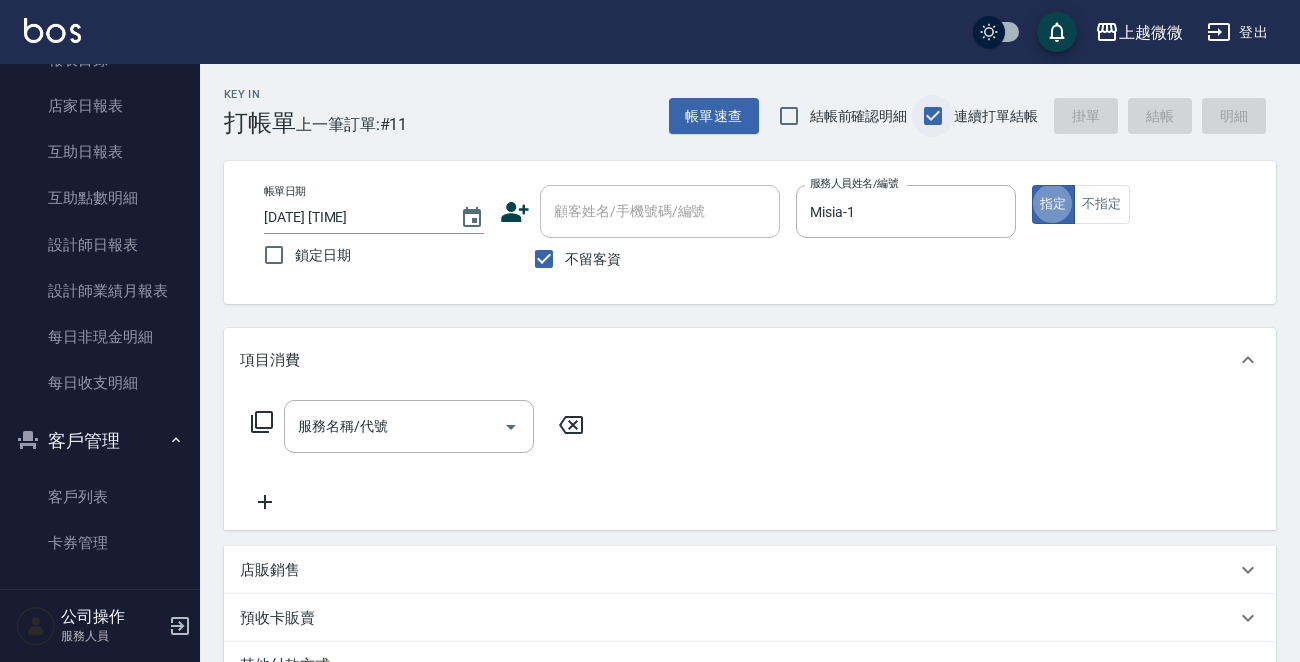 type on "true" 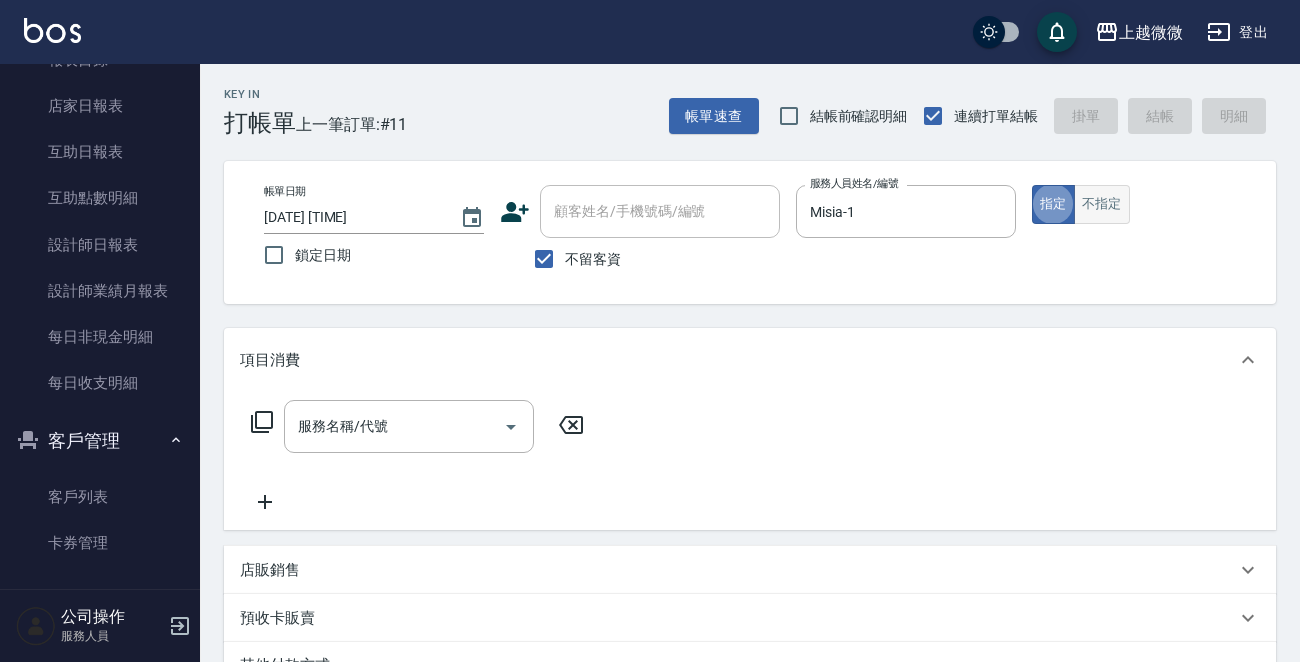 click on "不指定" at bounding box center [1102, 204] 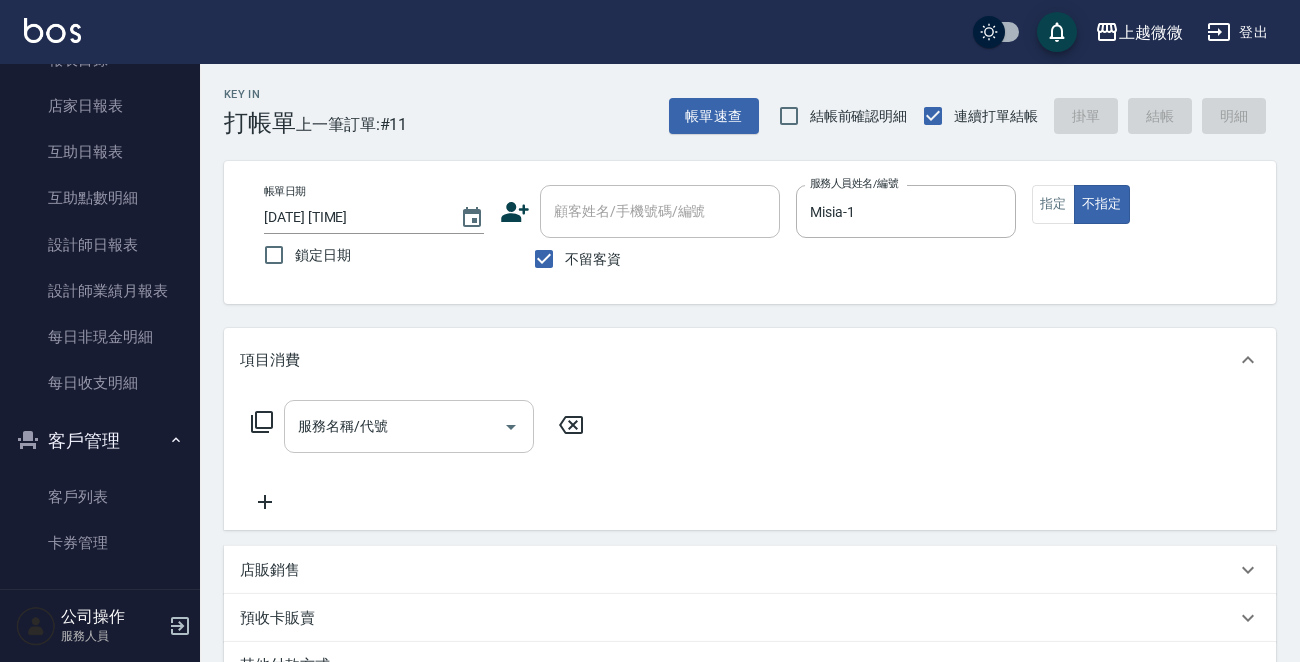 click at bounding box center [511, 427] 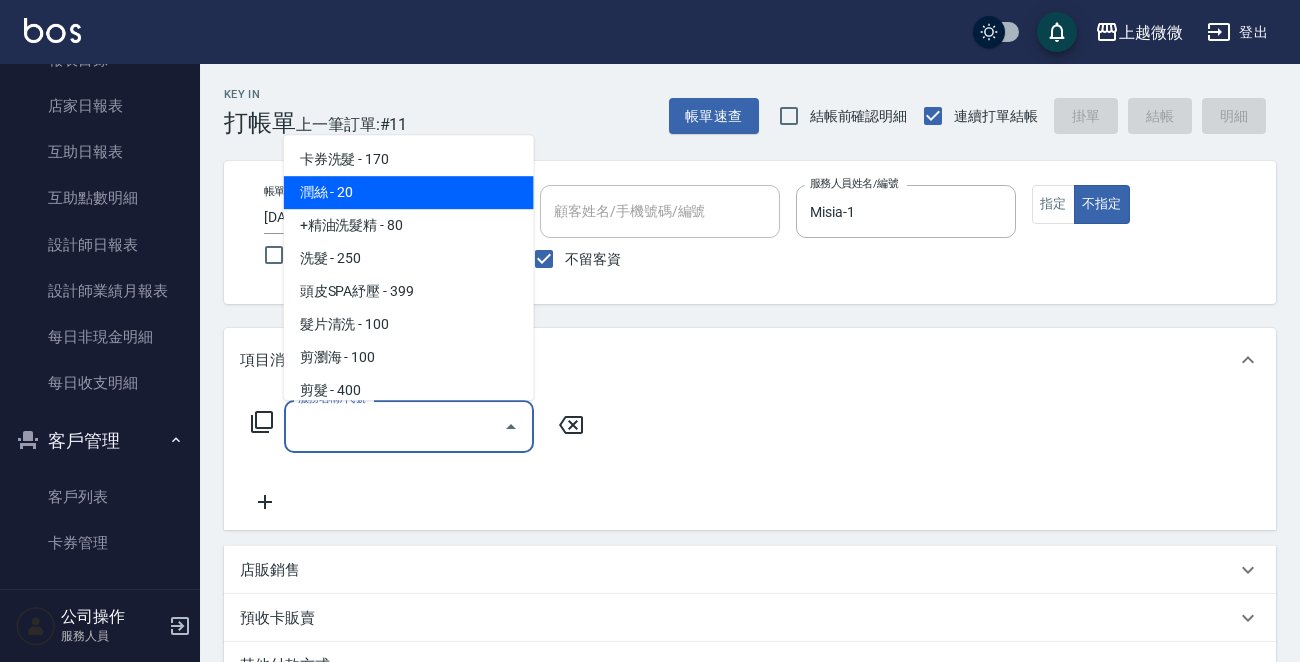 click on "潤絲 - 20" at bounding box center (409, 192) 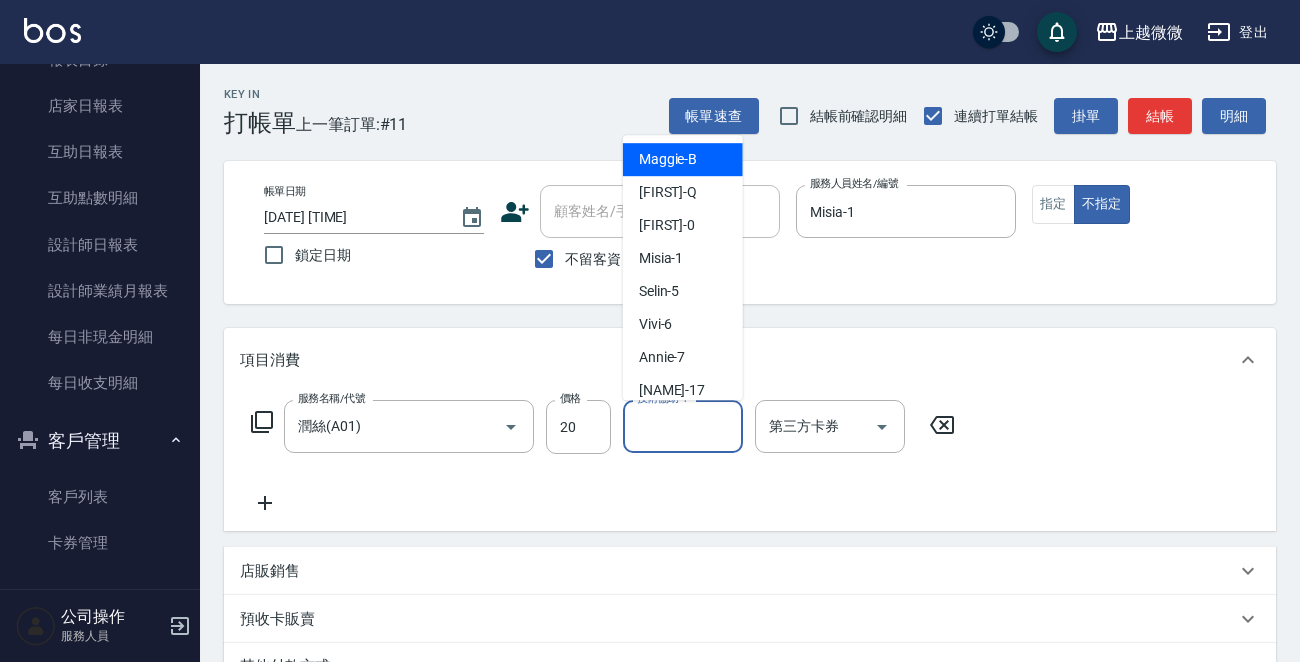 click on "技術協助-1 技術協助-1" at bounding box center (683, 426) 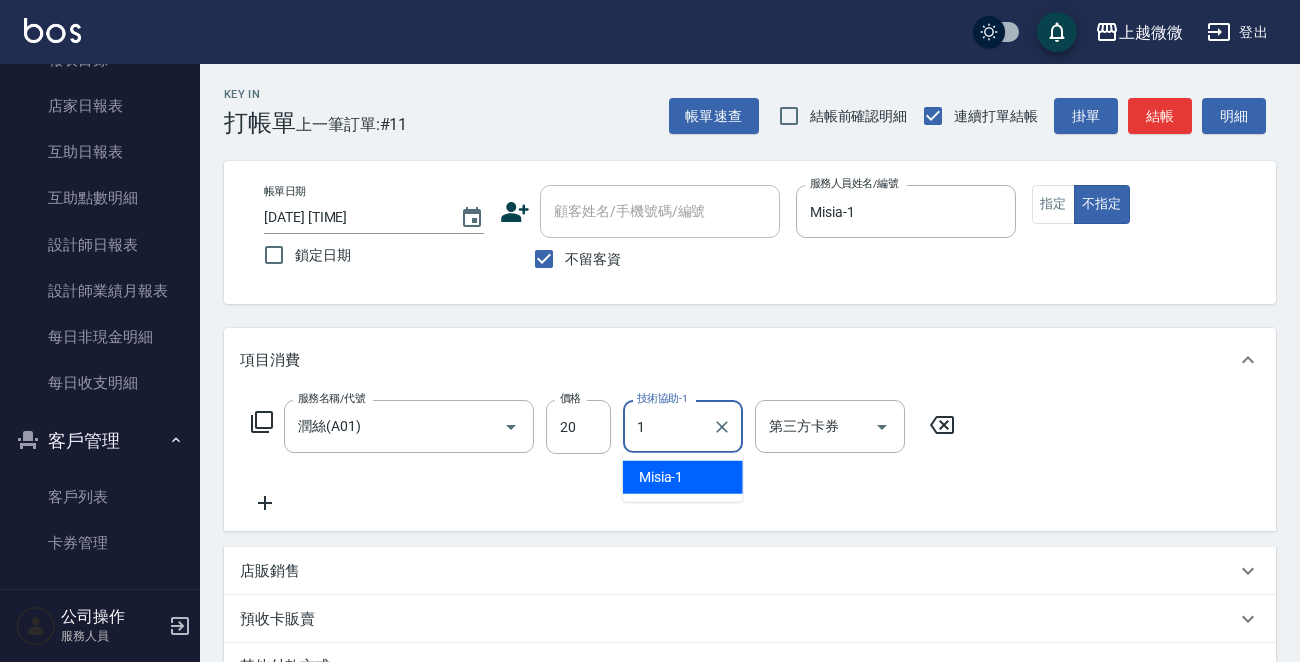 type on "Misia-1" 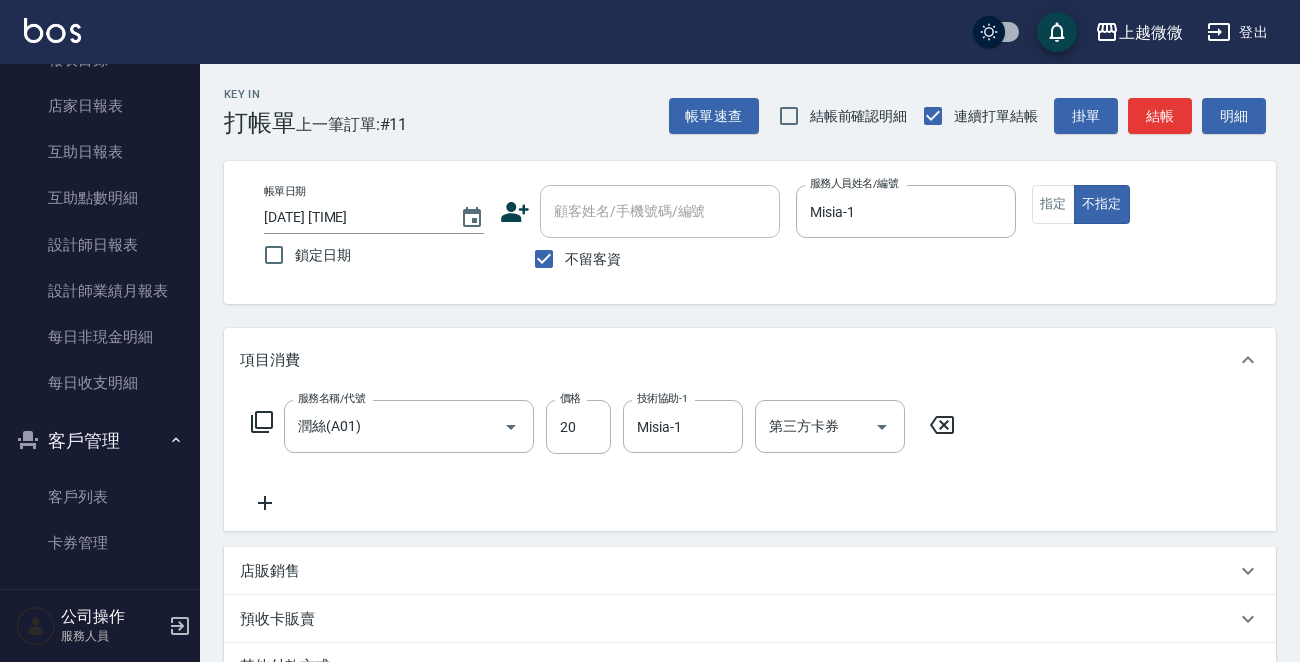 click 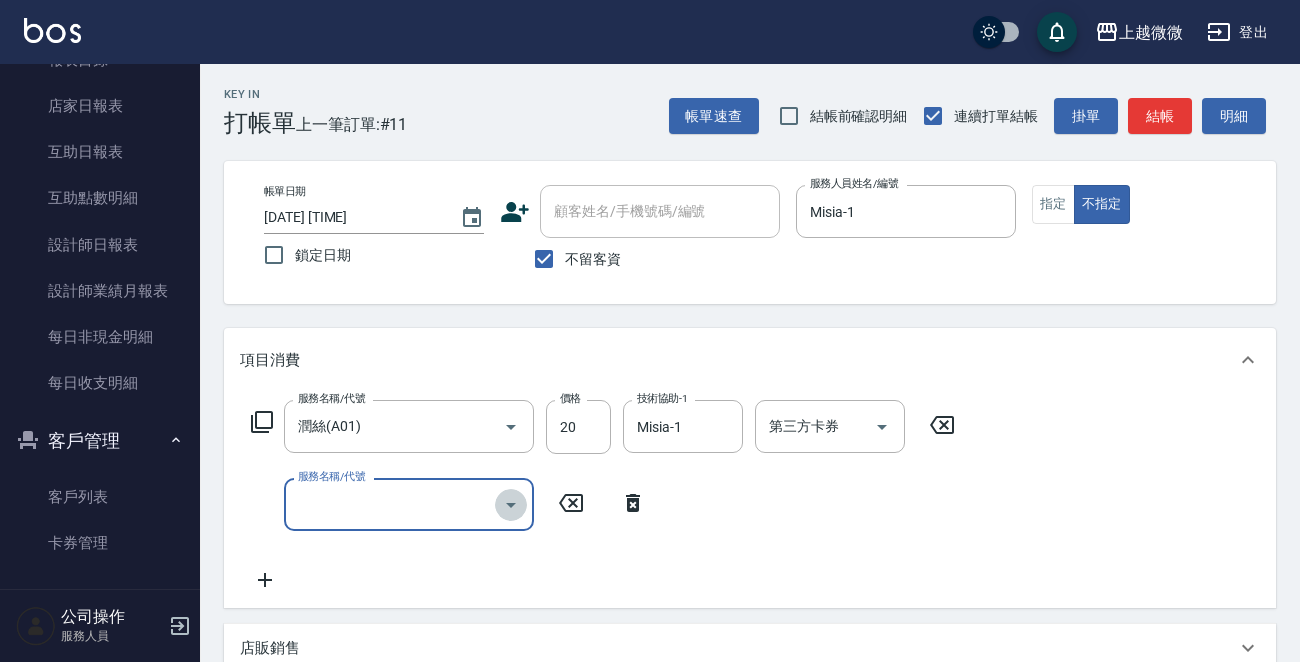 click 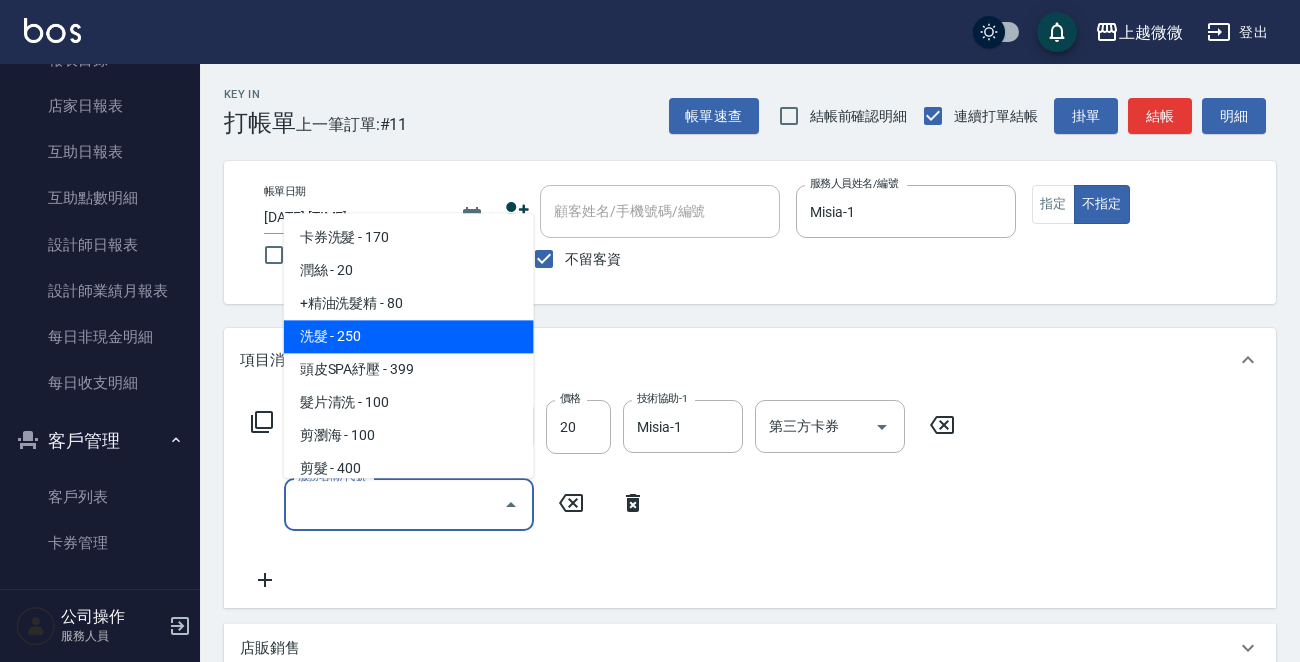 click on "洗髮 - 250" at bounding box center [409, 337] 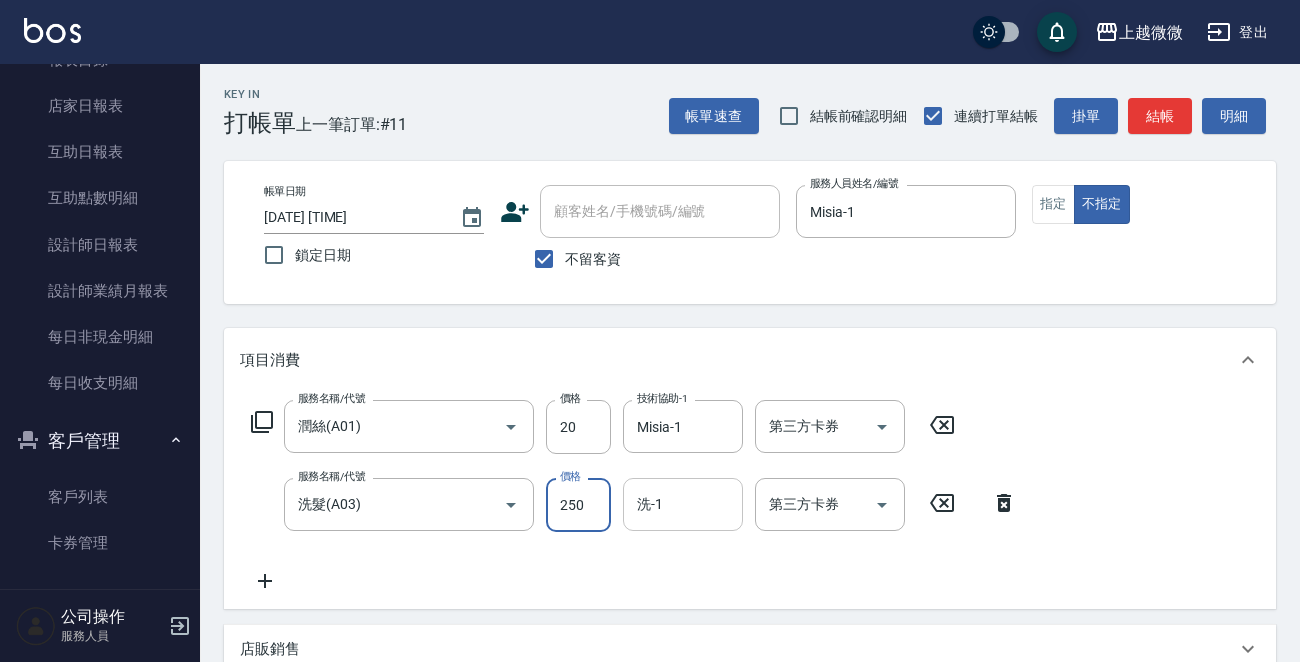 drag, startPoint x: 563, startPoint y: 492, endPoint x: 642, endPoint y: 527, distance: 86.40602 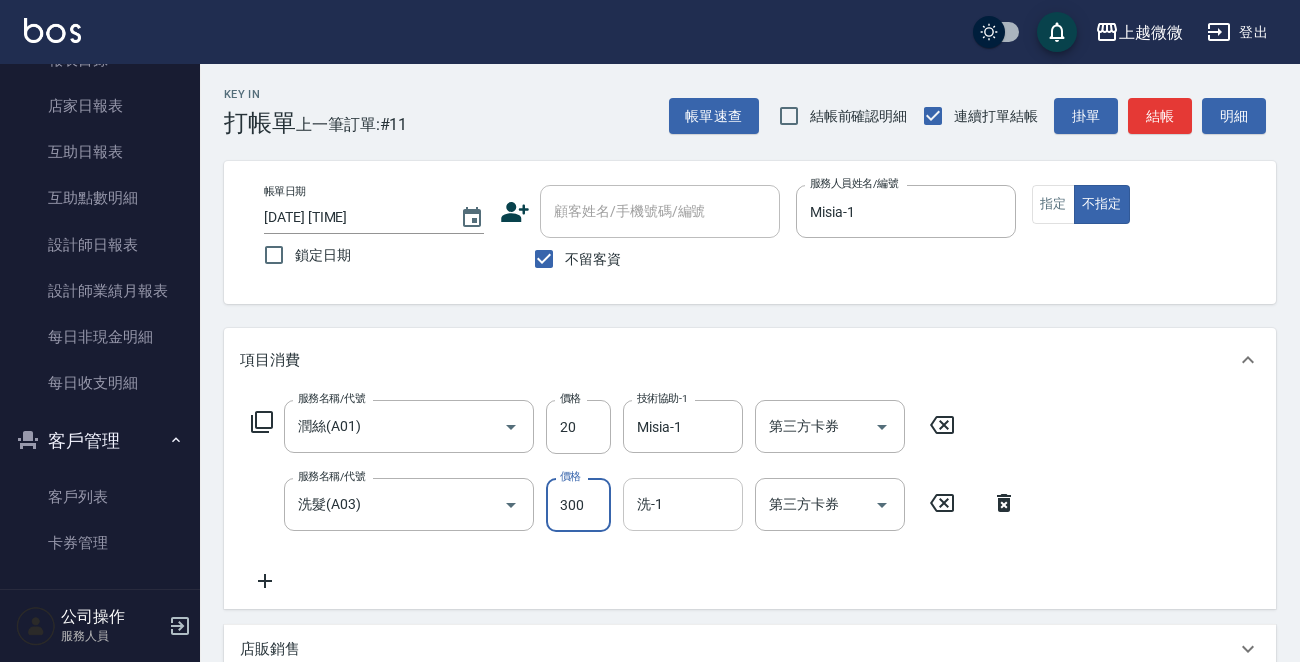 type on "300" 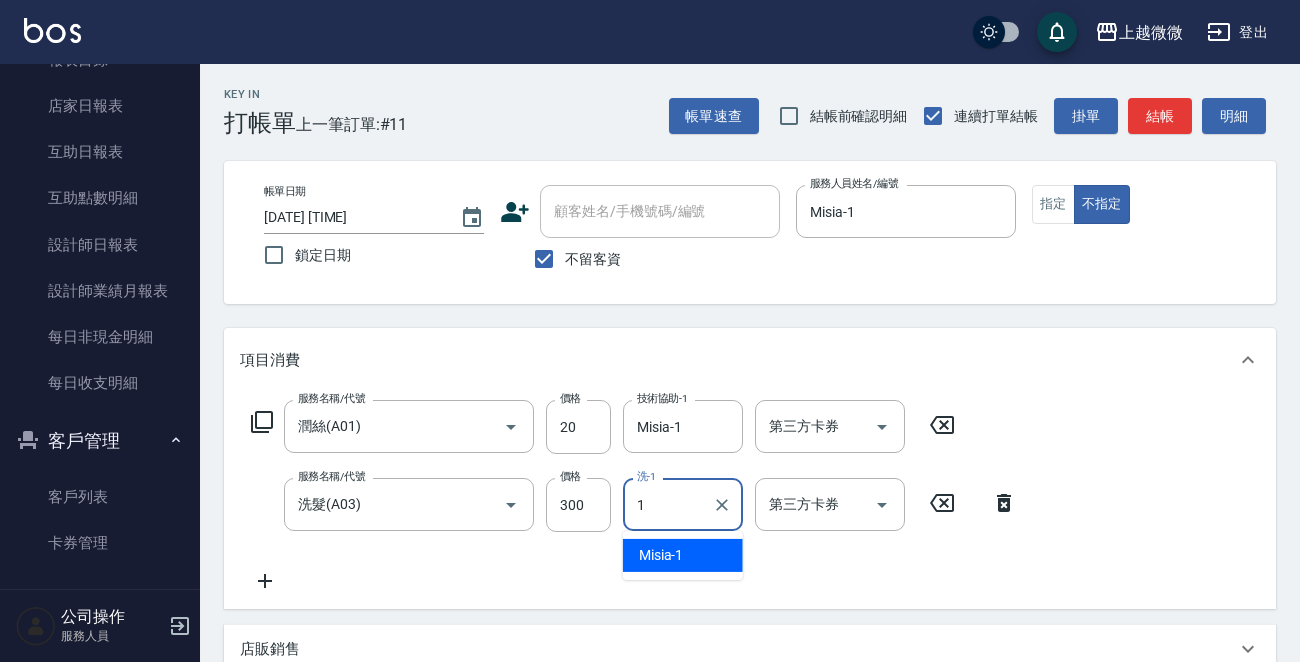 type on "Misia-1" 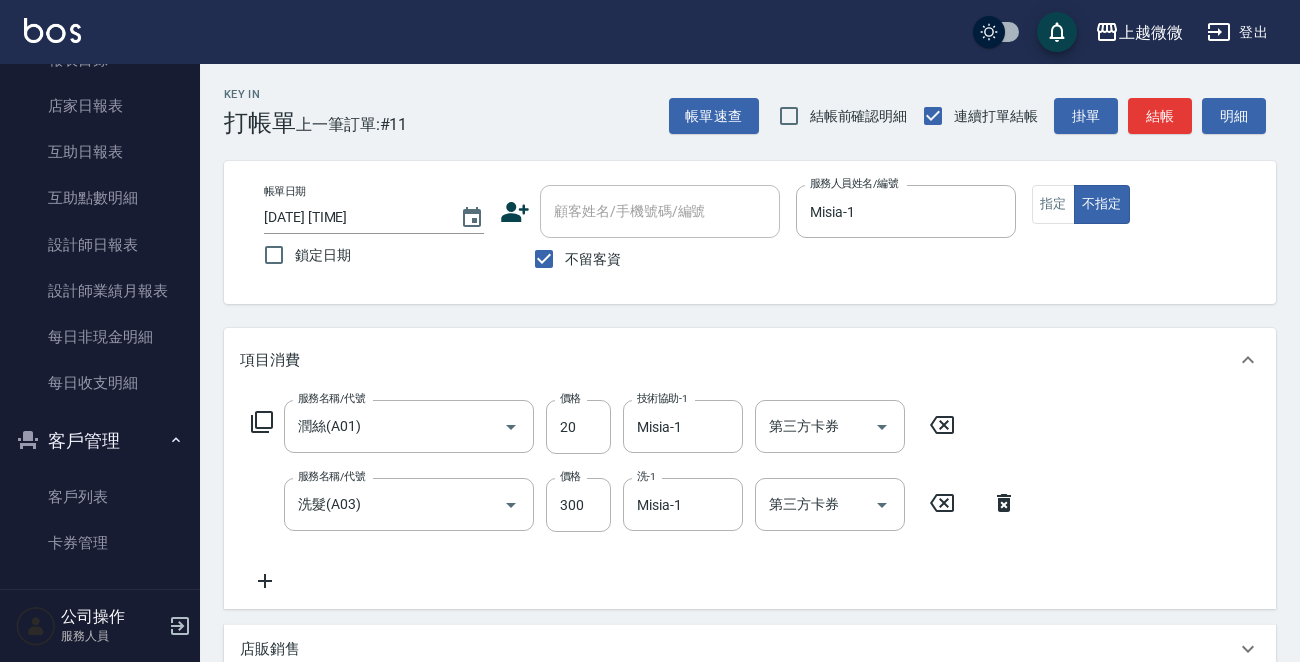 click 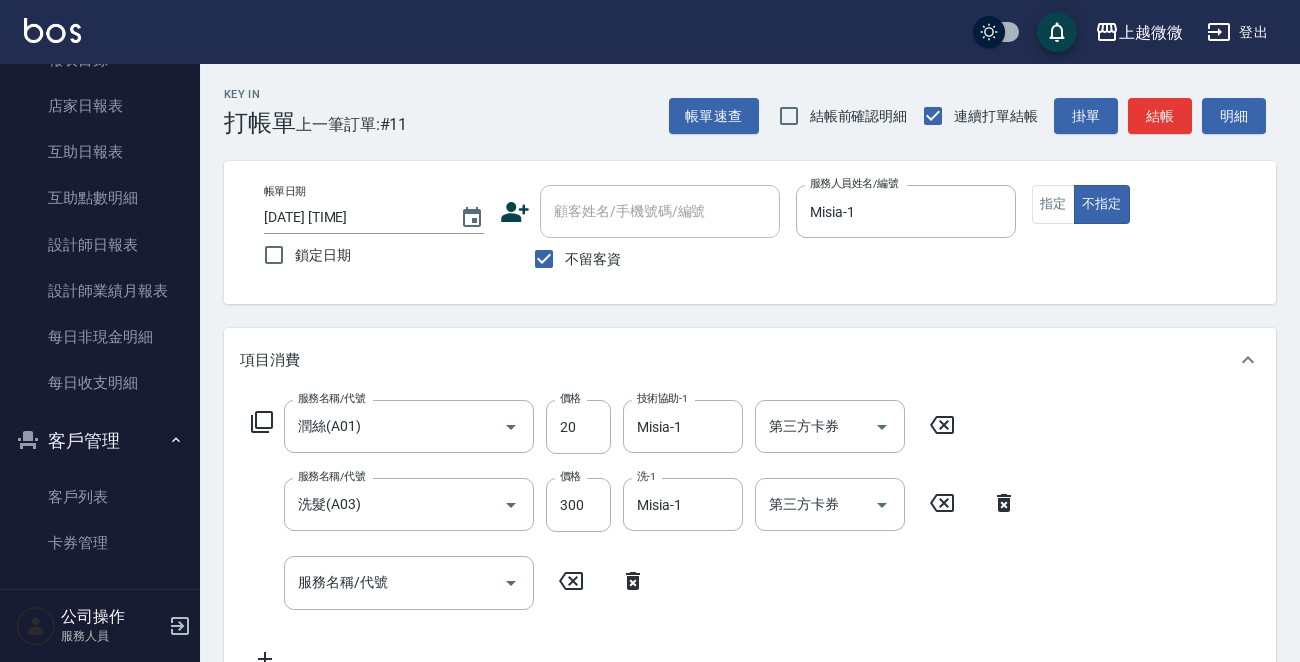 click 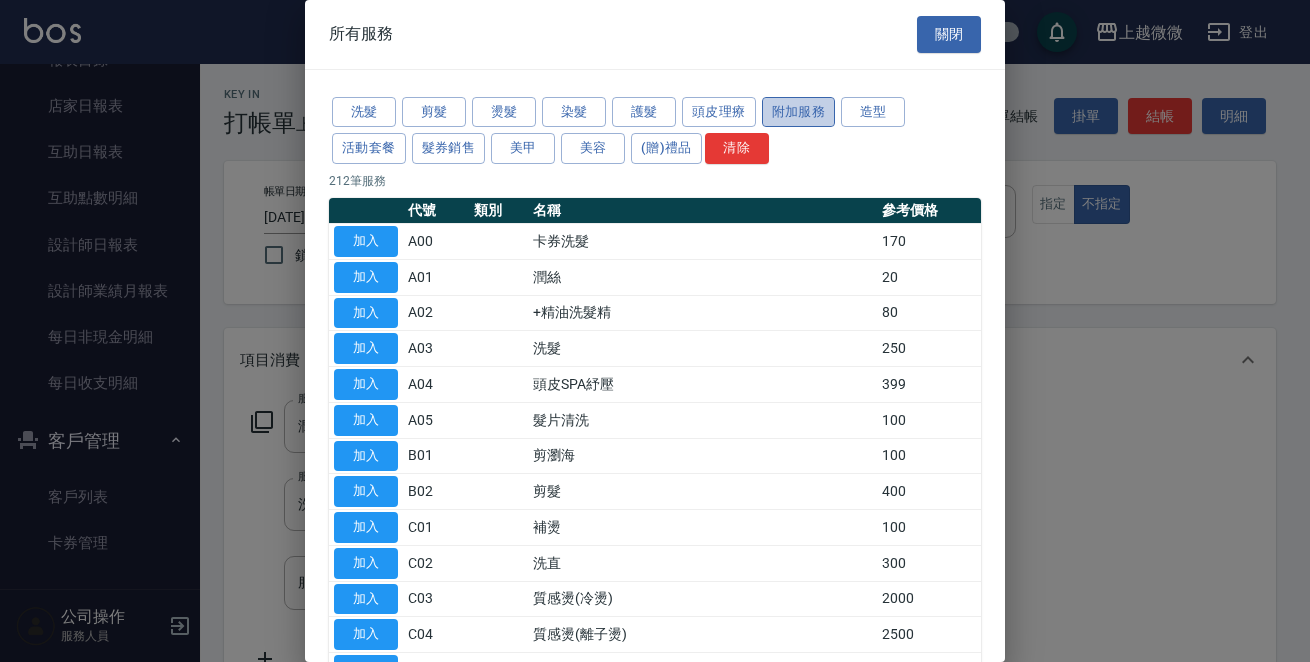 click on "附加服務" at bounding box center [799, 112] 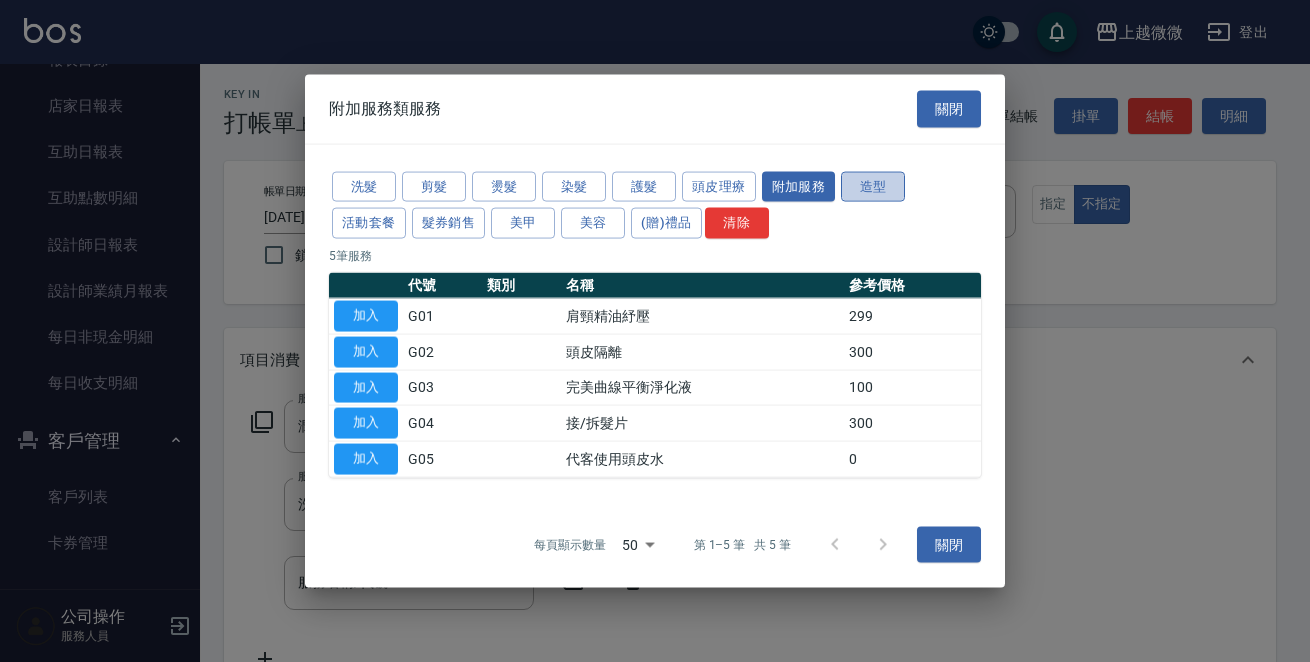 click on "造型" at bounding box center [873, 186] 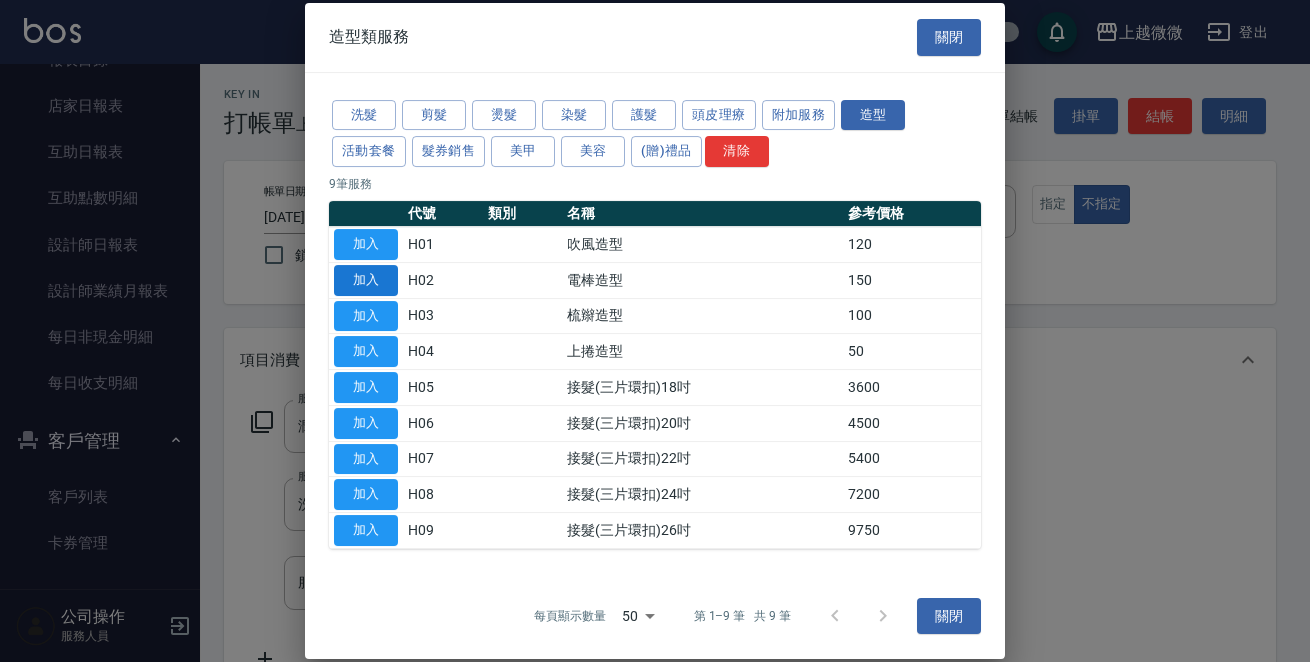 click on "加入" at bounding box center [366, 280] 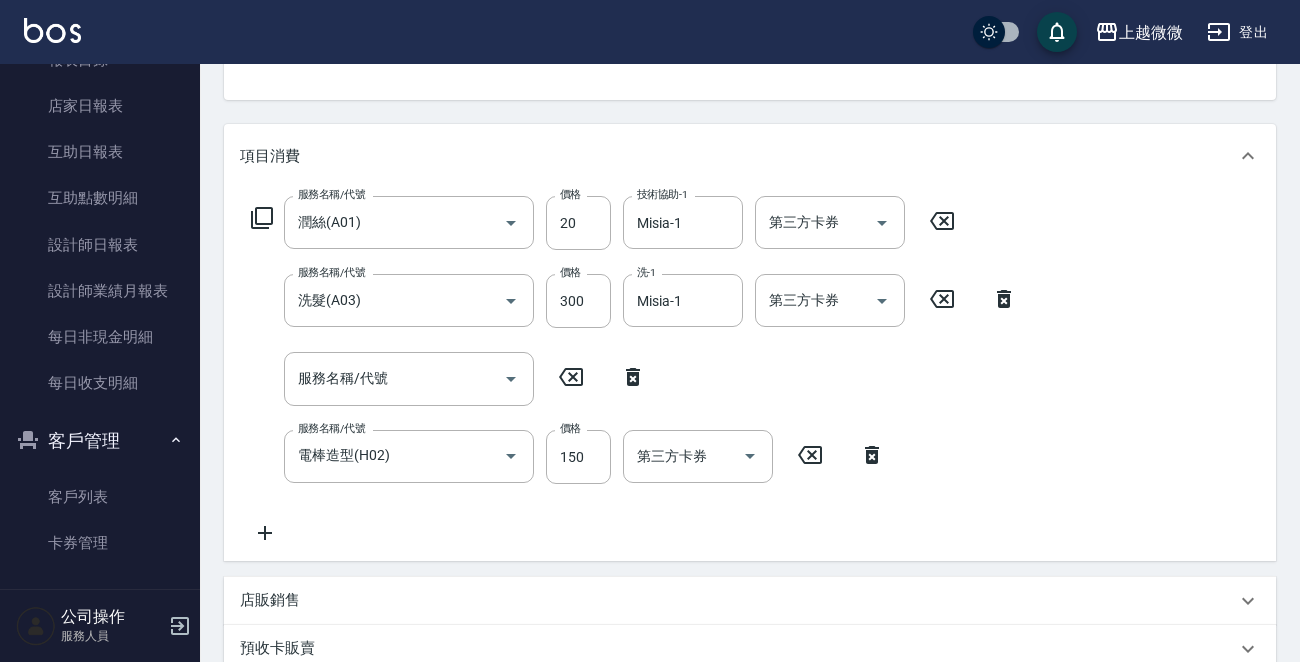 scroll, scrollTop: 215, scrollLeft: 0, axis: vertical 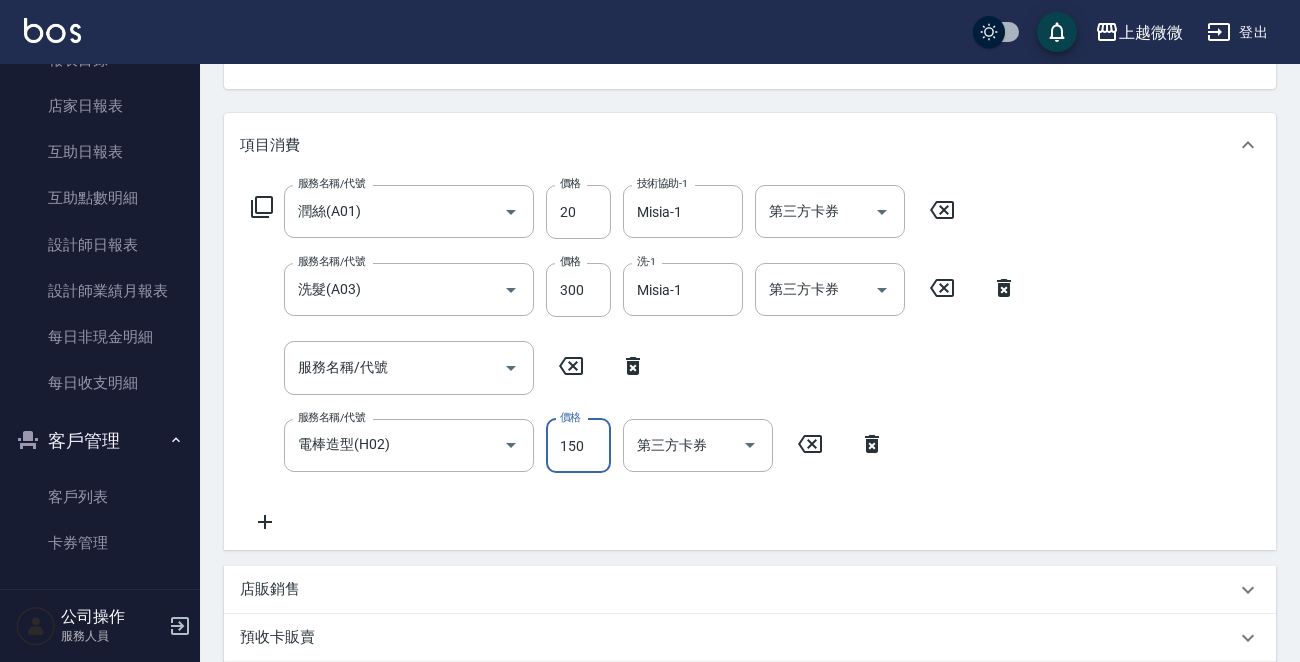 click on "150" at bounding box center [578, 446] 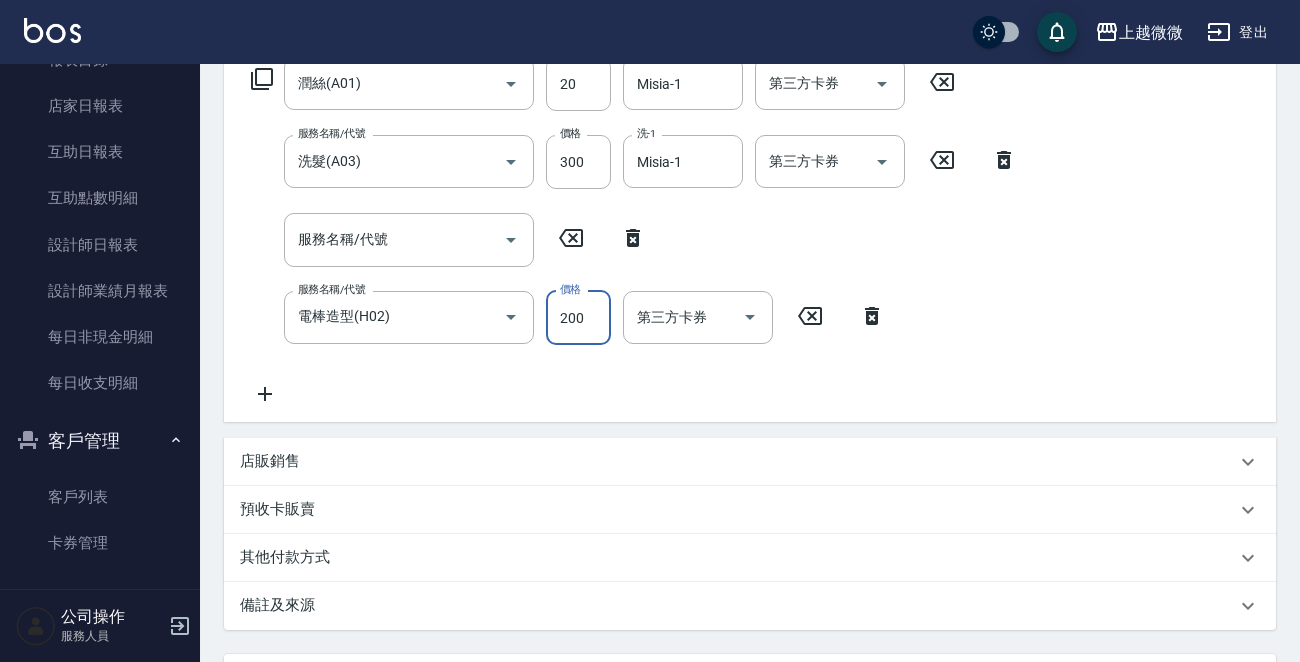 scroll, scrollTop: 532, scrollLeft: 0, axis: vertical 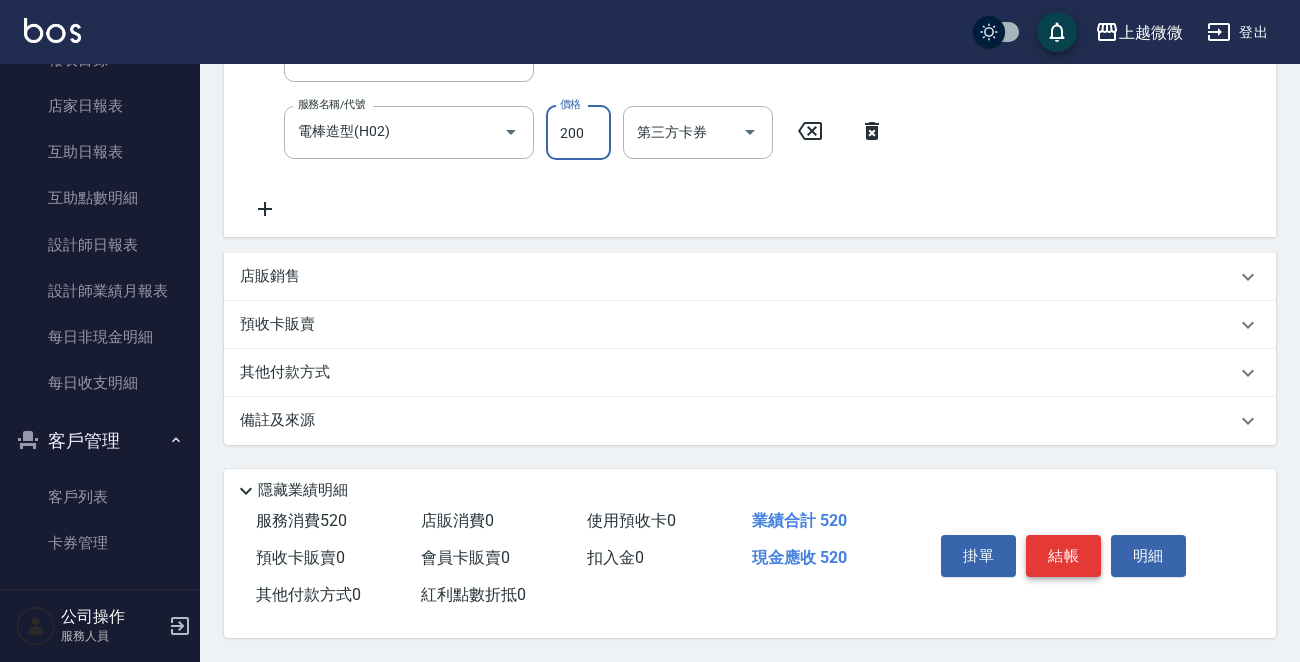 type on "200" 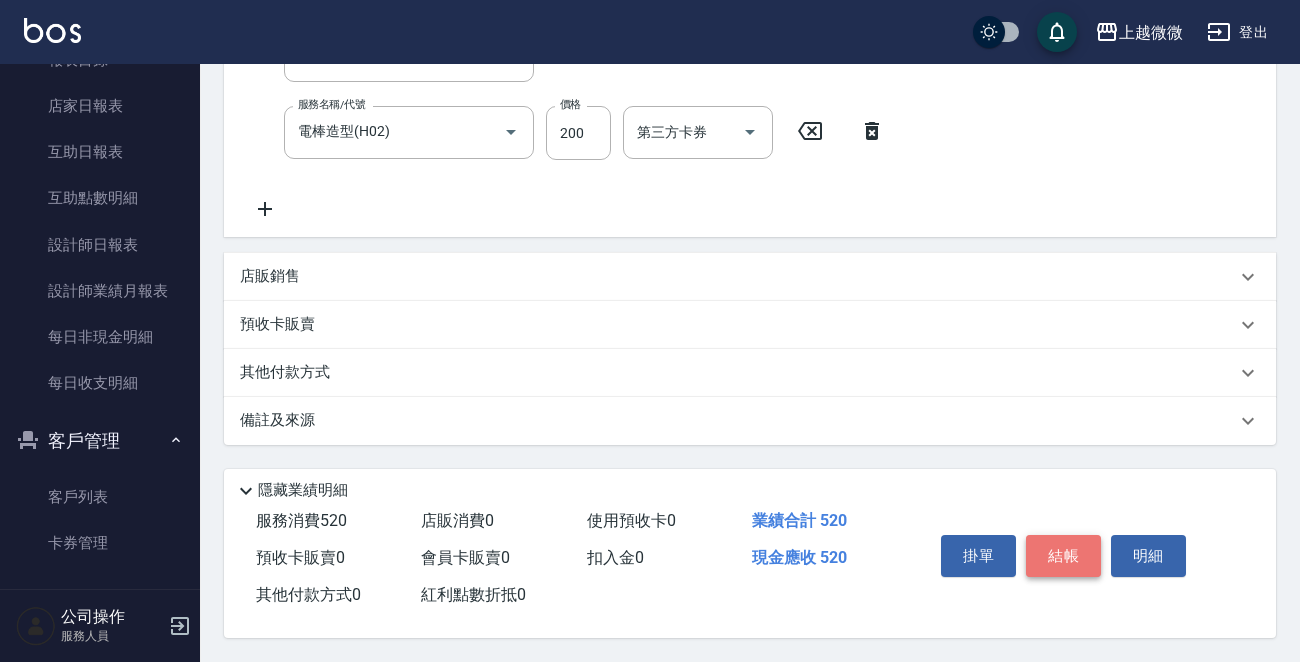 click on "結帳" at bounding box center [1063, 556] 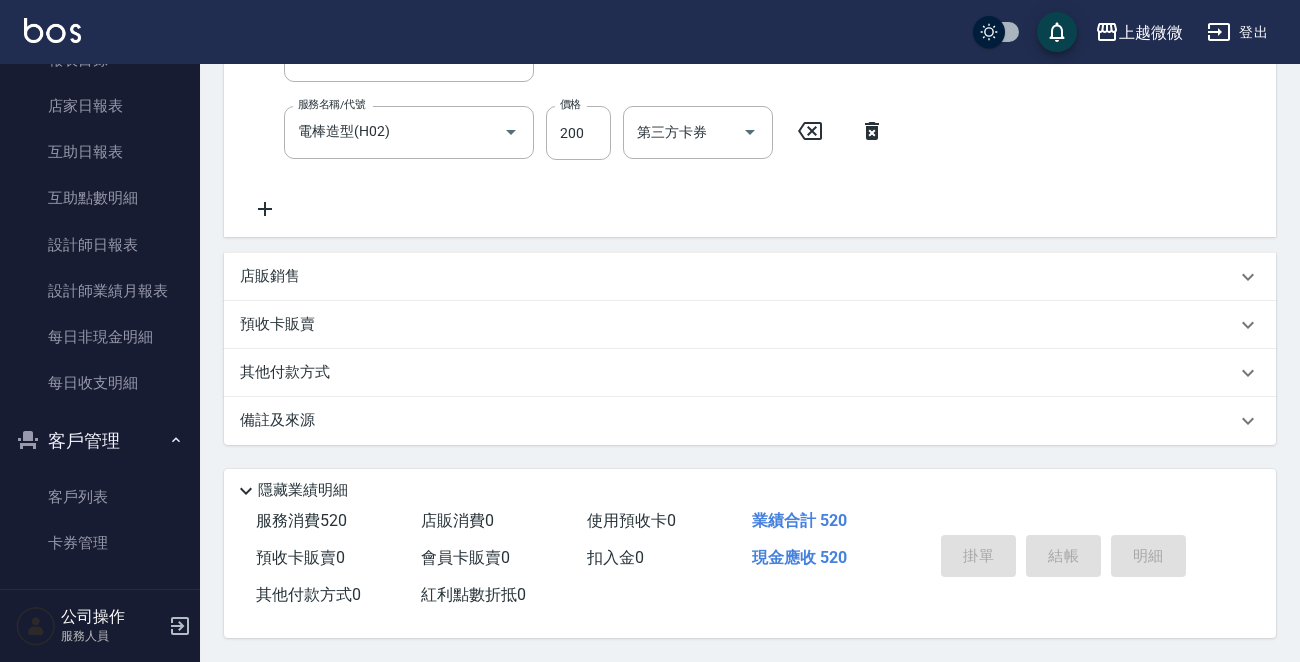 type on "[DATE] [TIME]" 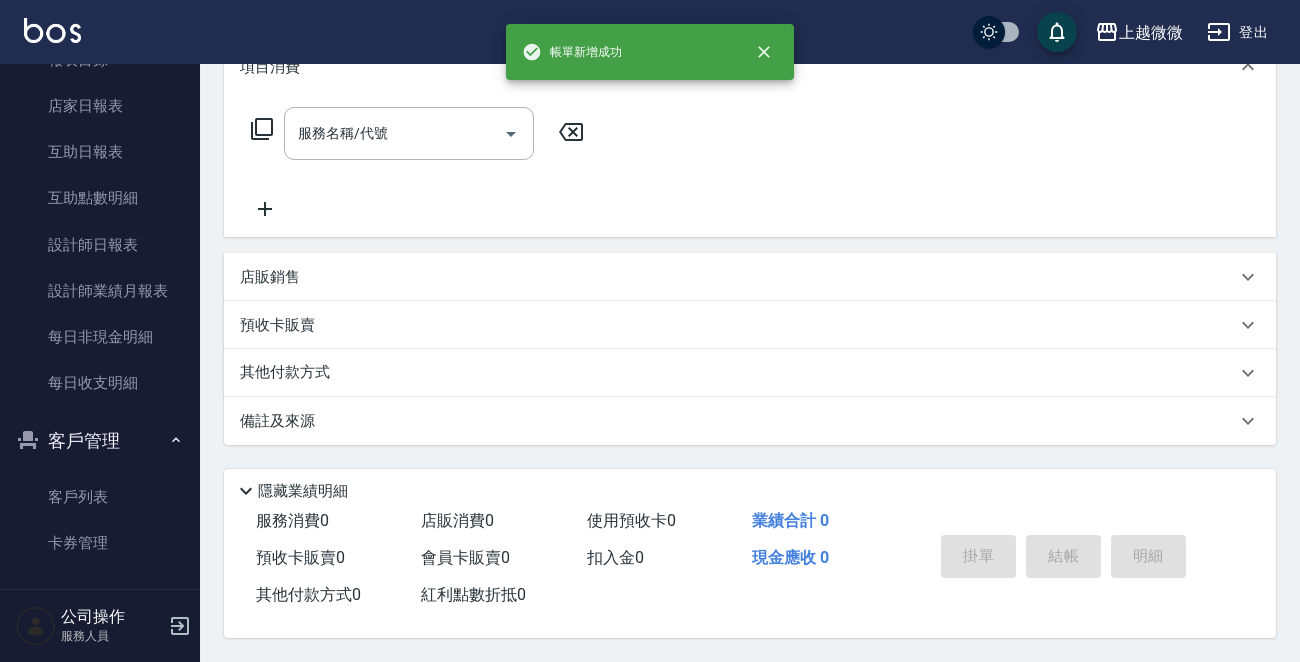 scroll, scrollTop: 0, scrollLeft: 0, axis: both 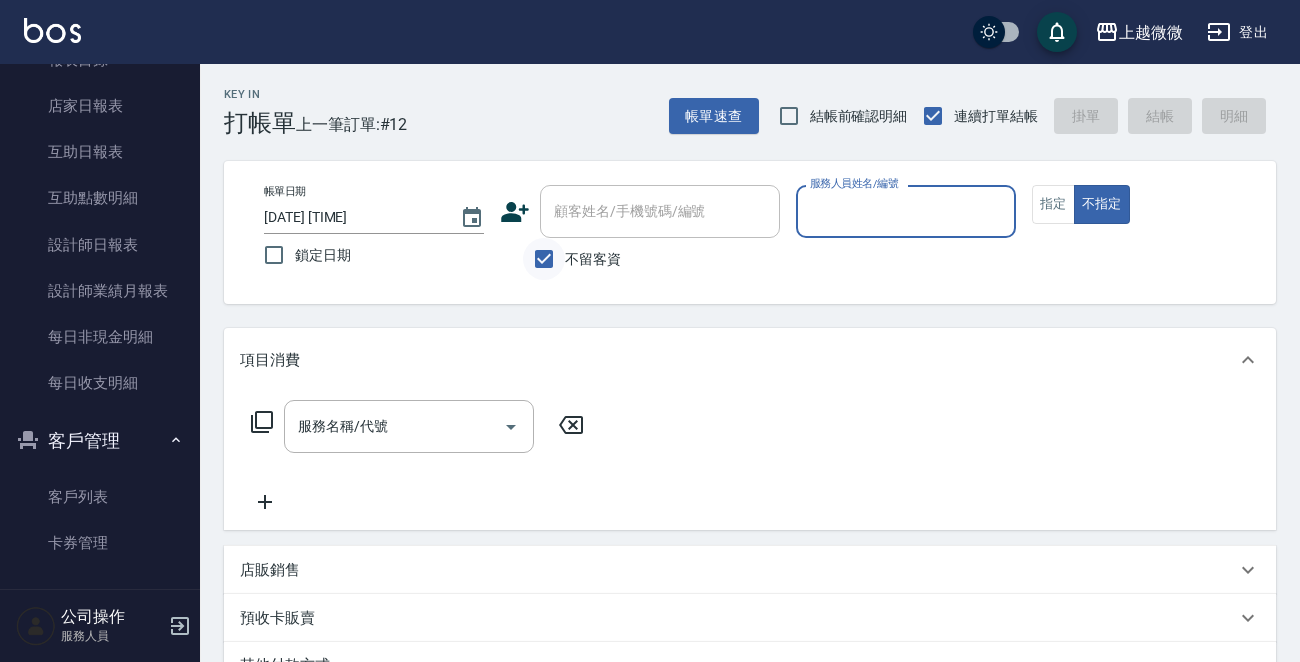 click on "不留客資" at bounding box center [544, 259] 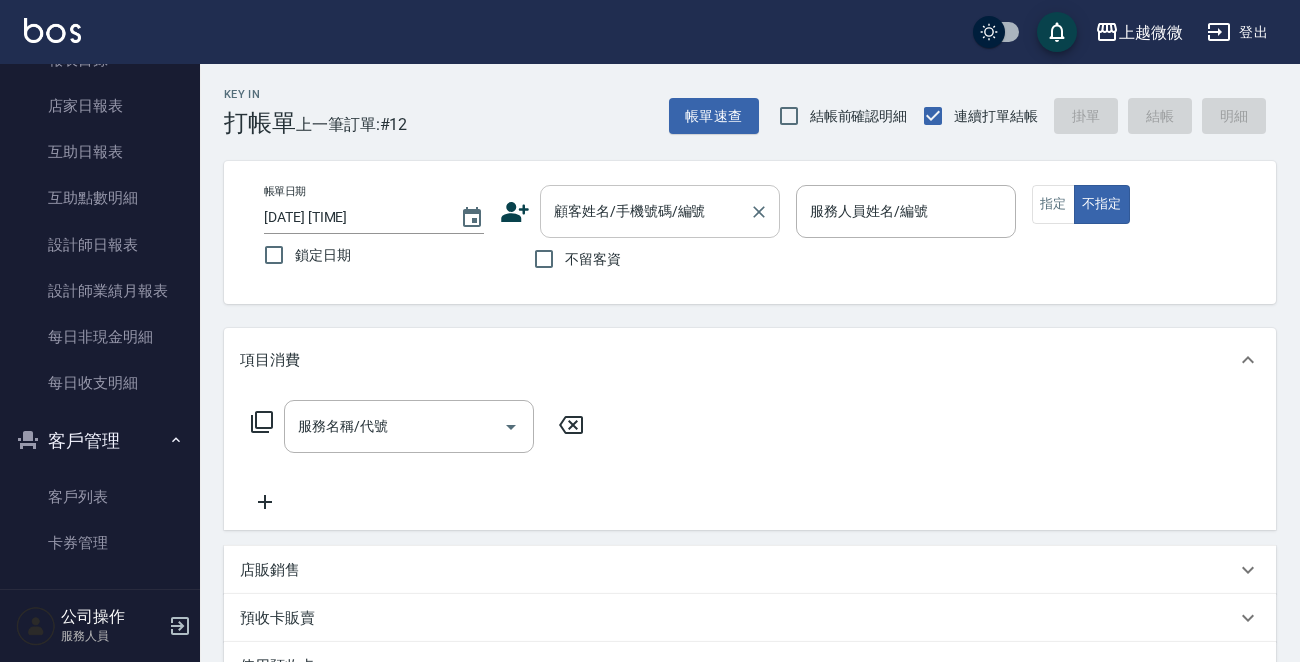 click on "顧客姓名/手機號碼/編號" at bounding box center (645, 211) 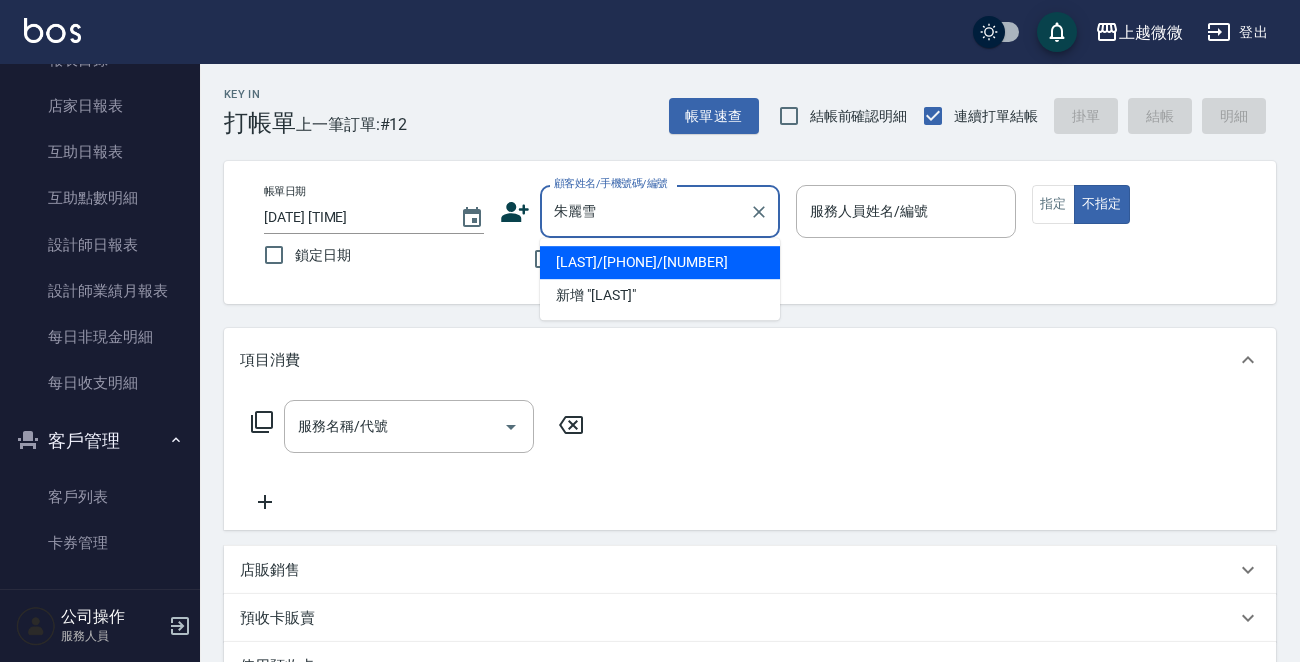 click on "[LAST]/[PHONE]/[NUMBER]" at bounding box center (660, 262) 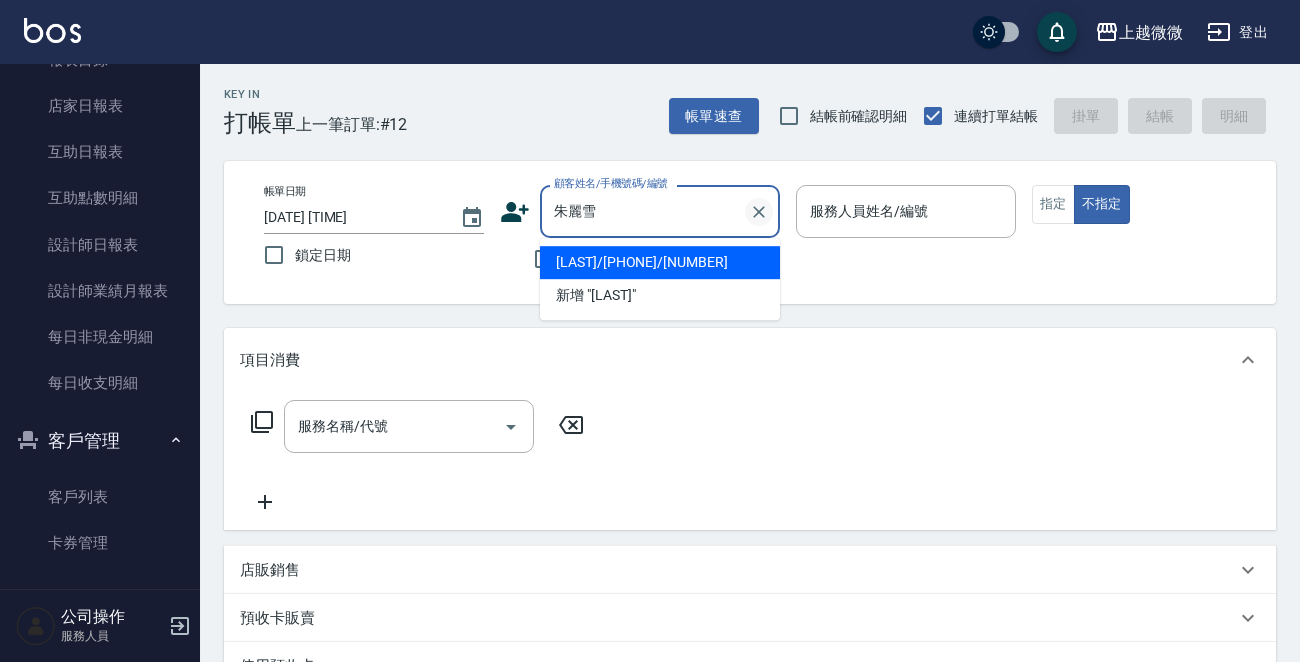 type on "[LAST]/[PHONE]/[NUMBER]" 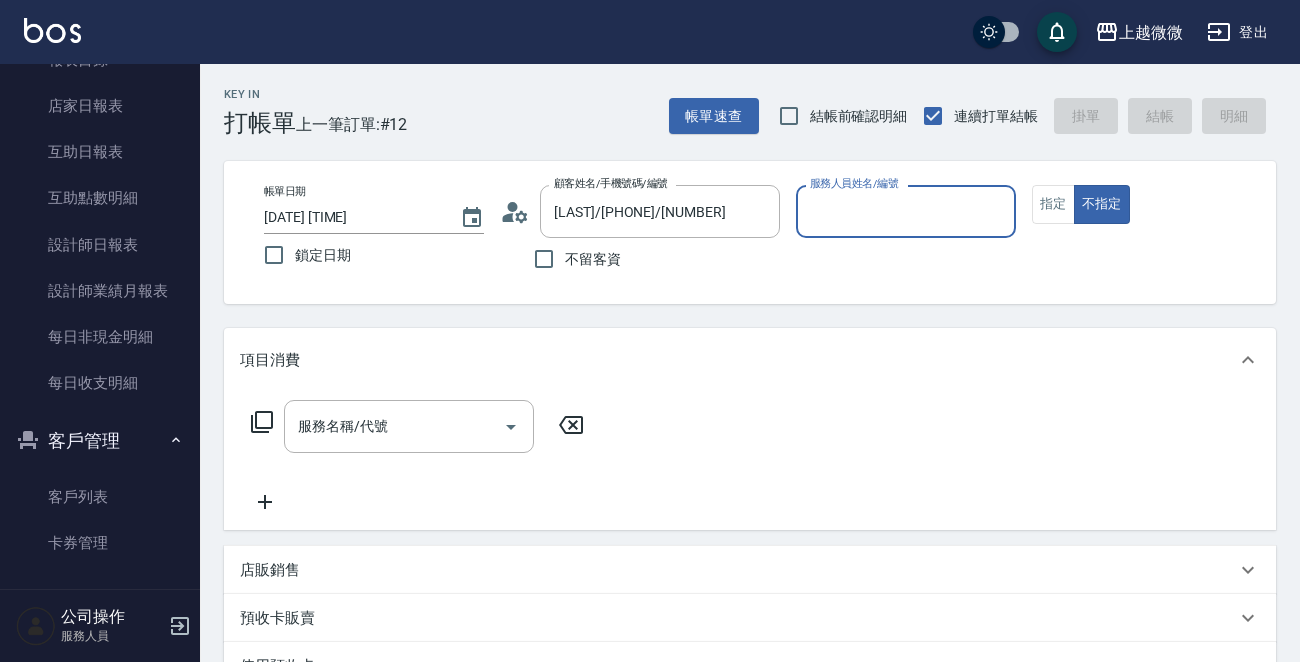 type on "Vivi-6" 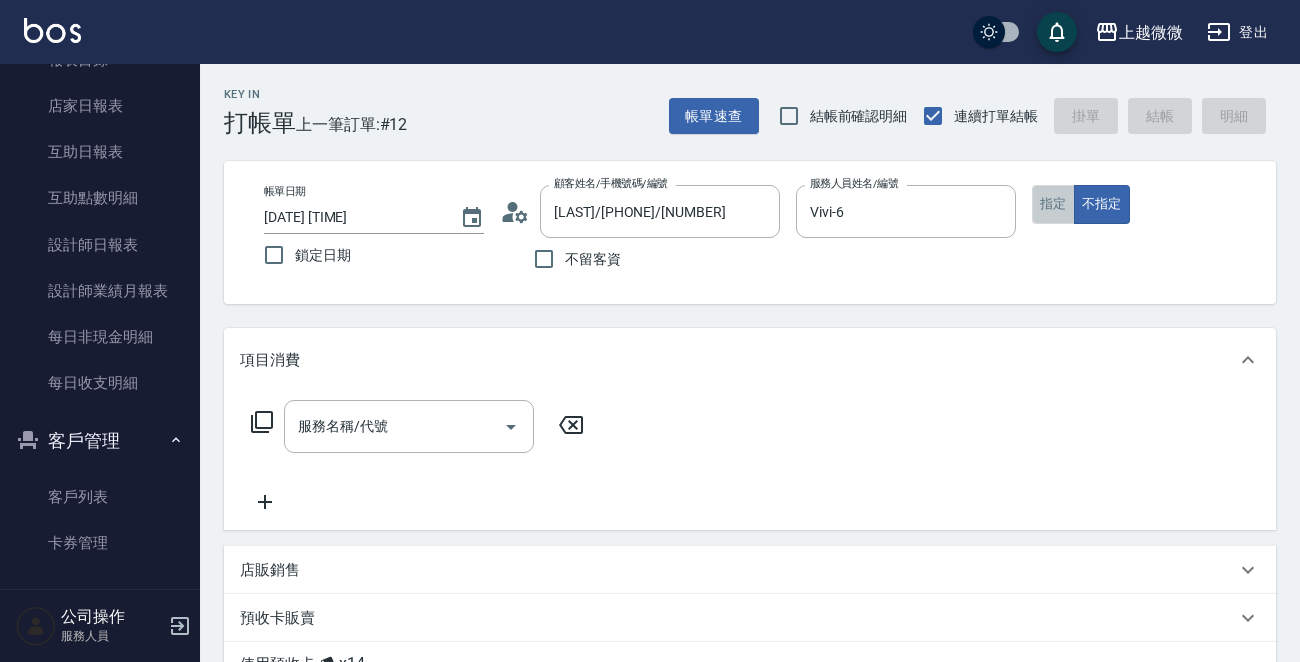 click on "指定" at bounding box center [1053, 204] 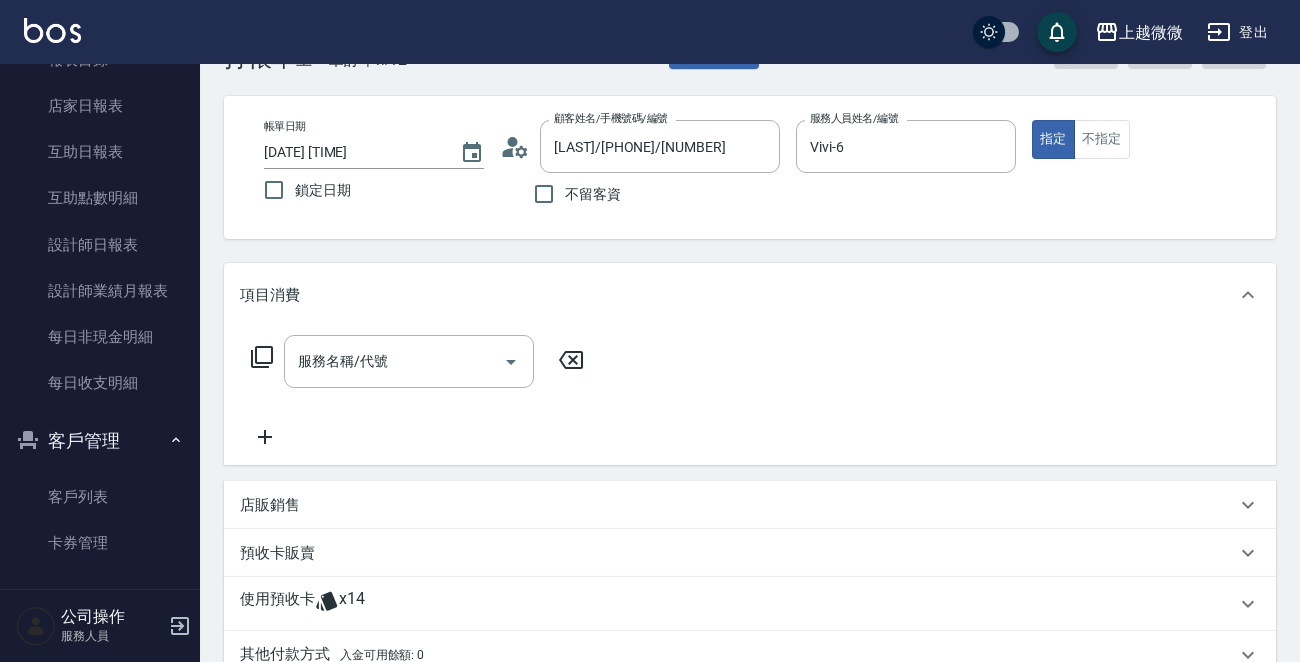 scroll, scrollTop: 100, scrollLeft: 0, axis: vertical 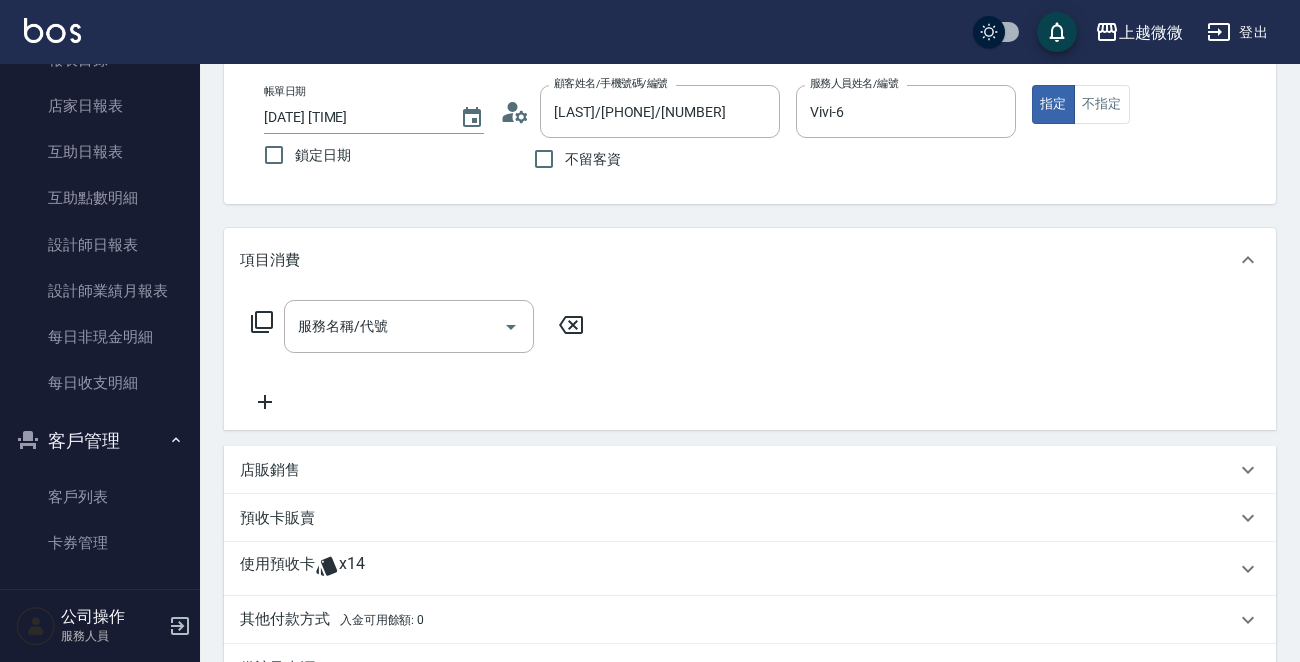 click on "x14" at bounding box center [352, 569] 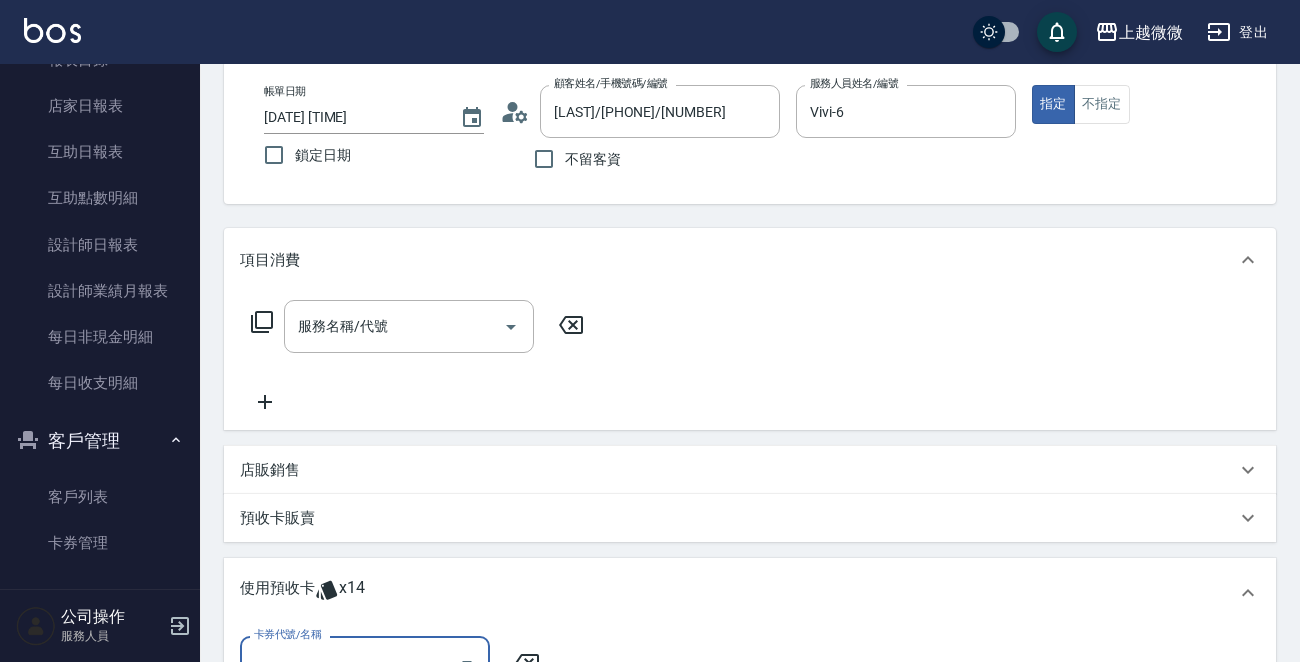scroll, scrollTop: 0, scrollLeft: 0, axis: both 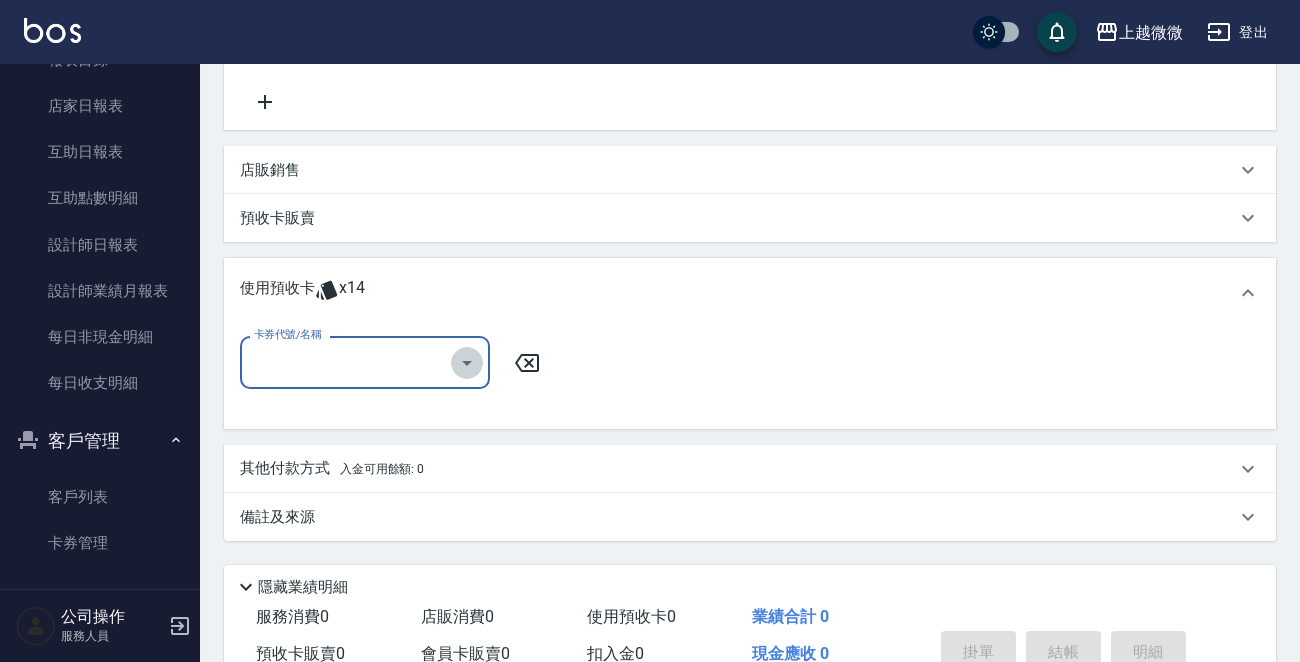 click 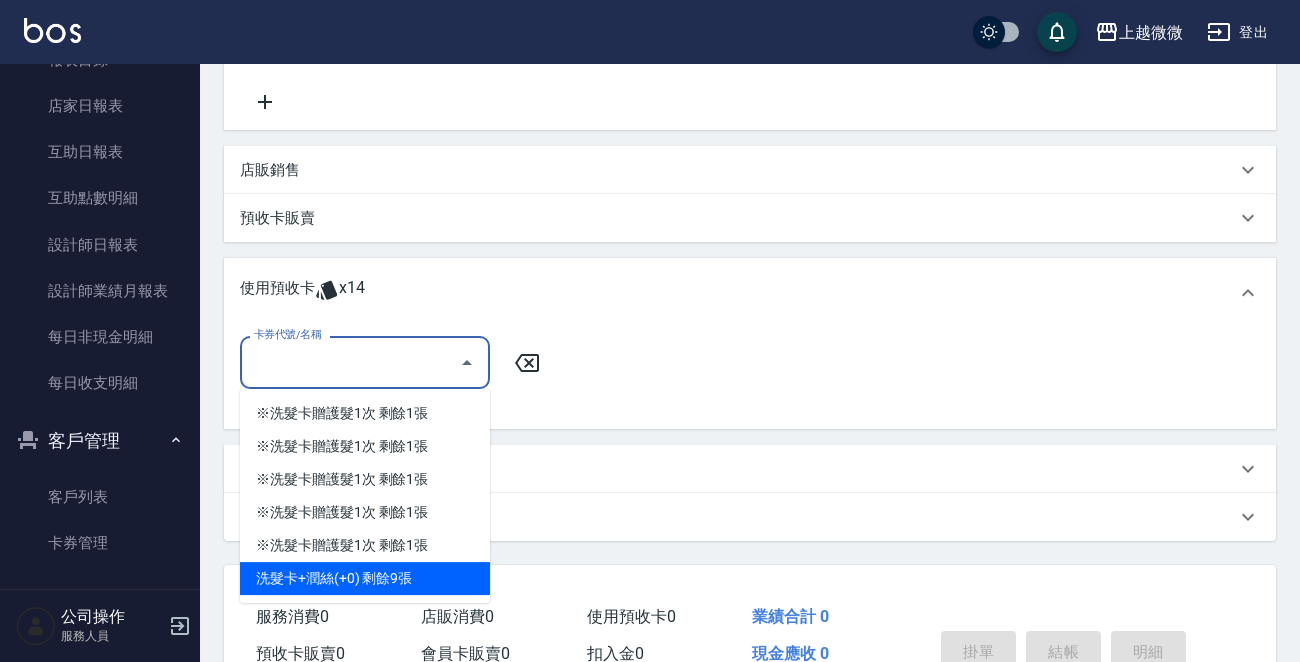 click on "洗髮卡+潤絲(+0) 剩餘9張" at bounding box center (365, 578) 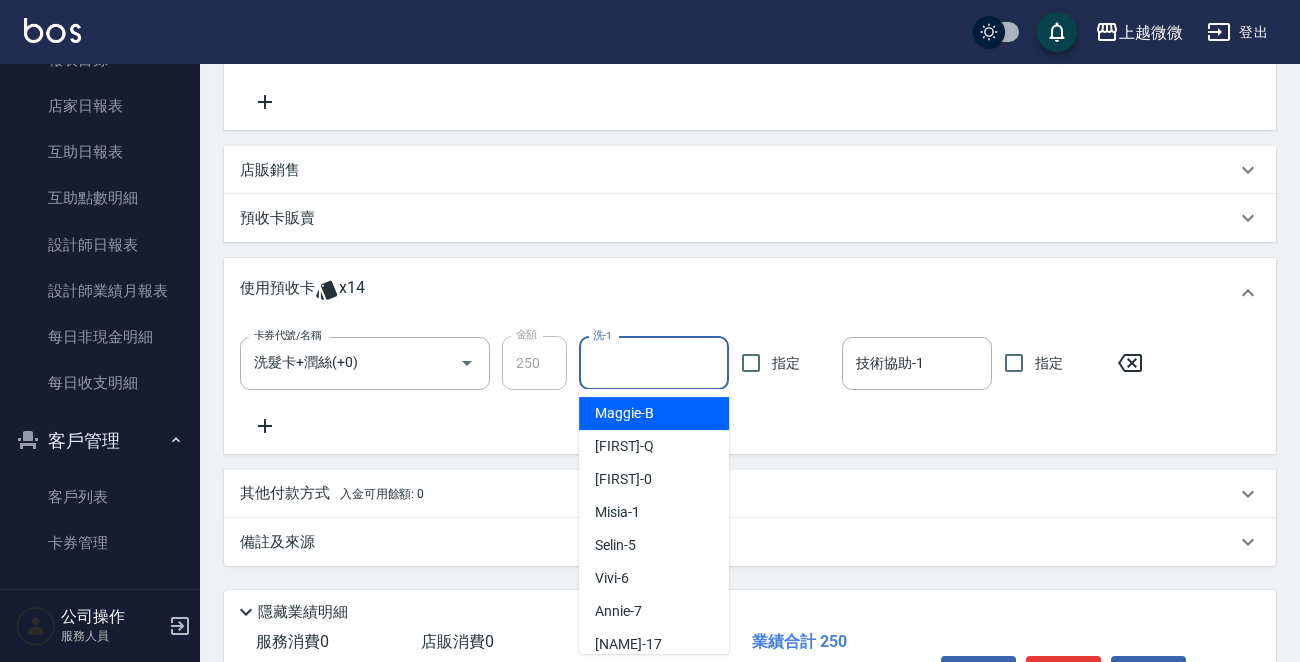 click on "洗-1" at bounding box center (654, 363) 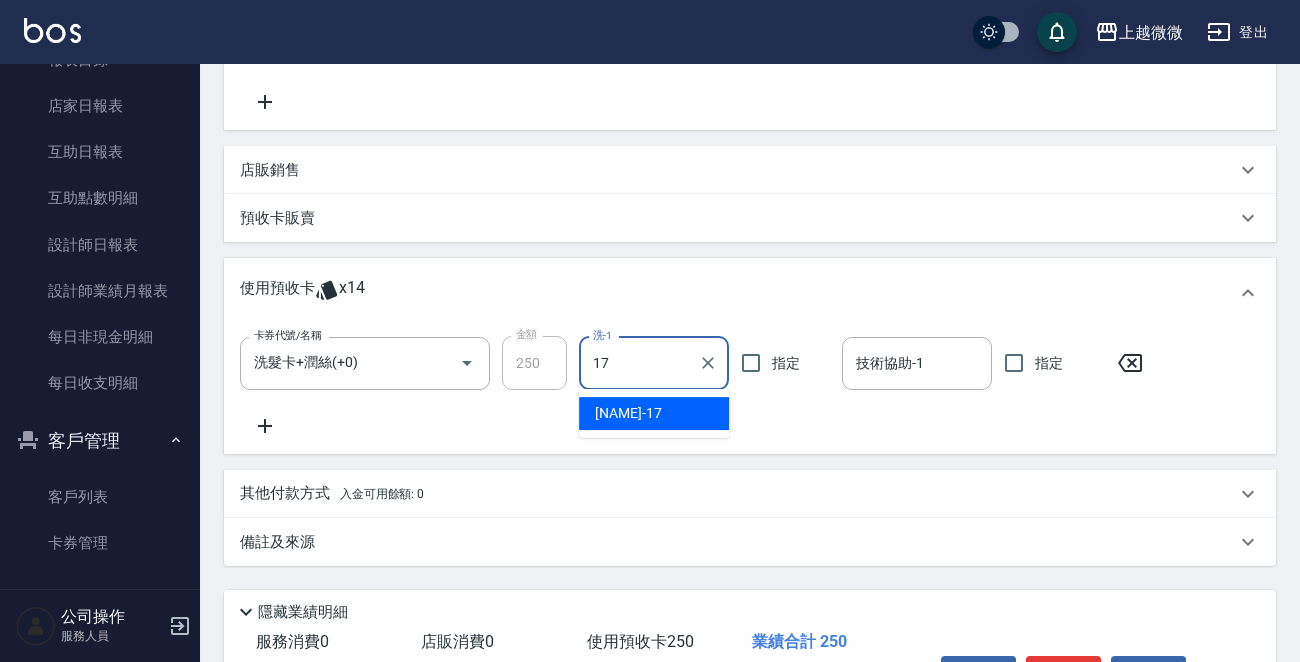 type on "Uly-17" 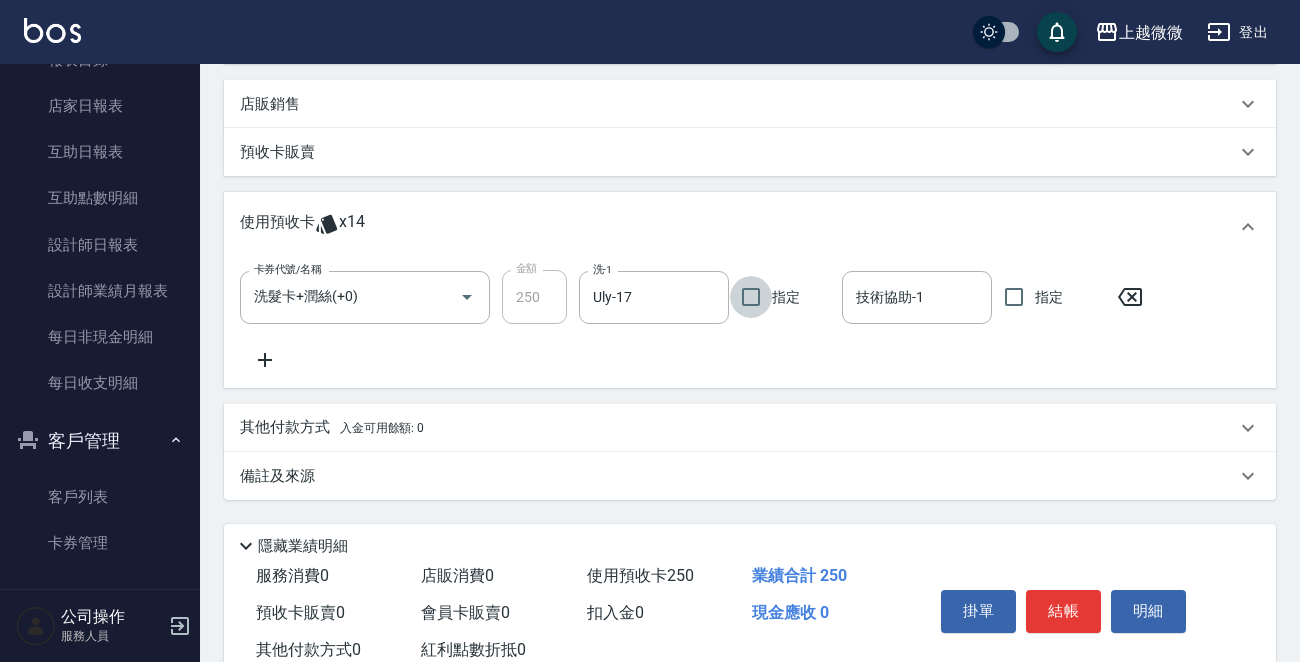 scroll, scrollTop: 526, scrollLeft: 0, axis: vertical 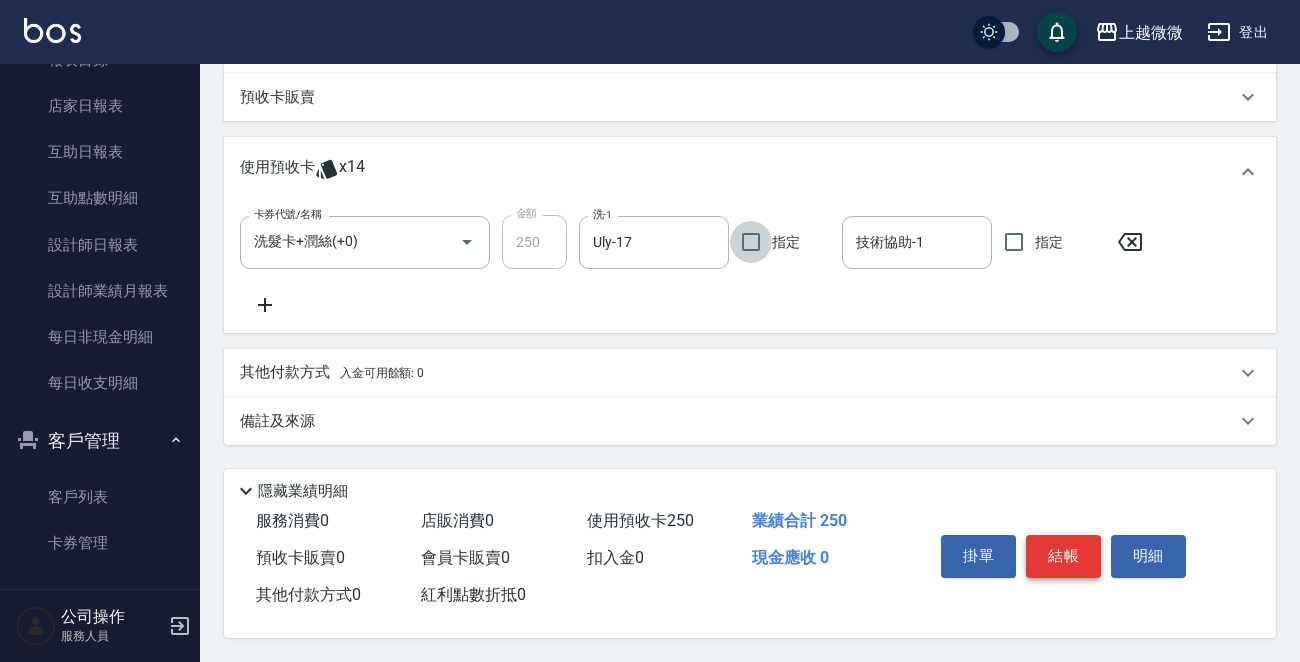 click on "結帳" at bounding box center [1063, 556] 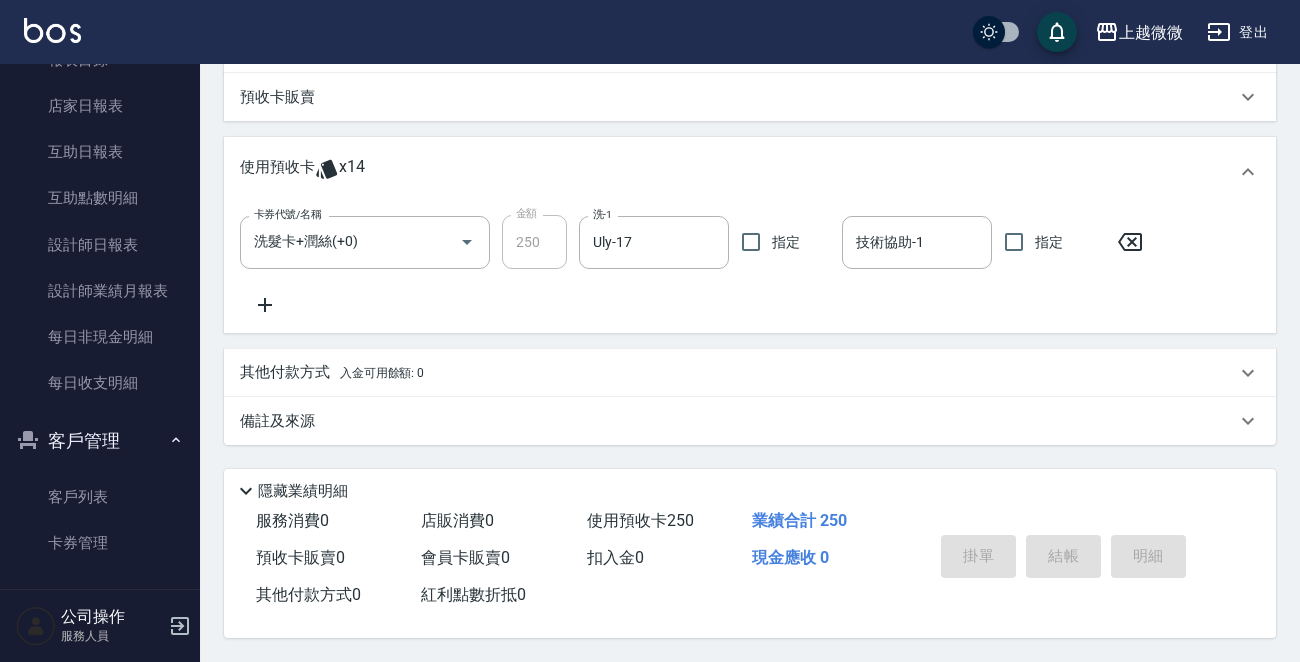type 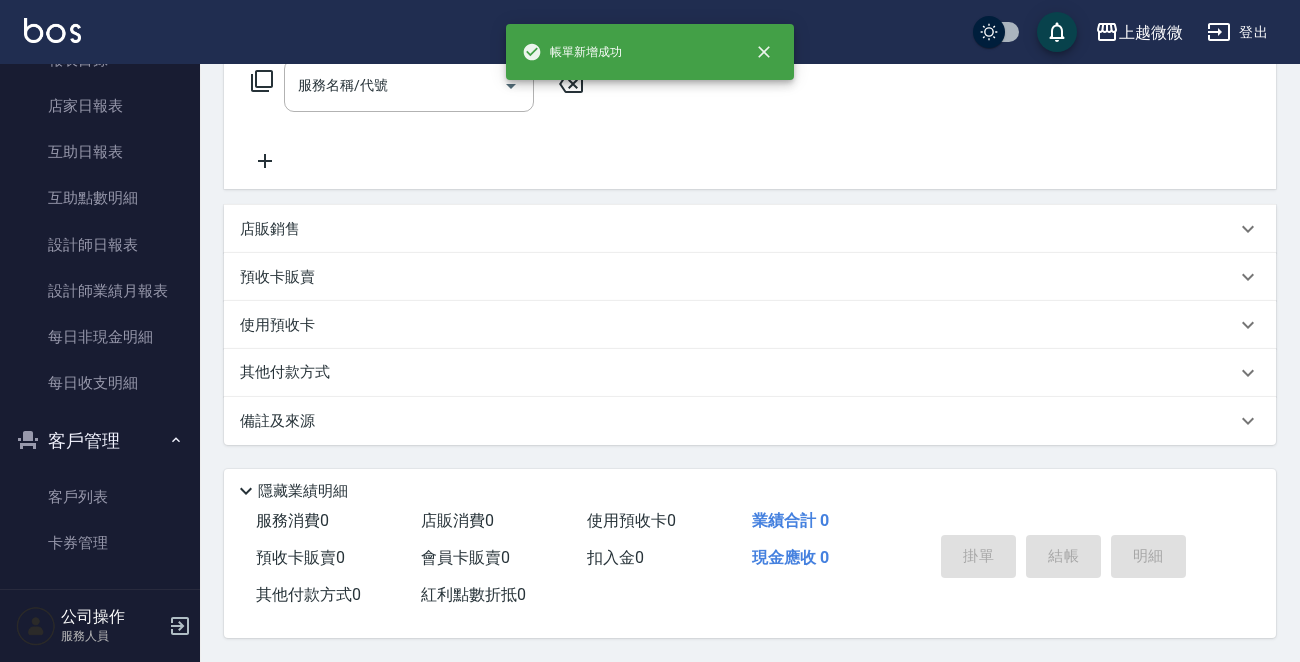 scroll, scrollTop: 0, scrollLeft: 0, axis: both 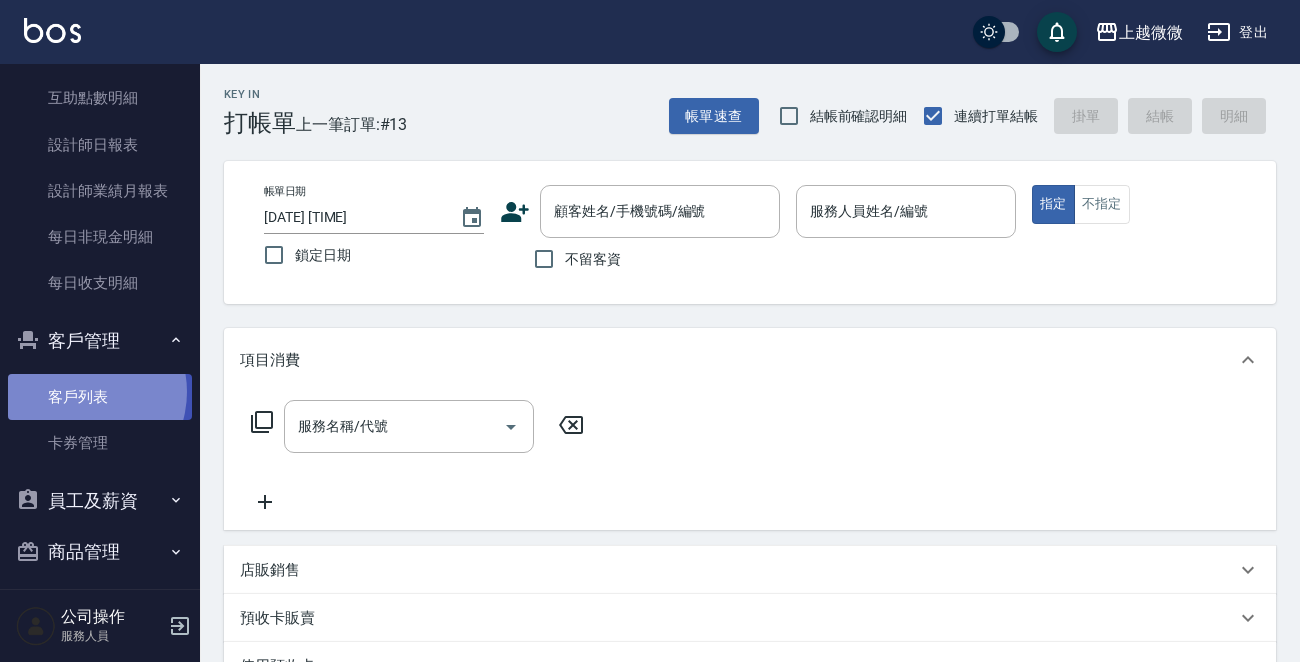 click on "客戶列表" at bounding box center (100, 397) 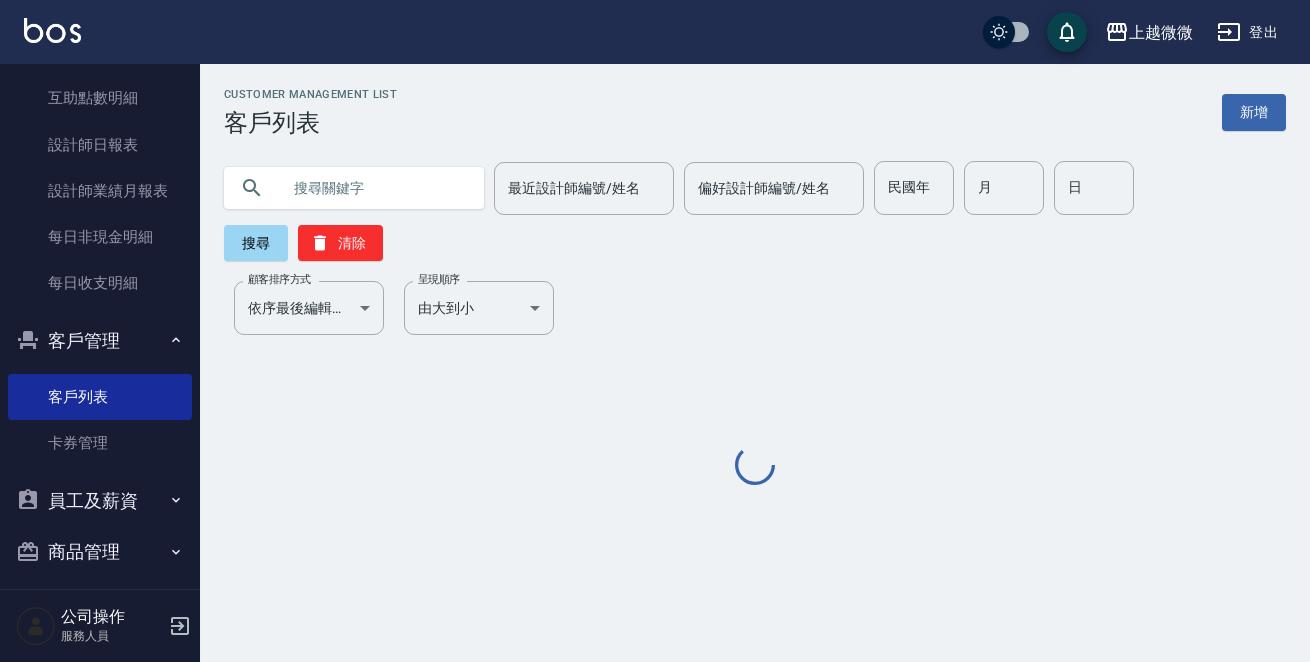 click at bounding box center [374, 188] 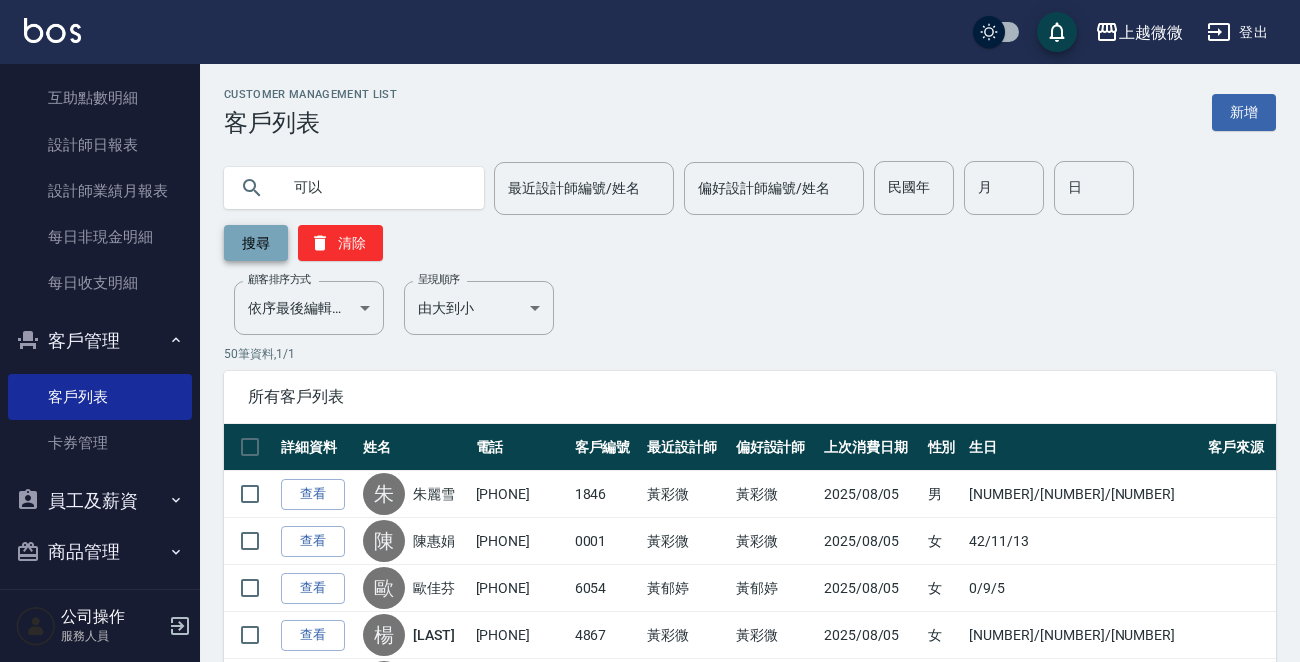 type on "可以" 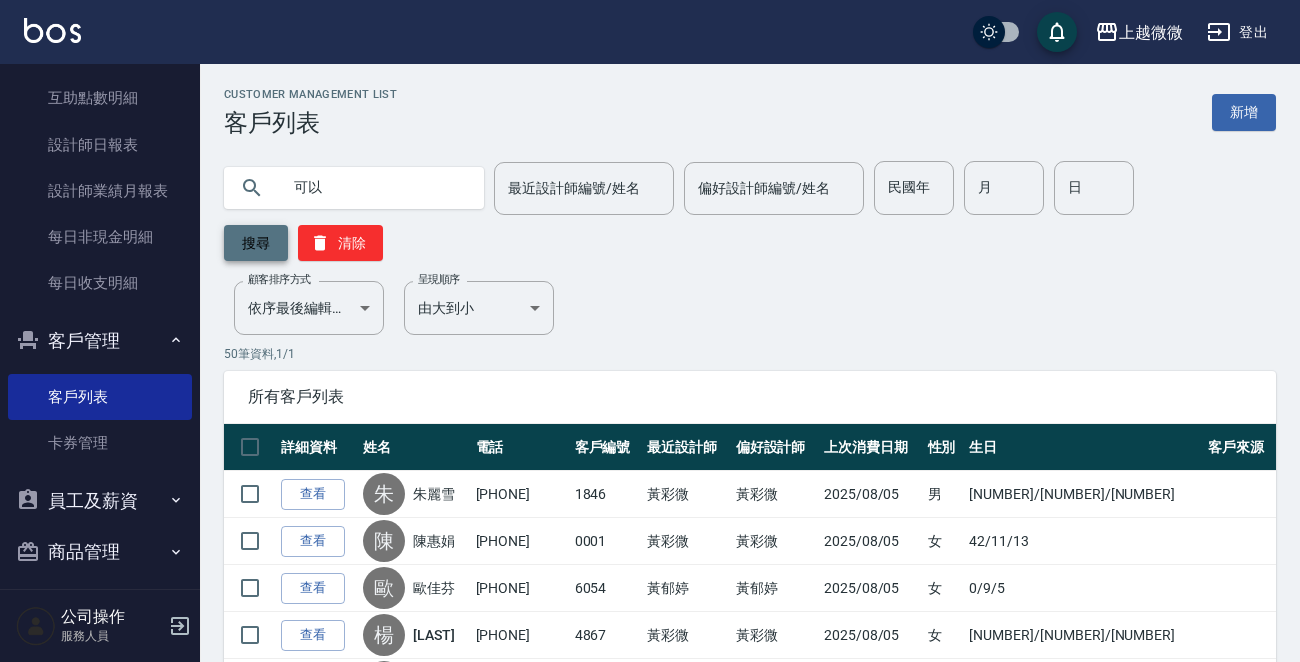 click on "搜尋" at bounding box center (256, 243) 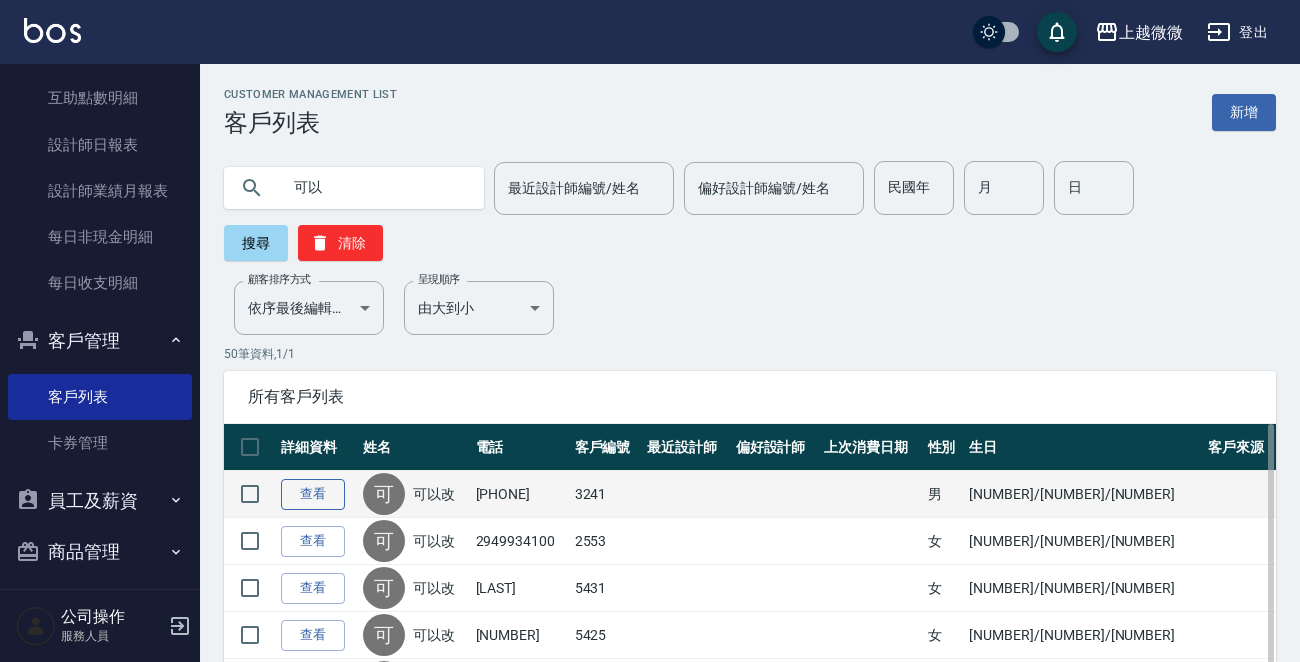 click on "查看" at bounding box center (313, 494) 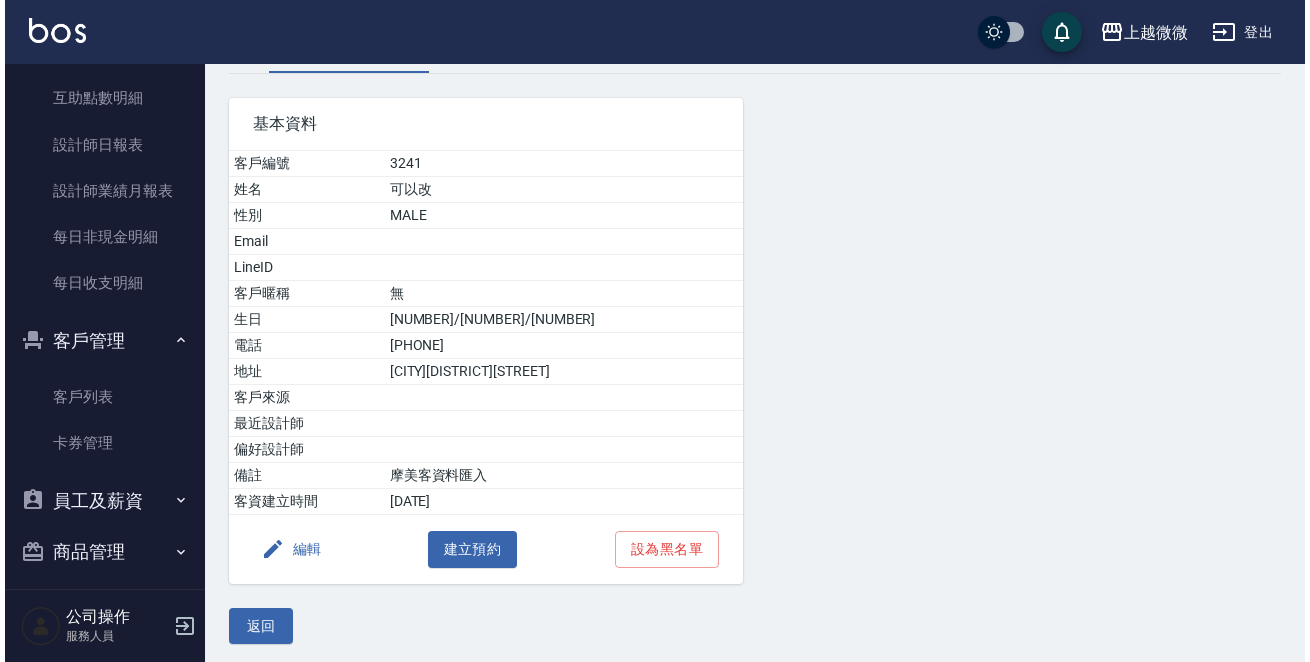 scroll, scrollTop: 124, scrollLeft: 0, axis: vertical 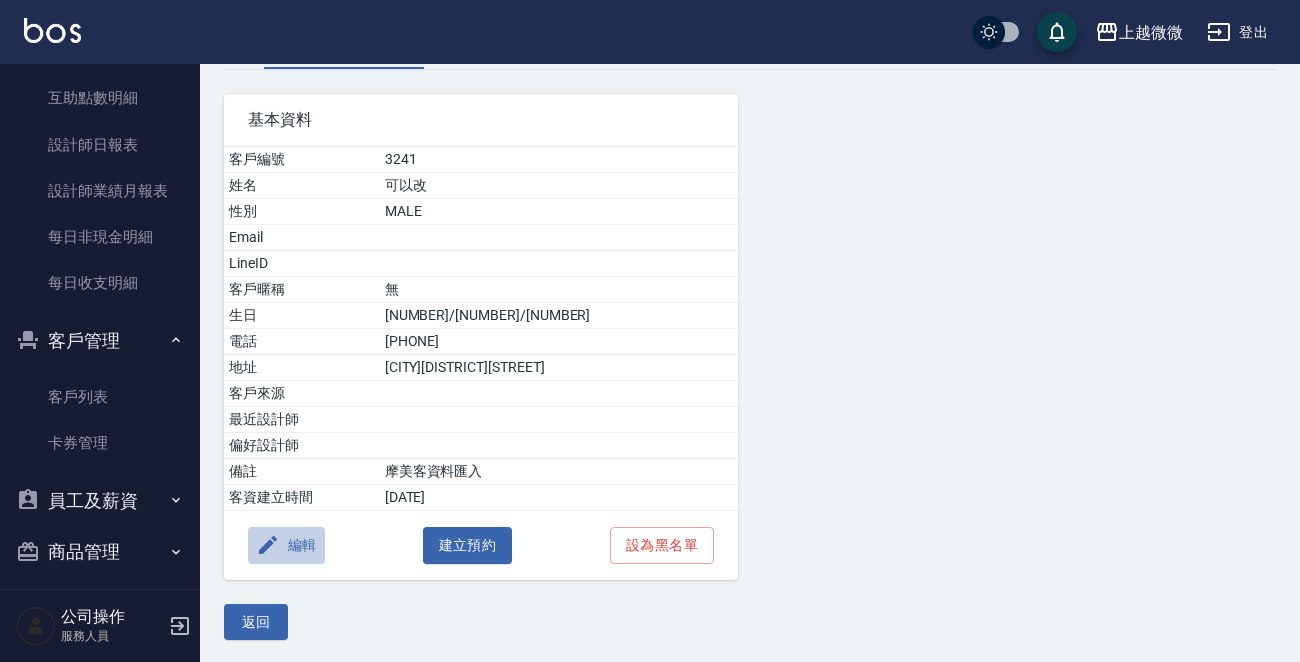 click 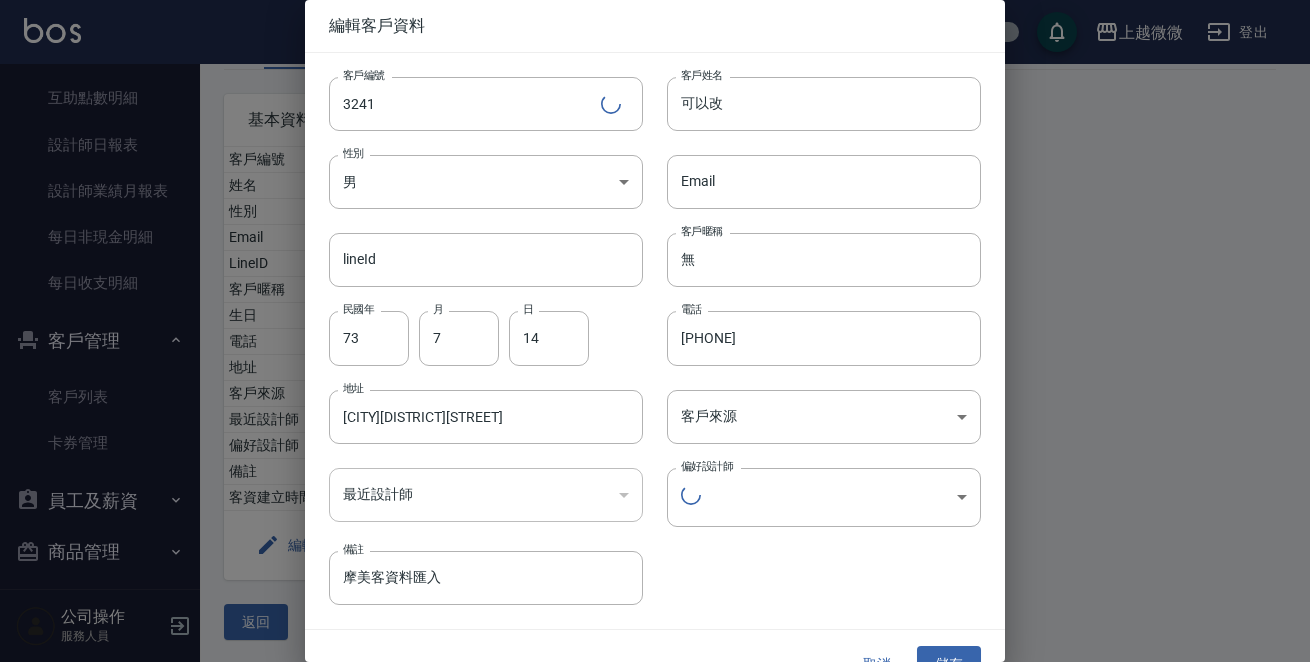 type 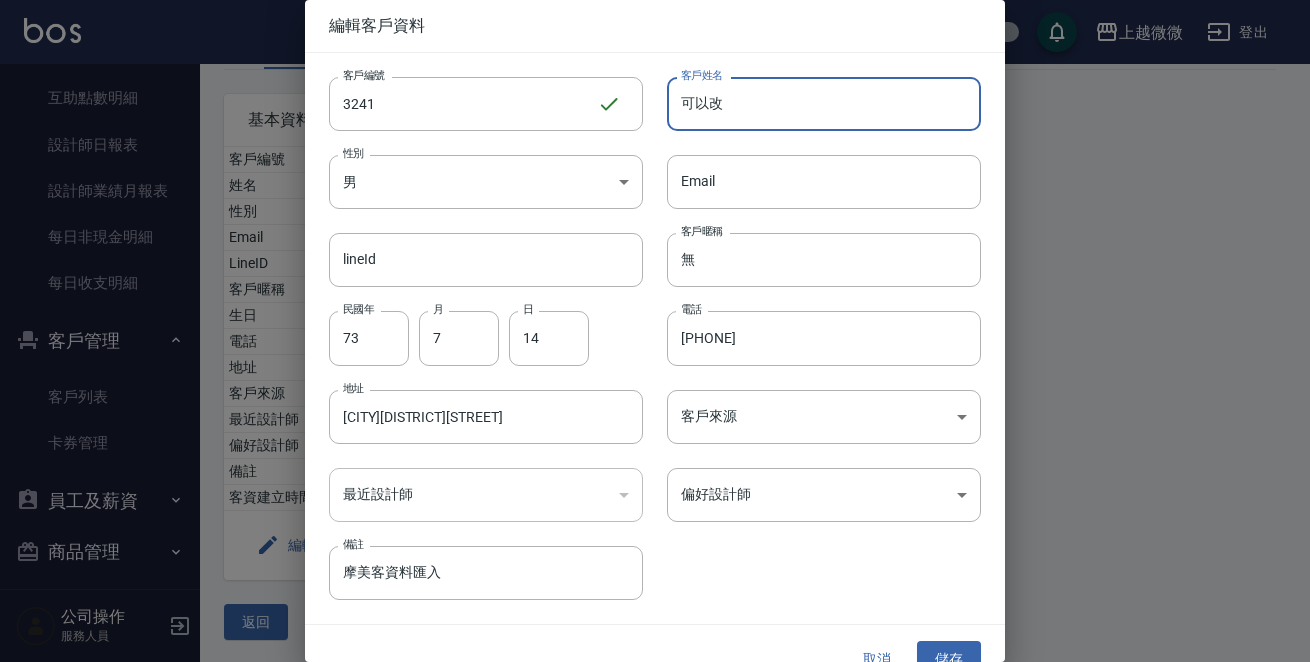 click on "可以改" at bounding box center (824, 104) 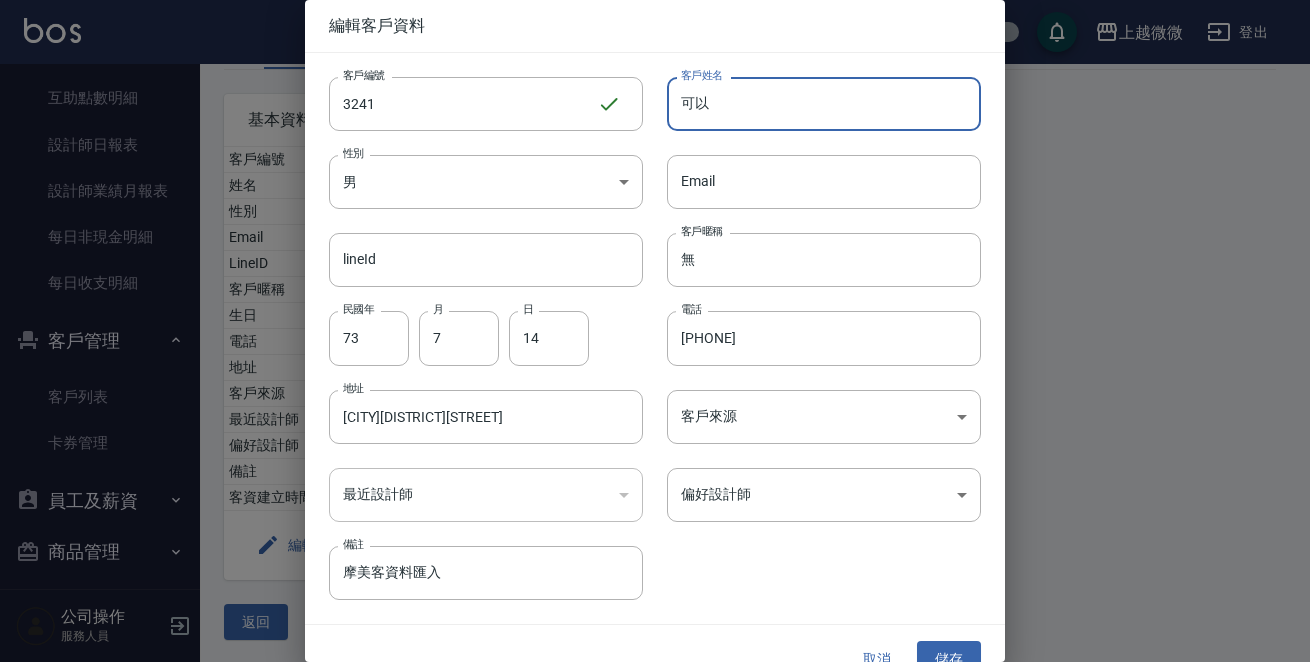 type on "可" 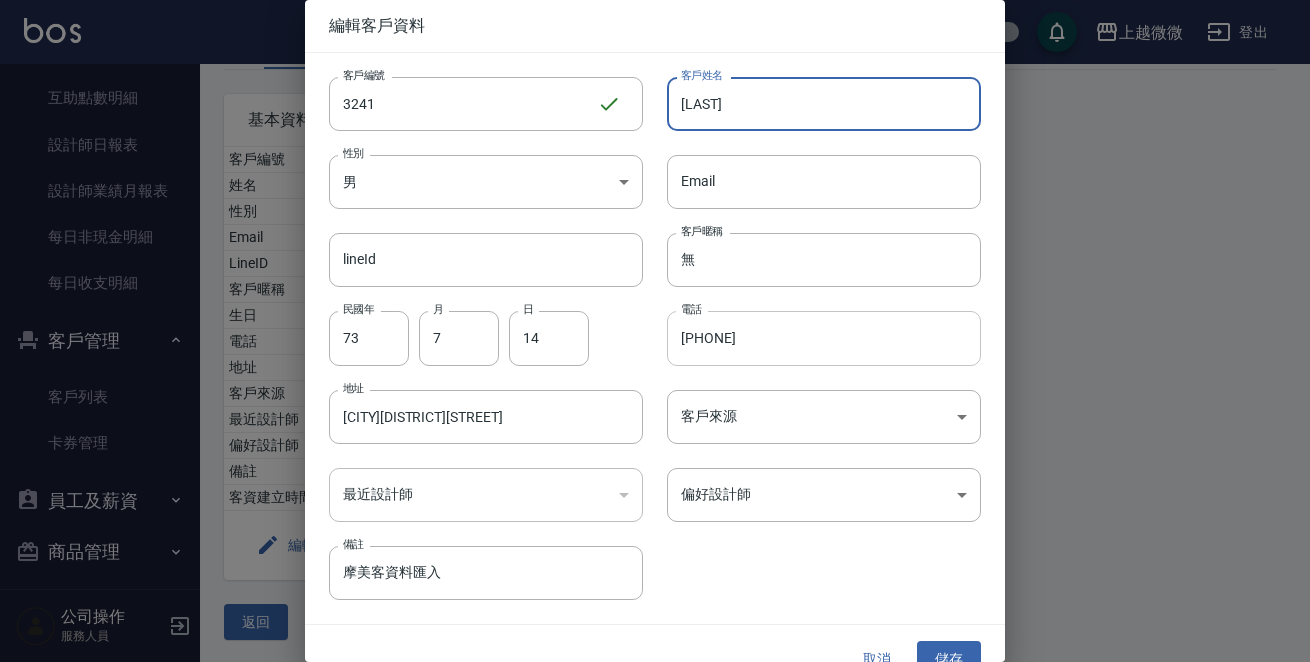 type on "[LAST]" 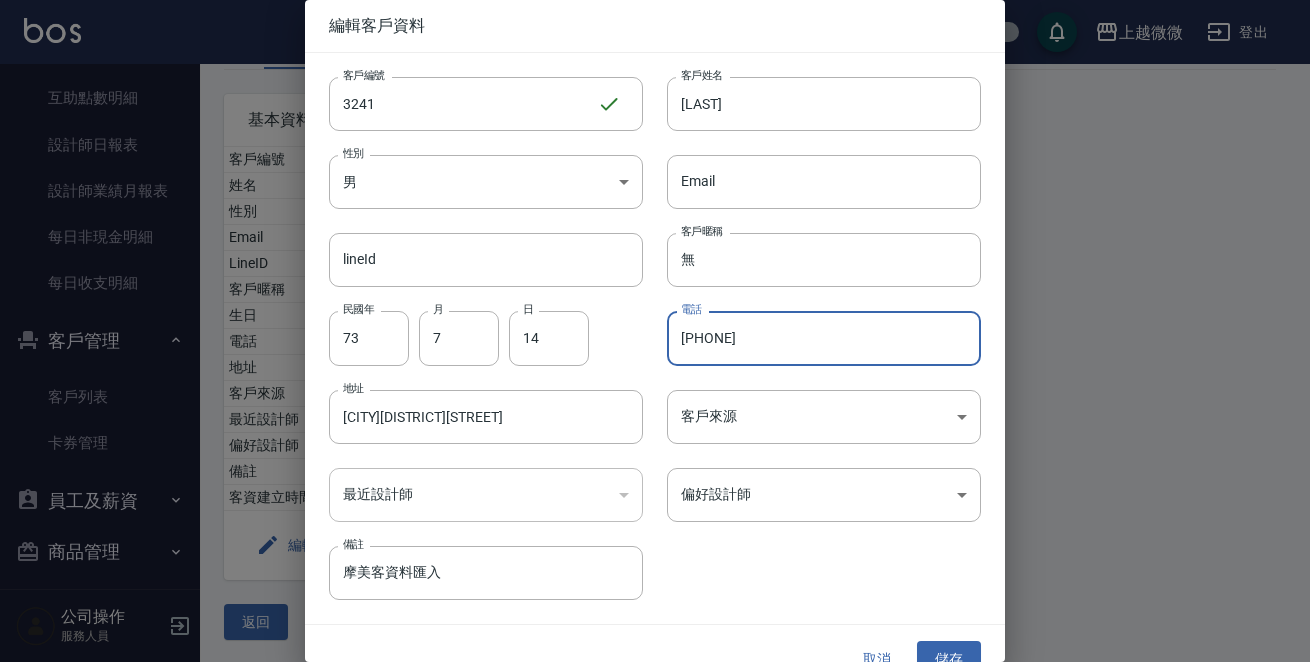 click on "[PHONE]" at bounding box center [824, 338] 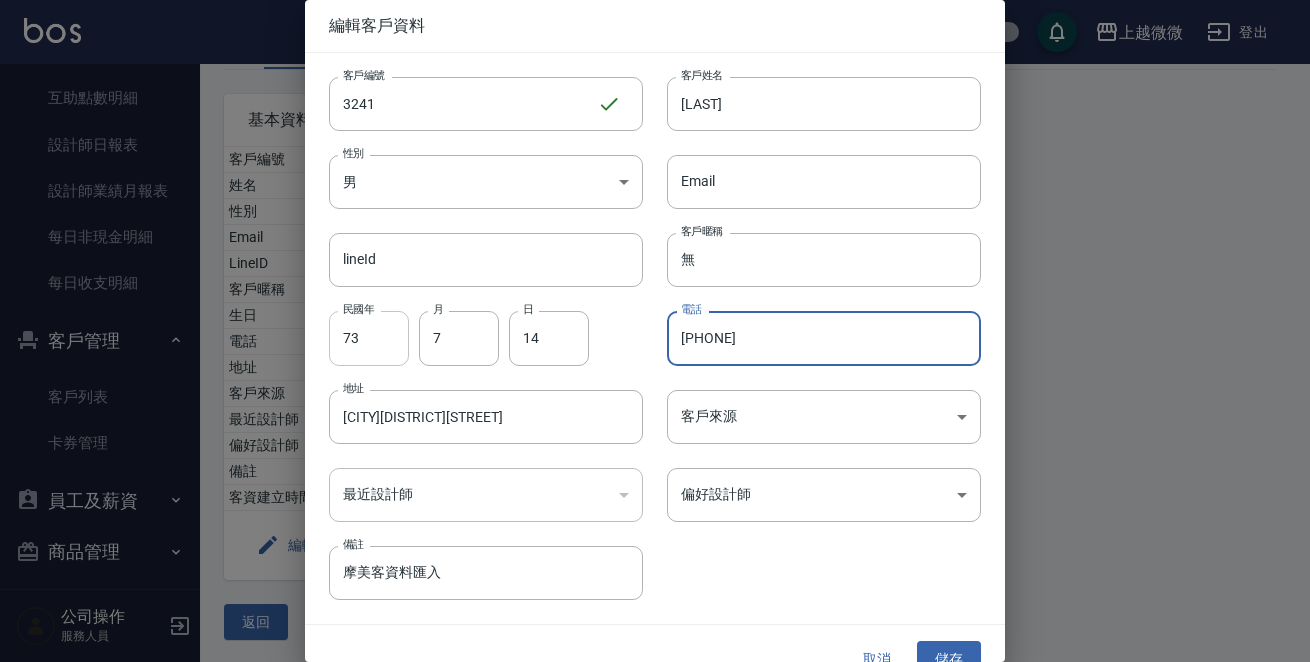 type on "[PHONE]" 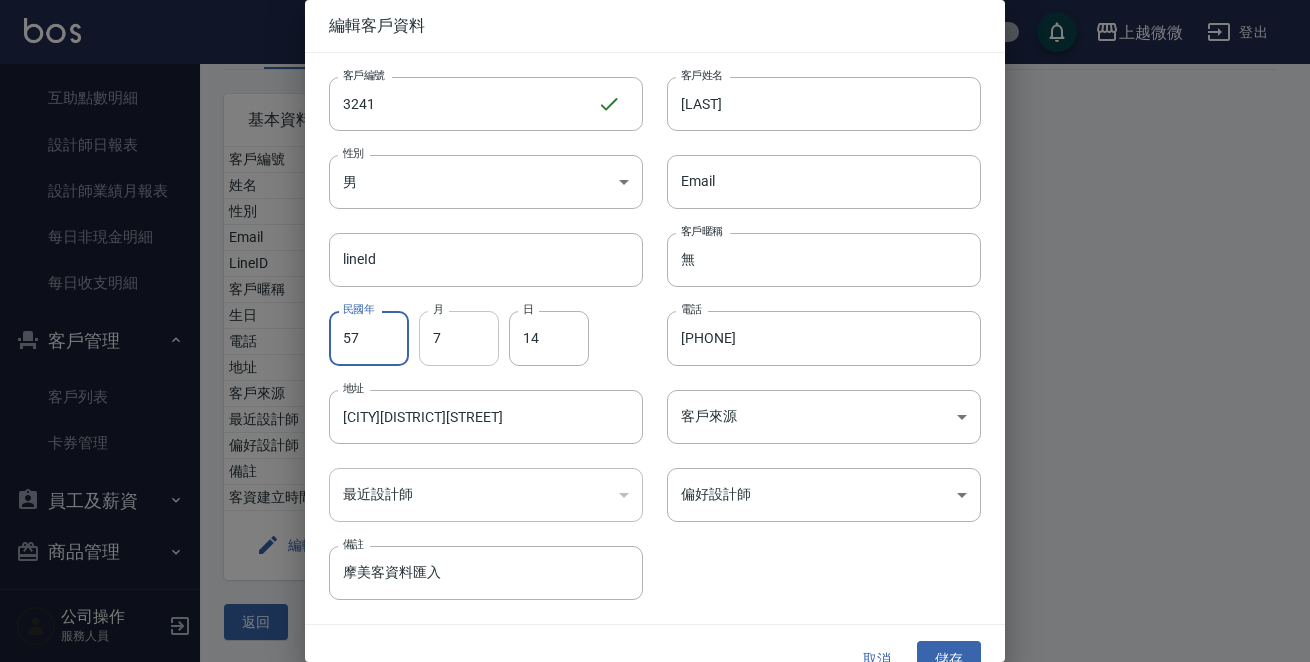 type on "57" 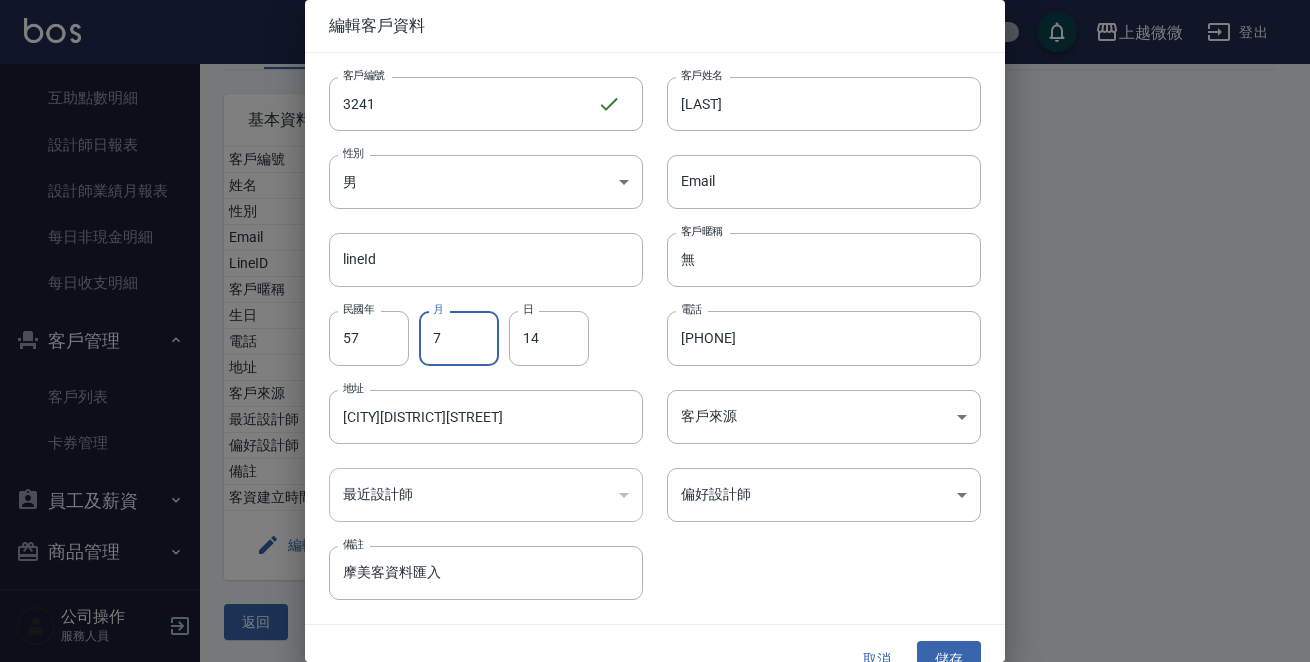 click on "7" at bounding box center (459, 338) 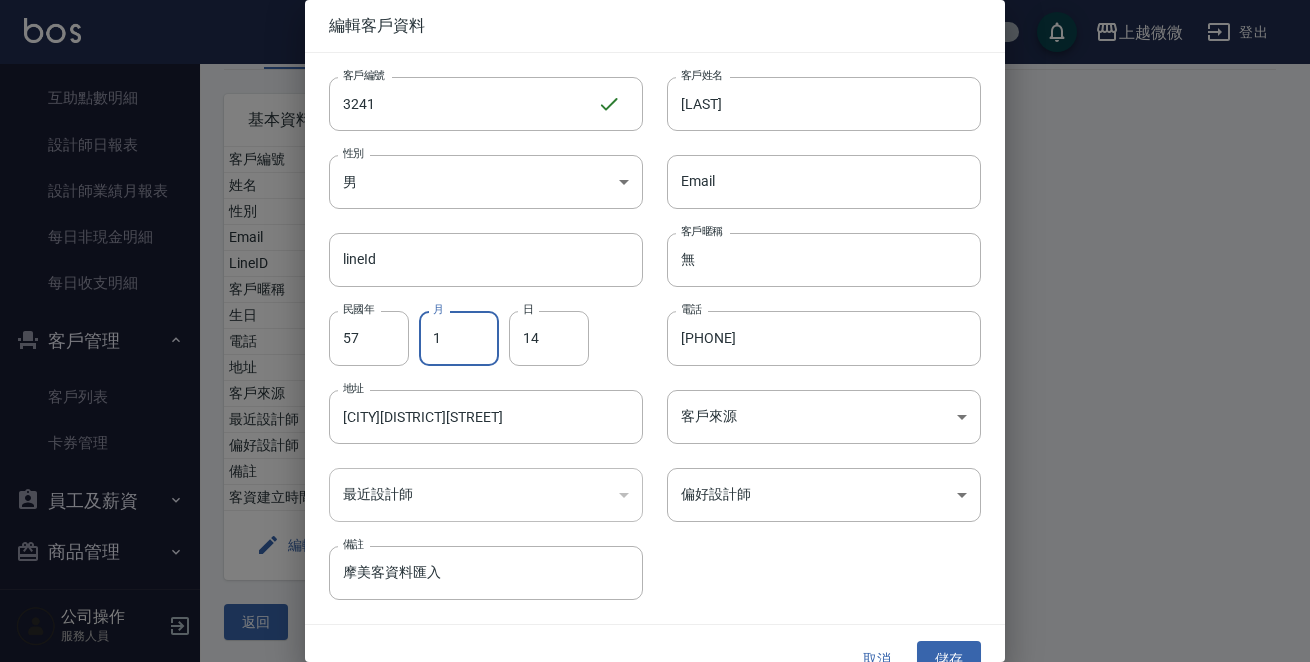 type on "1" 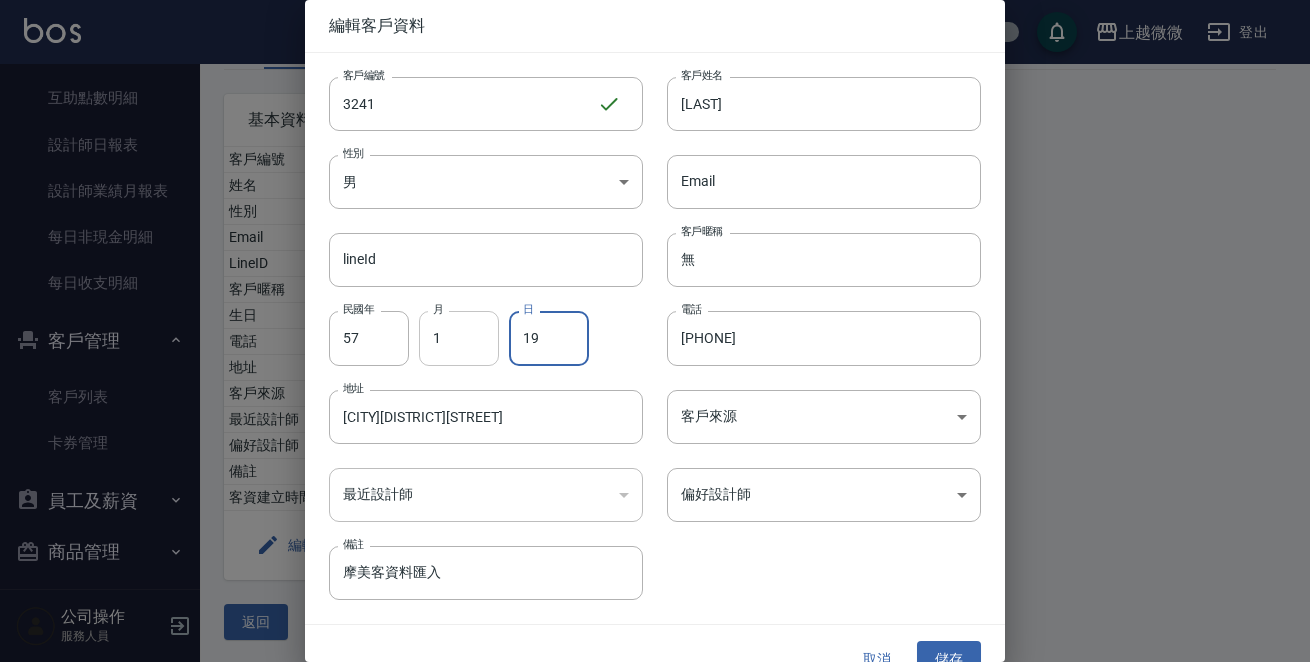 type on "19" 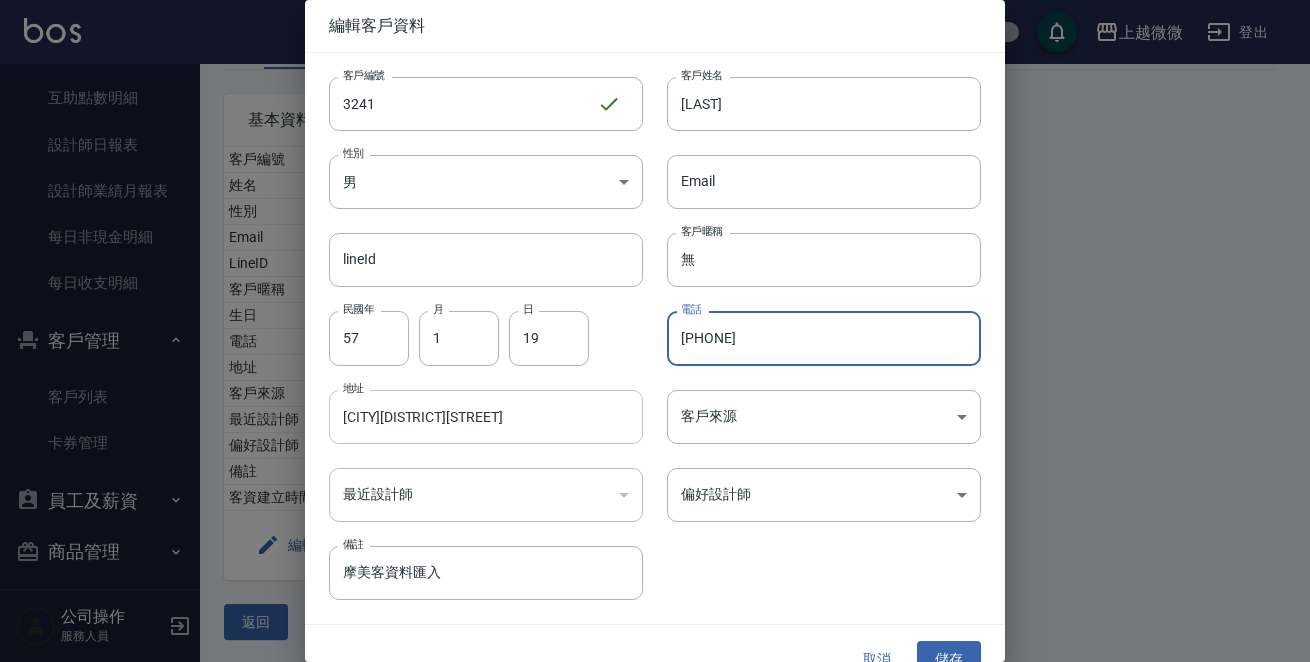click on "[CITY][DISTRICT][STREET]" at bounding box center (486, 417) 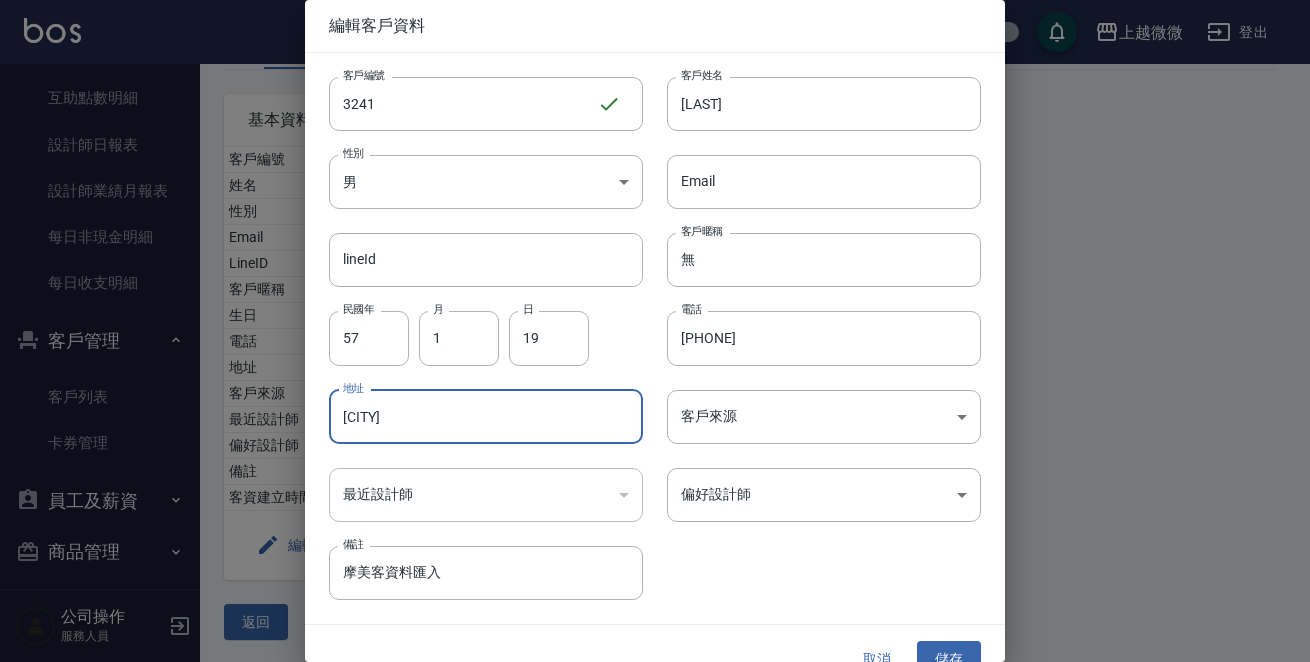 type on "新" 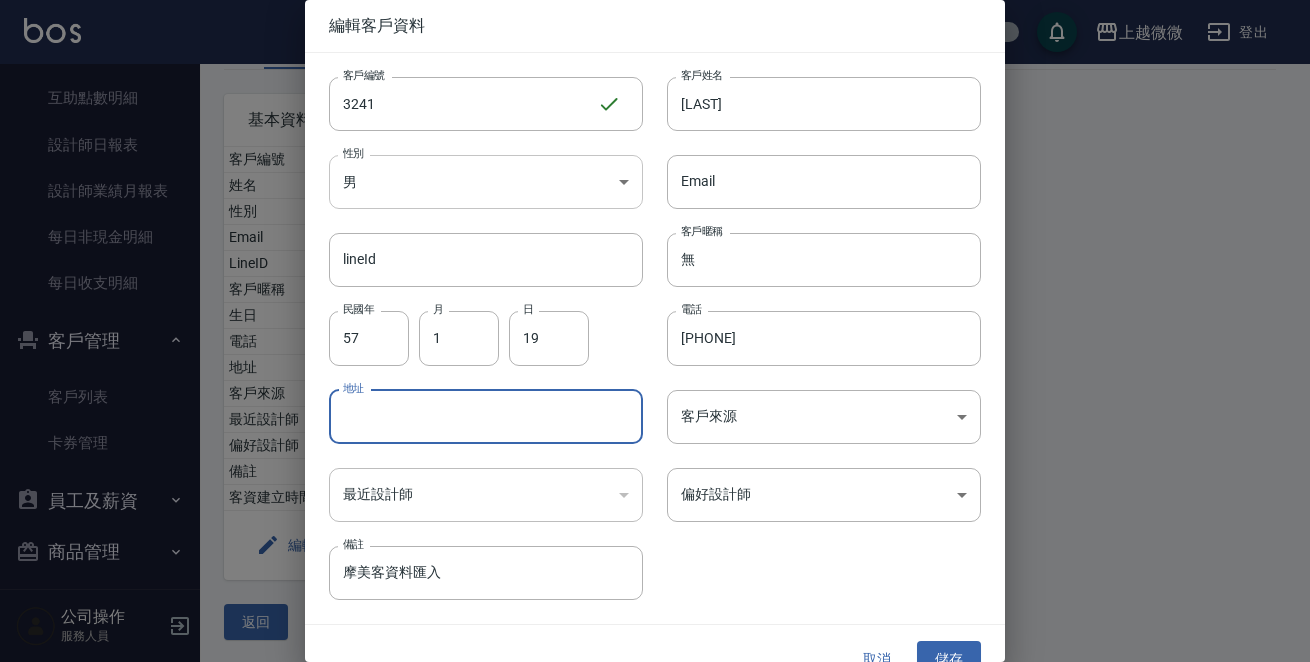type 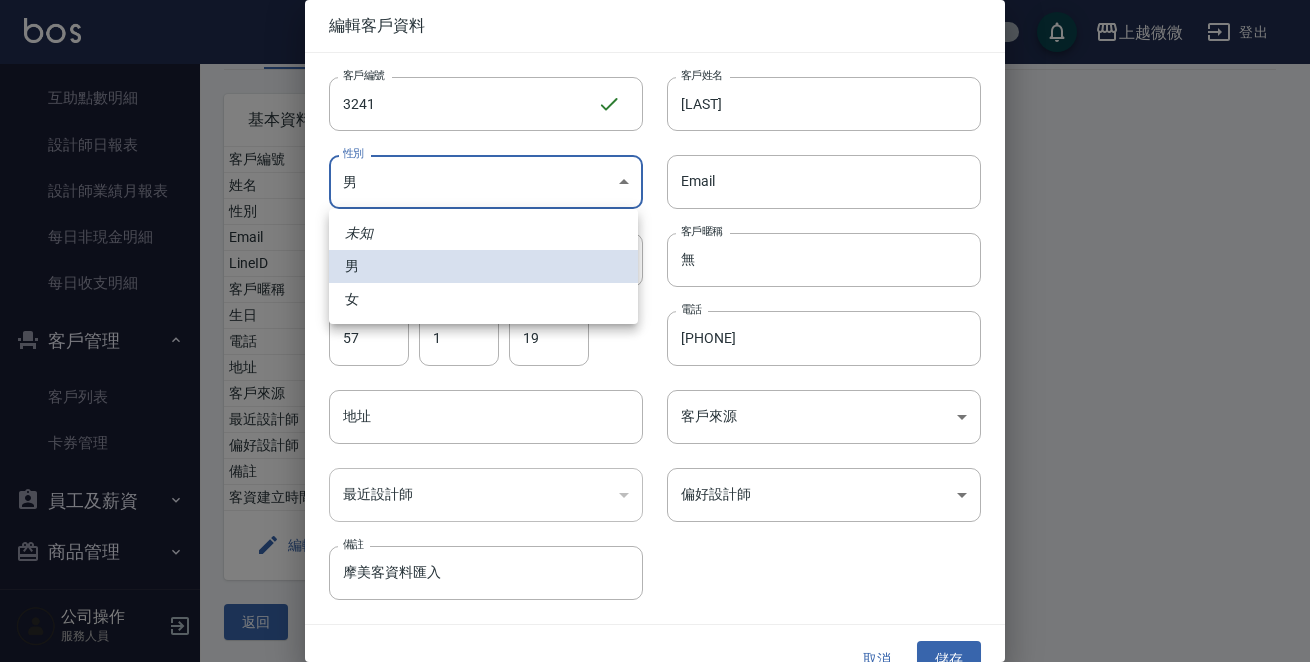 click on "客戶編號 [NUMBER] 姓名 可以改 性別 MALE Email LineID 客戶暱稱 無 生日 [DATE] 電話 [PHONE] 地址 [CITY][DISTRICT][STREET]客戶來源 最近設計師 偏好設計師 備註 摩美客資料匯入 客資建立時間 [DATE] 編輯 建立預約 設為黑名單 返回 編輯客戶資料 客戶編號 [NUMBER] ​ 客戶編號 客戶姓名 [LAST] 客戶姓名 性別 男 MALE" at bounding box center [655, 270] 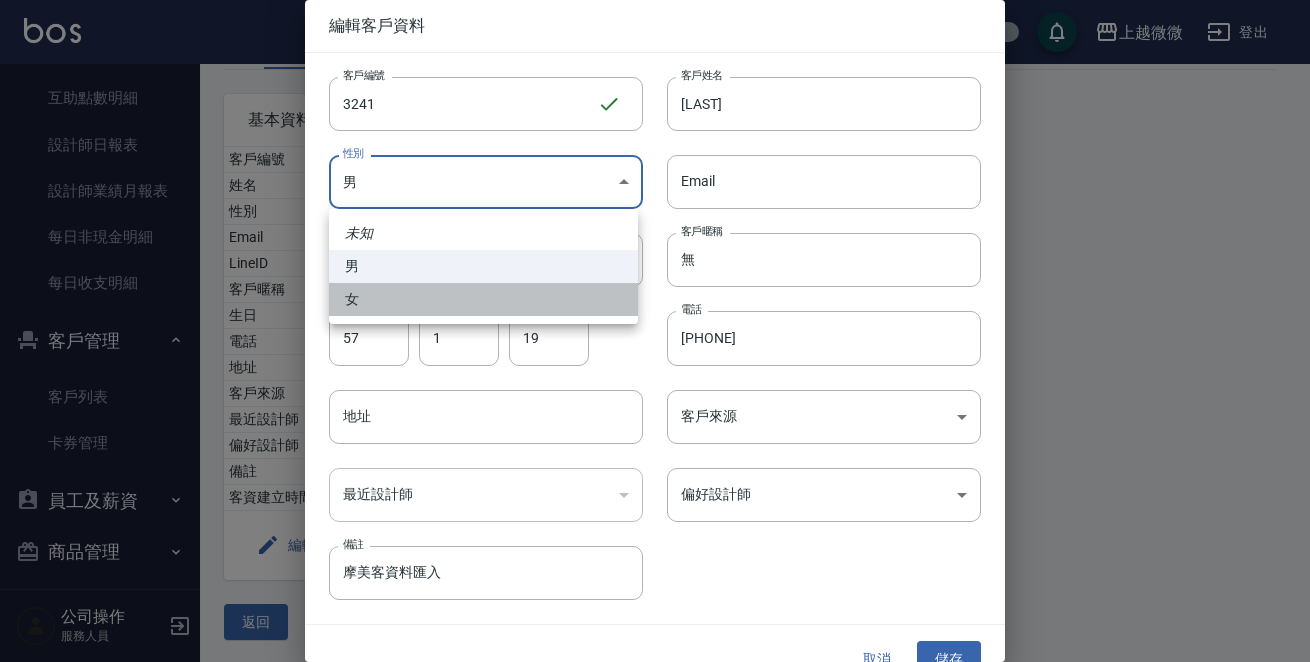 click on "女" at bounding box center [483, 299] 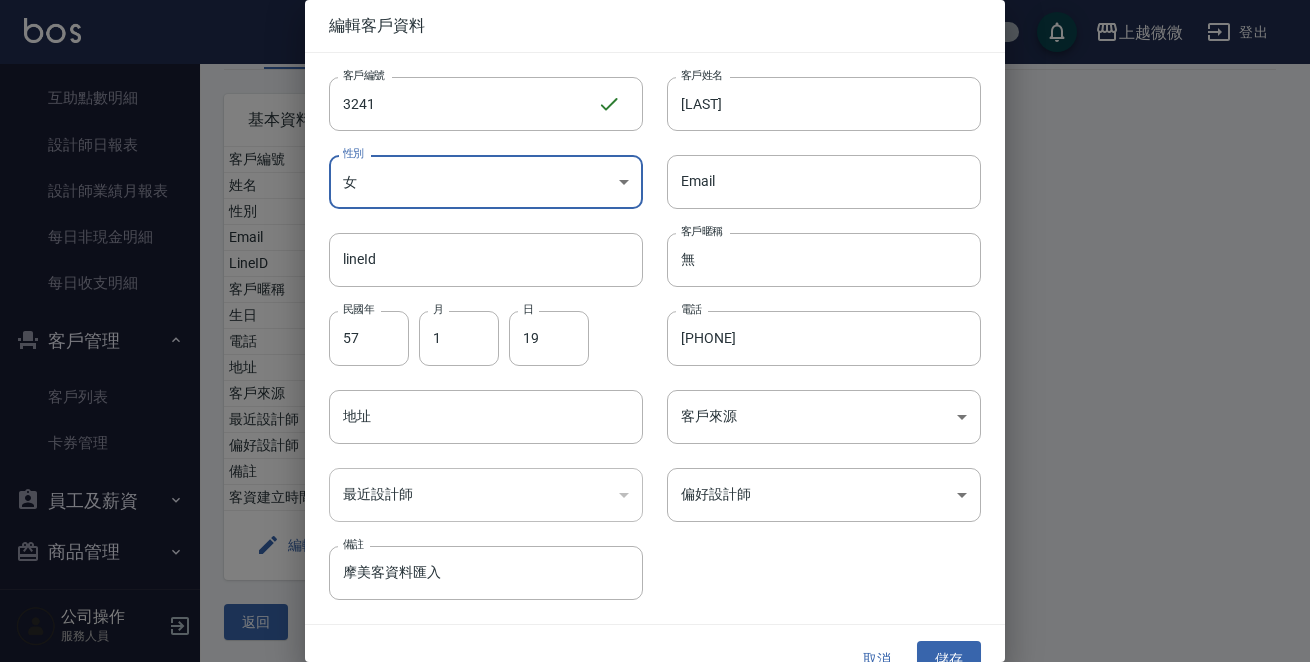 click on "​" at bounding box center [486, 495] 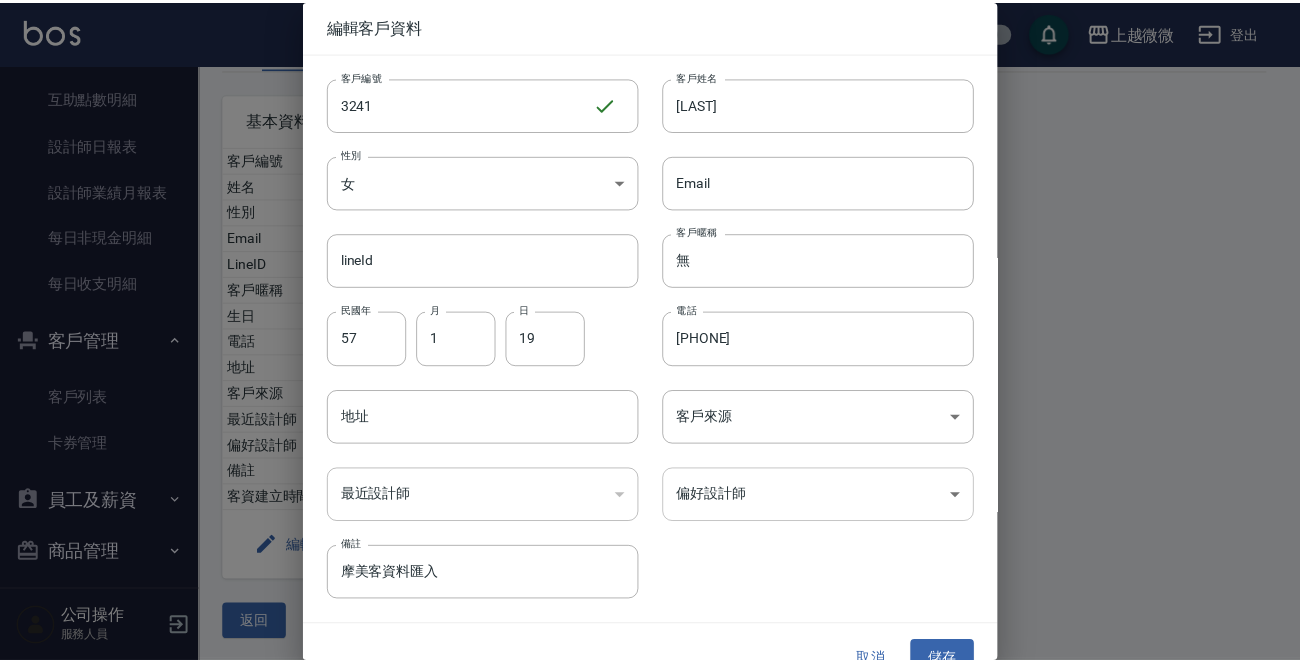 scroll, scrollTop: 30, scrollLeft: 0, axis: vertical 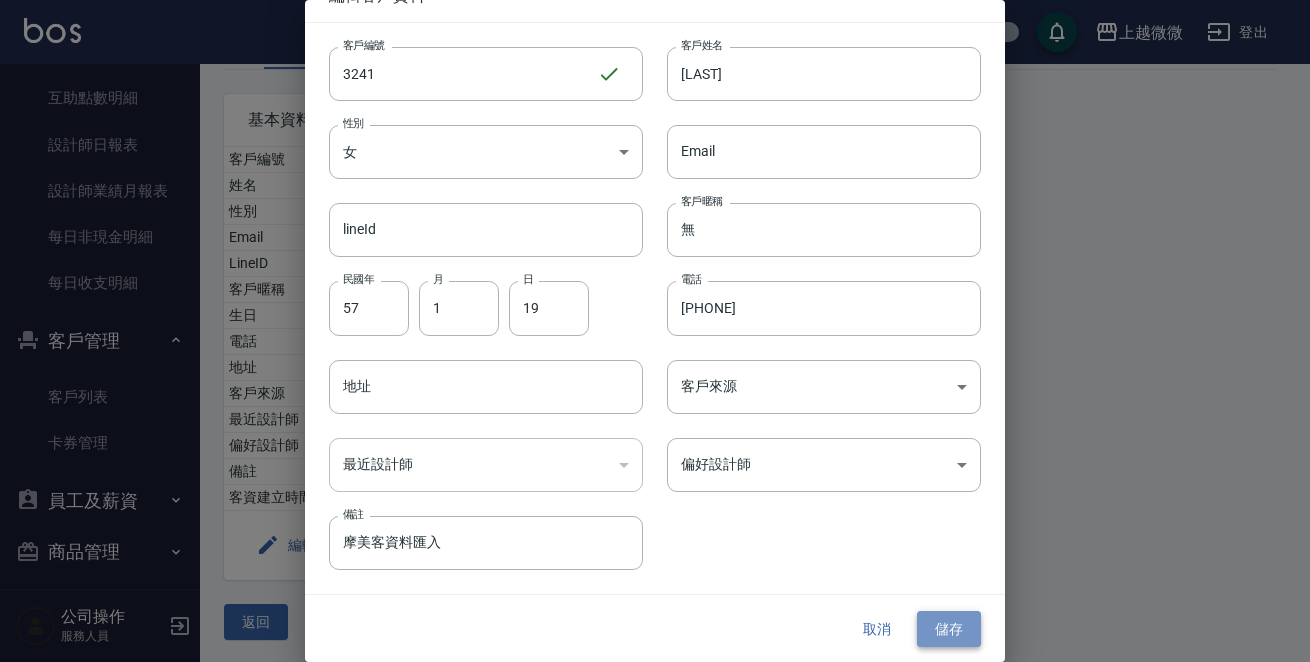 click on "儲存" at bounding box center [949, 629] 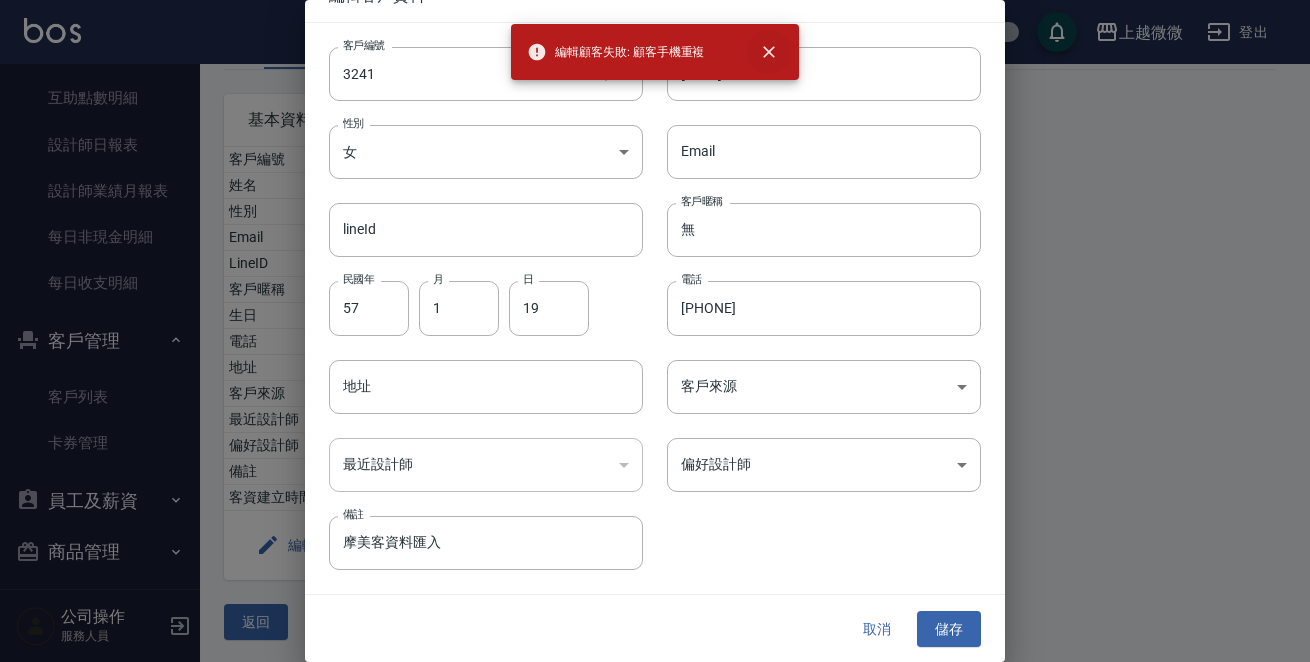 click 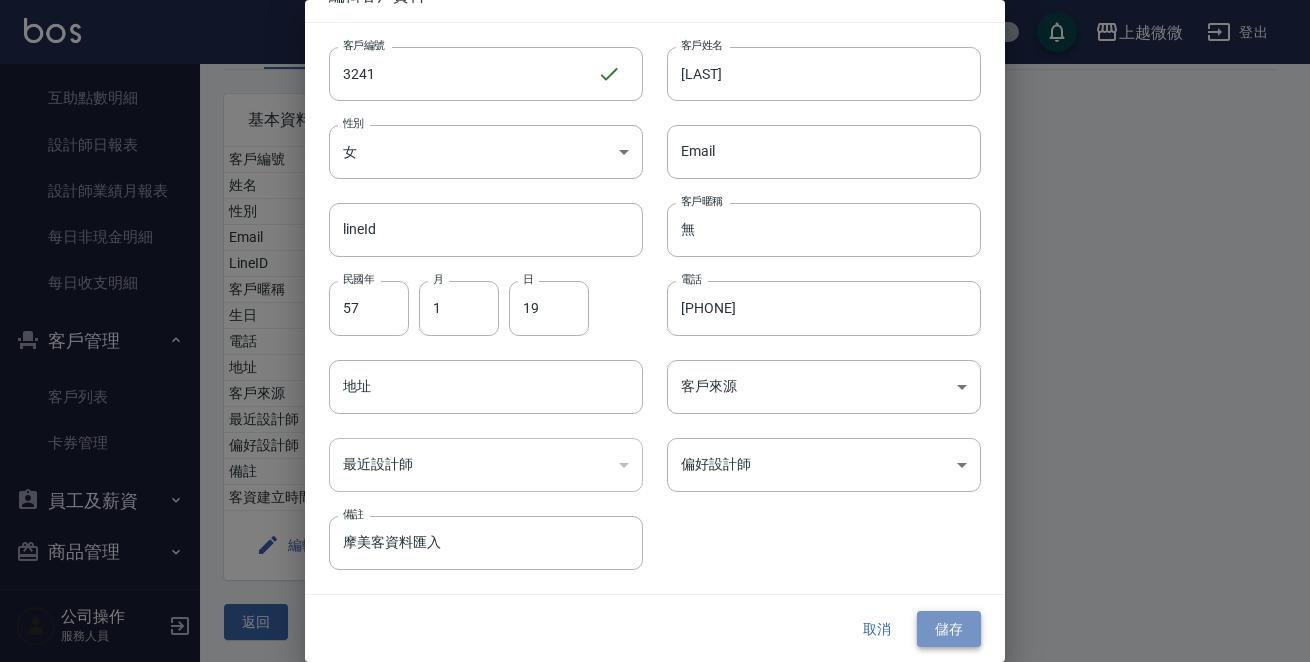 click on "儲存" at bounding box center (949, 629) 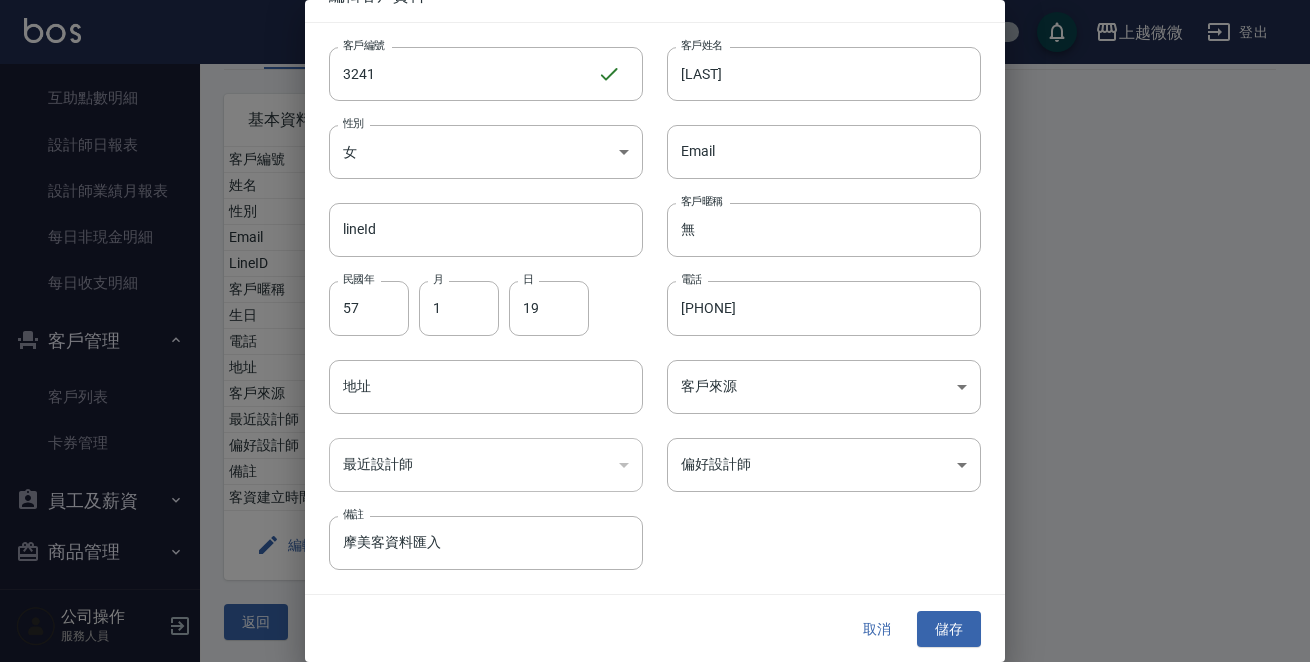 click on "取消" at bounding box center [877, 629] 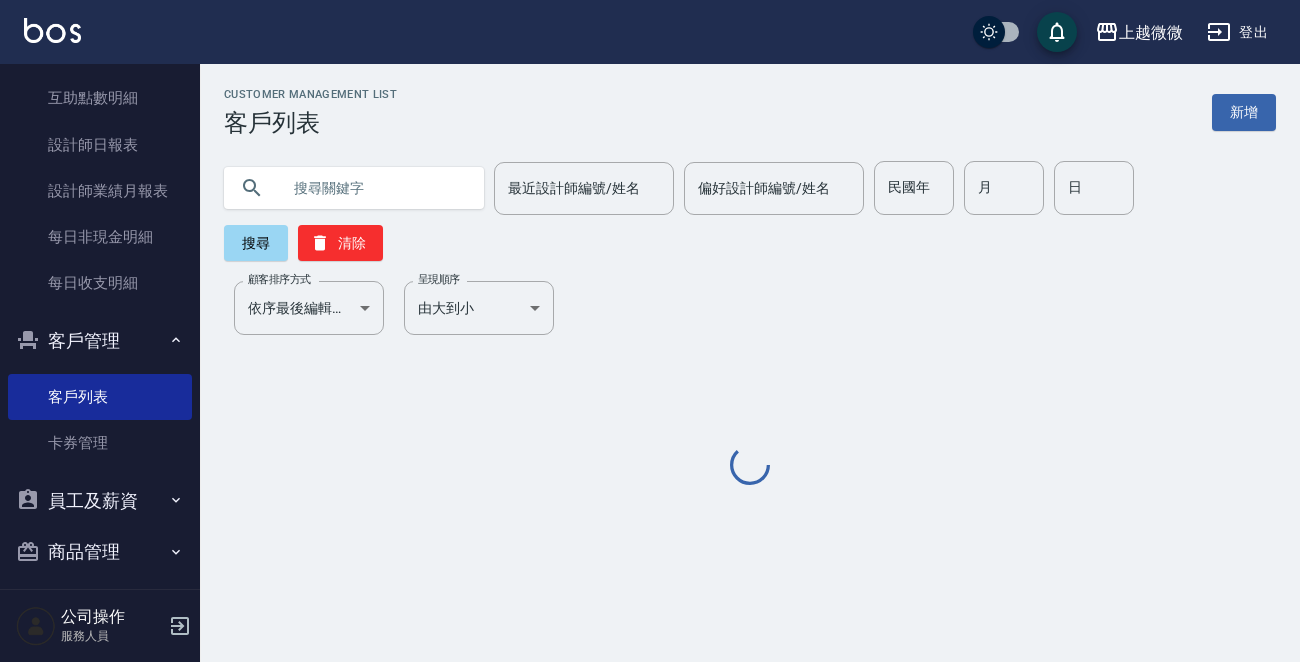 scroll, scrollTop: 0, scrollLeft: 0, axis: both 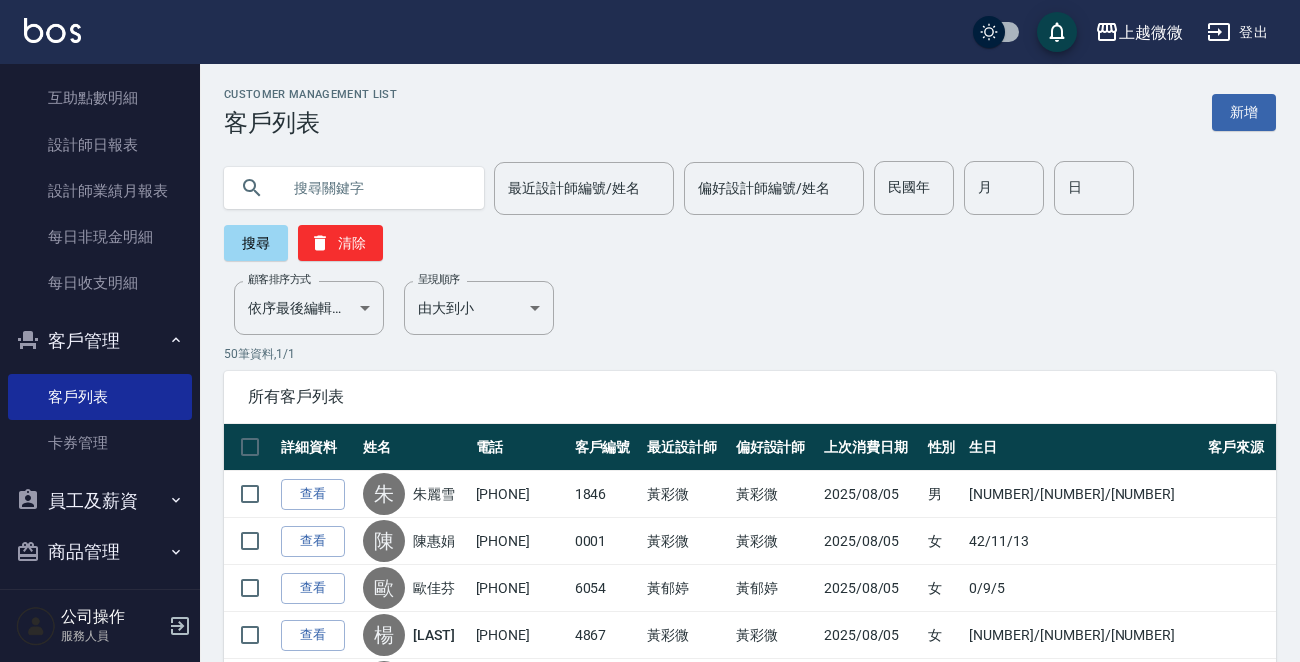 click at bounding box center (374, 188) 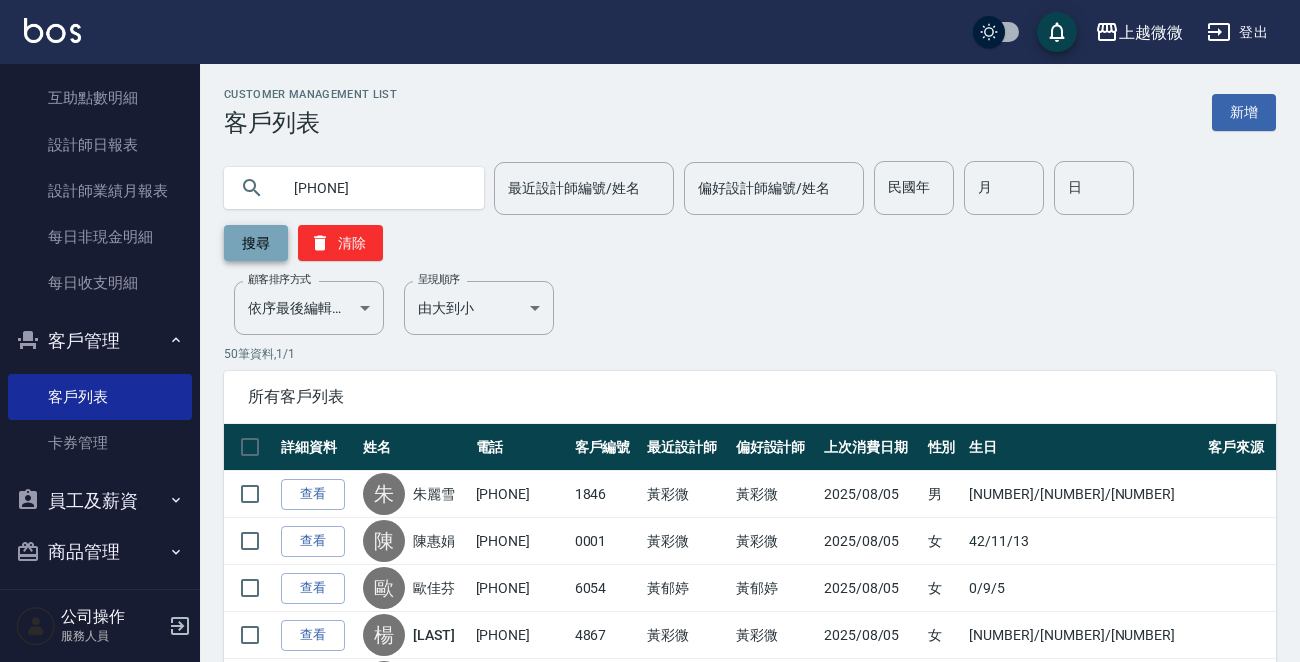 type on "[PHONE]" 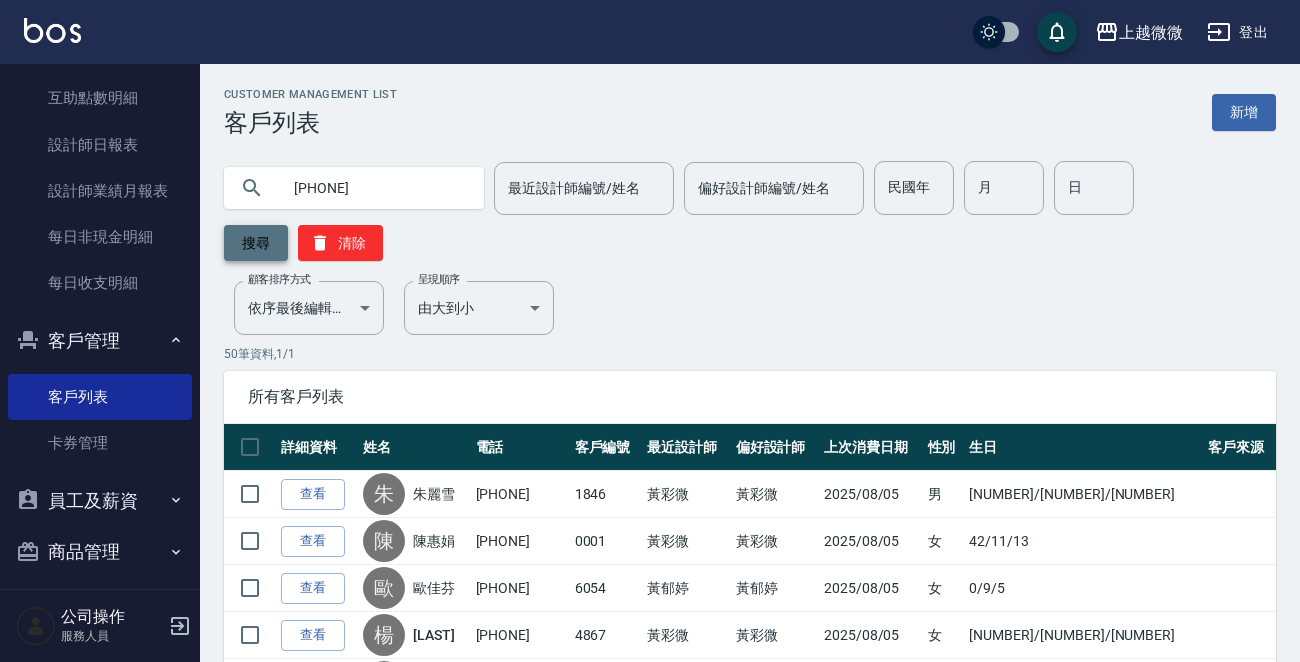 click on "搜尋" at bounding box center (256, 243) 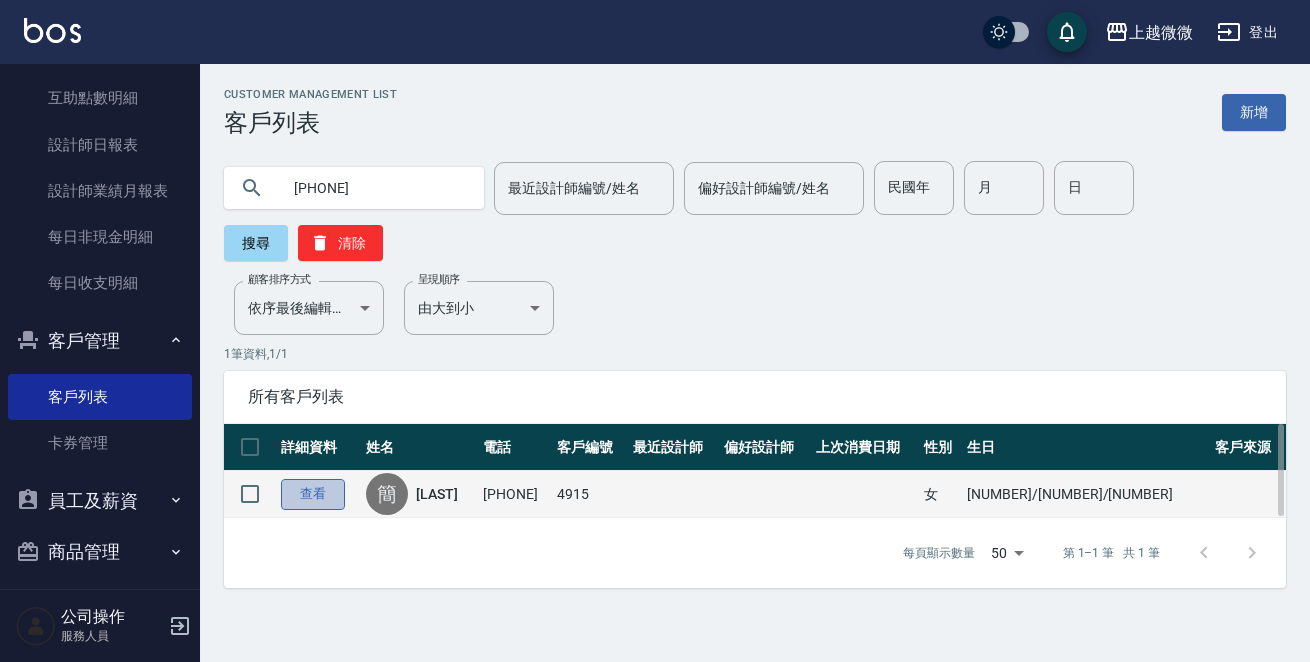 click on "查看" at bounding box center [313, 494] 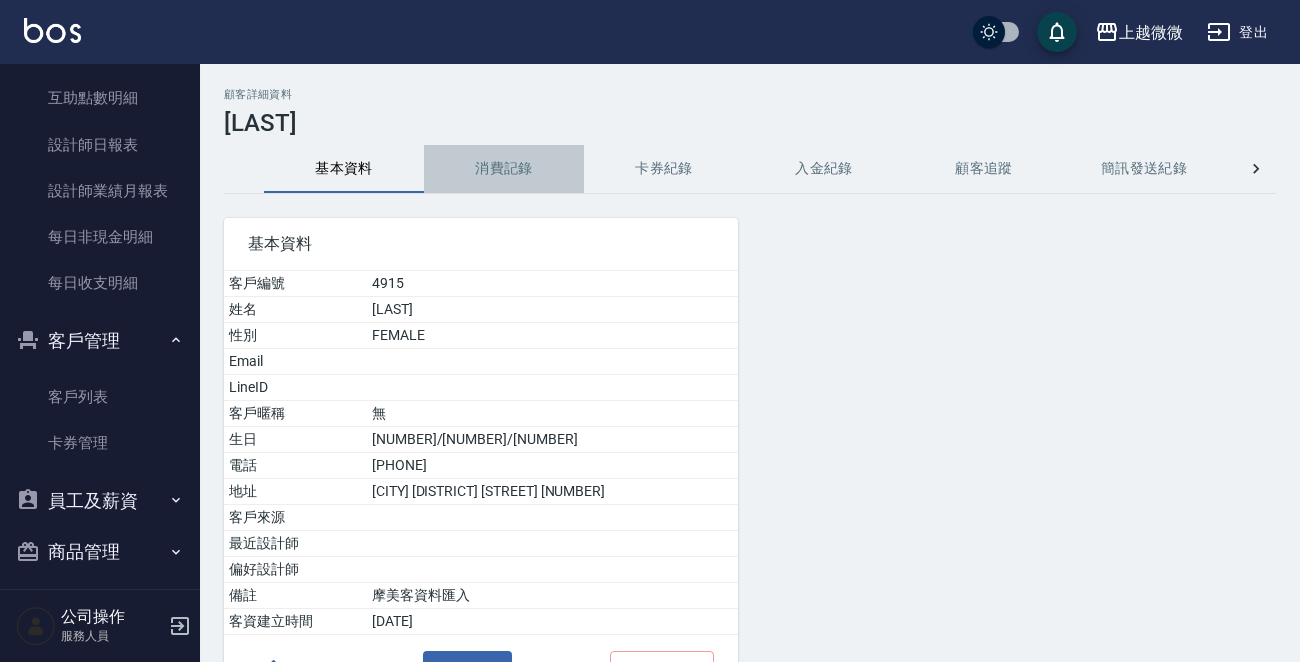 click on "消費記錄" at bounding box center [504, 169] 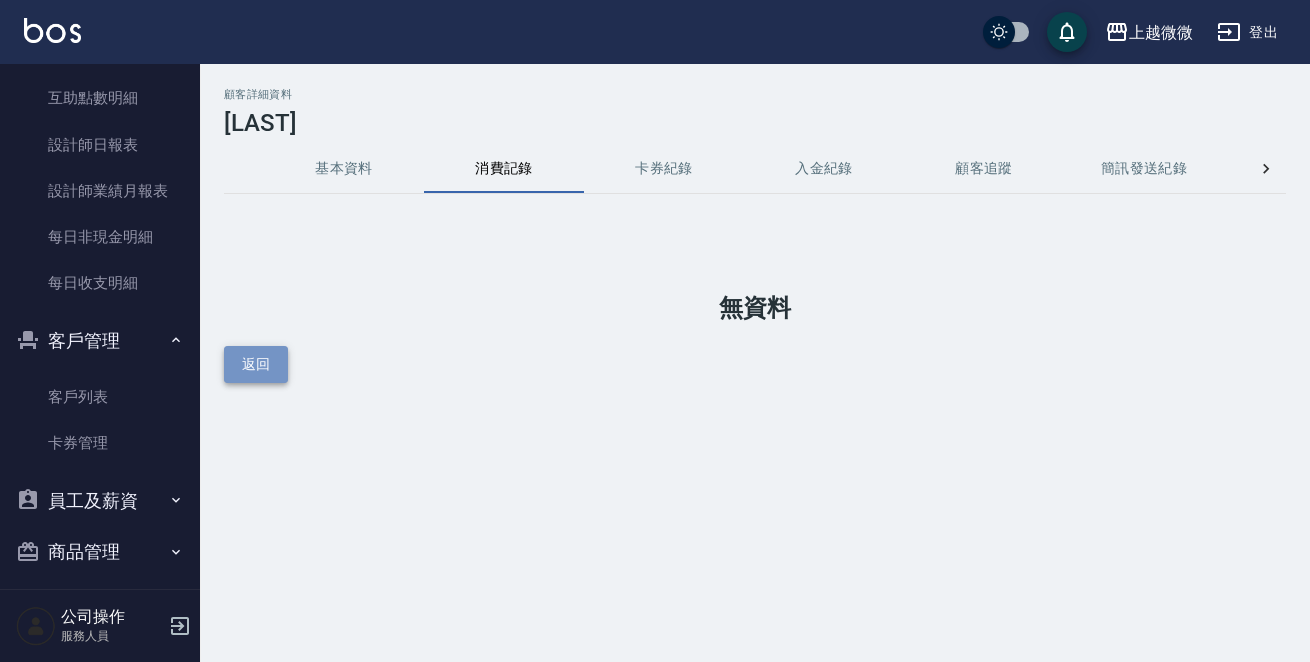 click on "返回" at bounding box center (256, 364) 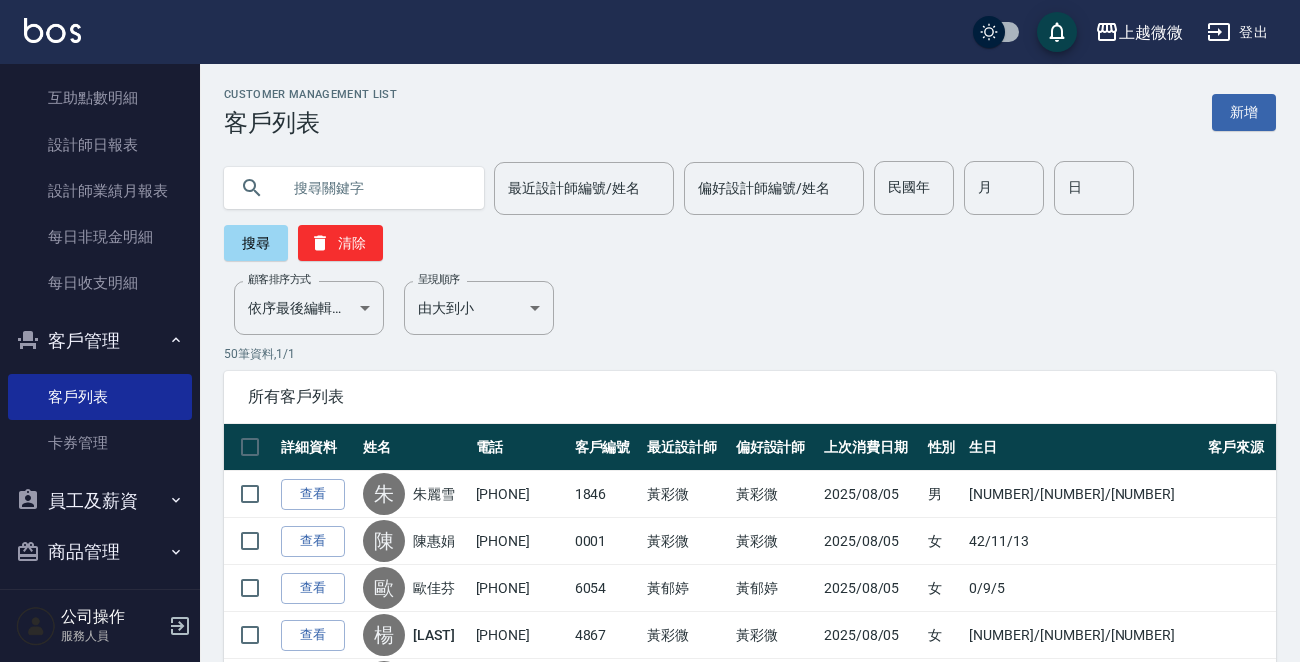 click at bounding box center [374, 188] 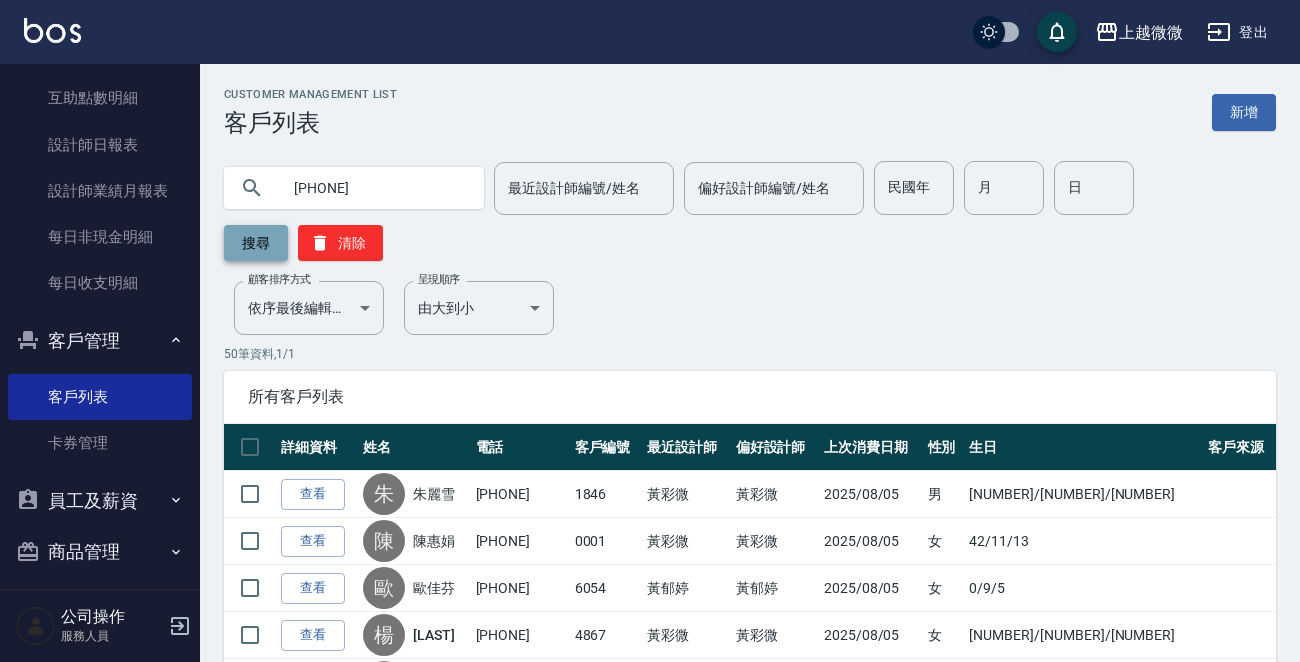 type on "[PHONE]" 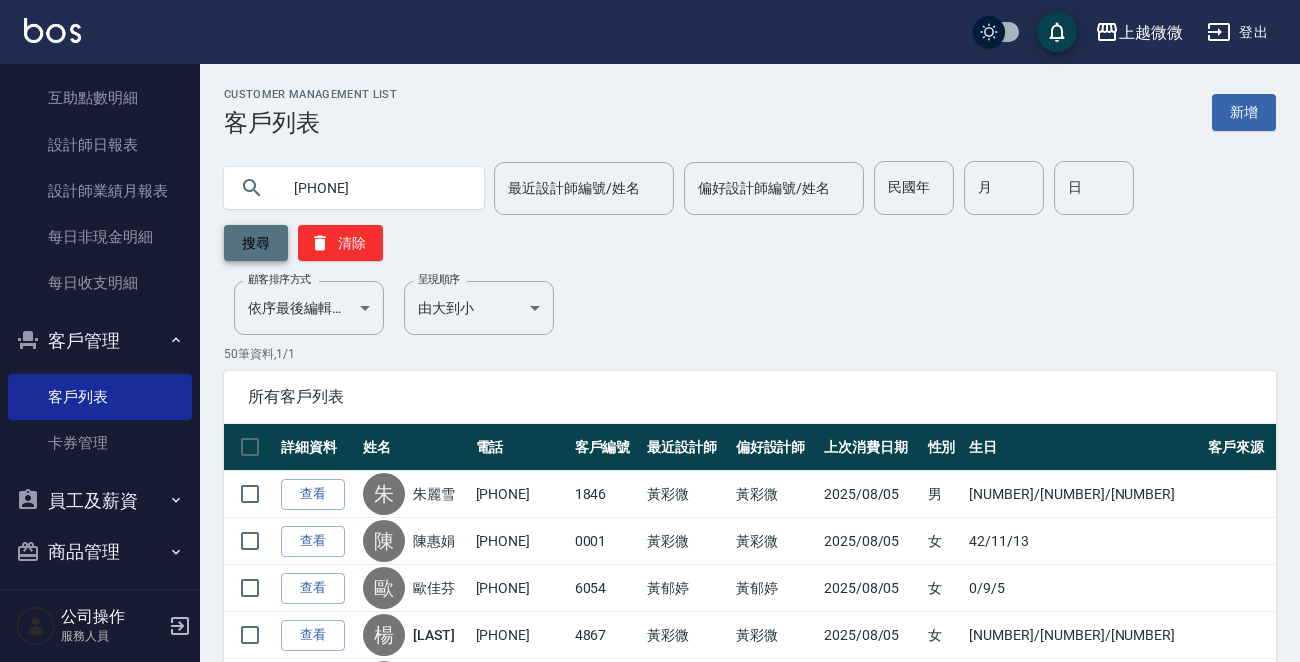 click on "搜尋" at bounding box center [256, 243] 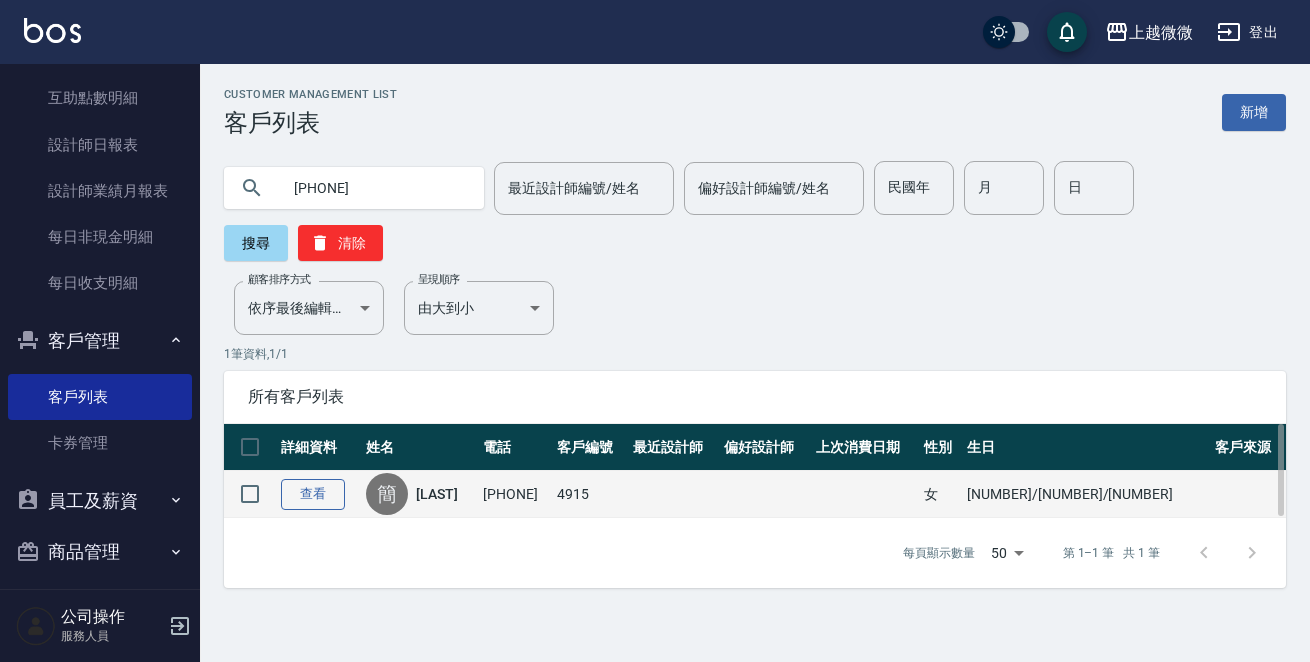 click on "查看" at bounding box center [313, 494] 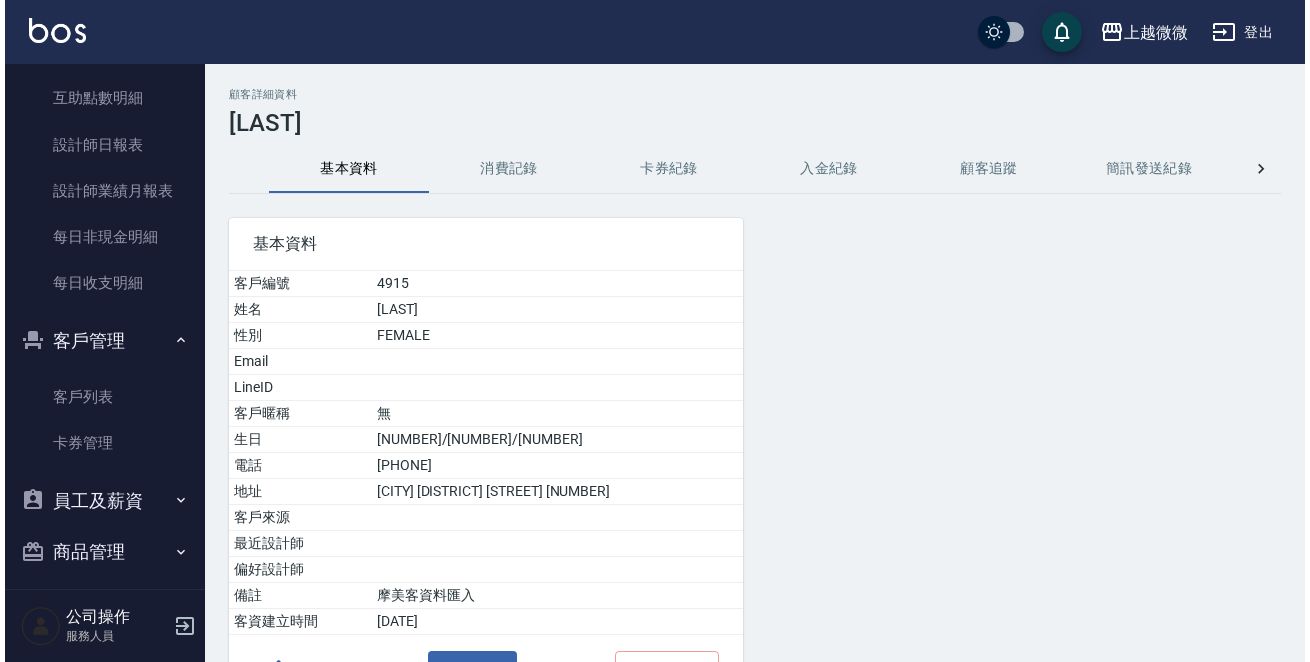 scroll, scrollTop: 124, scrollLeft: 0, axis: vertical 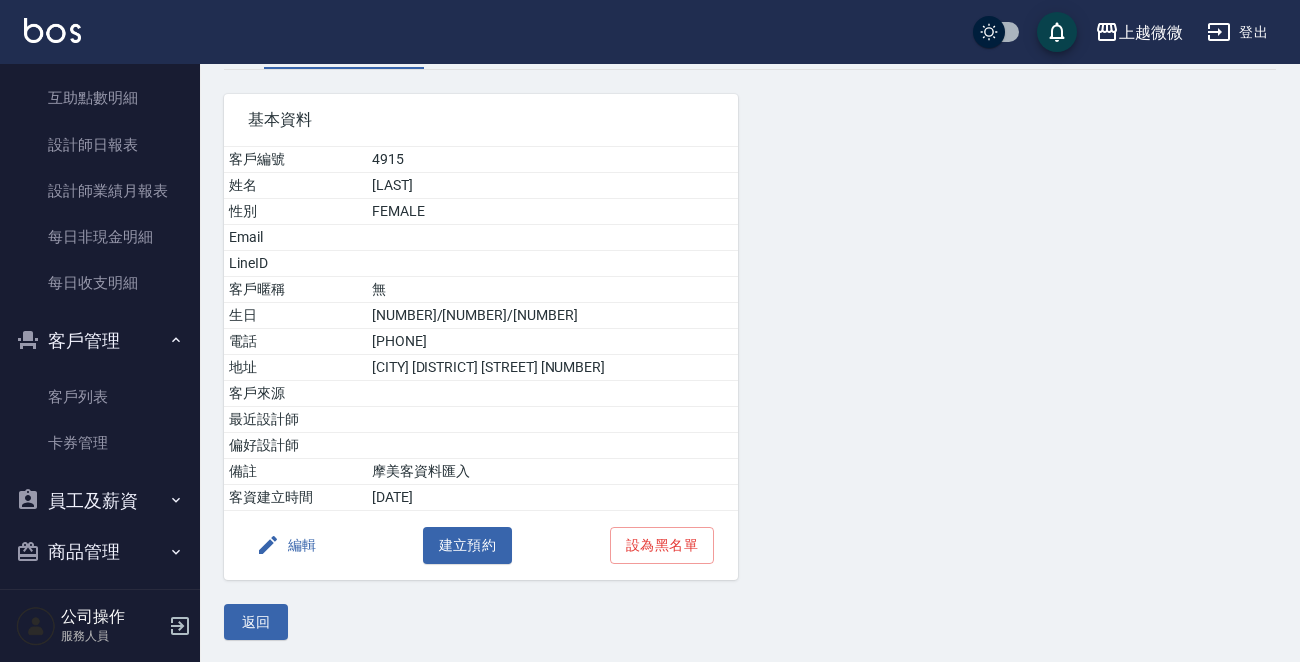 click on "編輯" at bounding box center (286, 545) 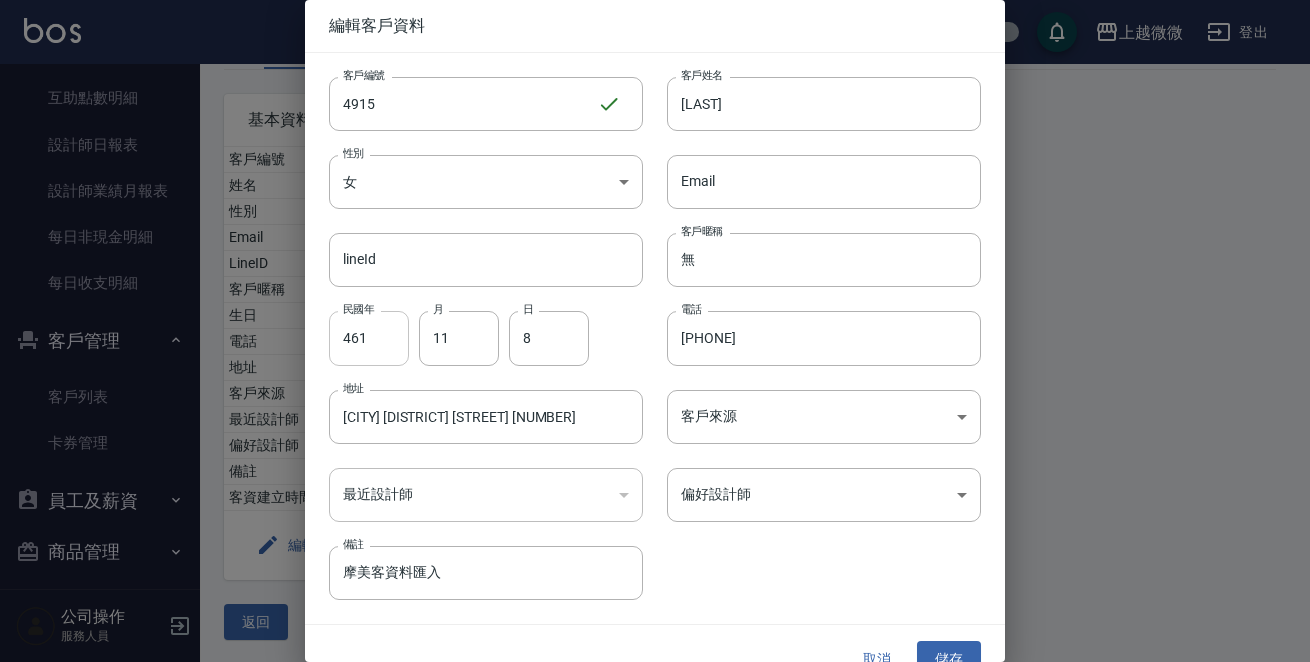 drag, startPoint x: 357, startPoint y: 340, endPoint x: 395, endPoint y: 358, distance: 42.047592 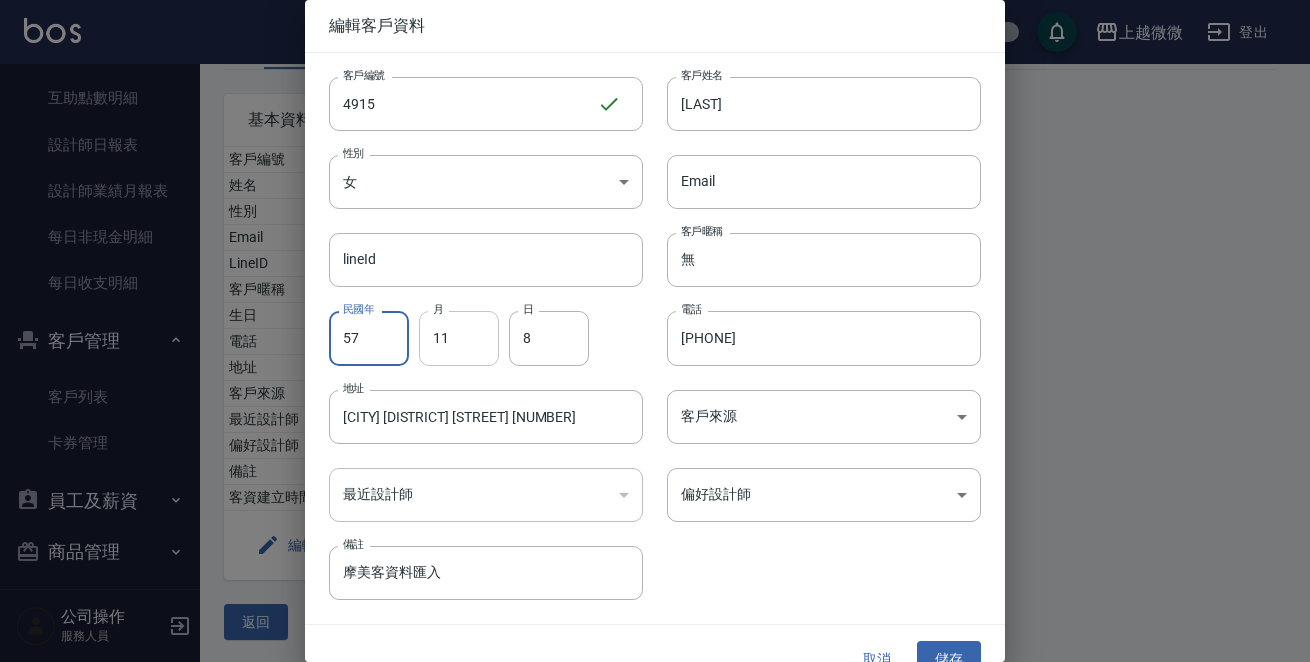 type on "57" 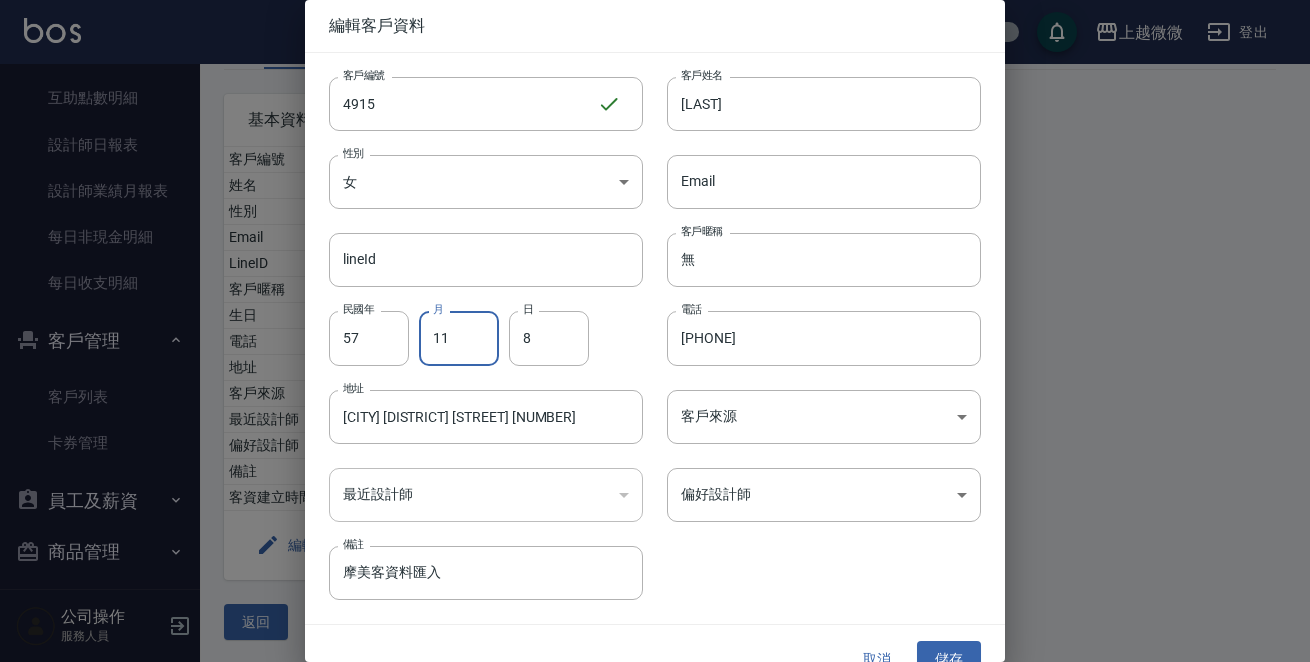 click on "11" at bounding box center [459, 338] 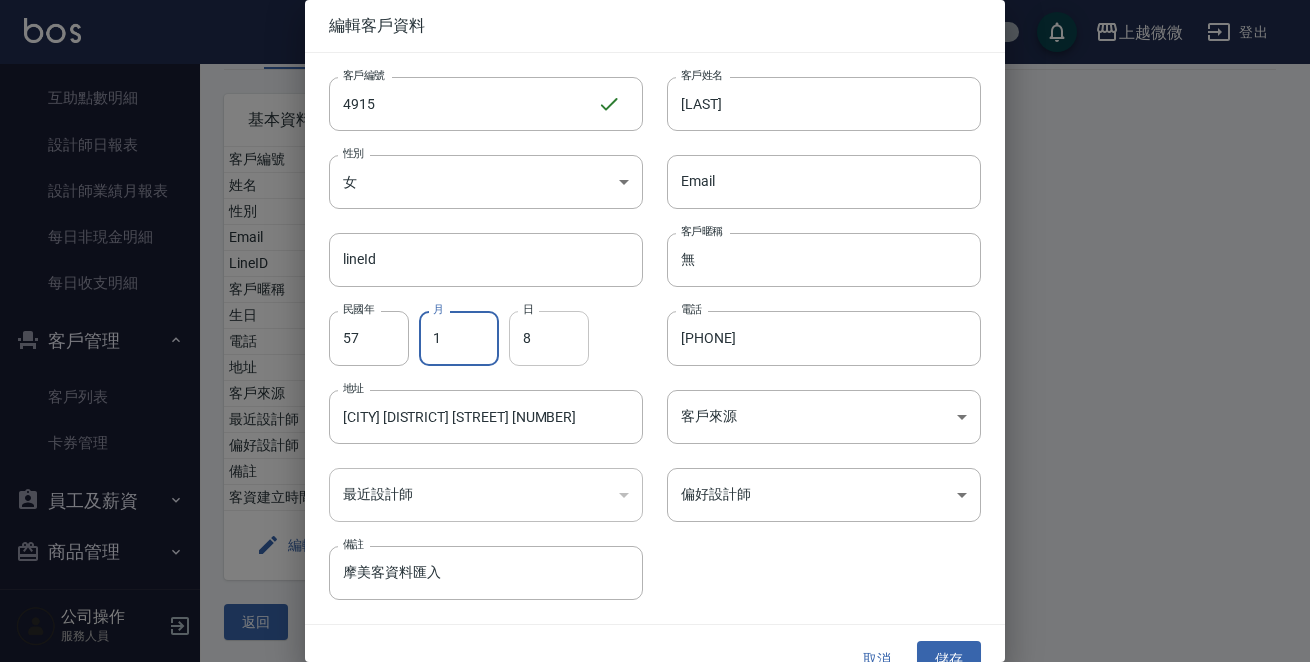 type on "1" 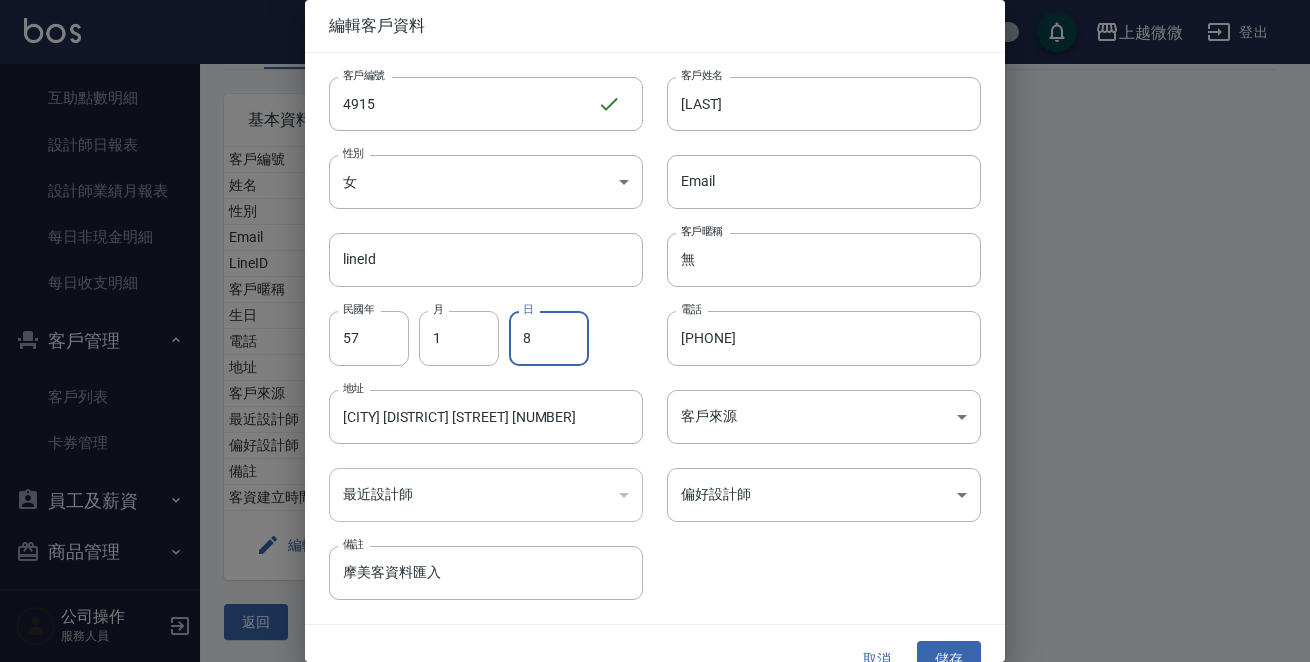click on "8" at bounding box center [549, 338] 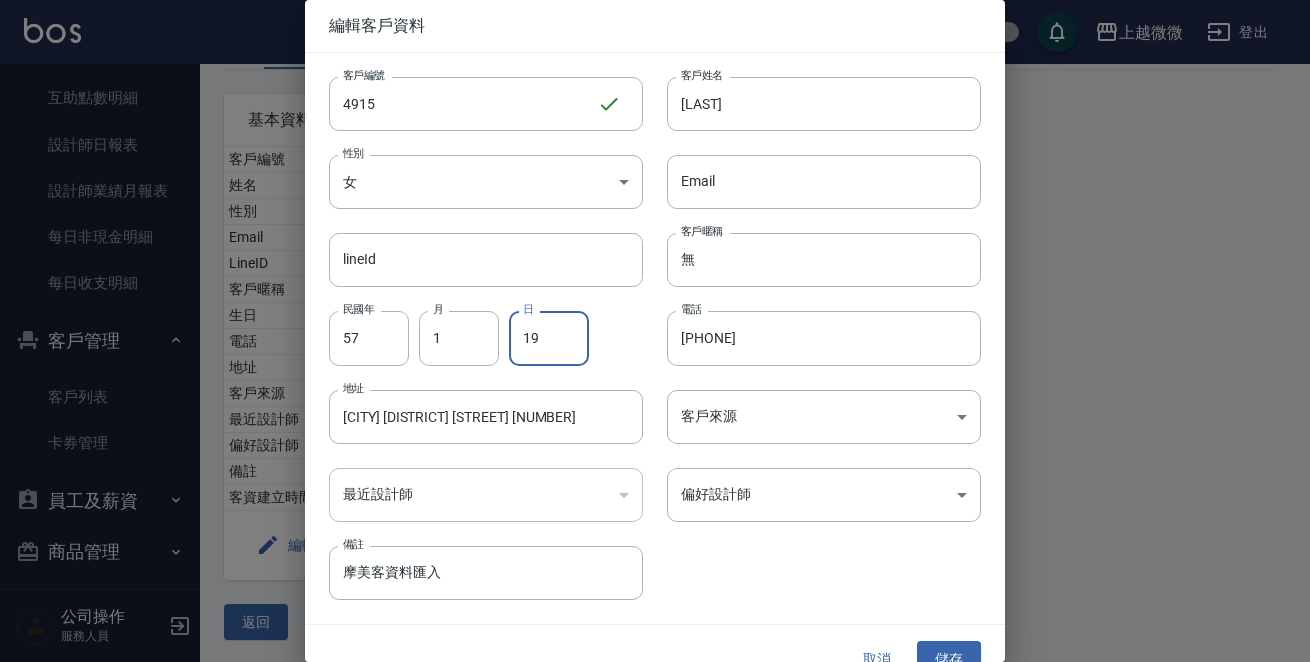 type on "19" 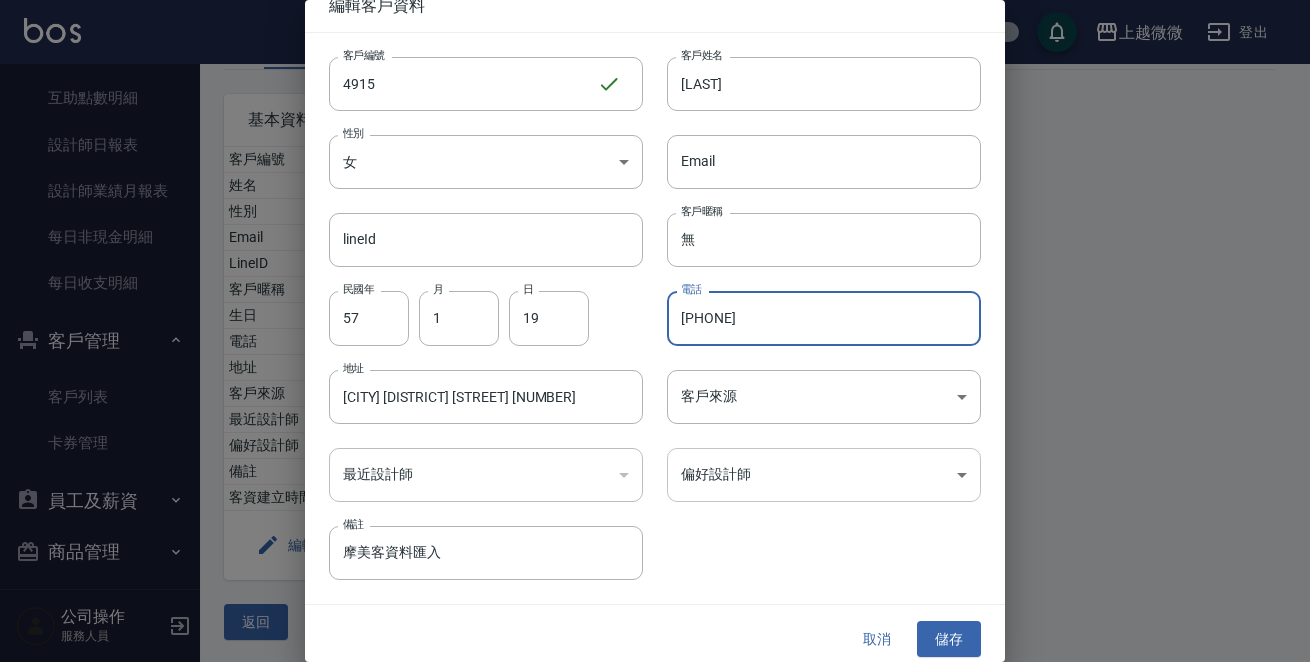 scroll, scrollTop: 30, scrollLeft: 0, axis: vertical 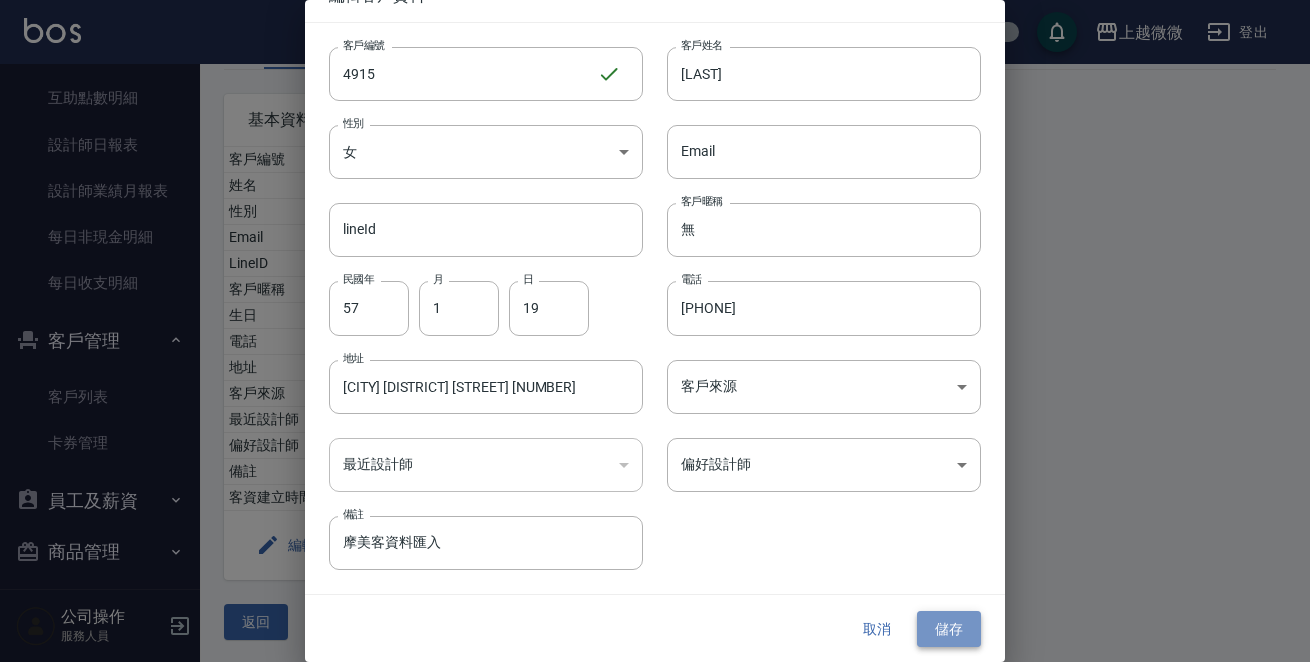 click on "儲存" at bounding box center (949, 629) 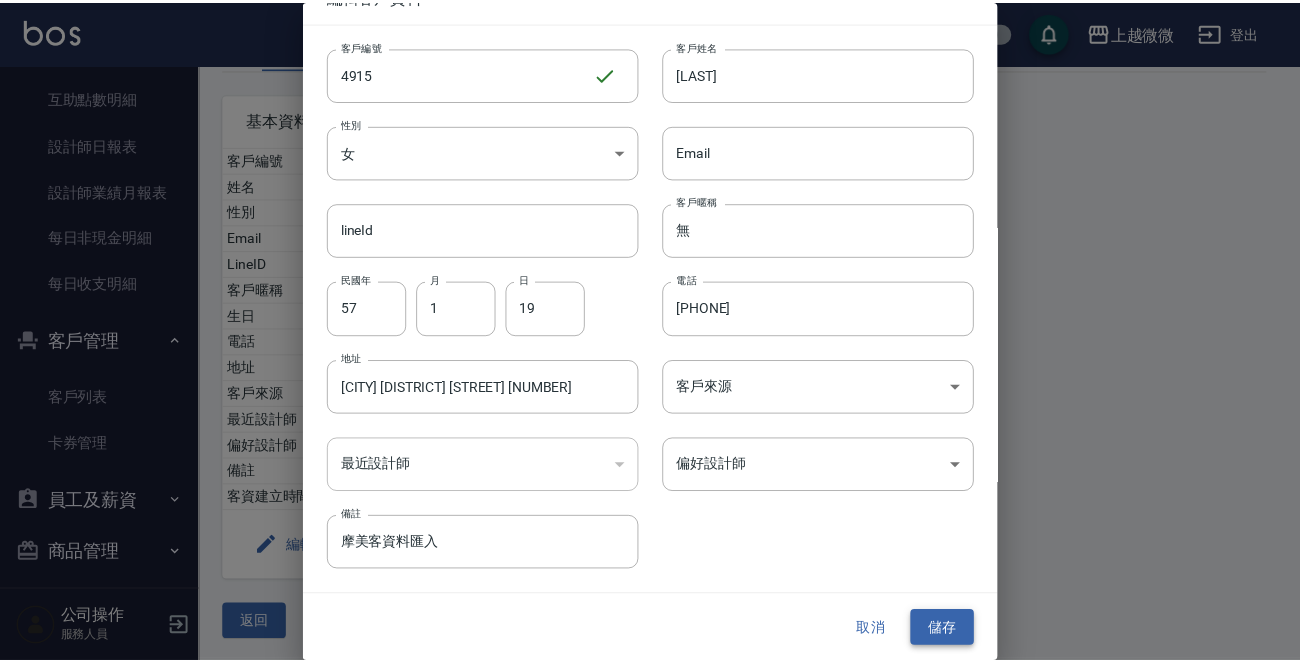 scroll, scrollTop: 0, scrollLeft: 0, axis: both 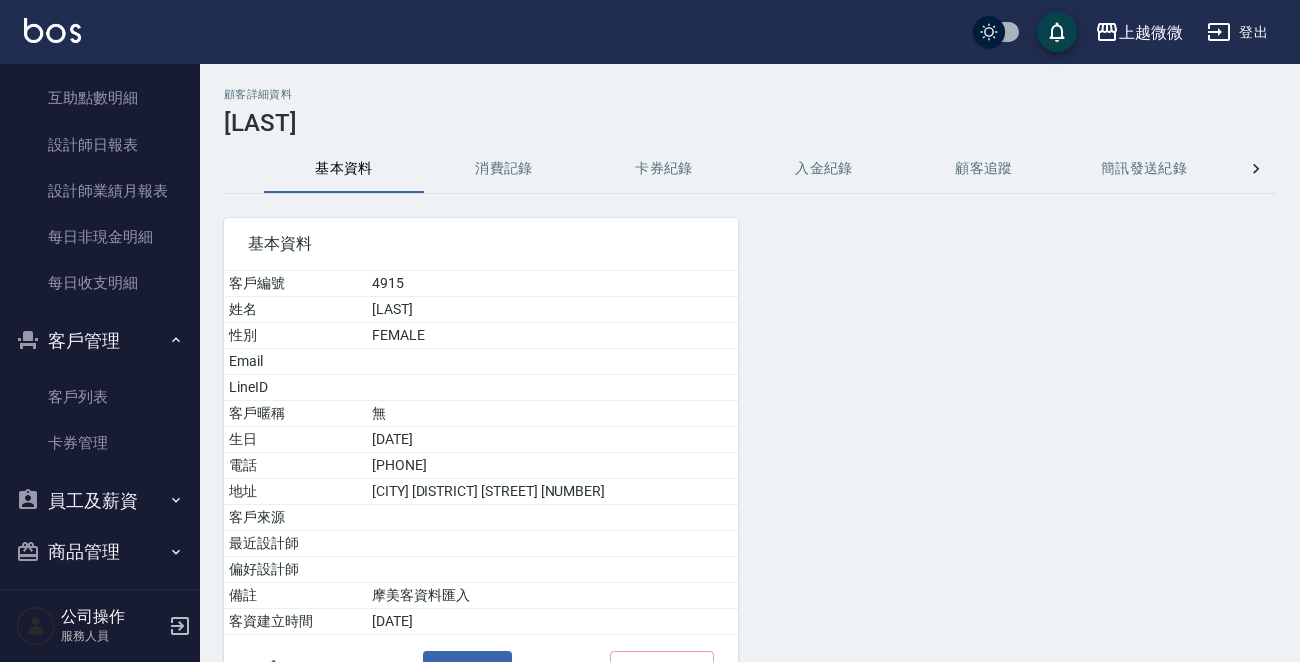 click on "消費記錄" at bounding box center [504, 169] 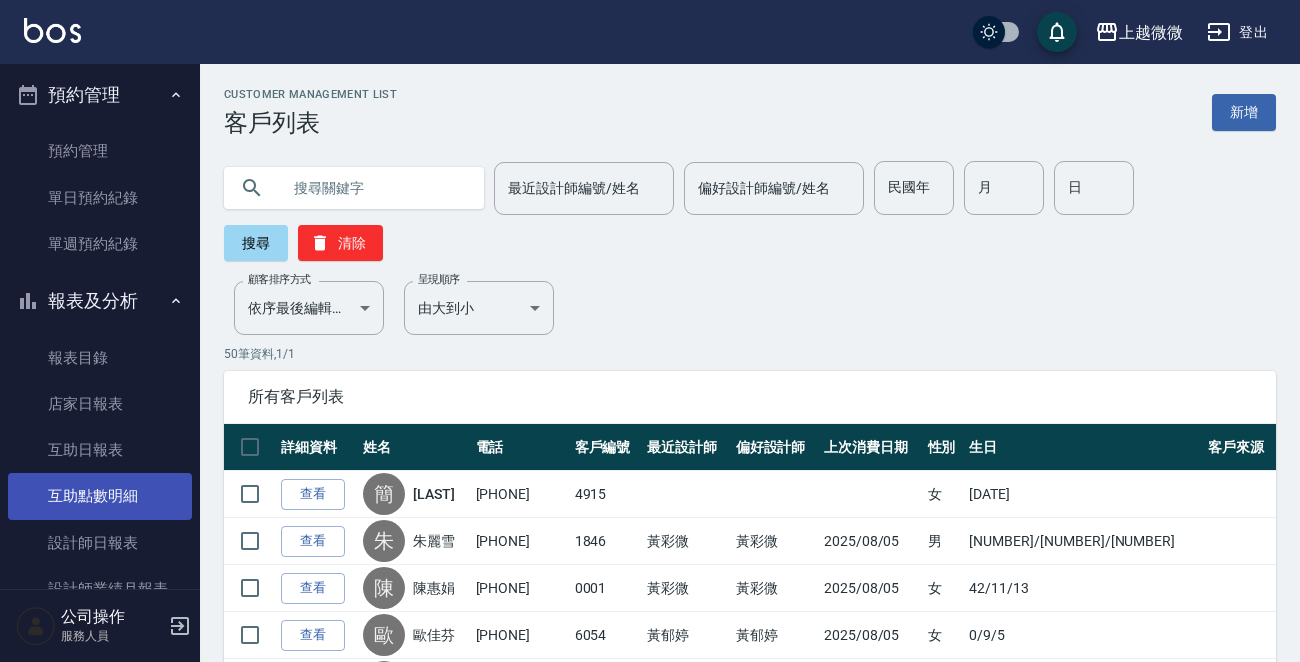 scroll, scrollTop: 300, scrollLeft: 0, axis: vertical 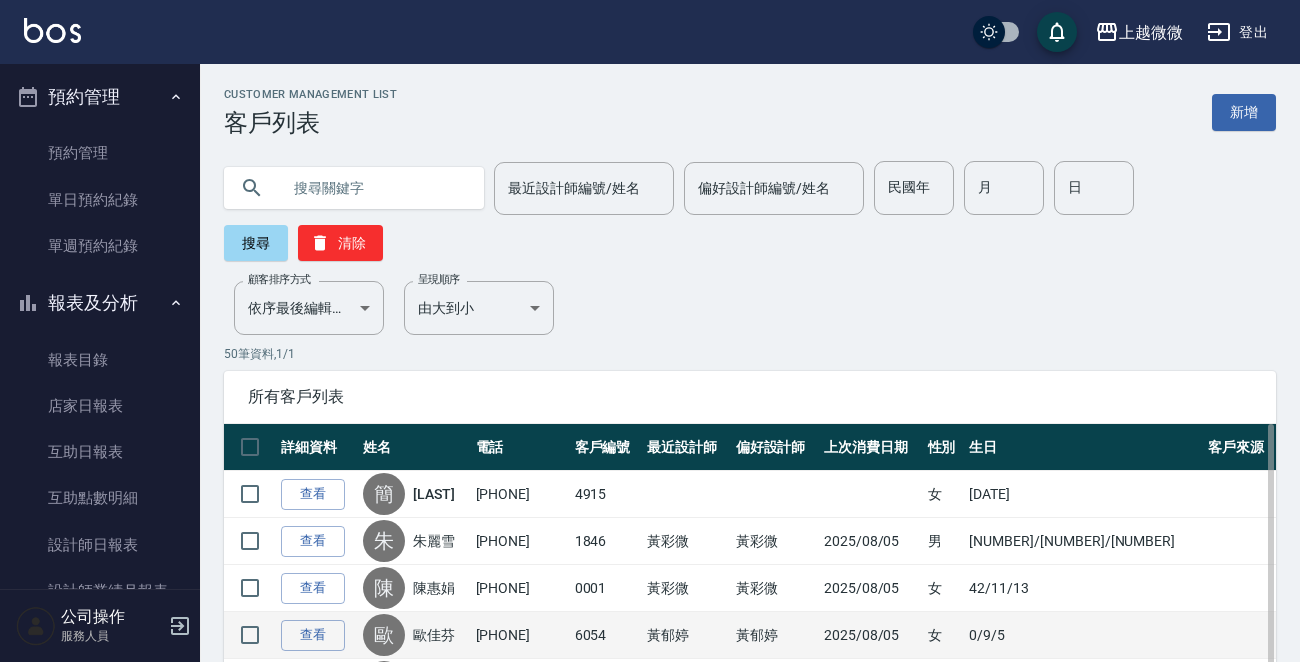 click on "6054" at bounding box center [606, 635] 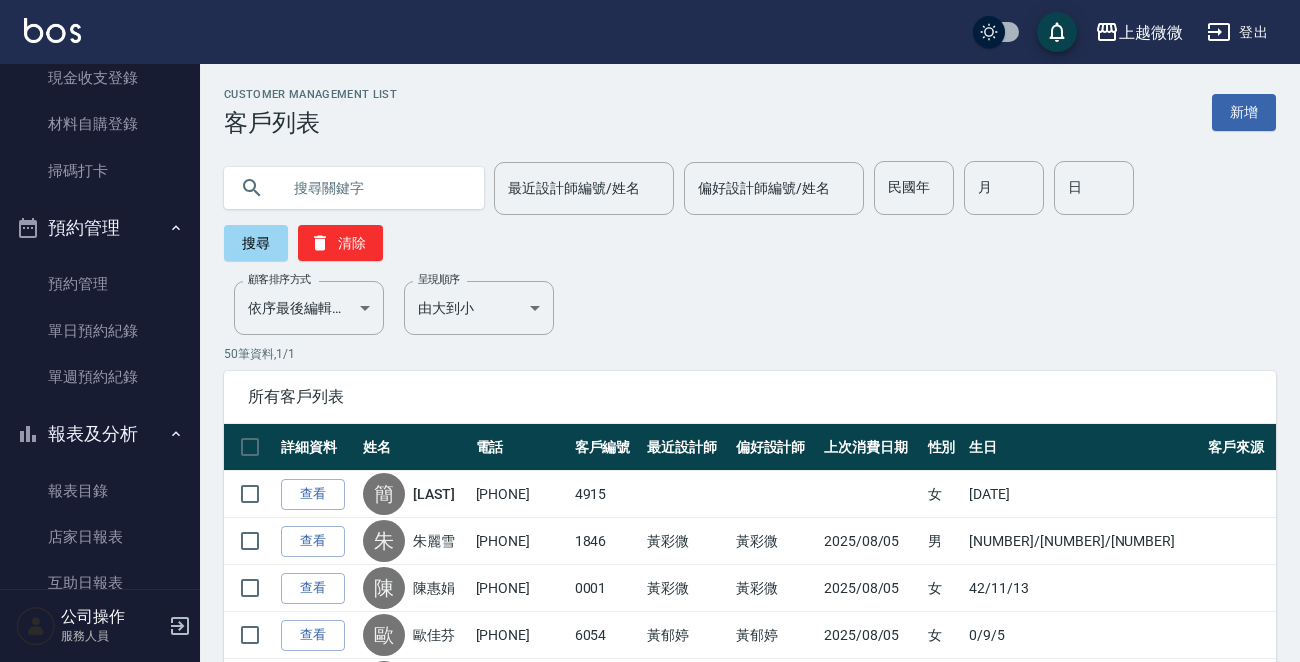 scroll, scrollTop: 0, scrollLeft: 0, axis: both 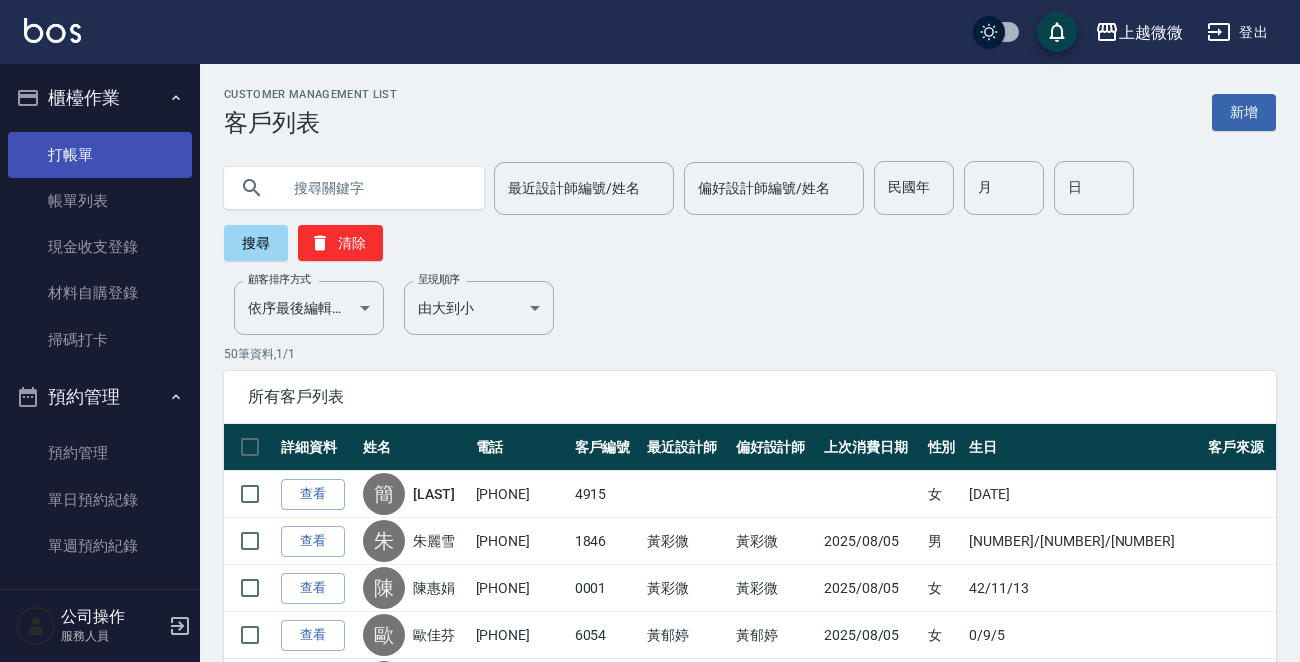click on "打帳單" at bounding box center (100, 155) 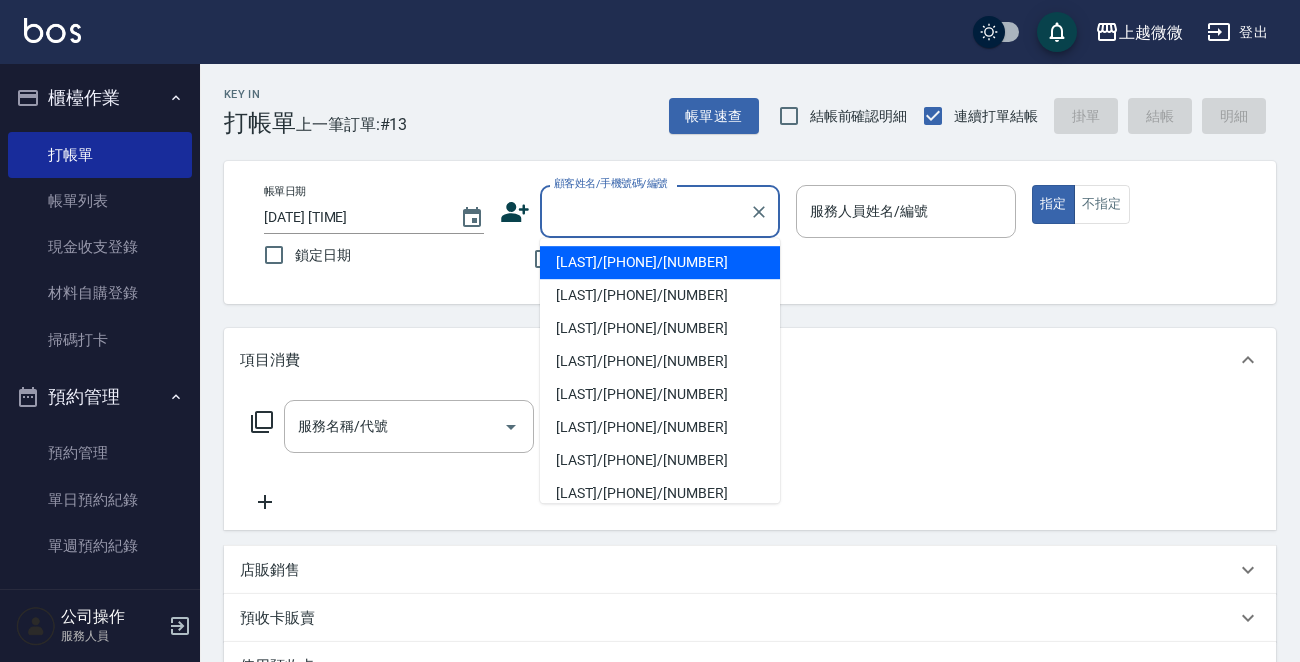 click on "顧客姓名/手機號碼/編號" at bounding box center (645, 211) 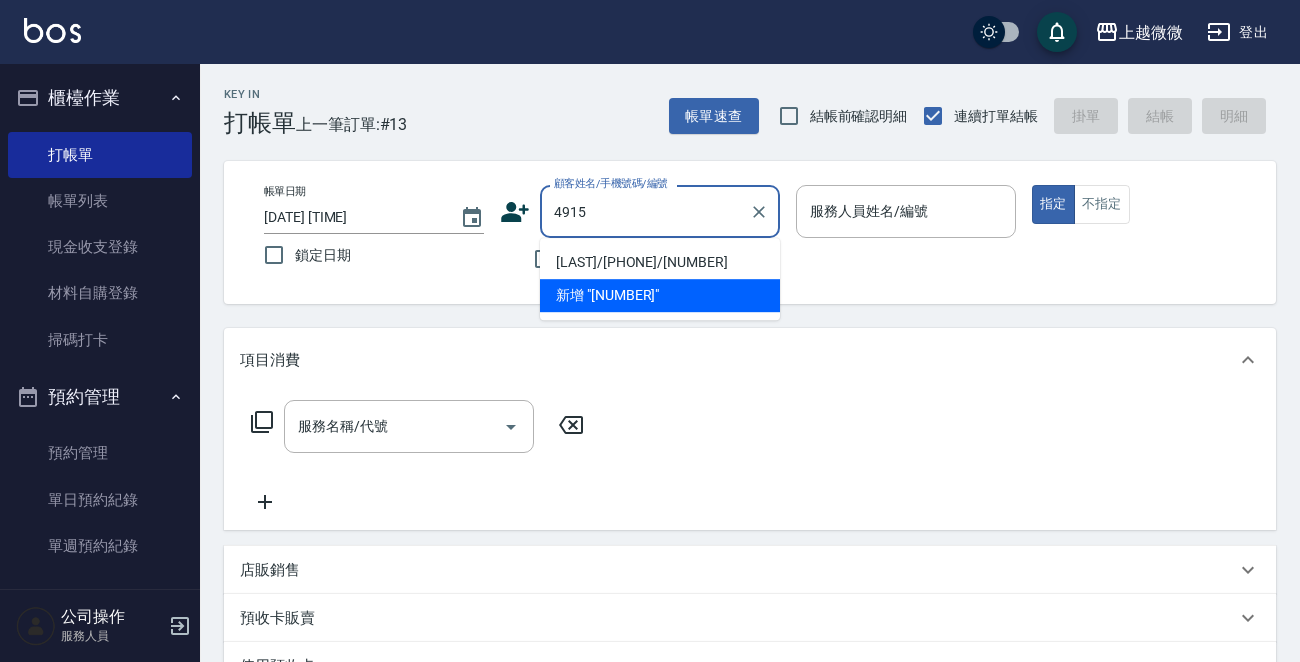 click on "[LAST]/[PHONE]/[NUMBER]" at bounding box center (660, 262) 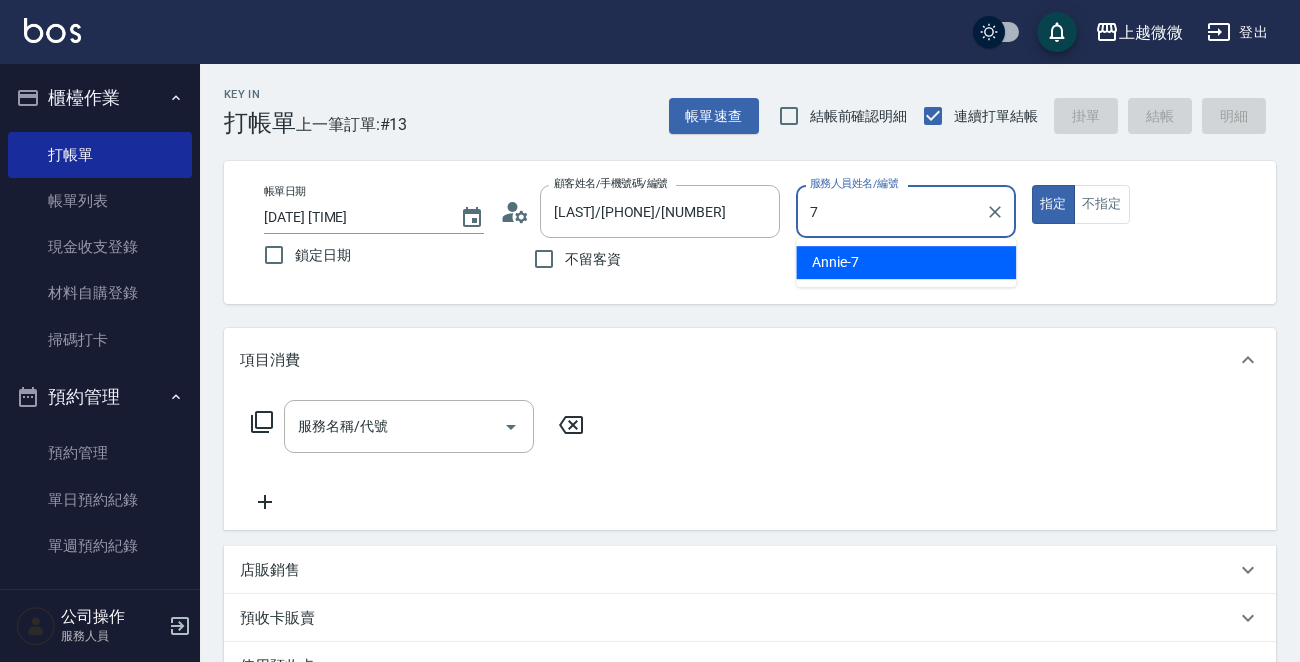 type on "Annie-7" 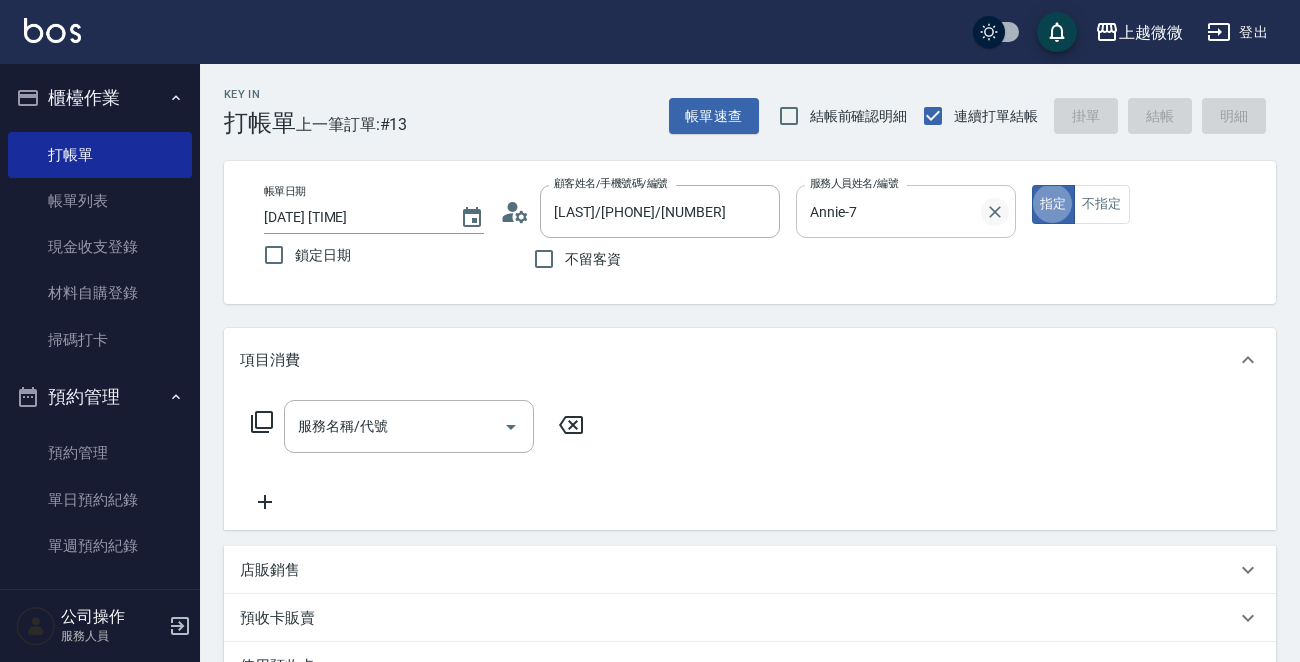 type on "true" 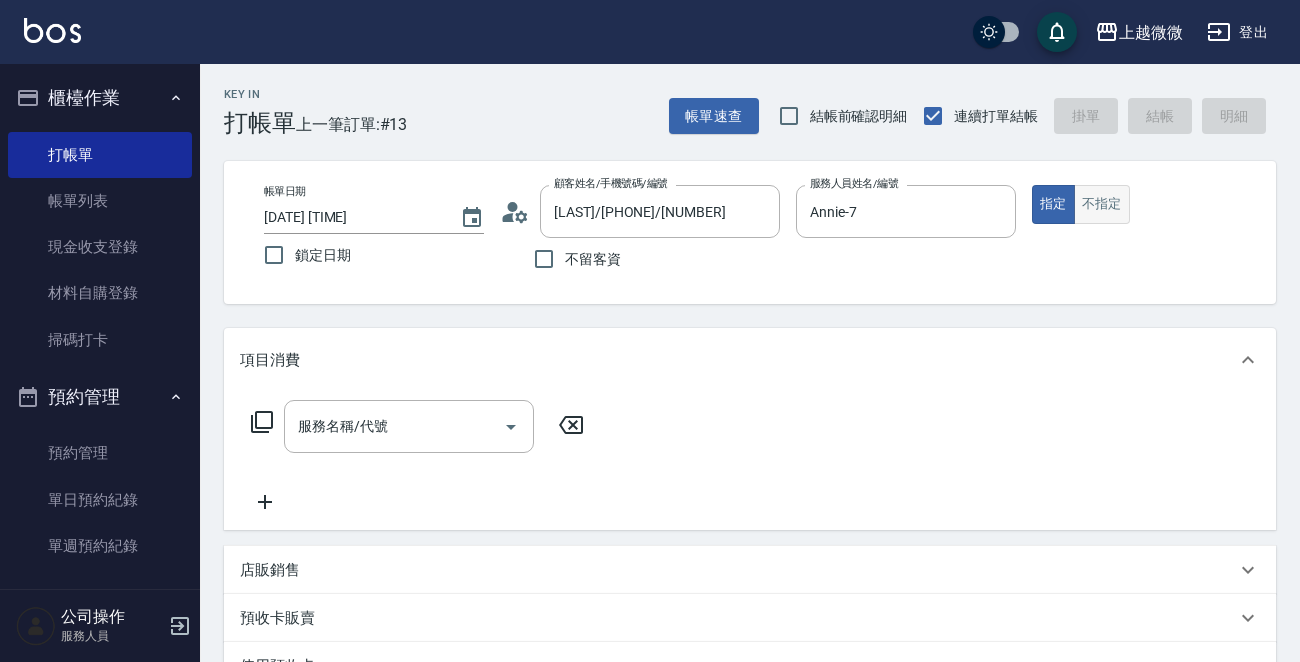 click on "不指定" at bounding box center (1102, 204) 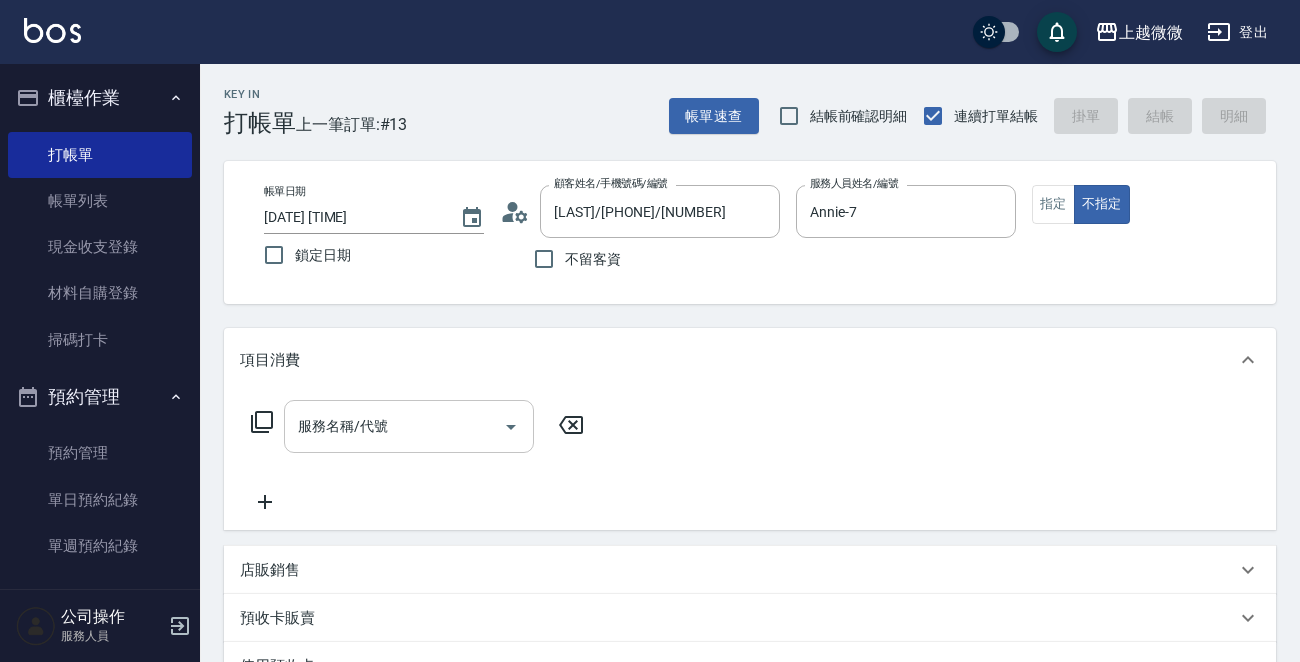 click 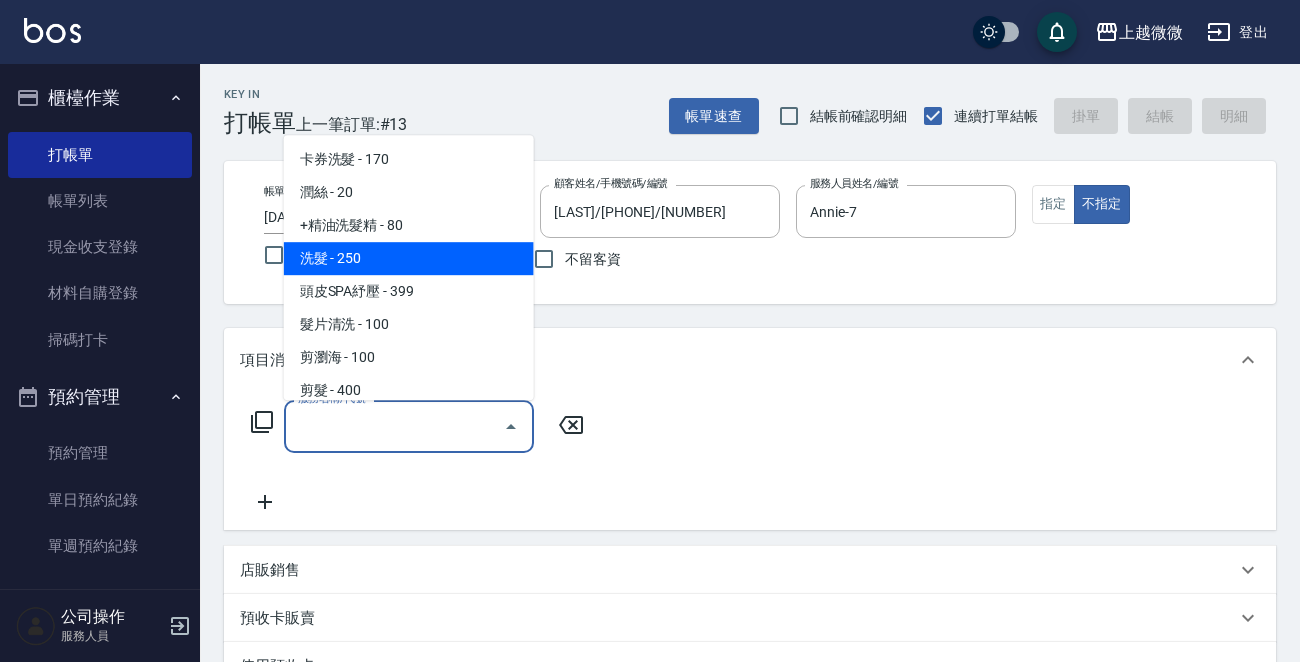 click on "洗髮 - 250" at bounding box center [409, 258] 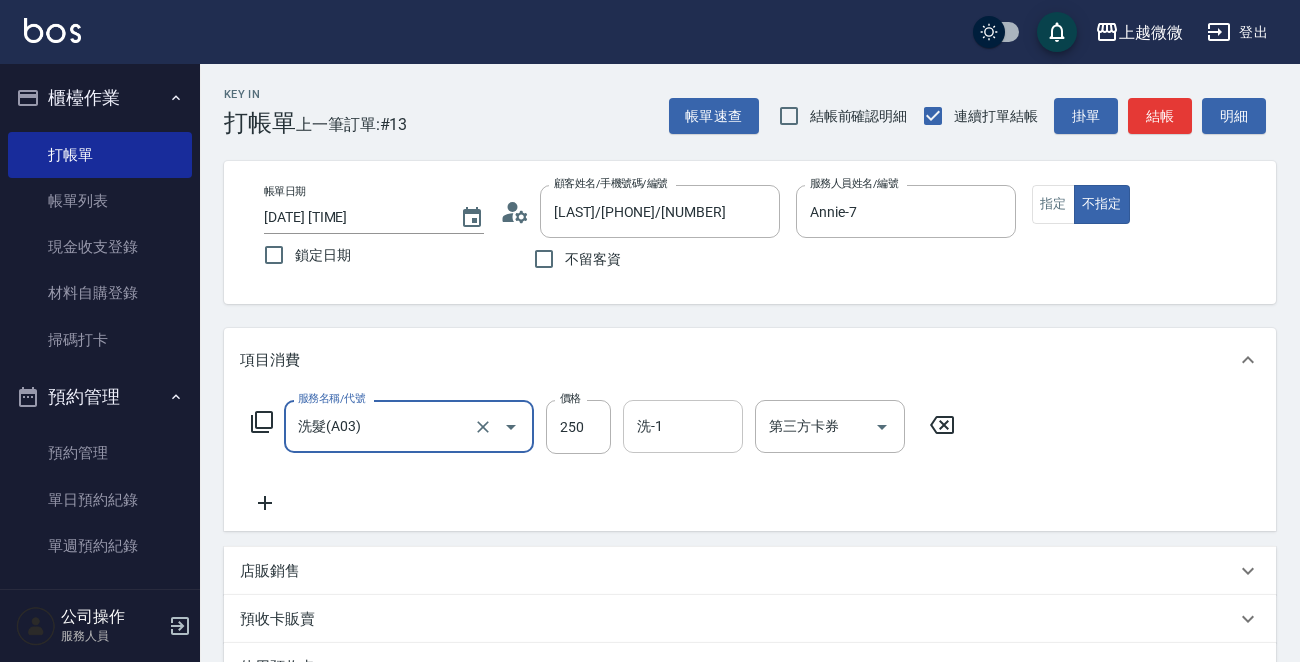 click on "洗-1" at bounding box center [683, 426] 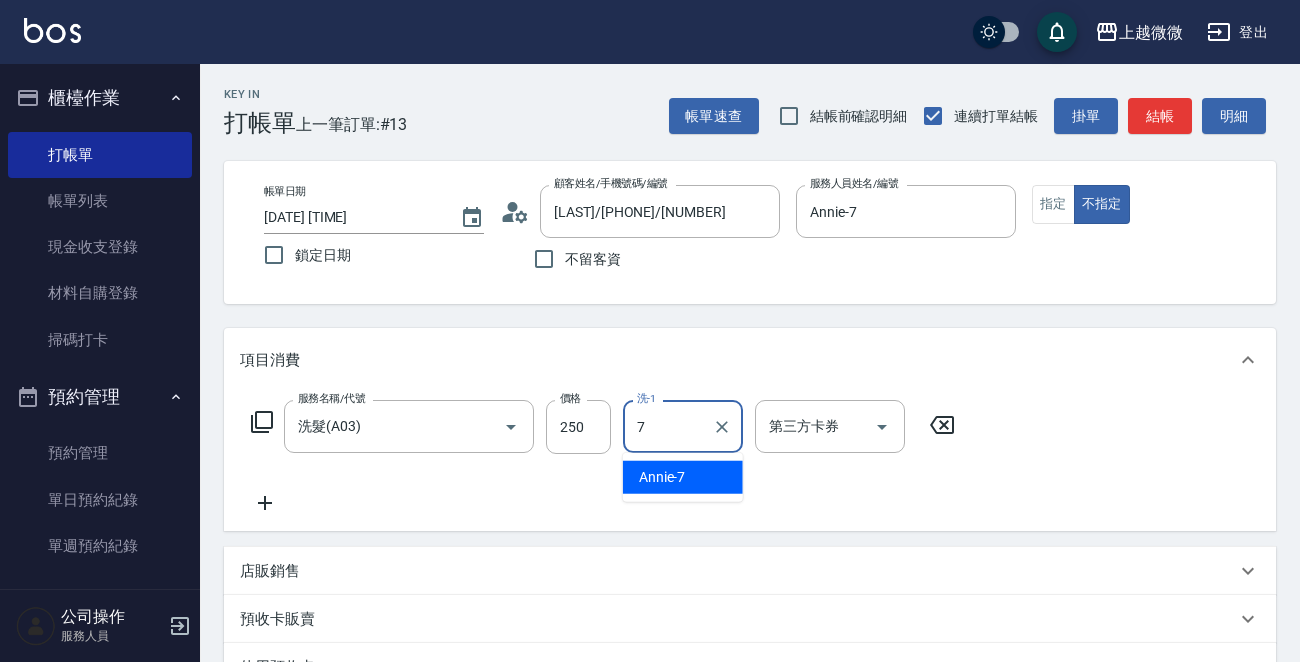 type on "Annie-7" 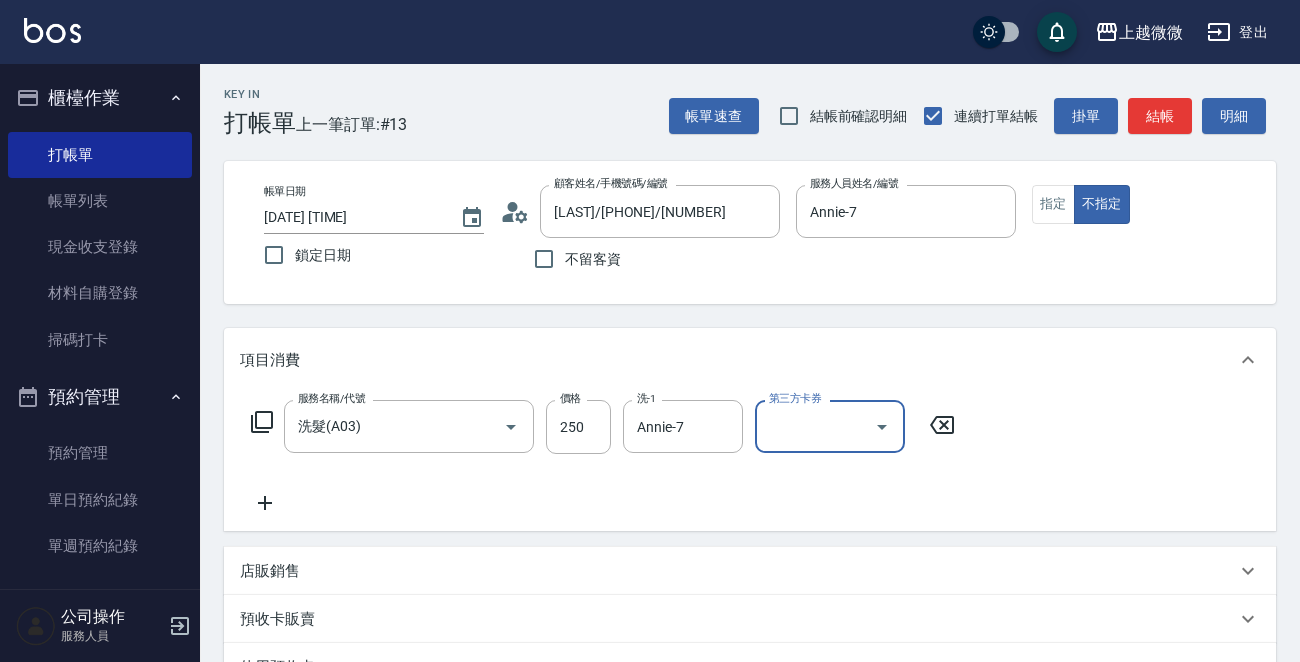 click 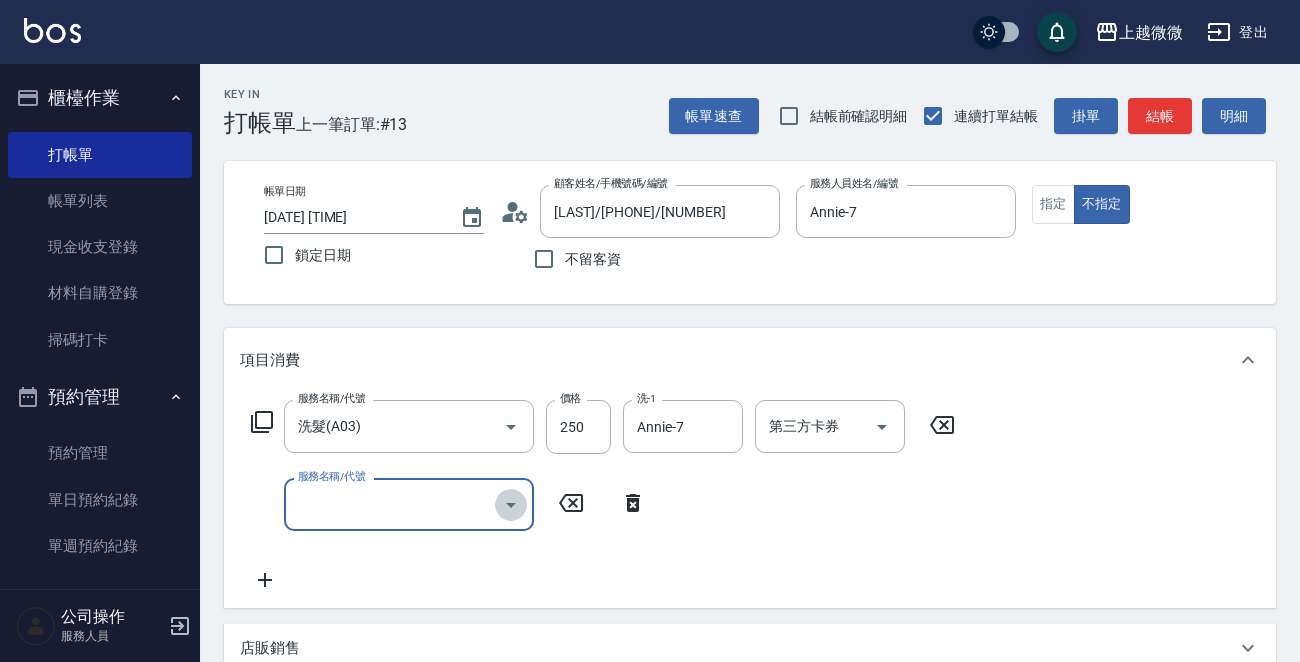 click 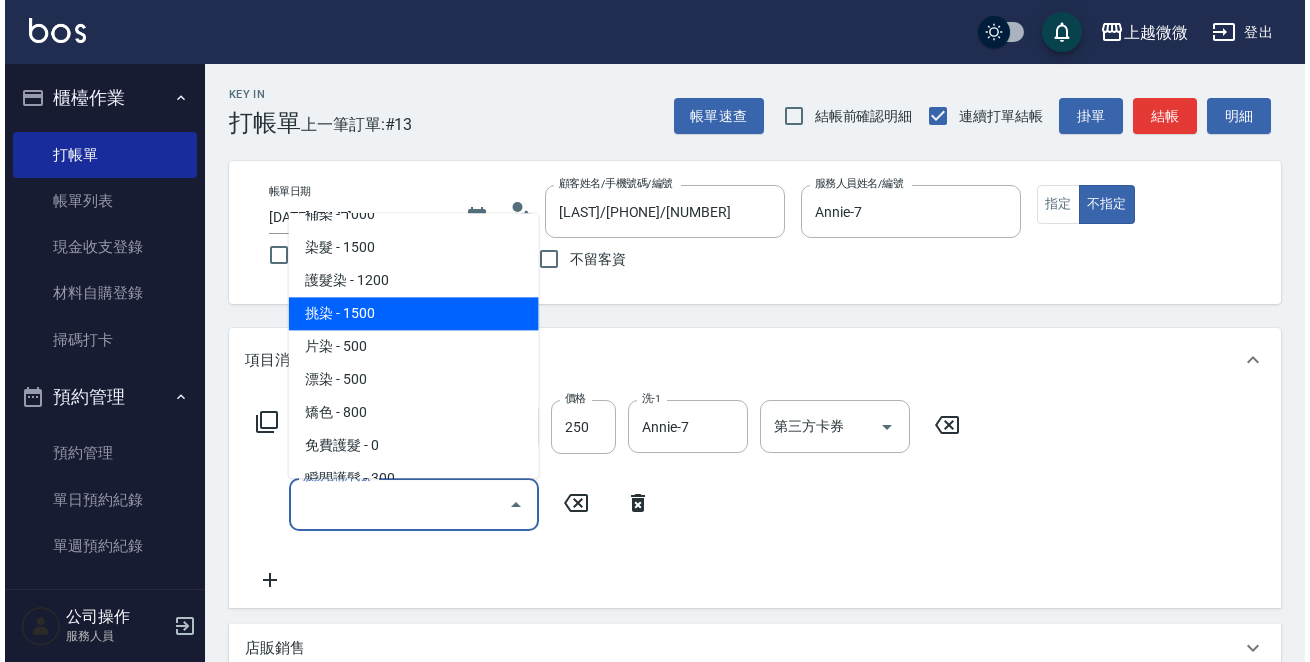 scroll, scrollTop: 900, scrollLeft: 0, axis: vertical 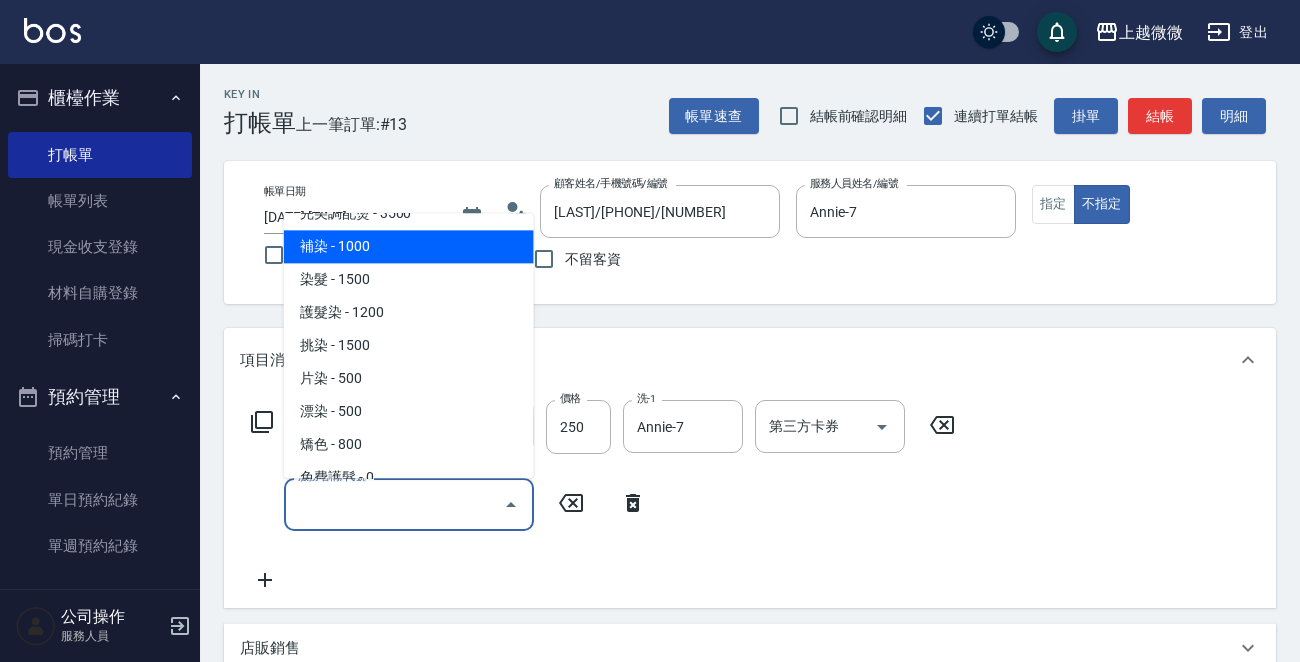 click on "補染 - 1000" at bounding box center [409, 247] 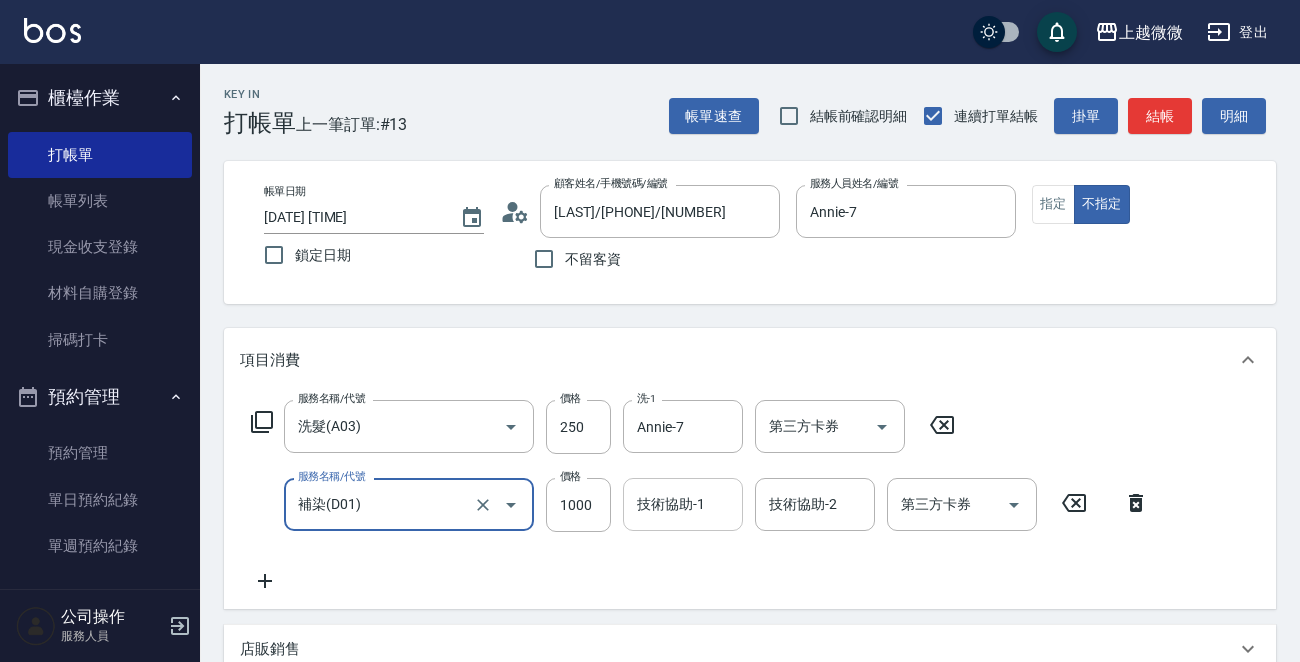 click on "技術協助-1 技術協助-1" at bounding box center (683, 504) 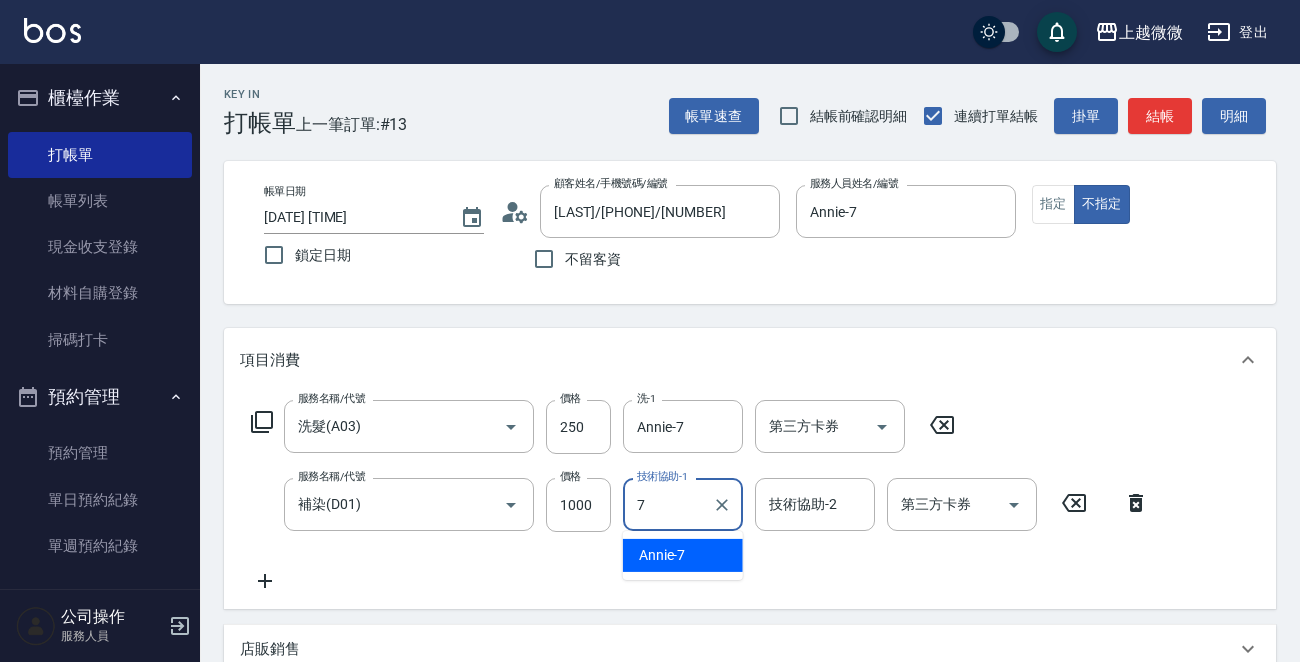 type on "Annie-7" 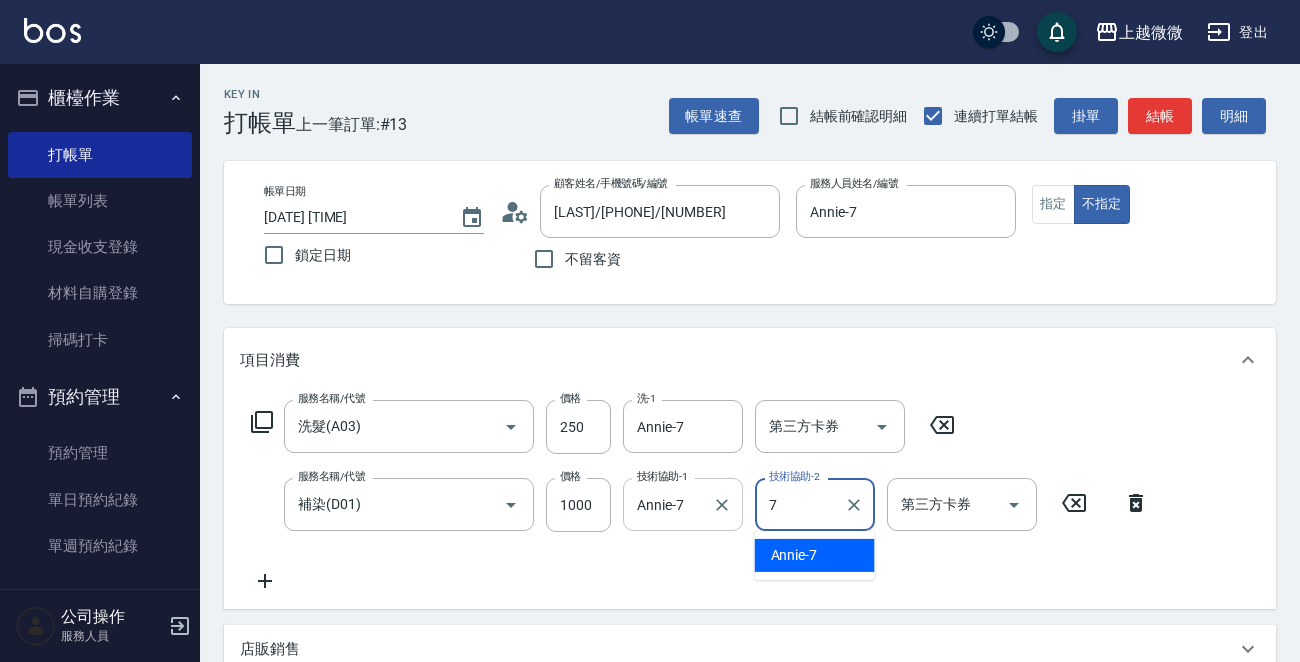 type on "Annie-7" 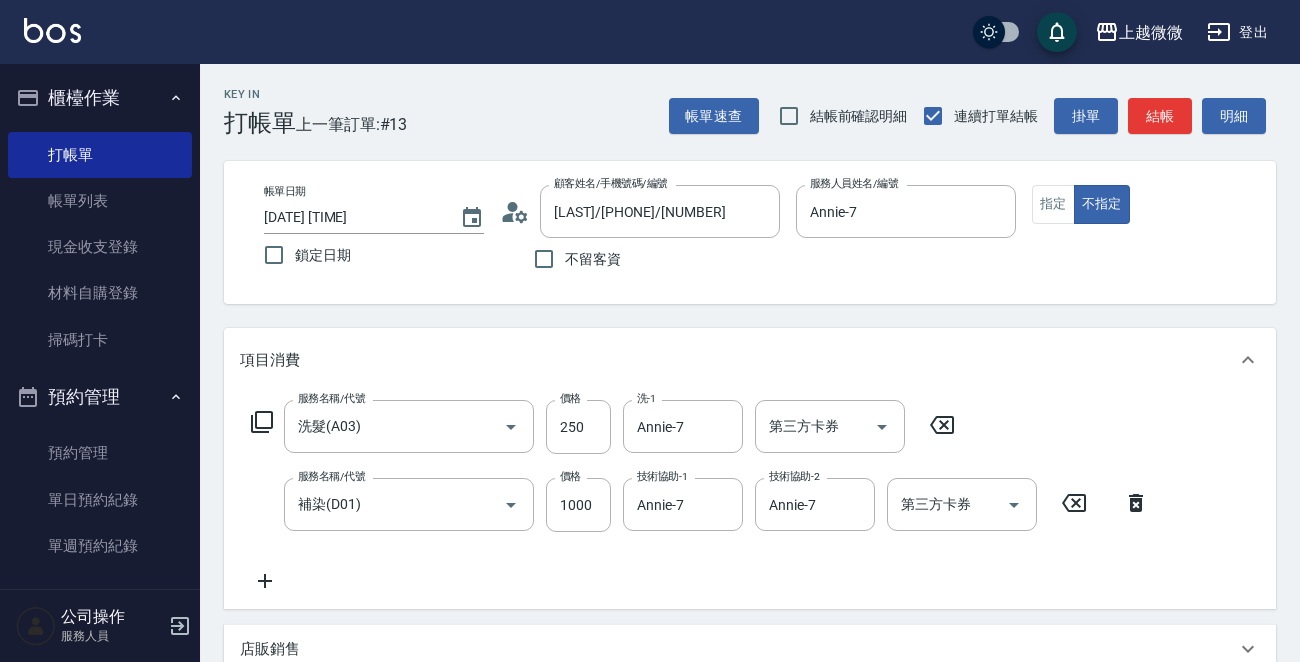 click 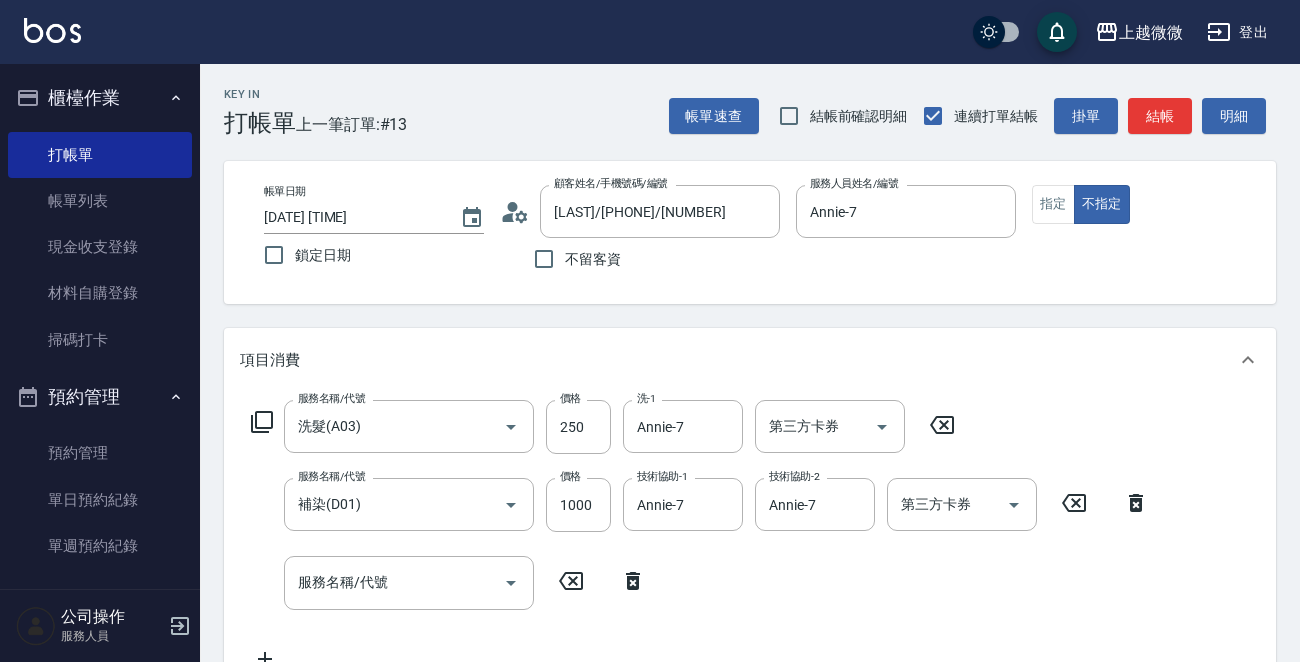 click 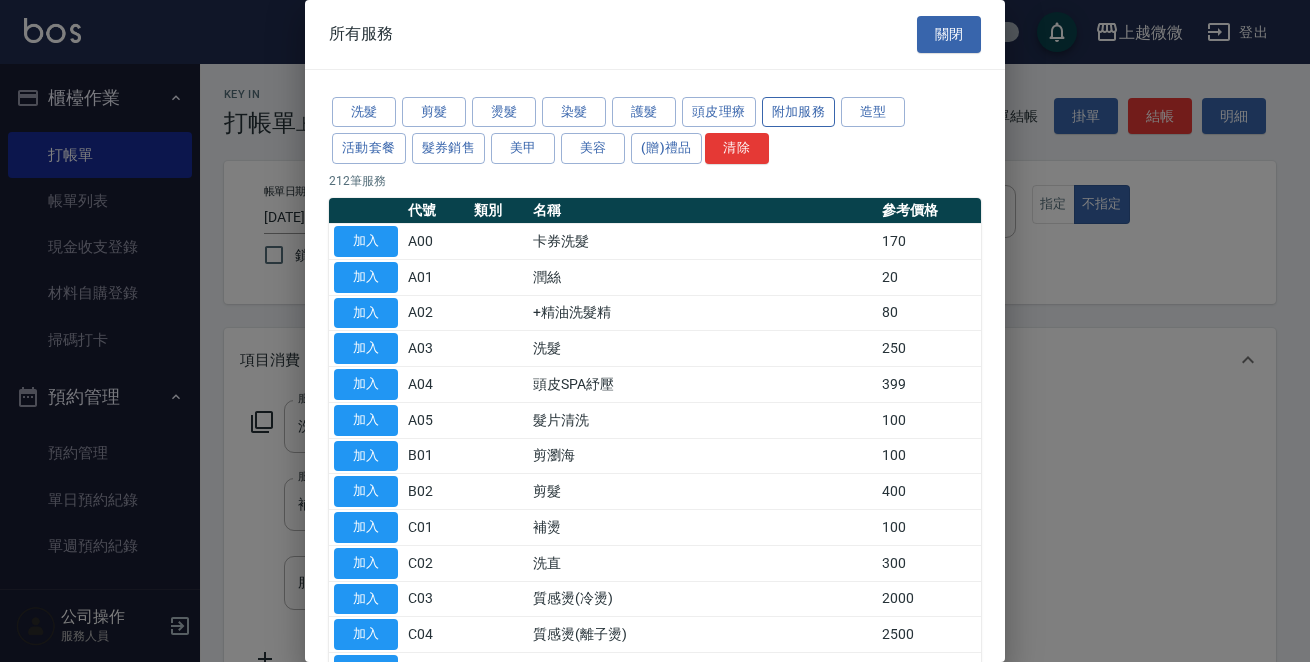 click on "附加服務" at bounding box center (799, 112) 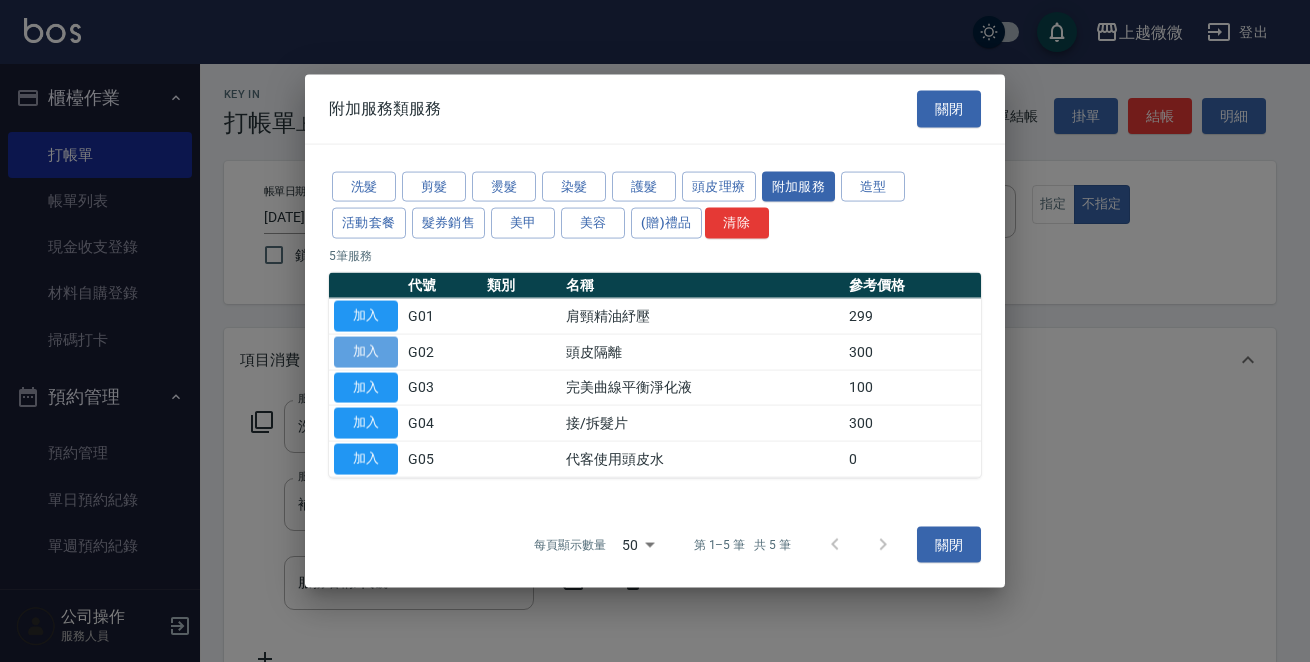 click on "加入" at bounding box center (366, 351) 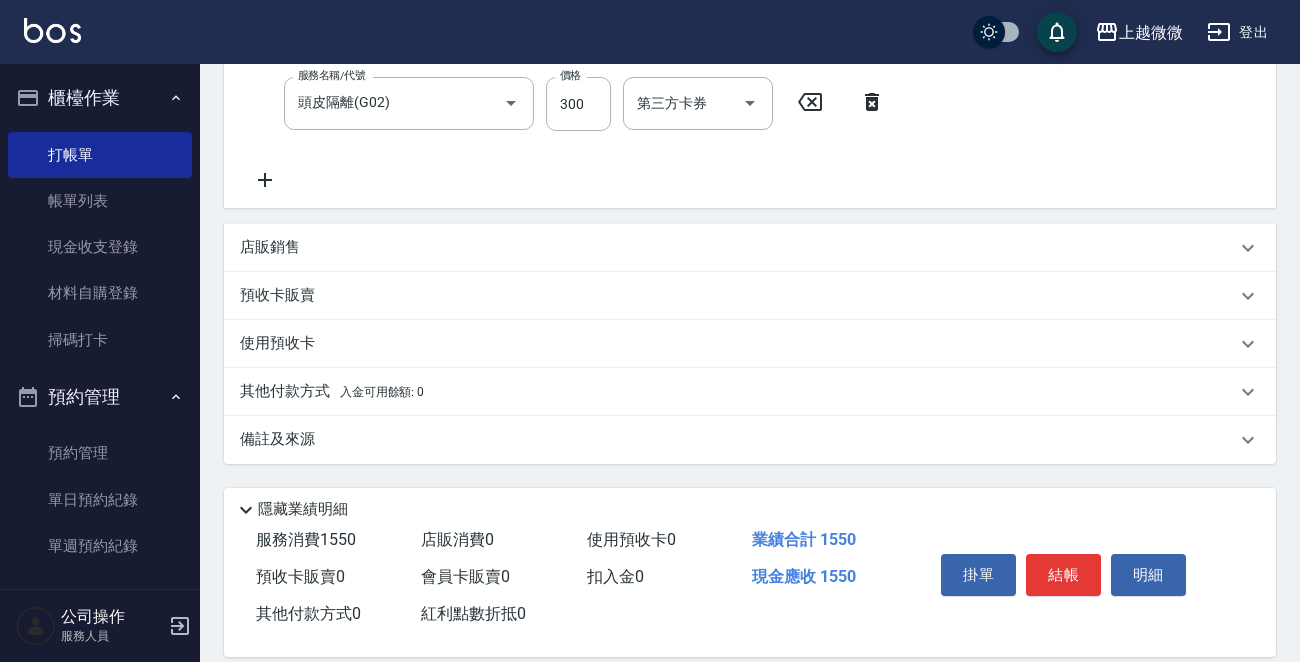 scroll, scrollTop: 580, scrollLeft: 0, axis: vertical 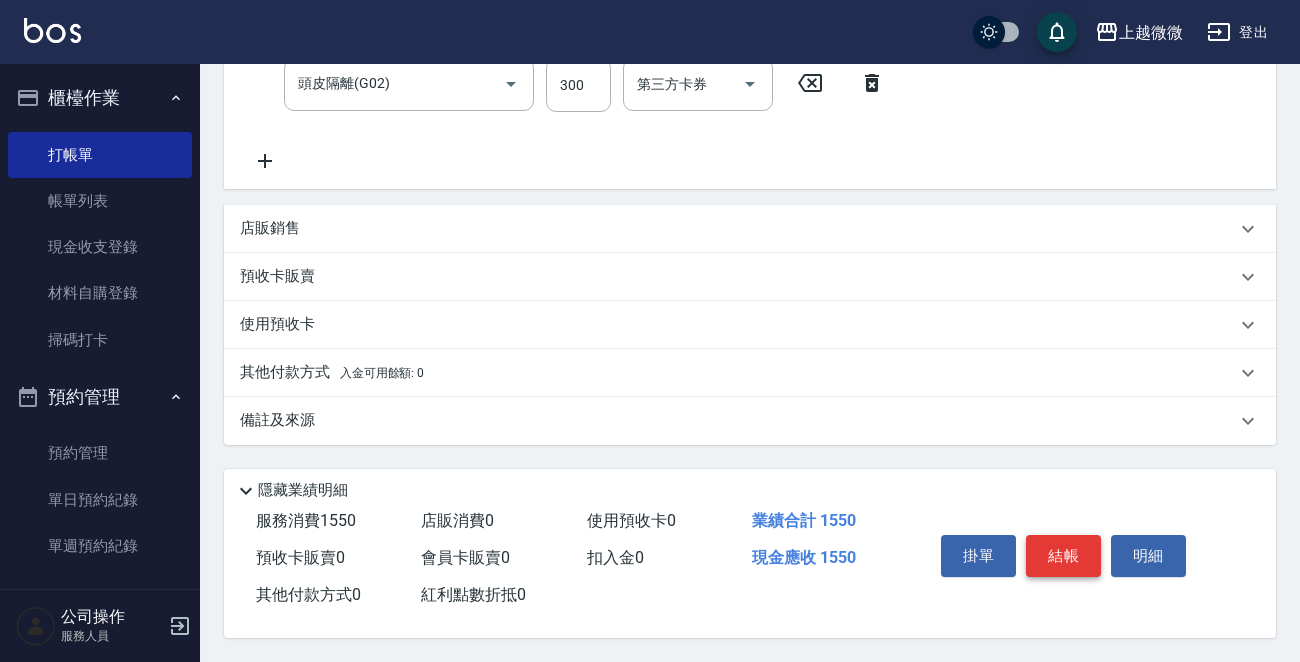 click on "結帳" at bounding box center [1063, 556] 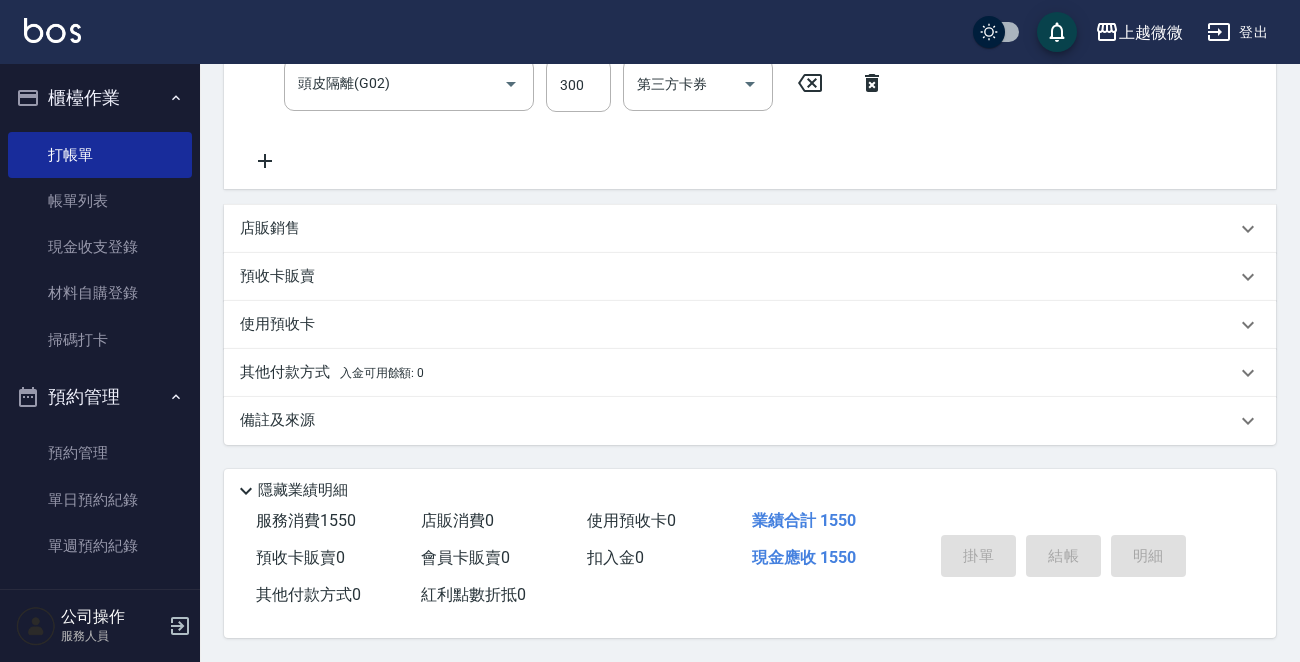 type on "[DATE] [TIME]" 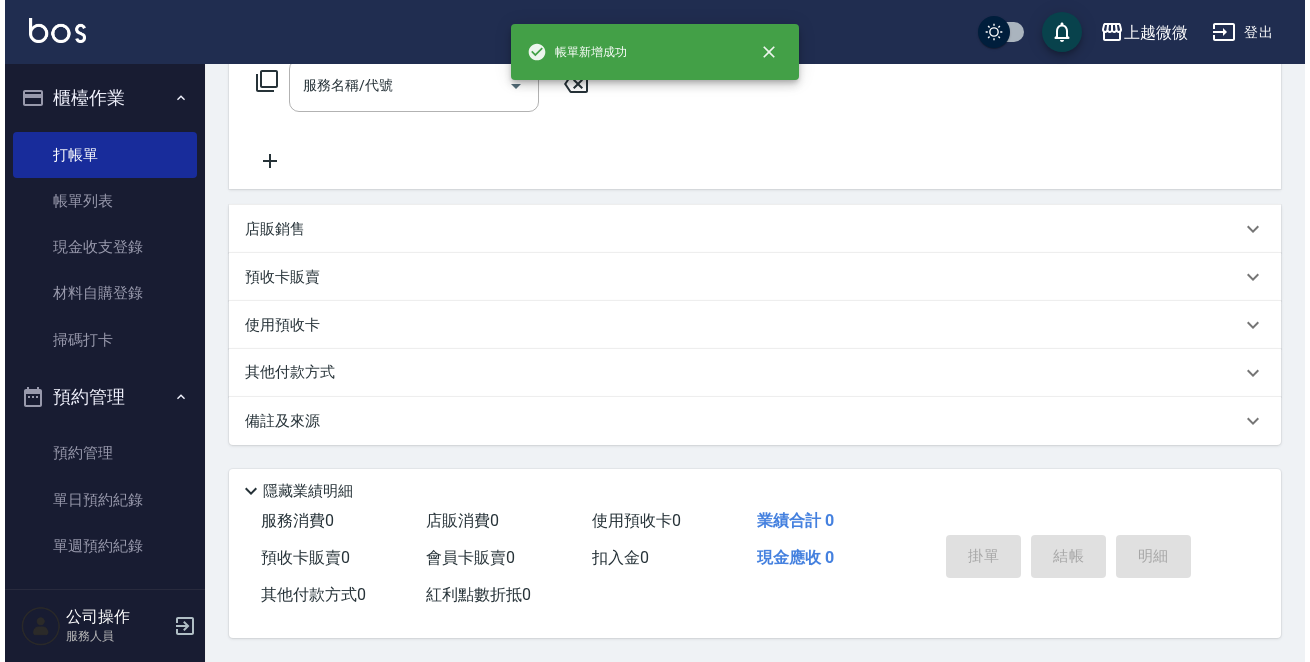 scroll, scrollTop: 0, scrollLeft: 0, axis: both 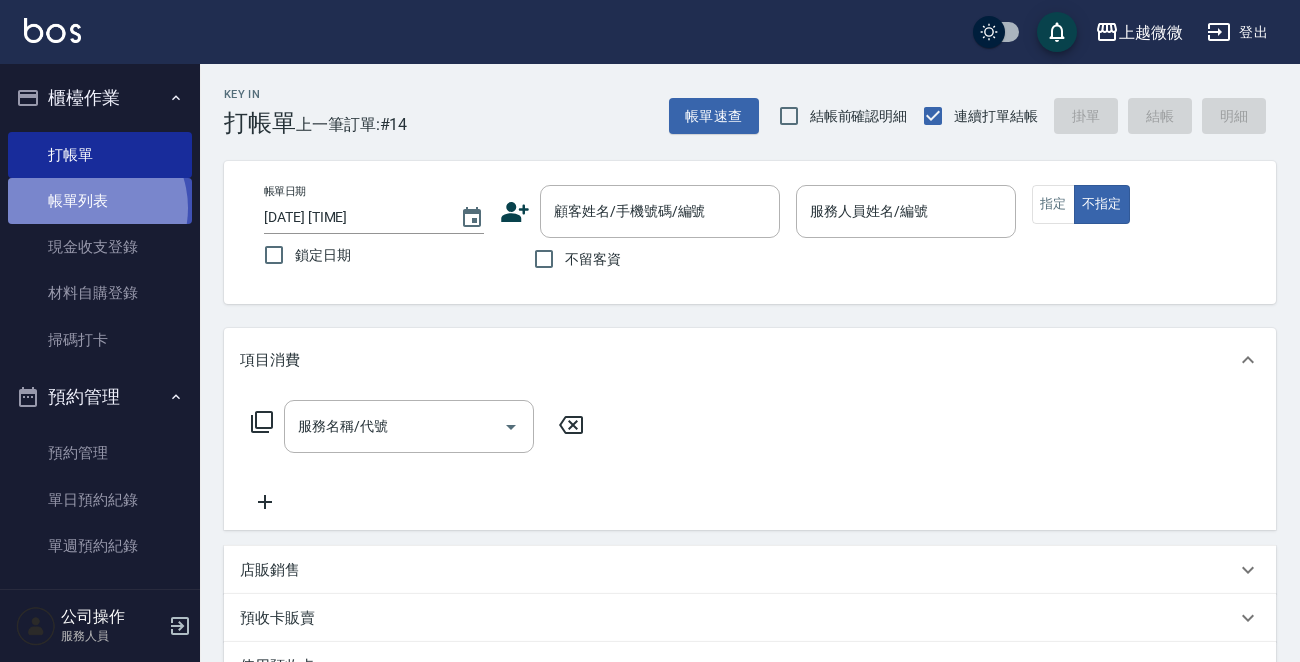 click on "帳單列表" at bounding box center [100, 201] 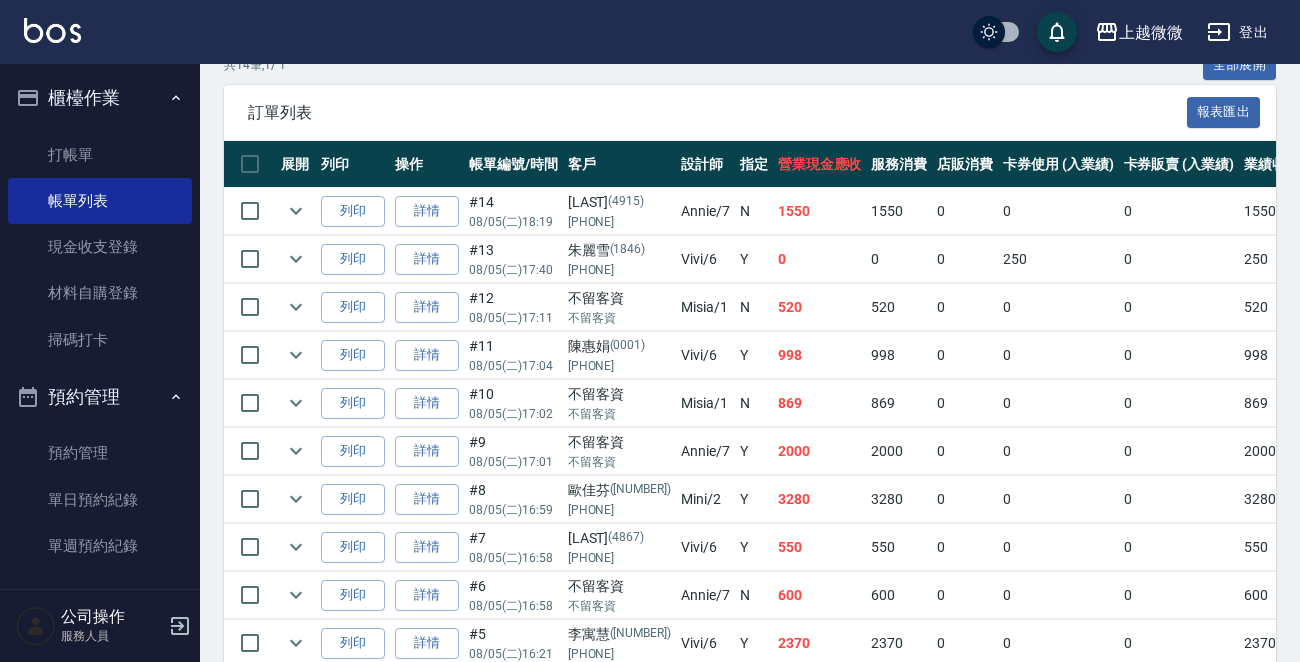 scroll, scrollTop: 500, scrollLeft: 0, axis: vertical 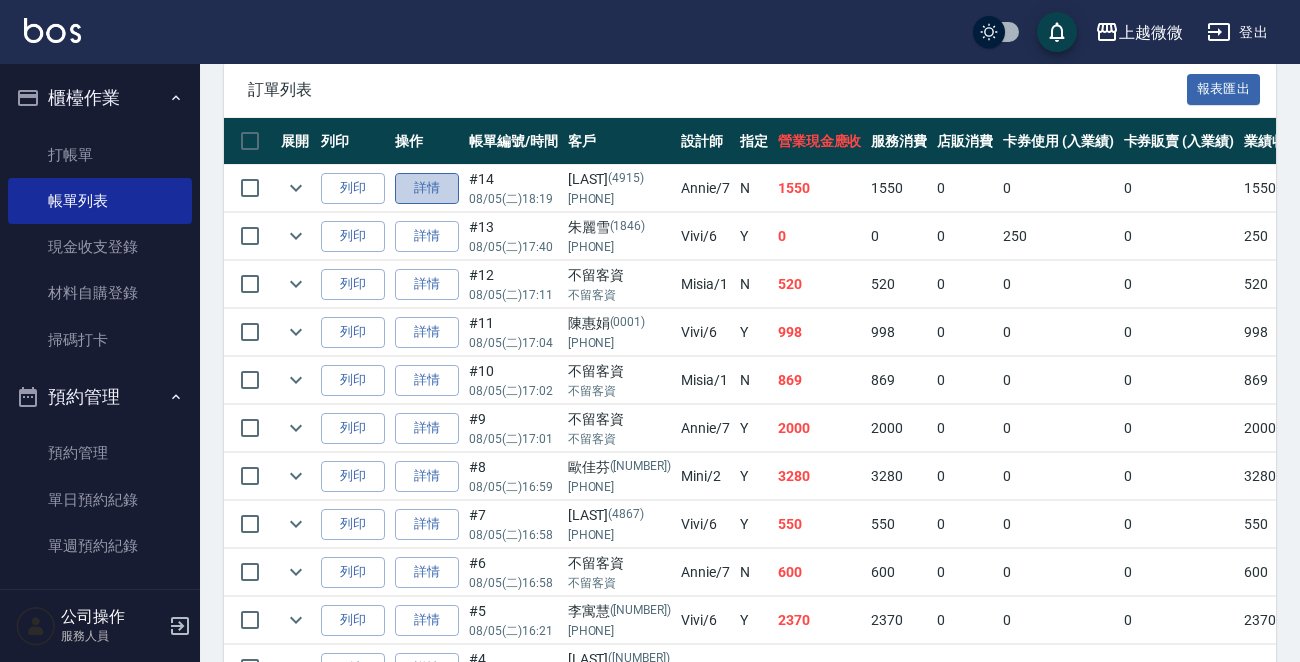 click on "詳情" at bounding box center (427, 188) 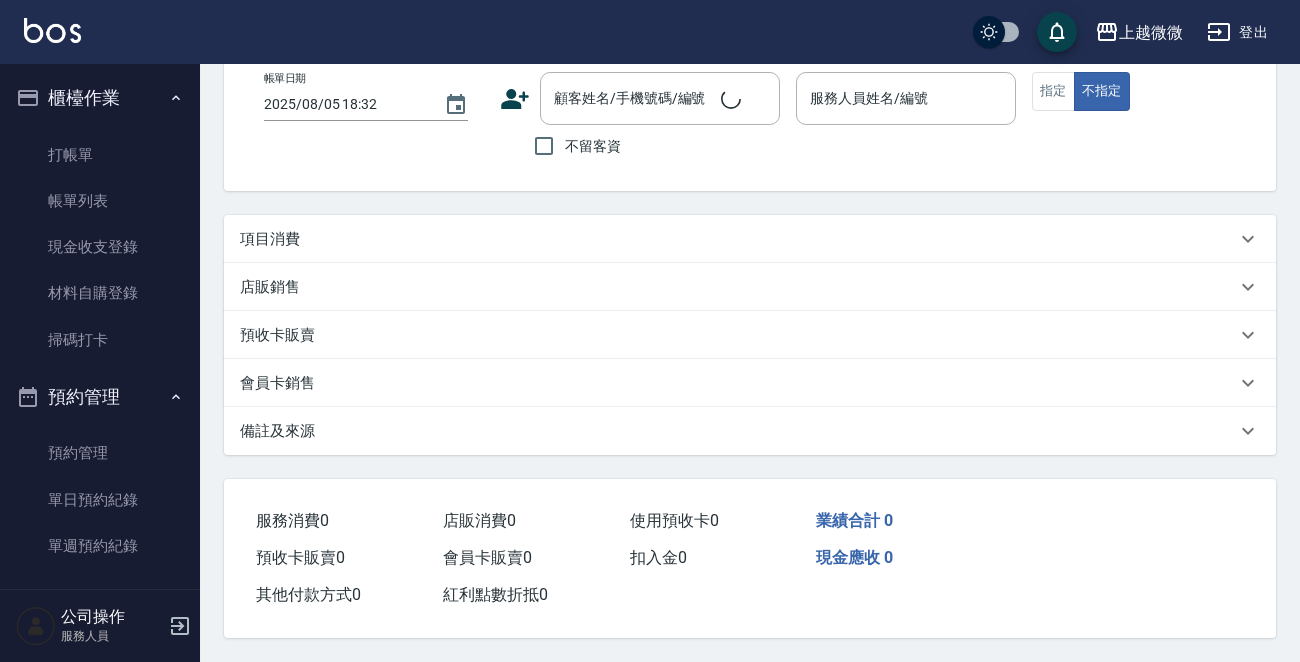 scroll, scrollTop: 0, scrollLeft: 0, axis: both 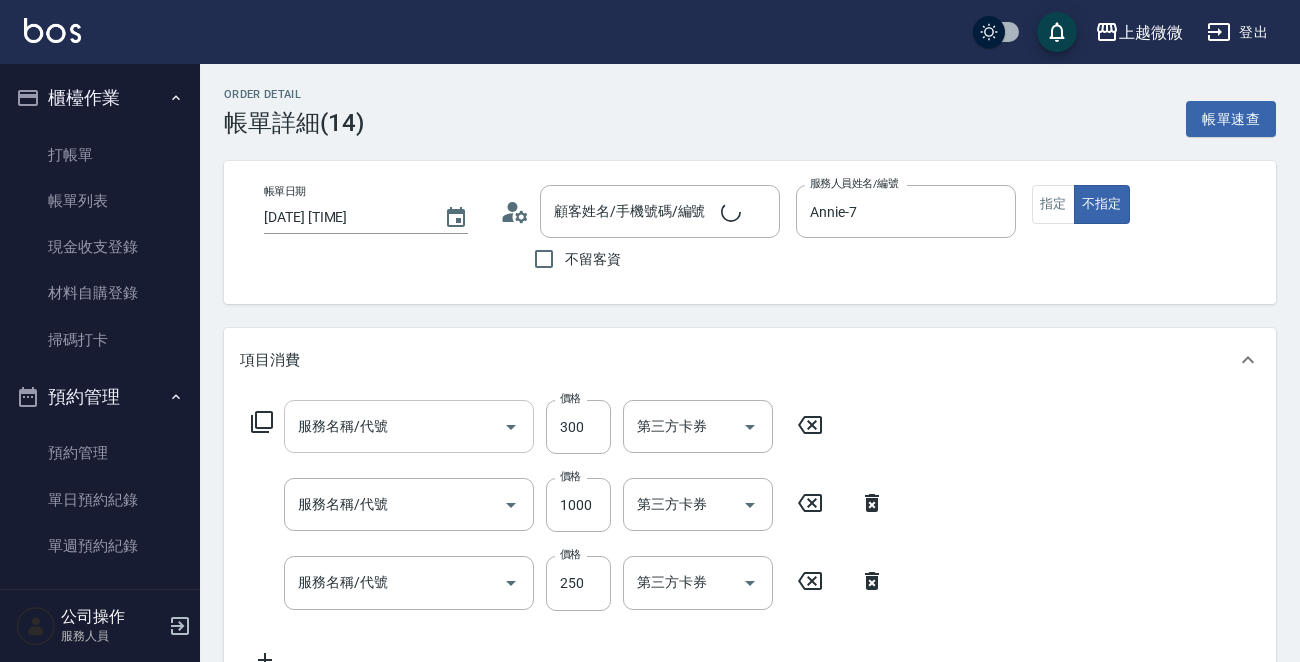 type on "[DATE] [TIME]" 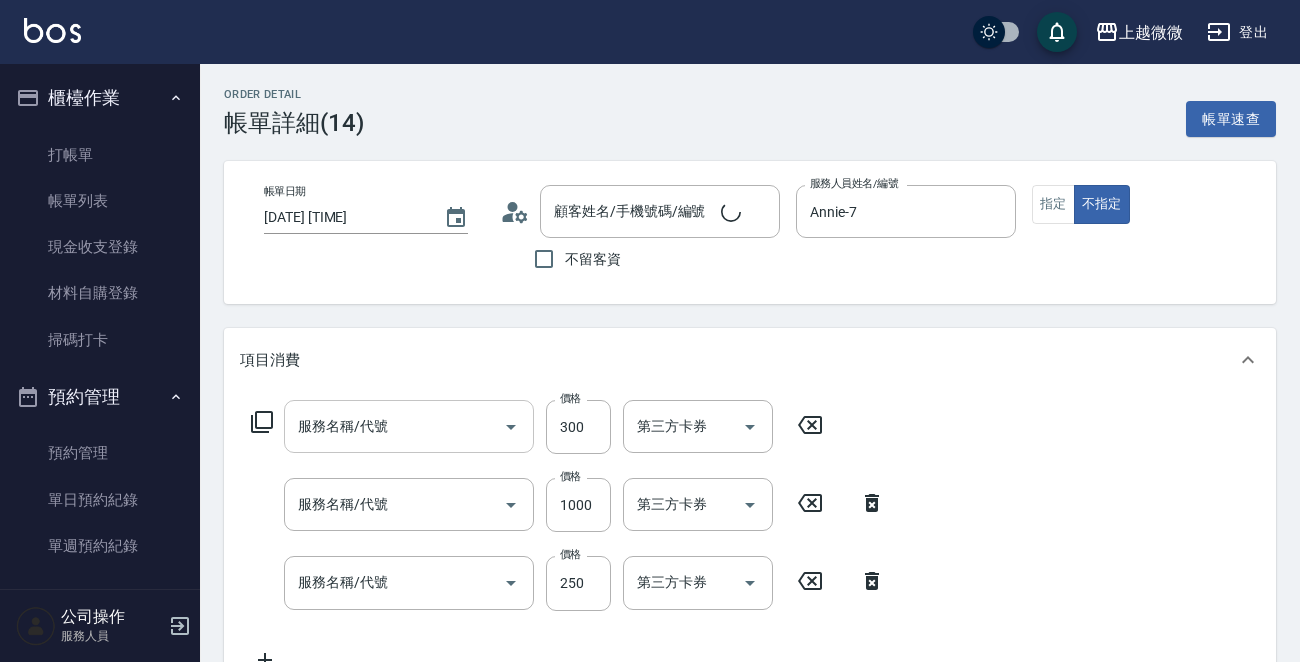 type on "Annie-7" 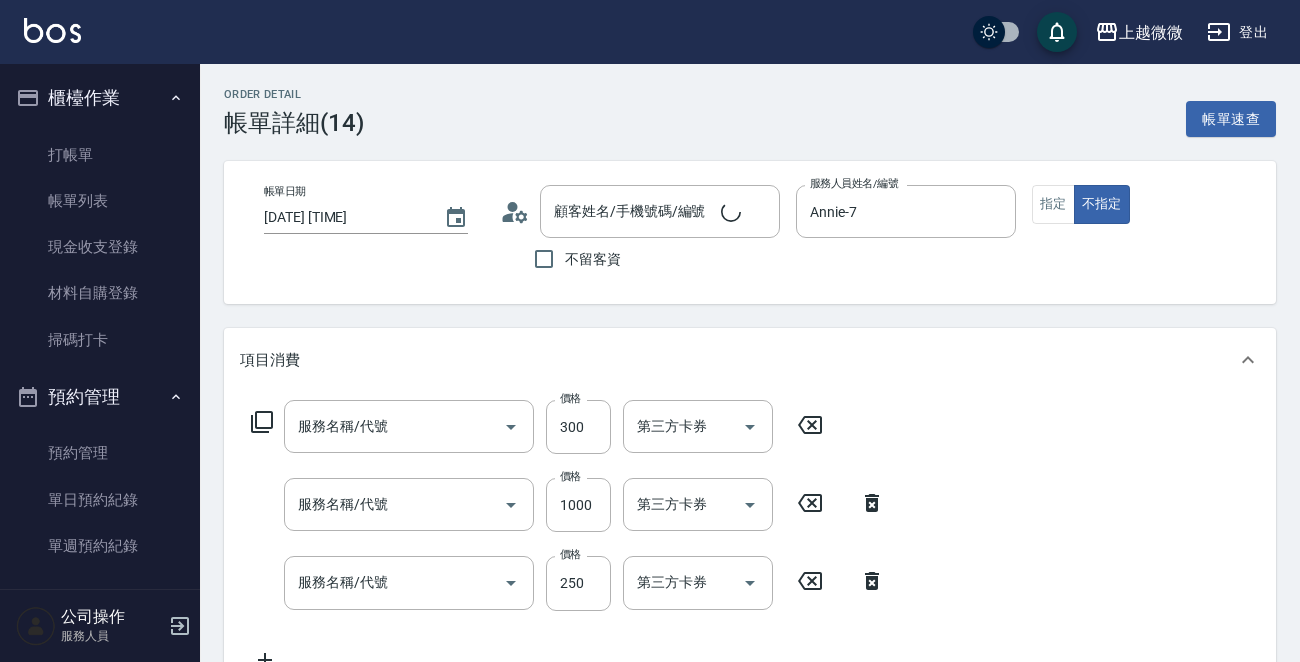 type on "頭皮隔離(G02)" 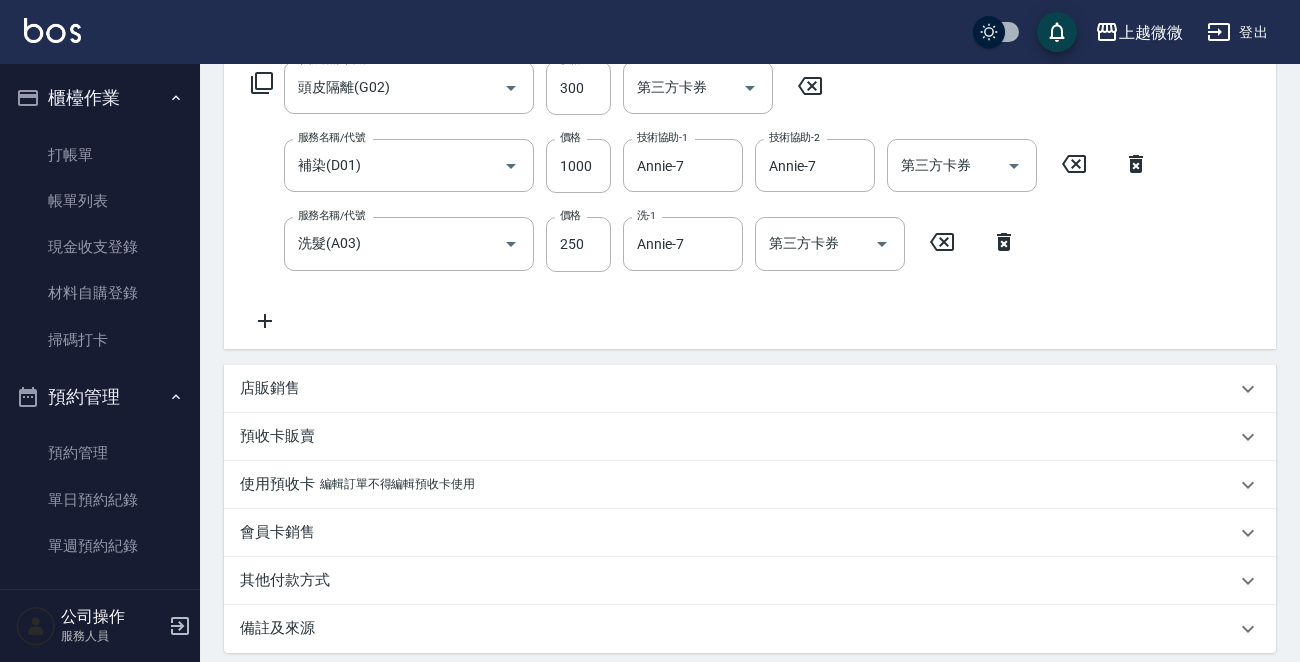 type on "[LAST]/[PHONE]/[NUMBER]" 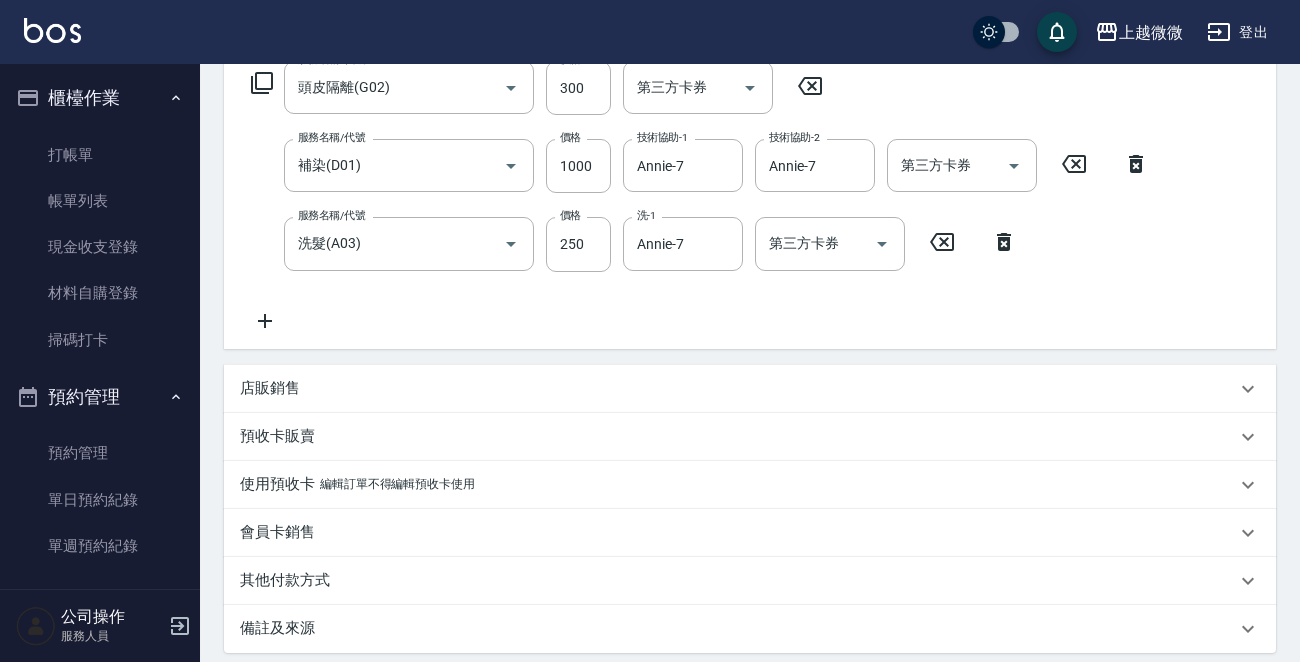 scroll, scrollTop: 400, scrollLeft: 0, axis: vertical 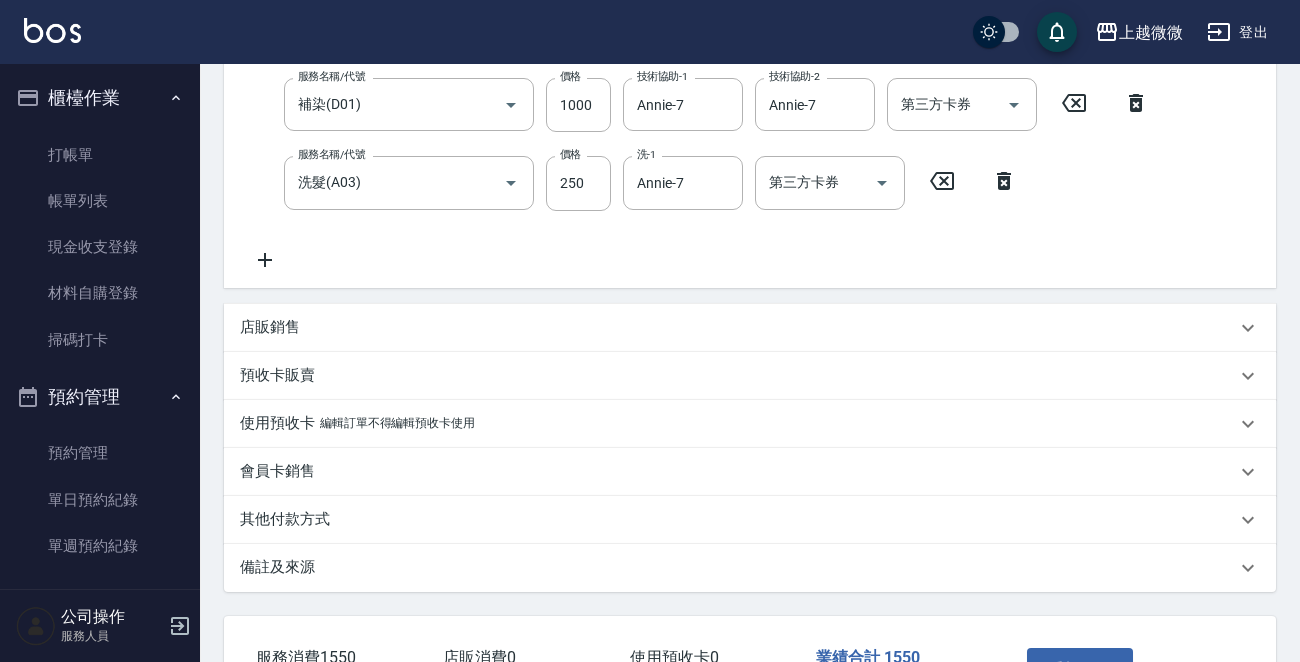 click 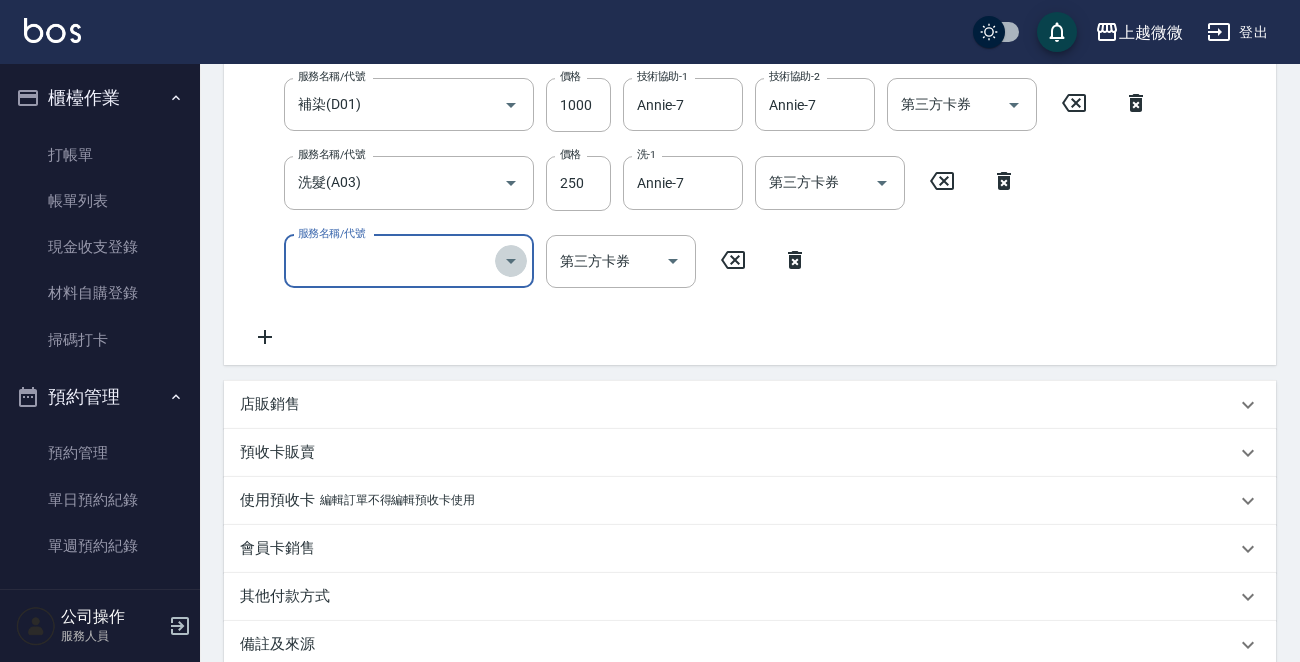 click 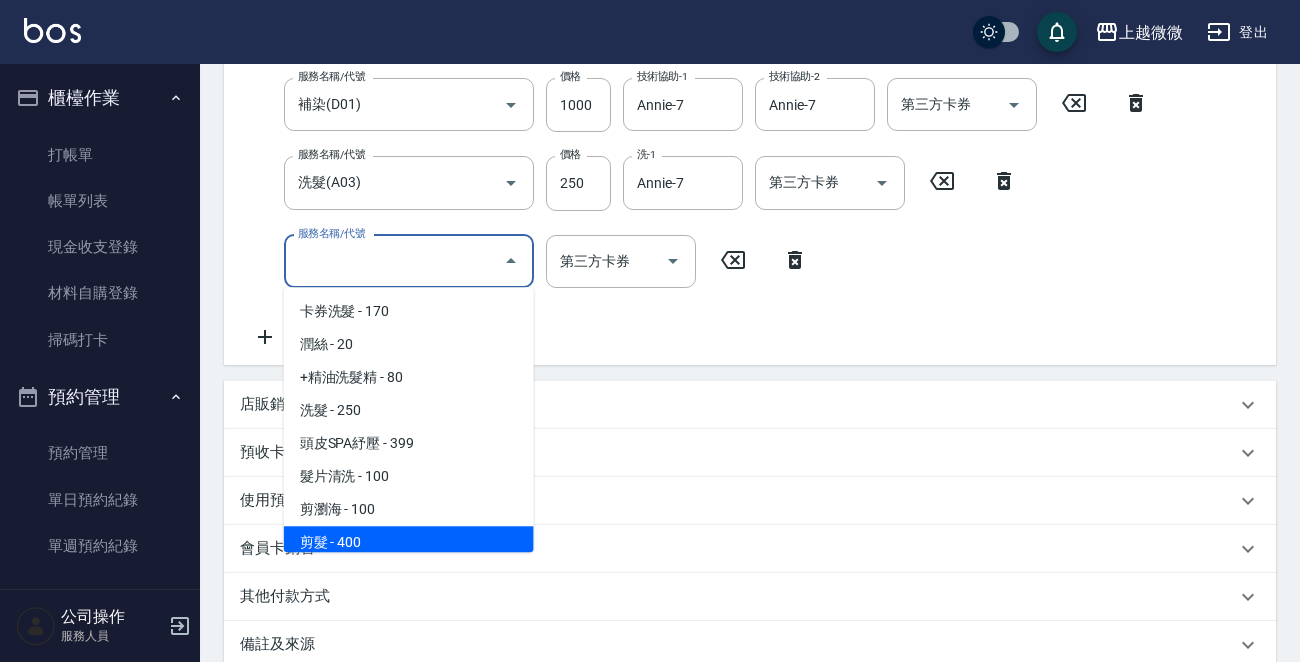 click on "剪髮 - 400" at bounding box center [409, 542] 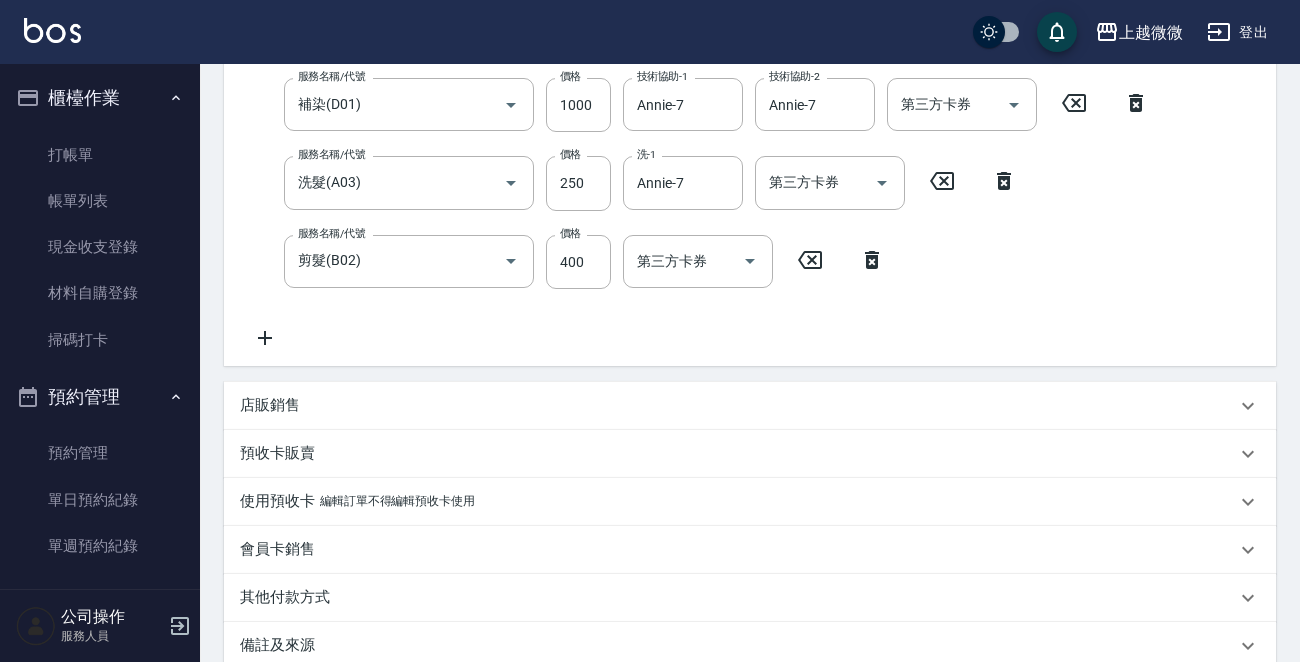 click 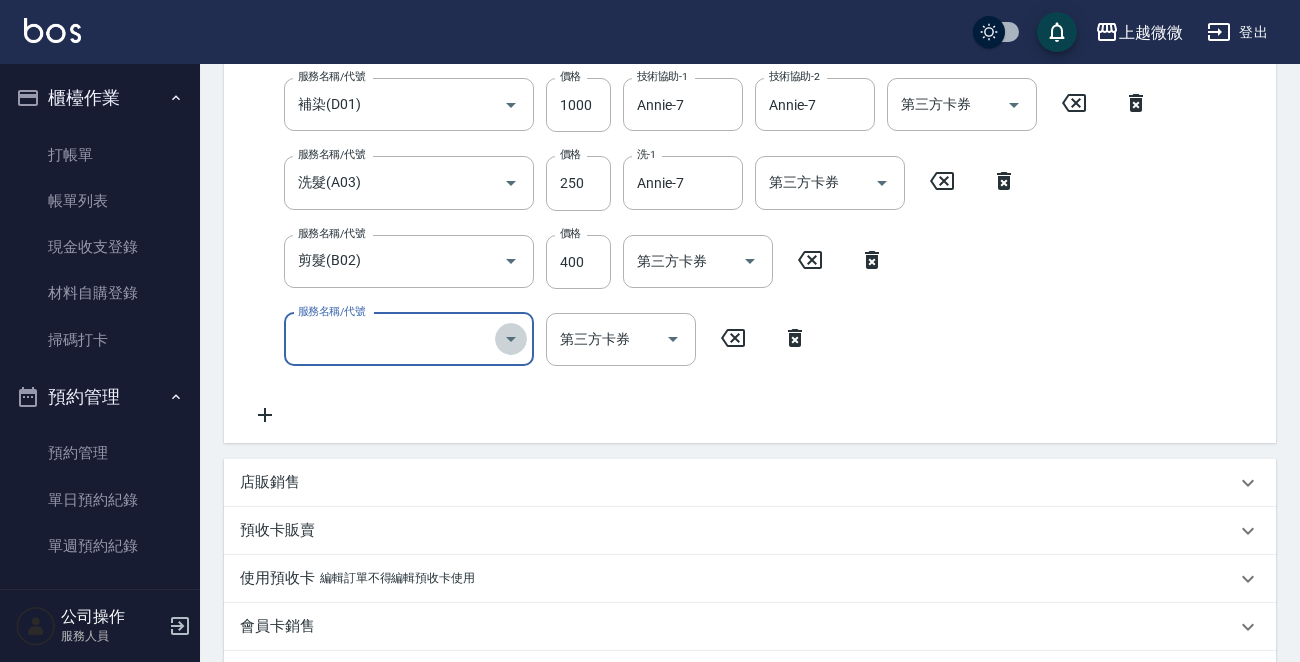 click 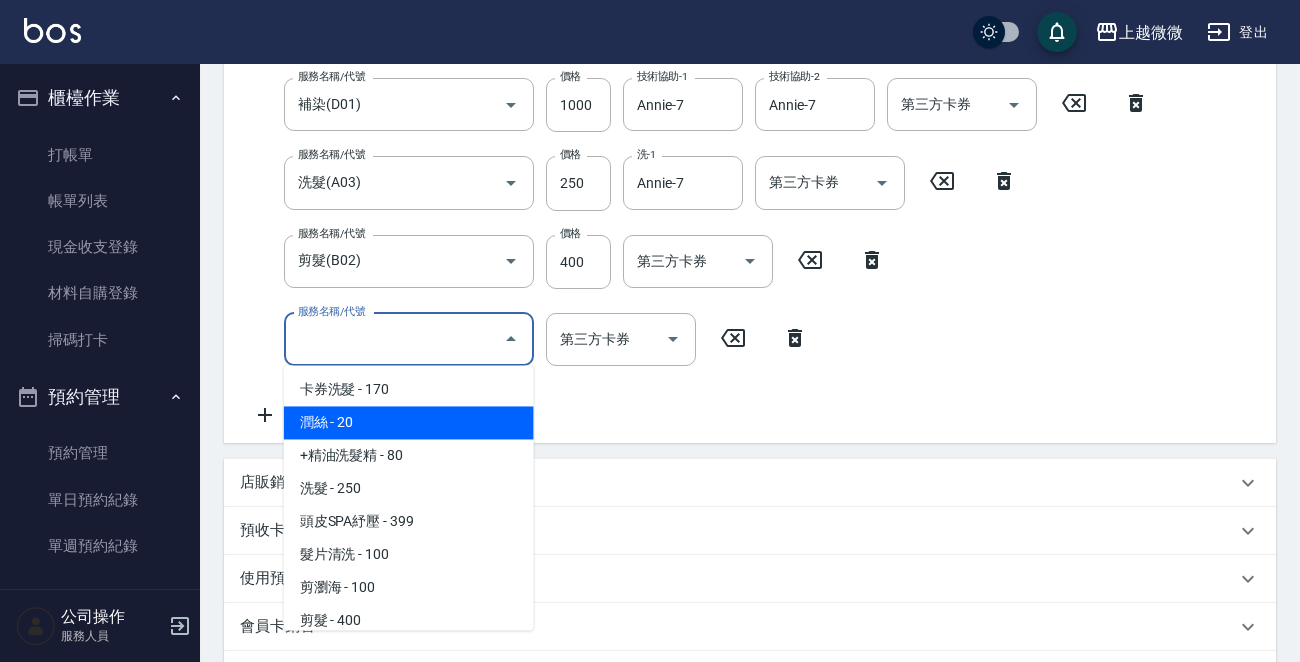 click on "潤絲 - 20" at bounding box center (409, 422) 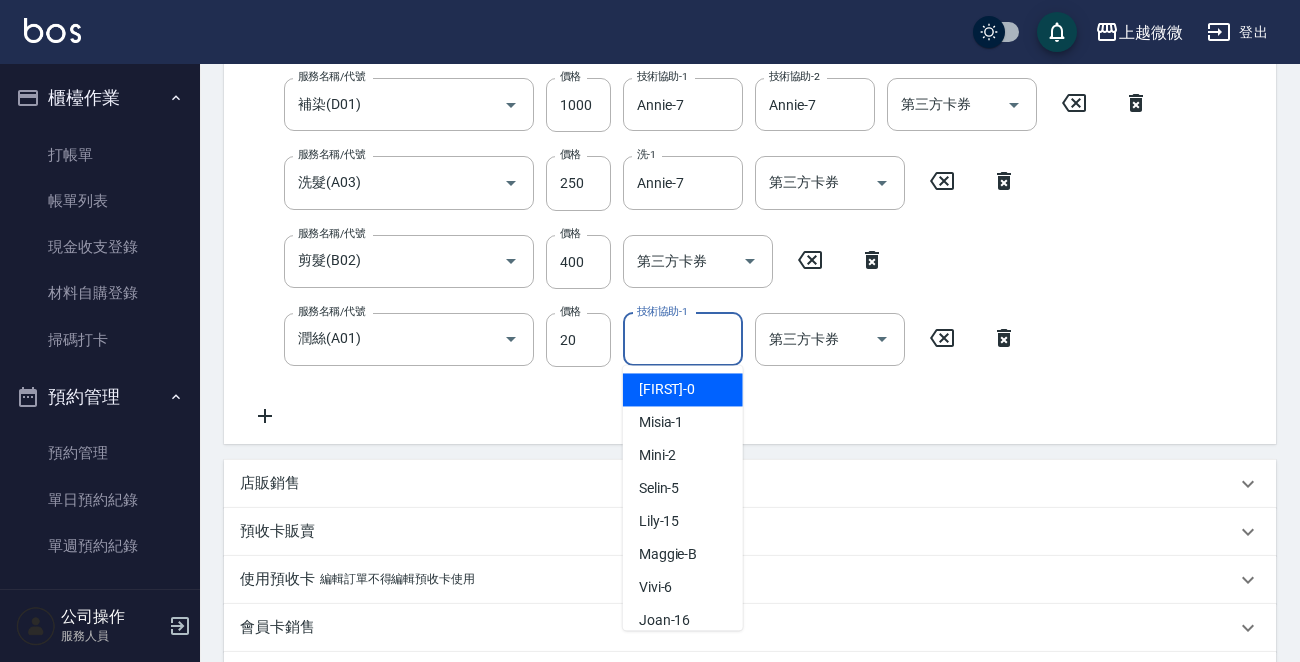 click on "技術協助-1" at bounding box center (683, 339) 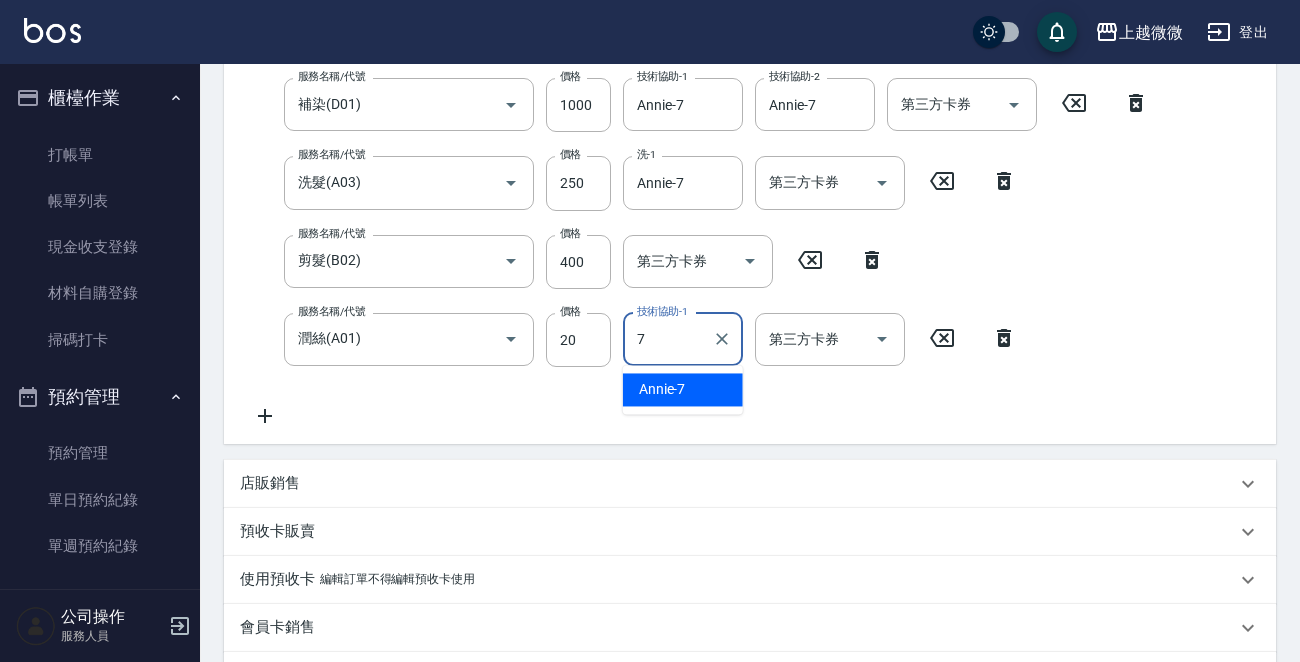 type on "Annie-7" 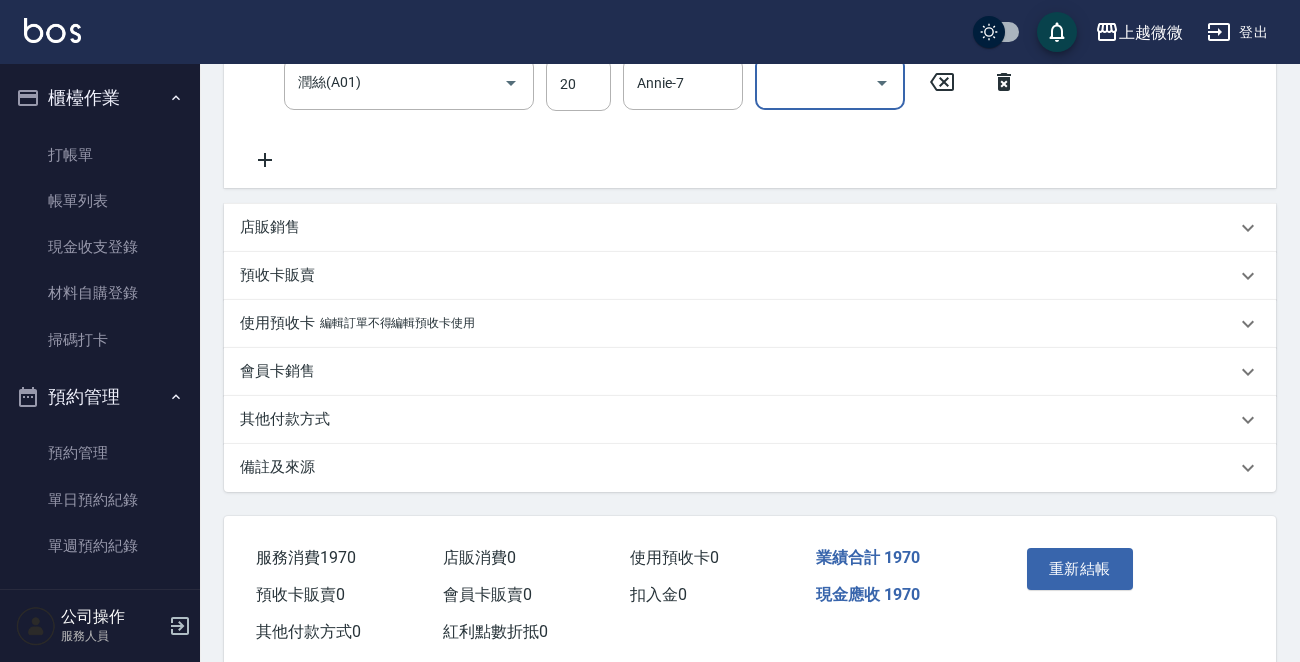 scroll, scrollTop: 697, scrollLeft: 0, axis: vertical 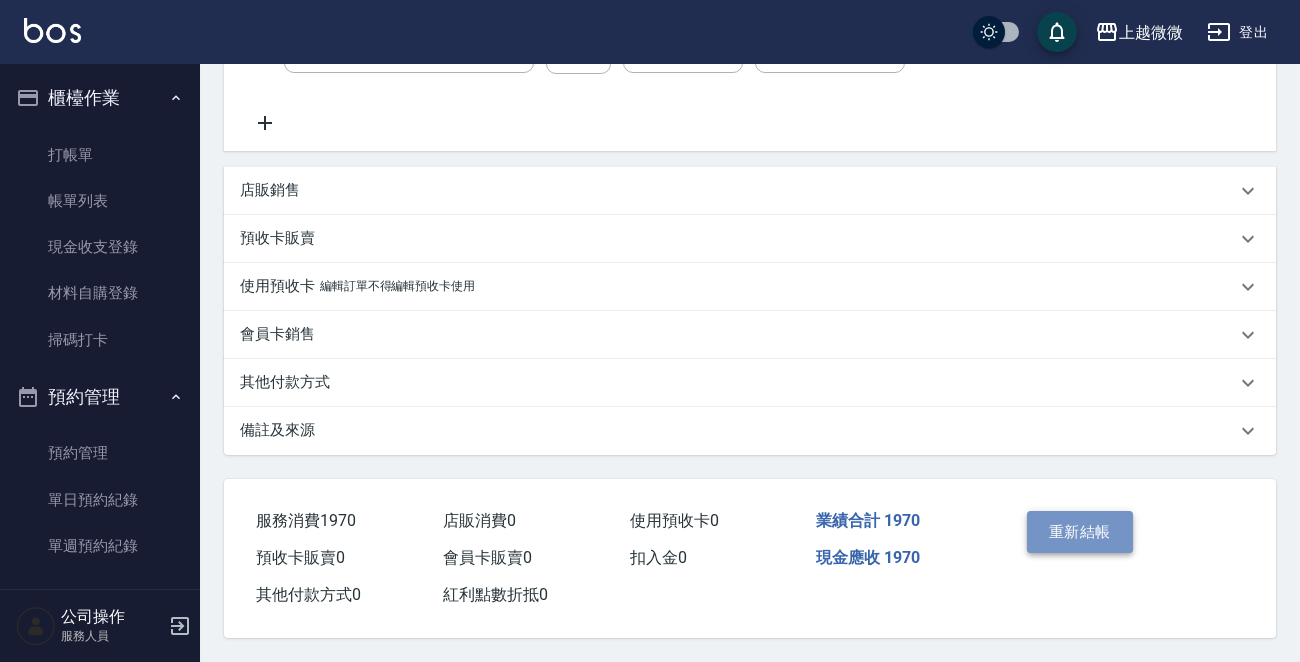 click on "重新結帳" at bounding box center [1080, 532] 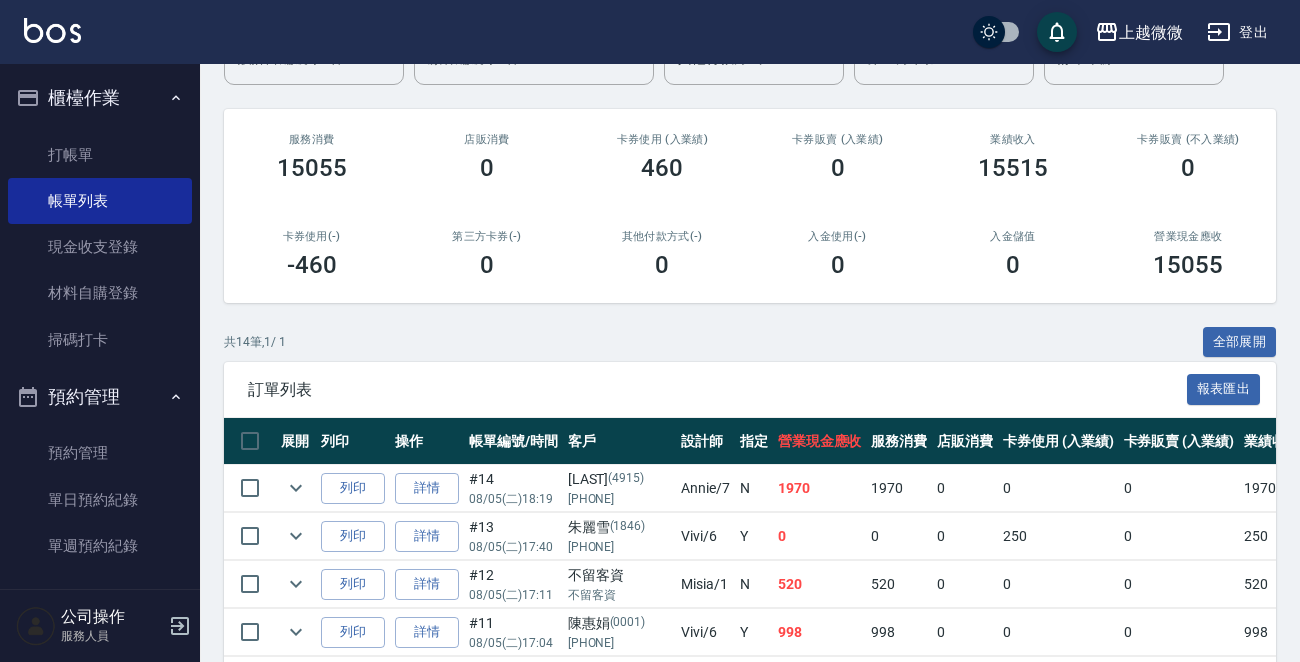 scroll, scrollTop: 0, scrollLeft: 0, axis: both 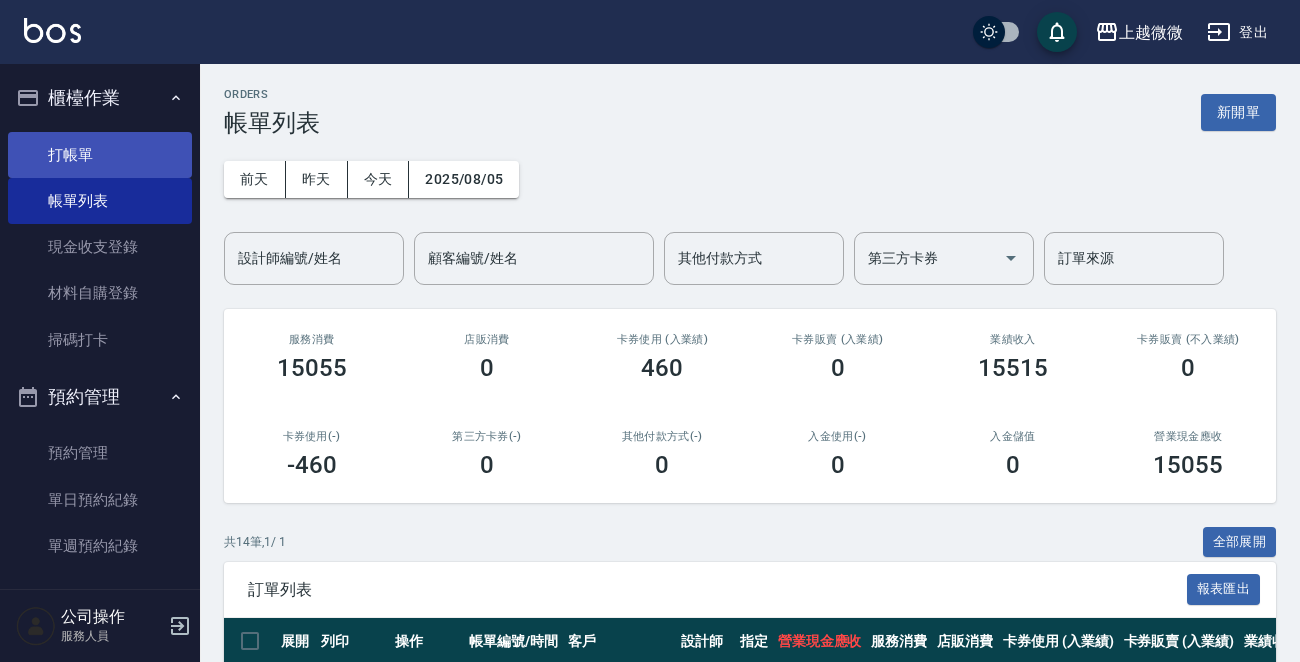 click on "打帳單" at bounding box center [100, 155] 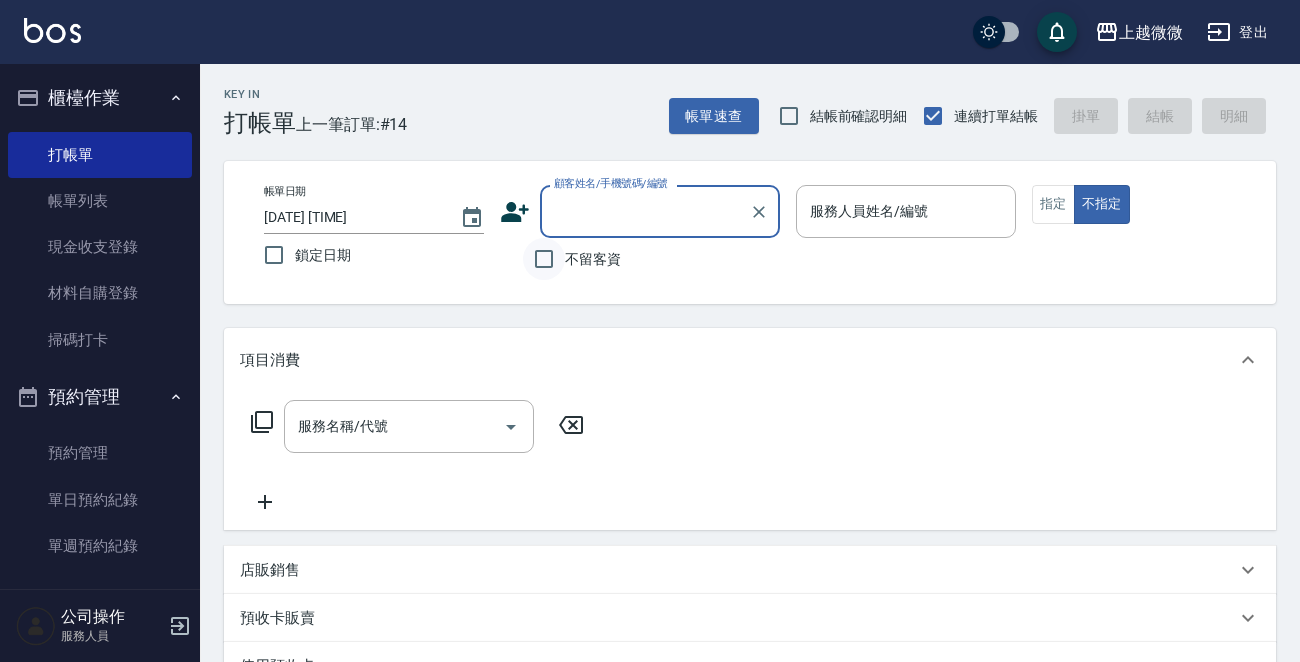 click on "不留客資" at bounding box center [544, 259] 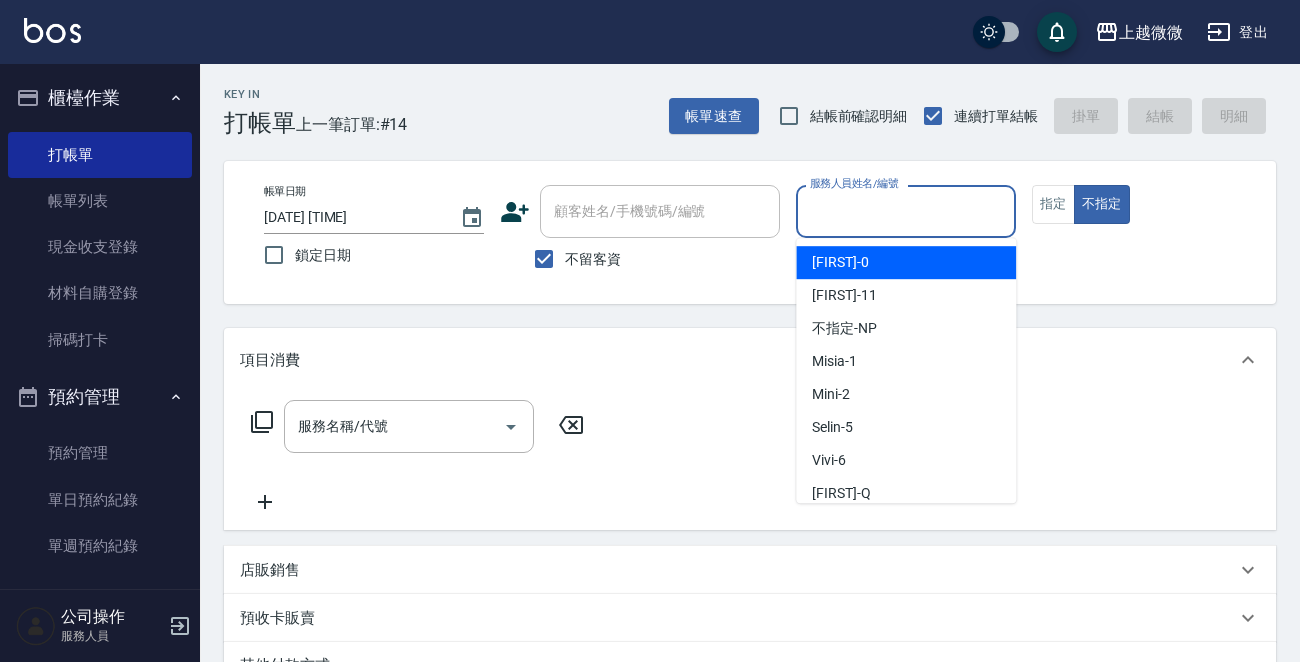 click on "服務人員姓名/編號" at bounding box center (906, 211) 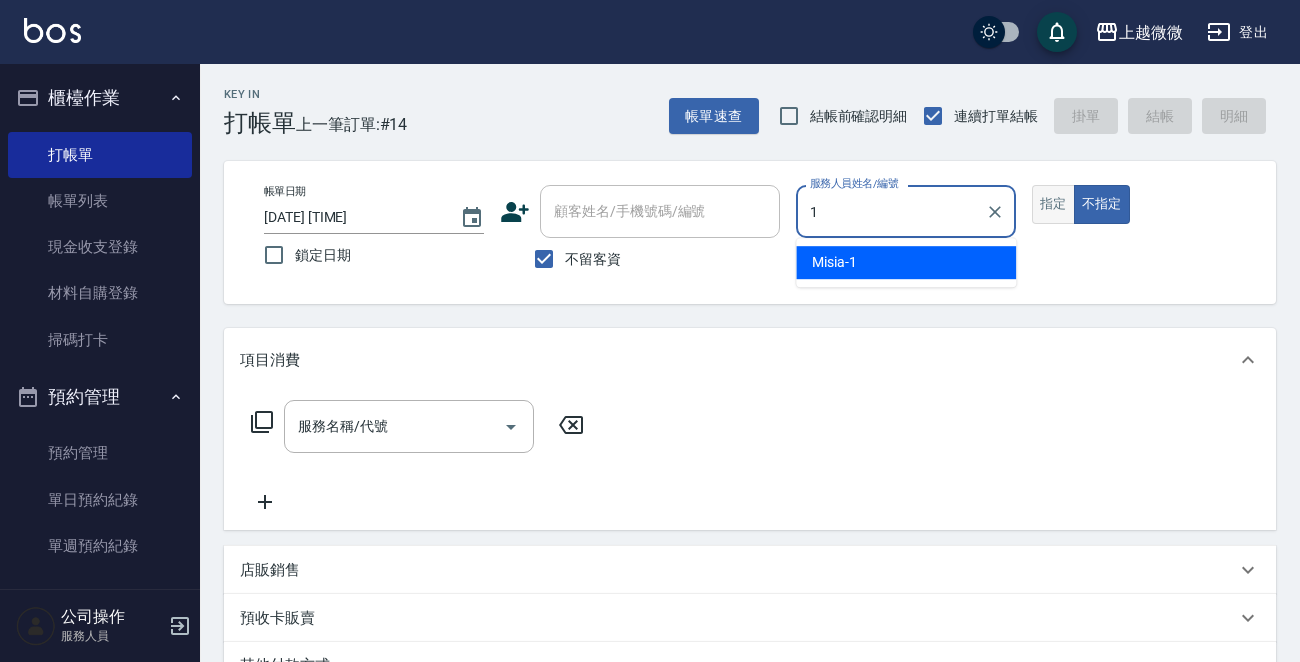 type on "Misia-1" 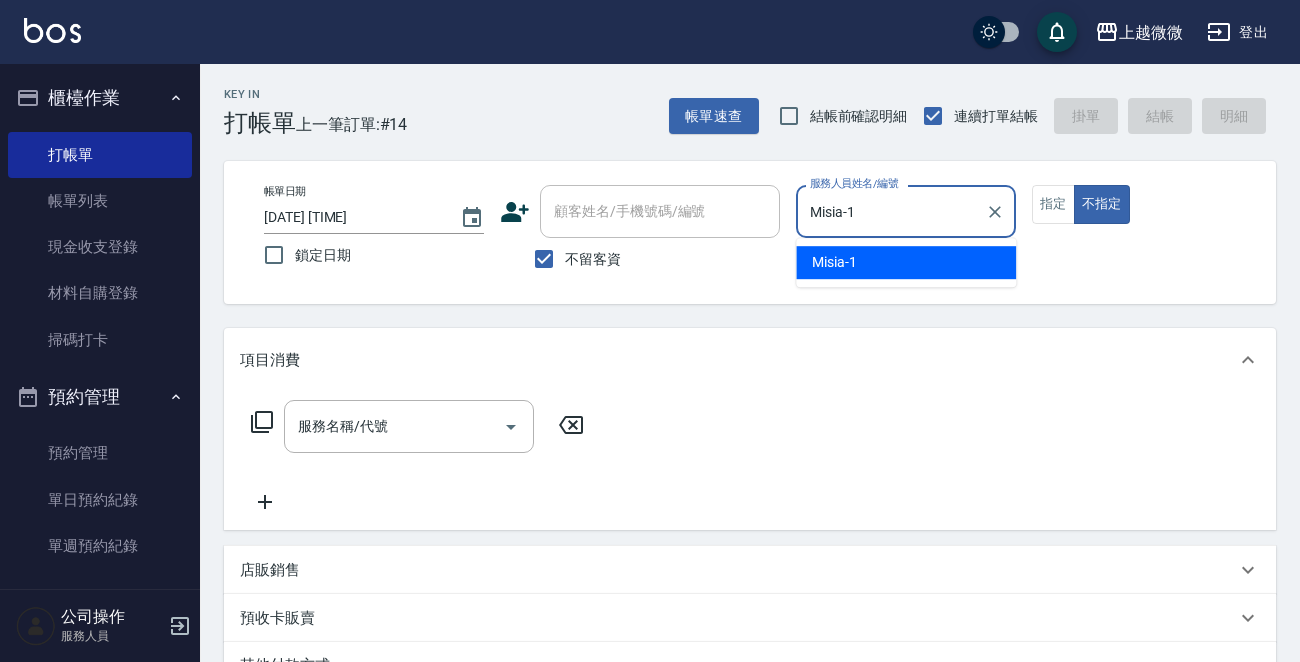 type on "false" 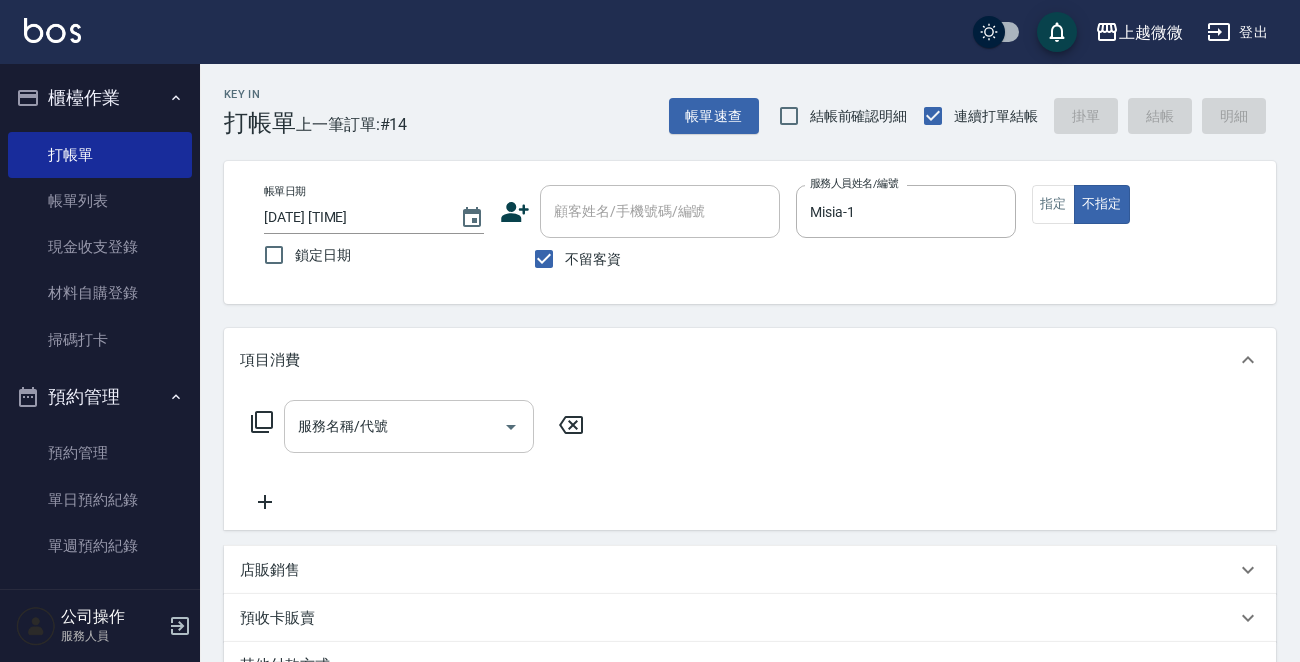 click 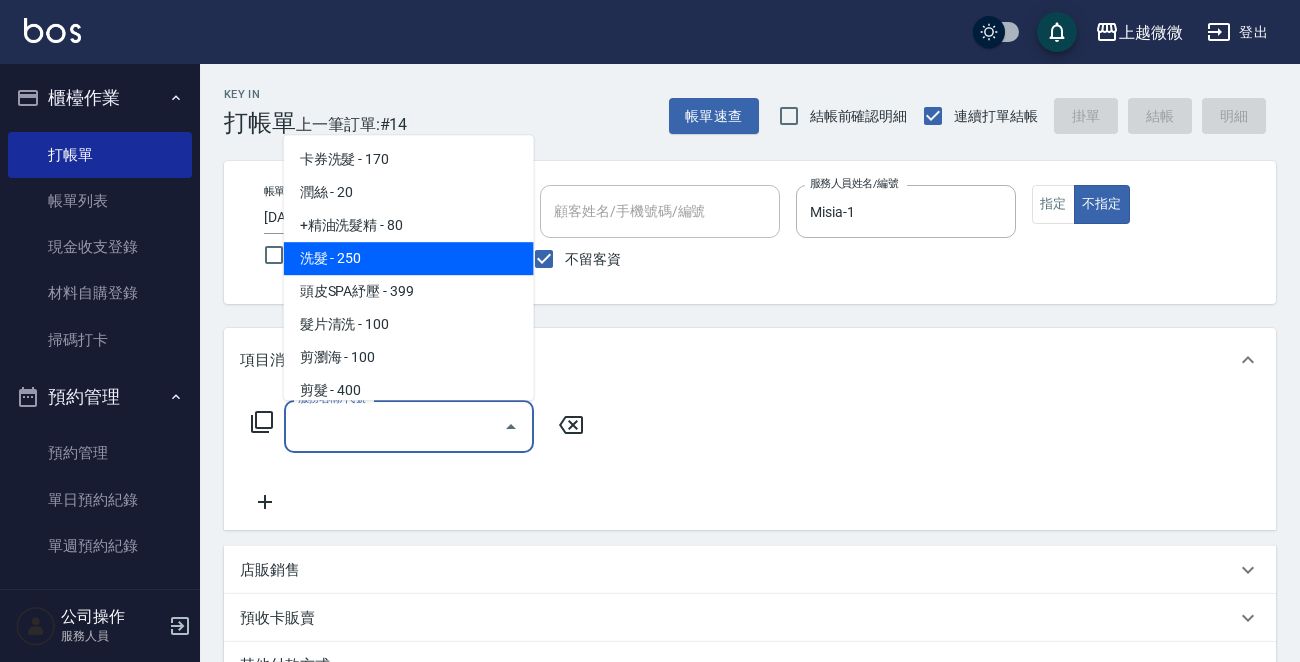 click on "洗髮 - 250" at bounding box center [409, 258] 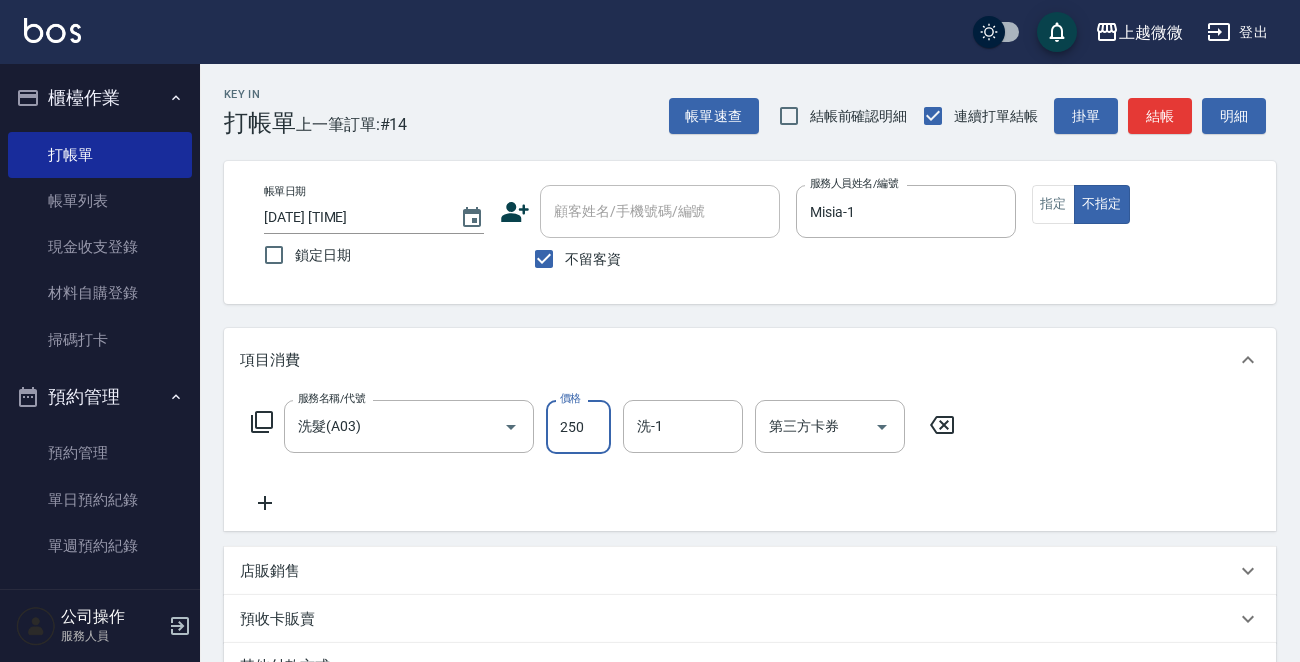 click on "250" at bounding box center [578, 427] 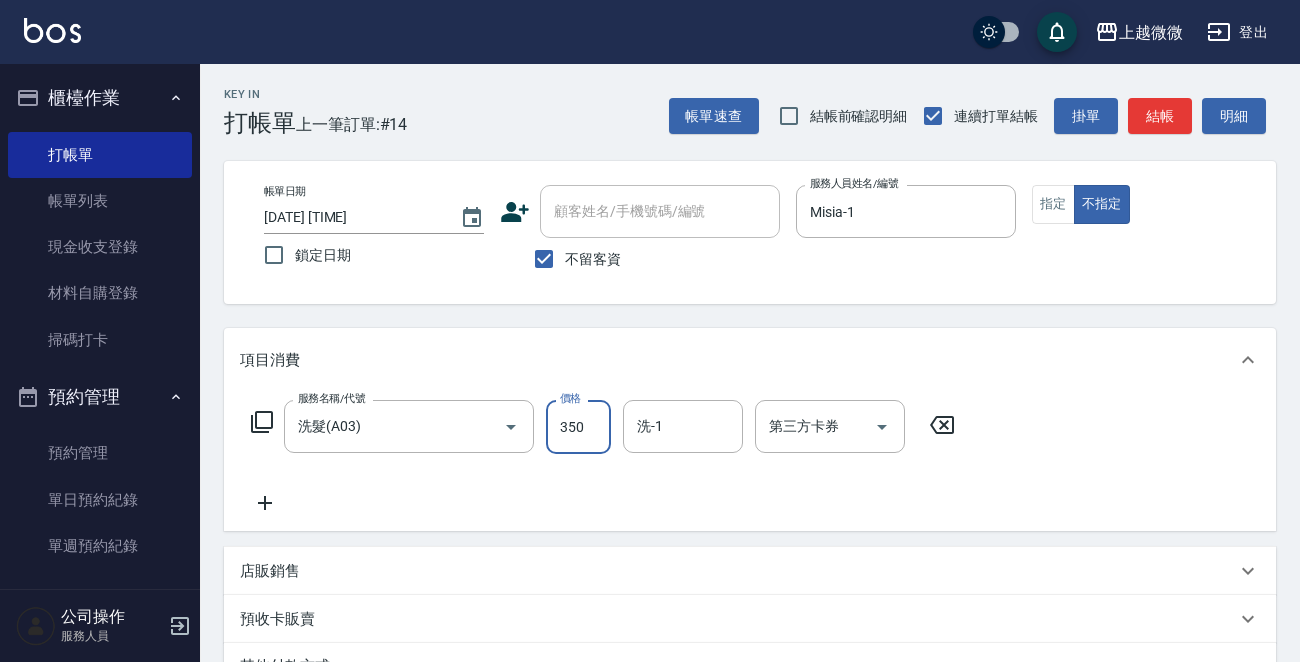 type on "350" 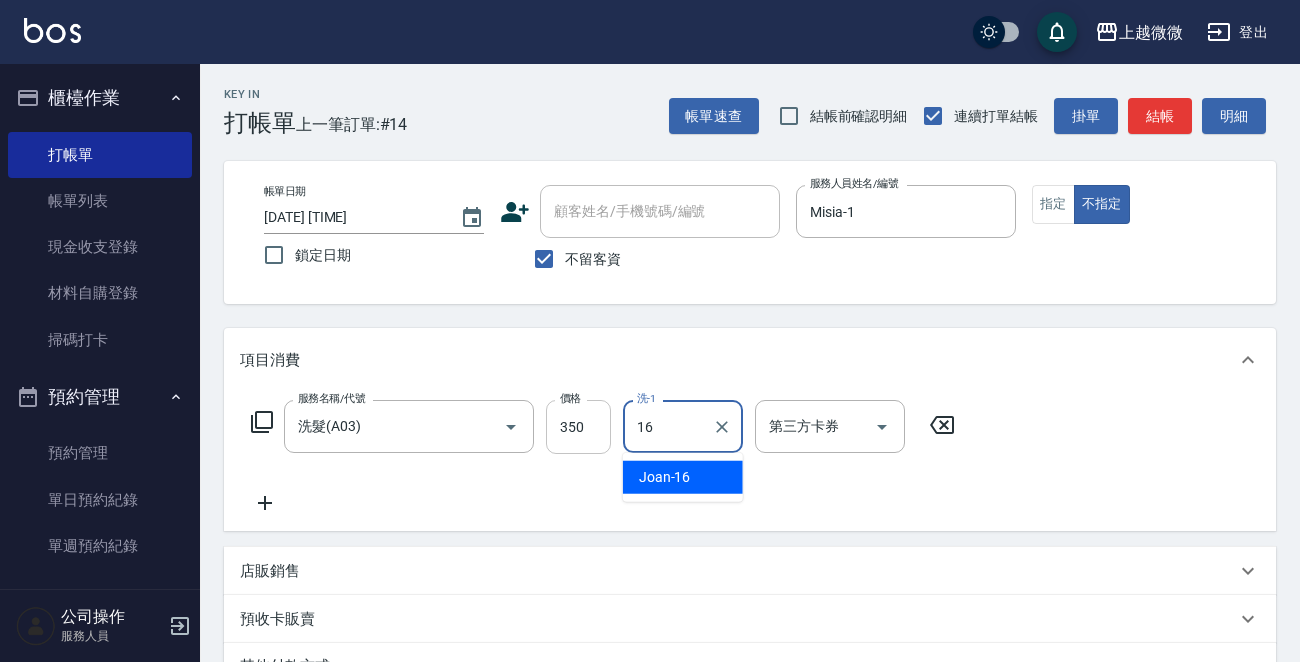 type on "Joan-16" 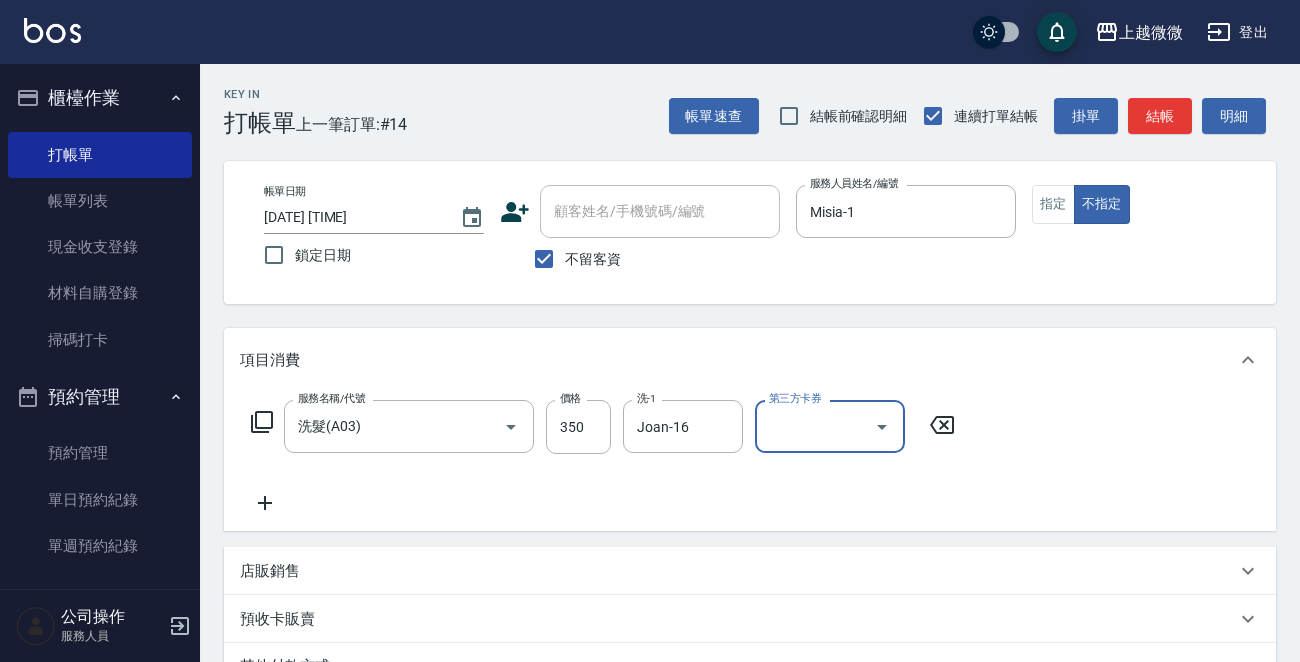 click 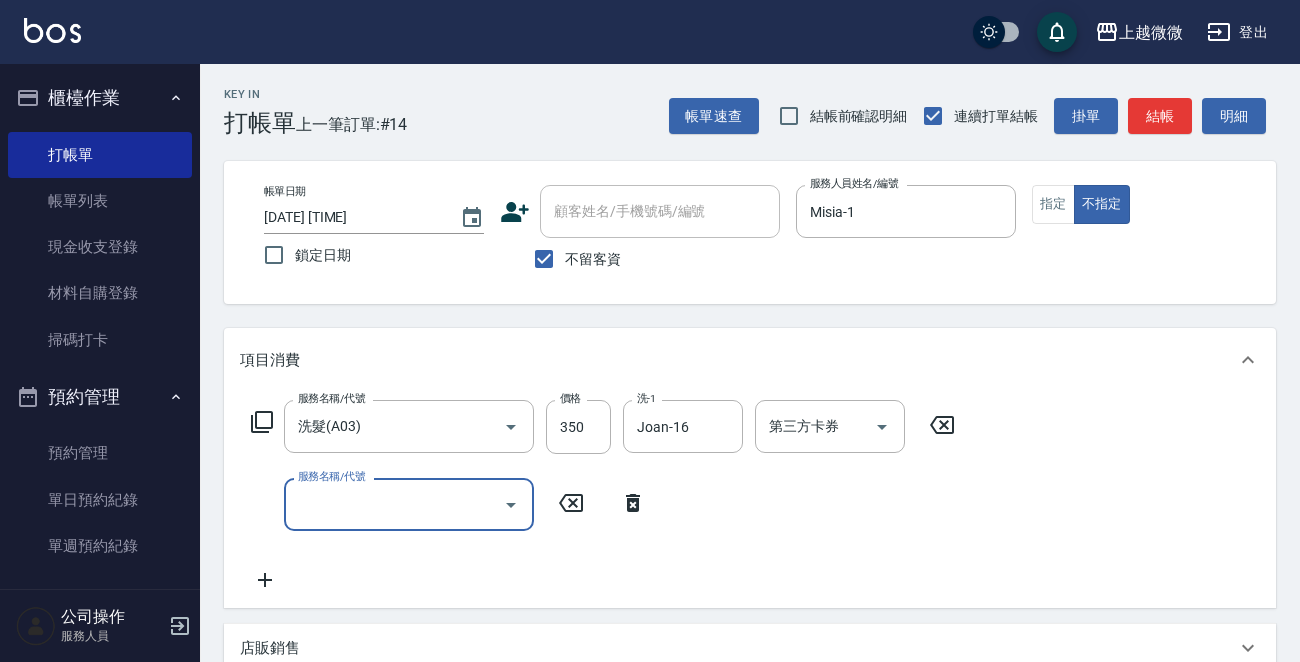 click 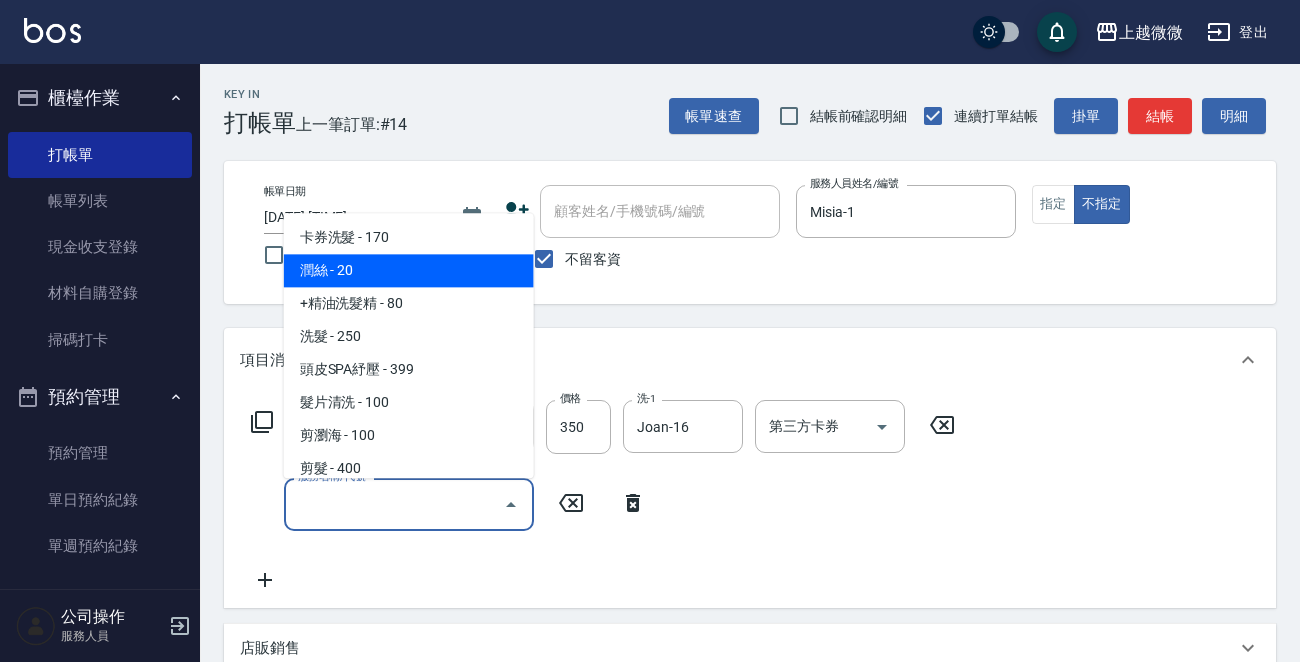 drag, startPoint x: 356, startPoint y: 267, endPoint x: 404, endPoint y: 297, distance: 56.603886 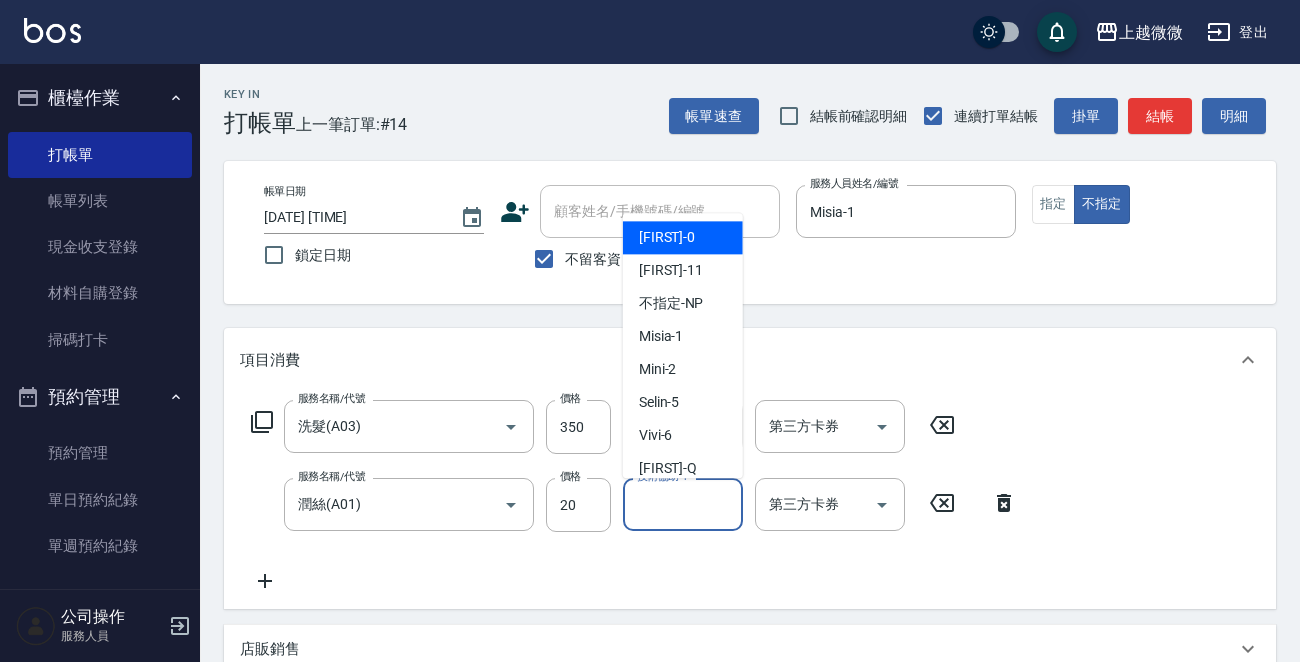 click on "技術協助-1 技術協助-1" at bounding box center [683, 504] 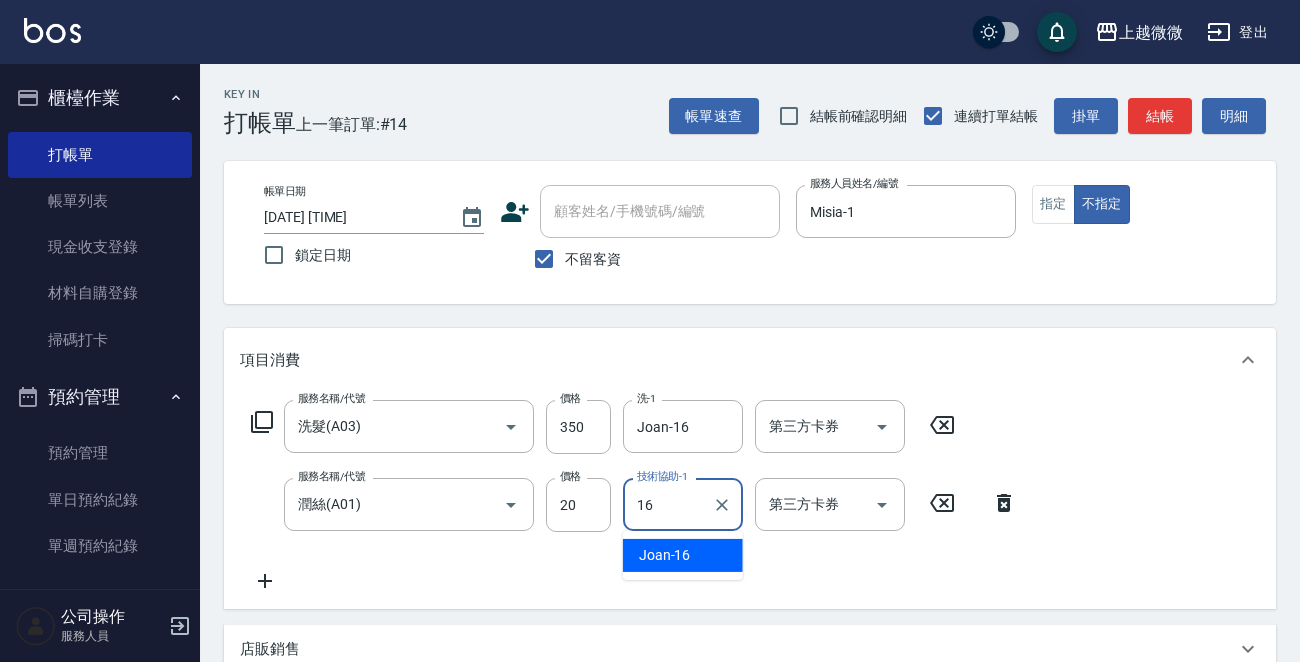 type on "Joan-16" 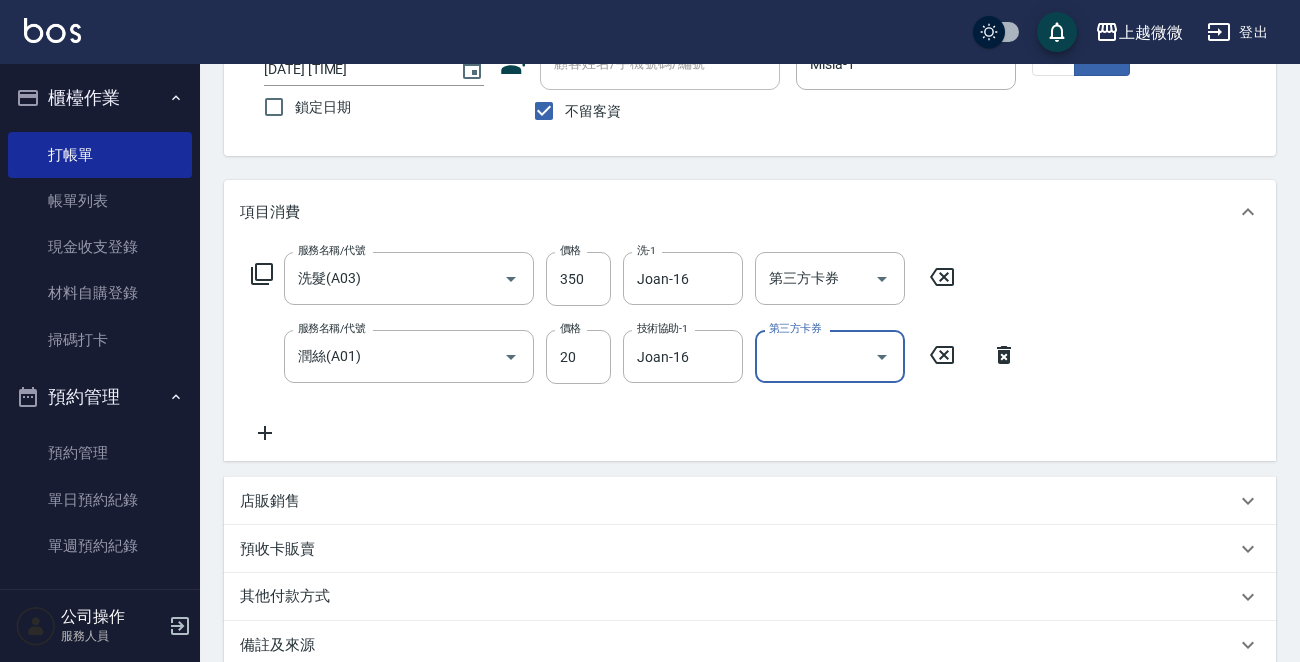 scroll, scrollTop: 300, scrollLeft: 0, axis: vertical 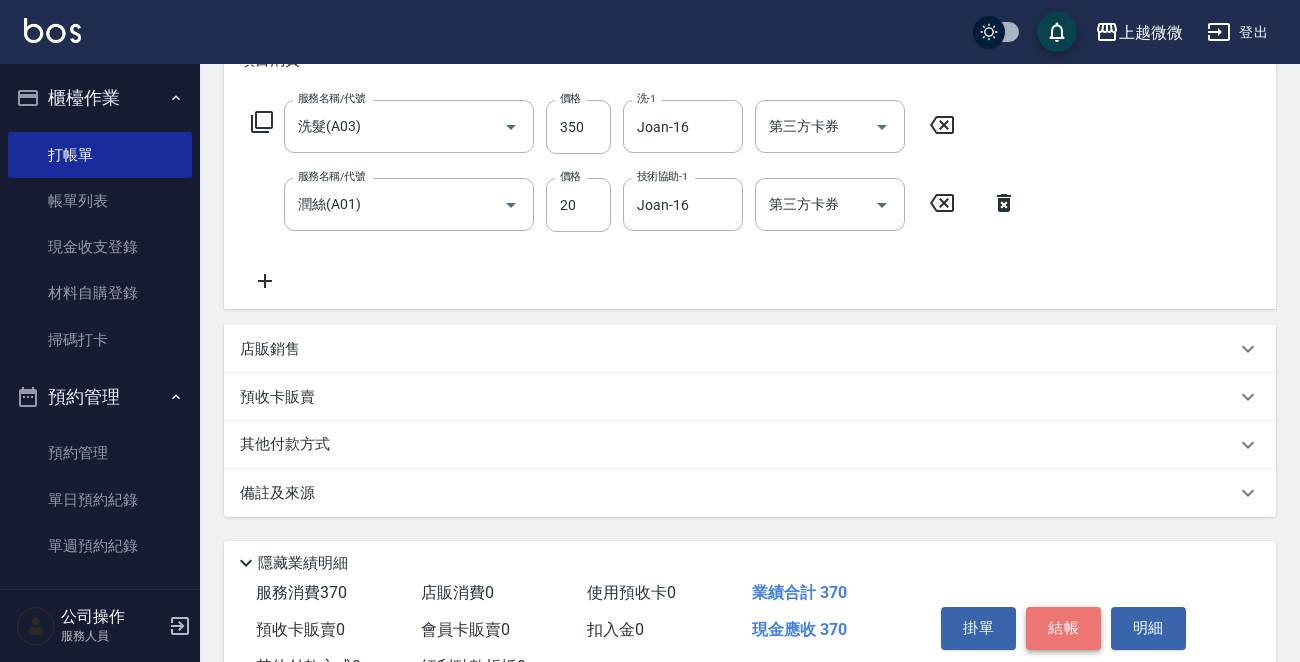 click on "結帳" at bounding box center (1063, 628) 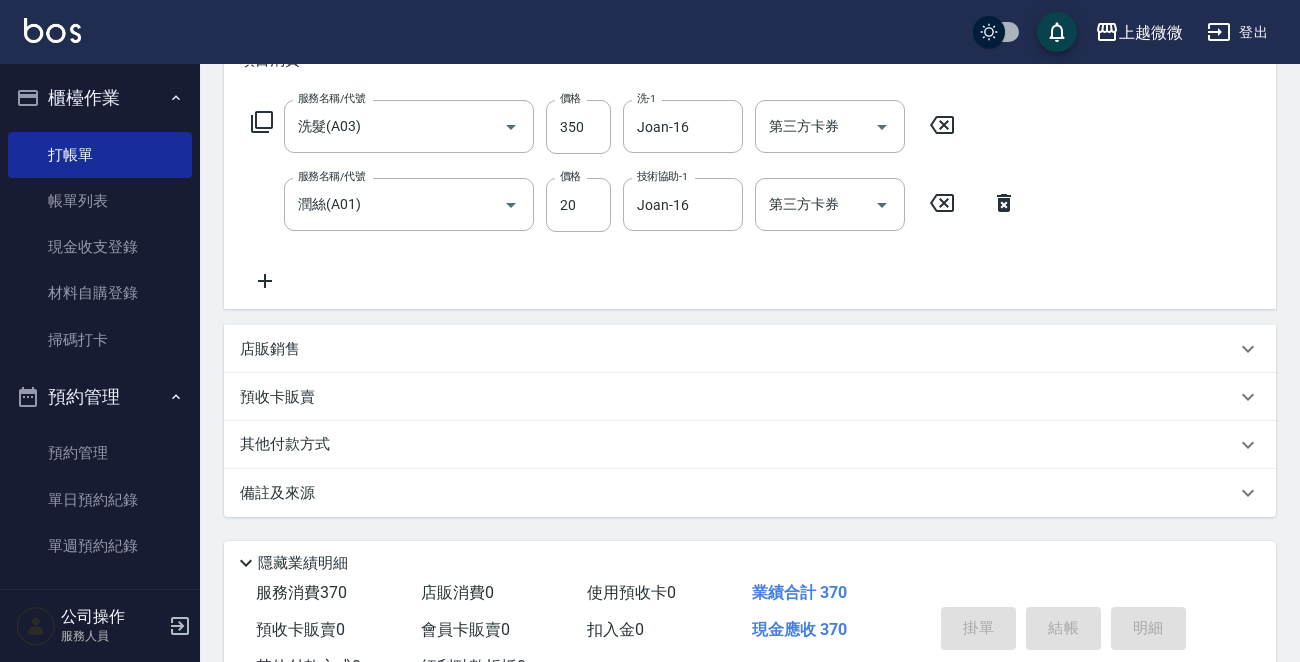type on "[DATE] [TIME]" 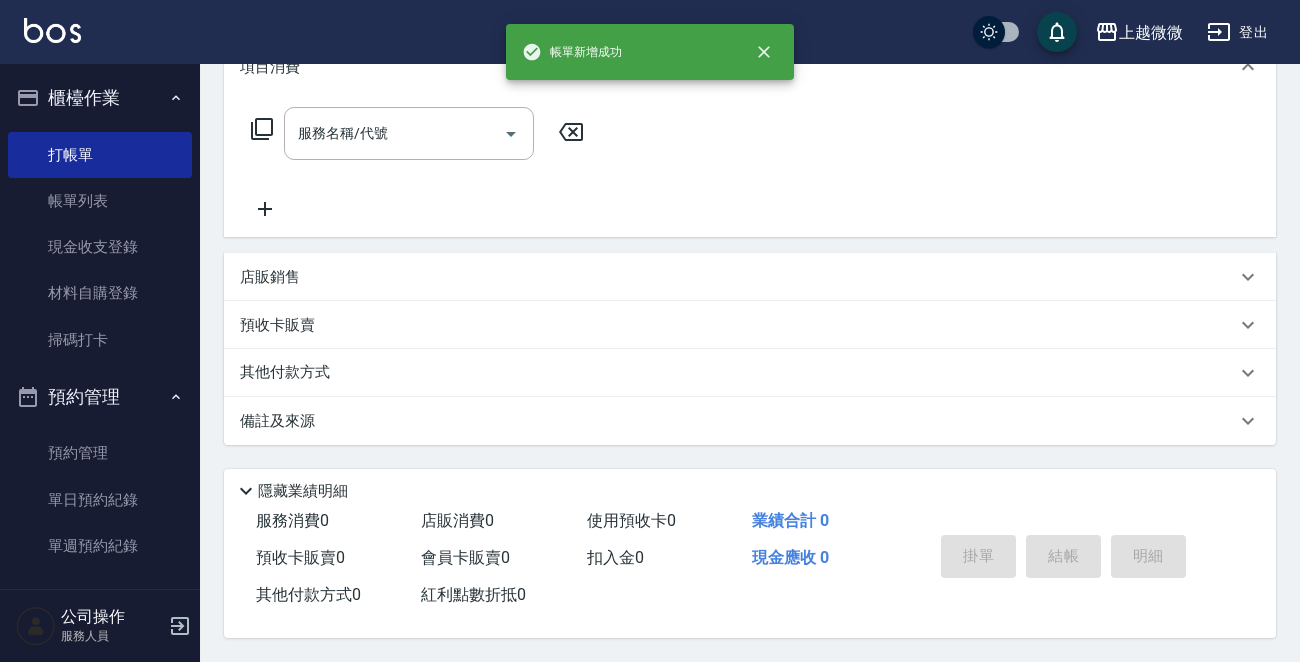 scroll, scrollTop: 0, scrollLeft: 0, axis: both 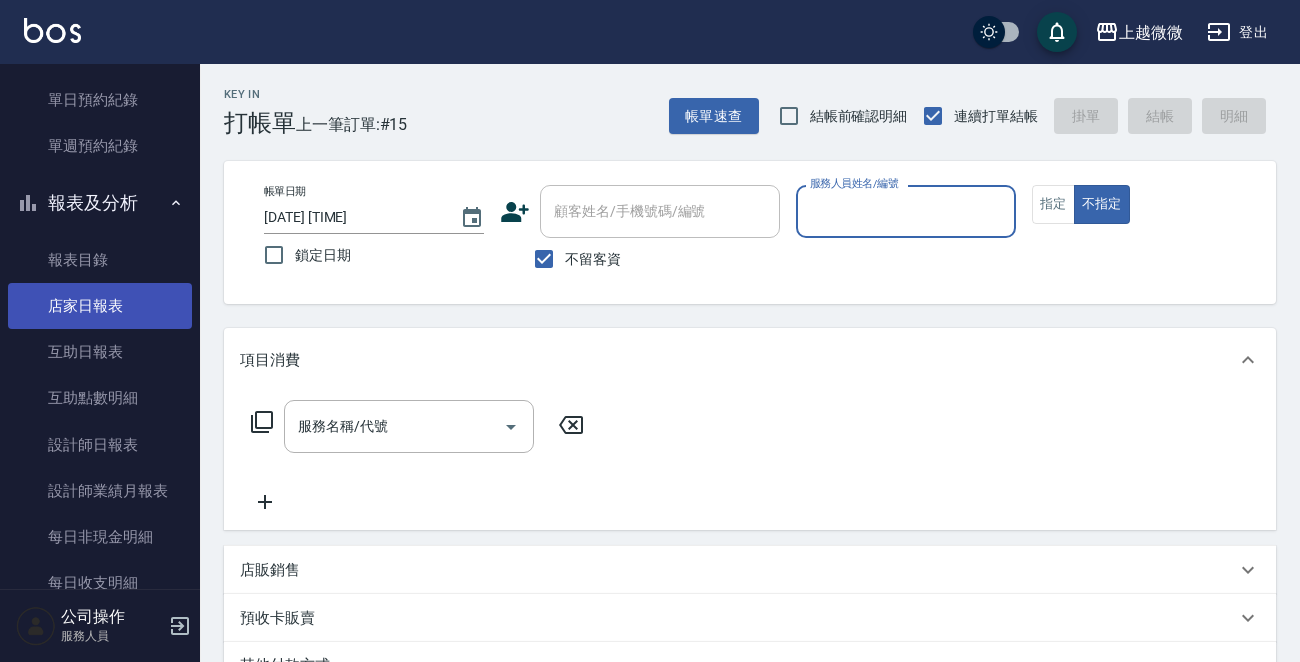 click on "店家日報表" at bounding box center (100, 306) 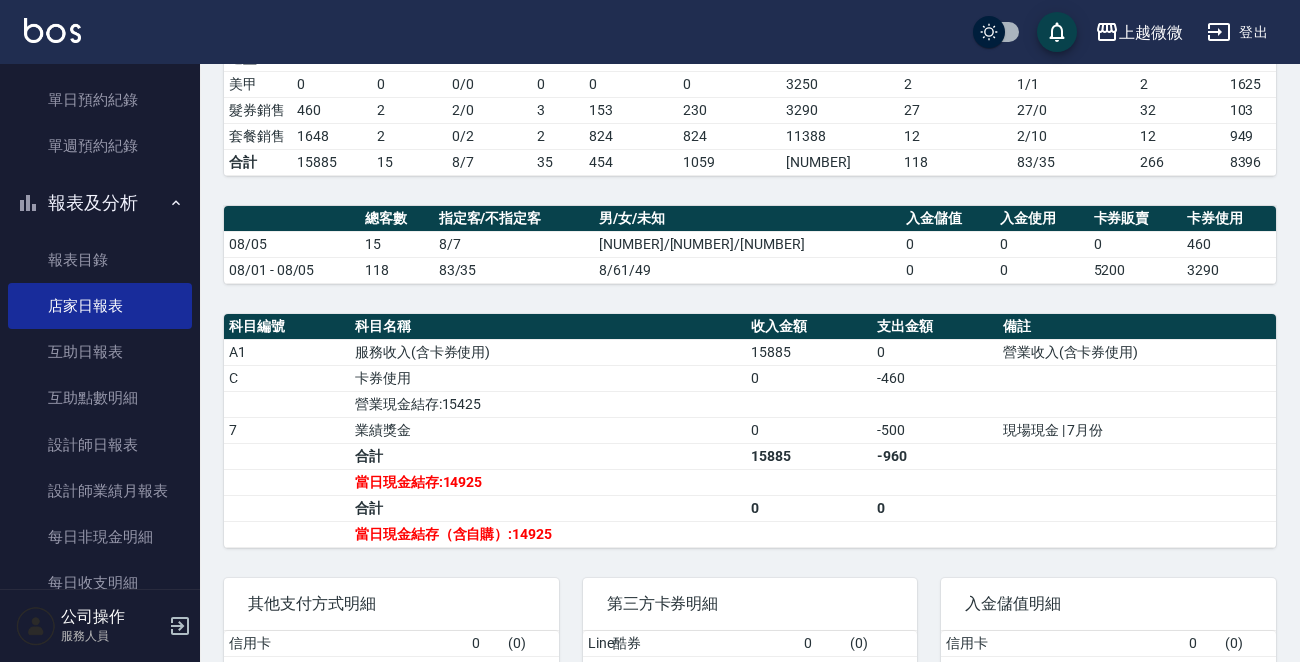 scroll, scrollTop: 645, scrollLeft: 0, axis: vertical 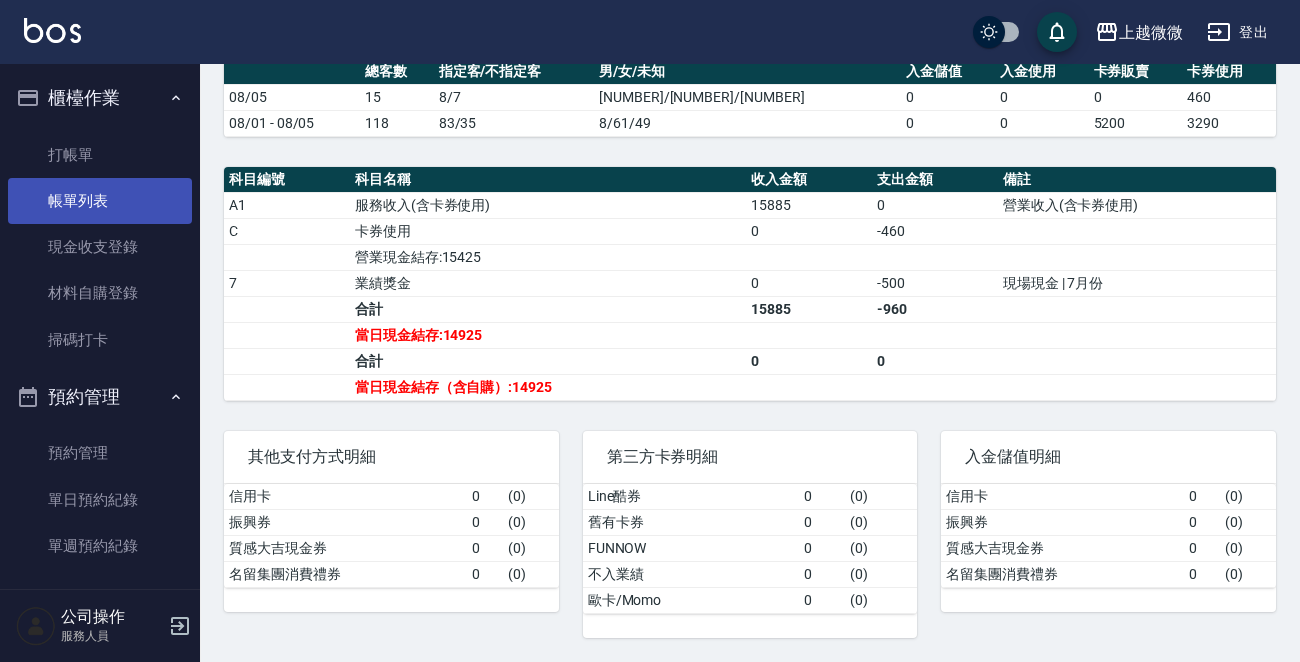 click on "帳單列表" at bounding box center [100, 201] 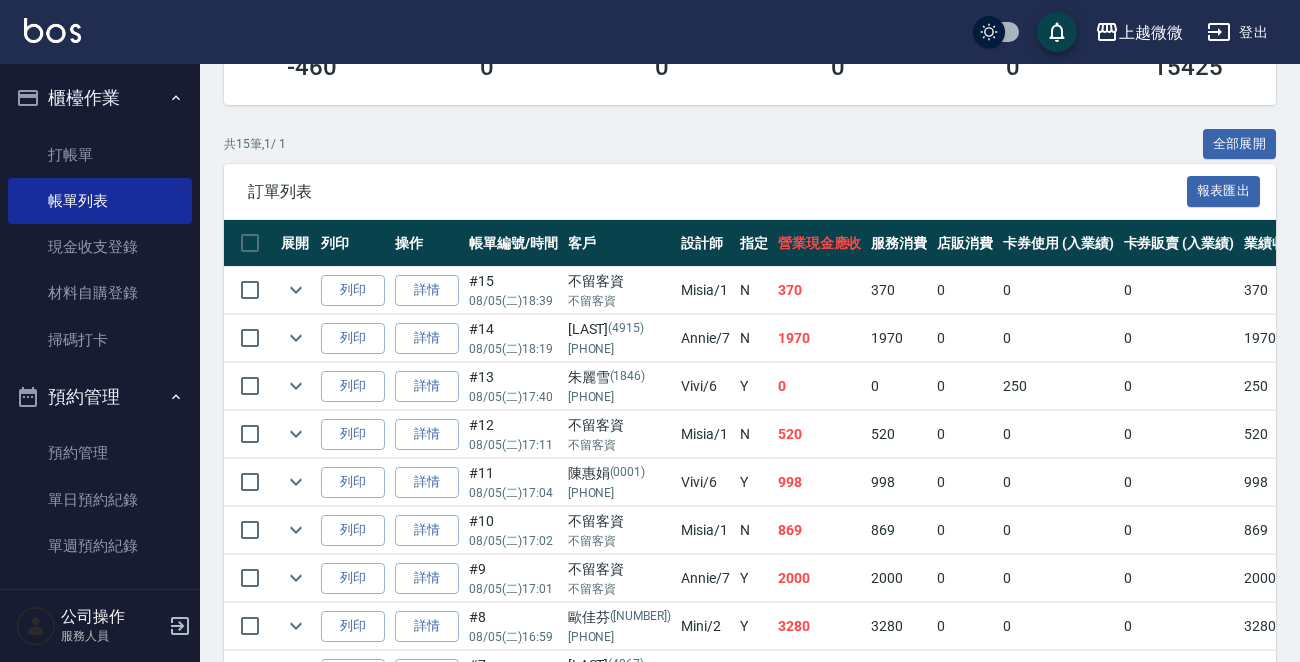 scroll, scrollTop: 400, scrollLeft: 0, axis: vertical 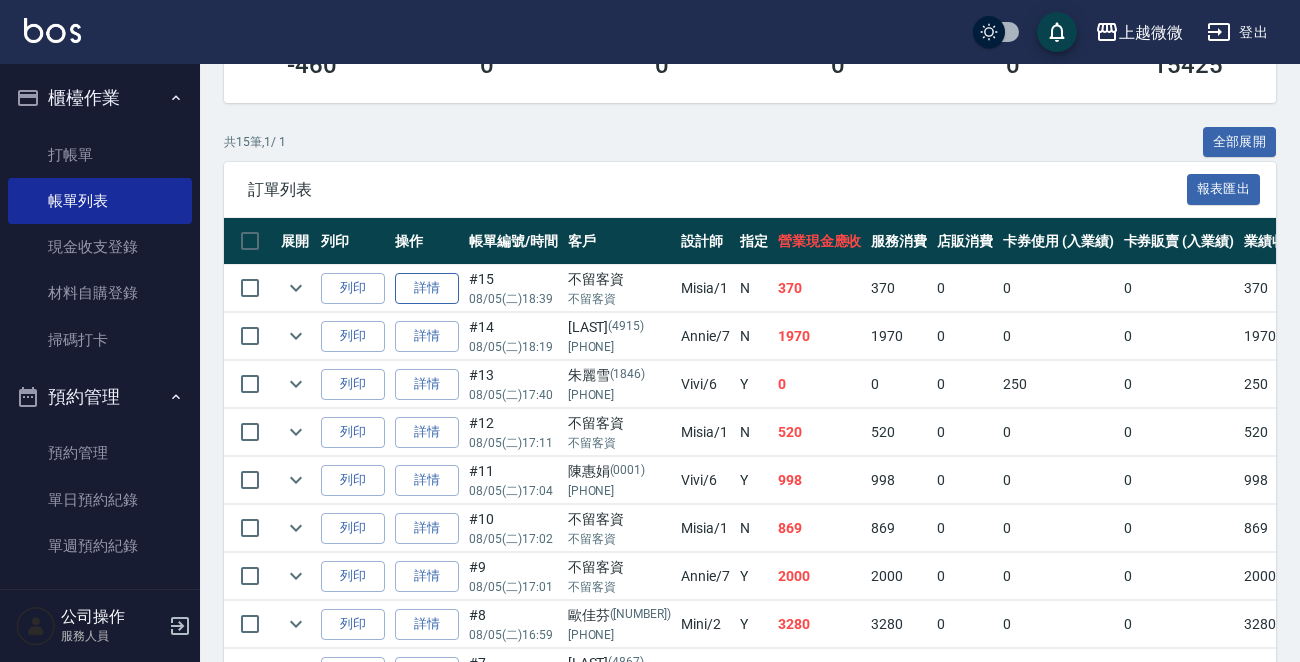 click on "詳情" at bounding box center [427, 288] 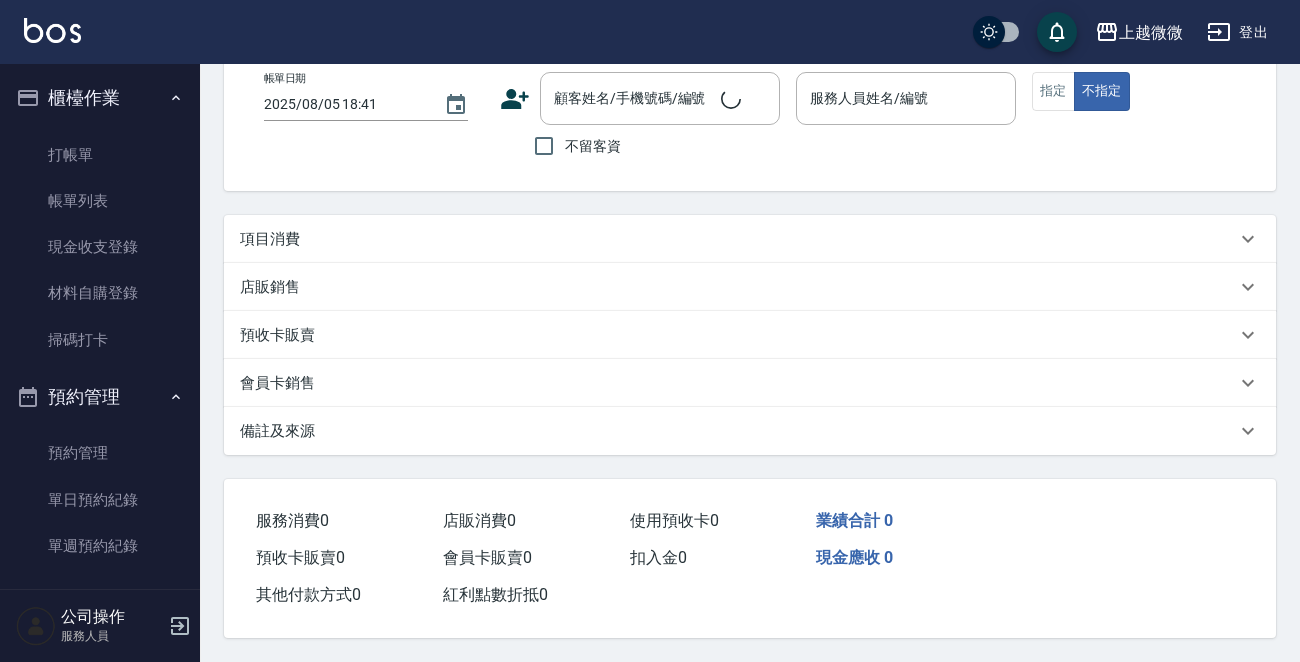 scroll, scrollTop: 0, scrollLeft: 0, axis: both 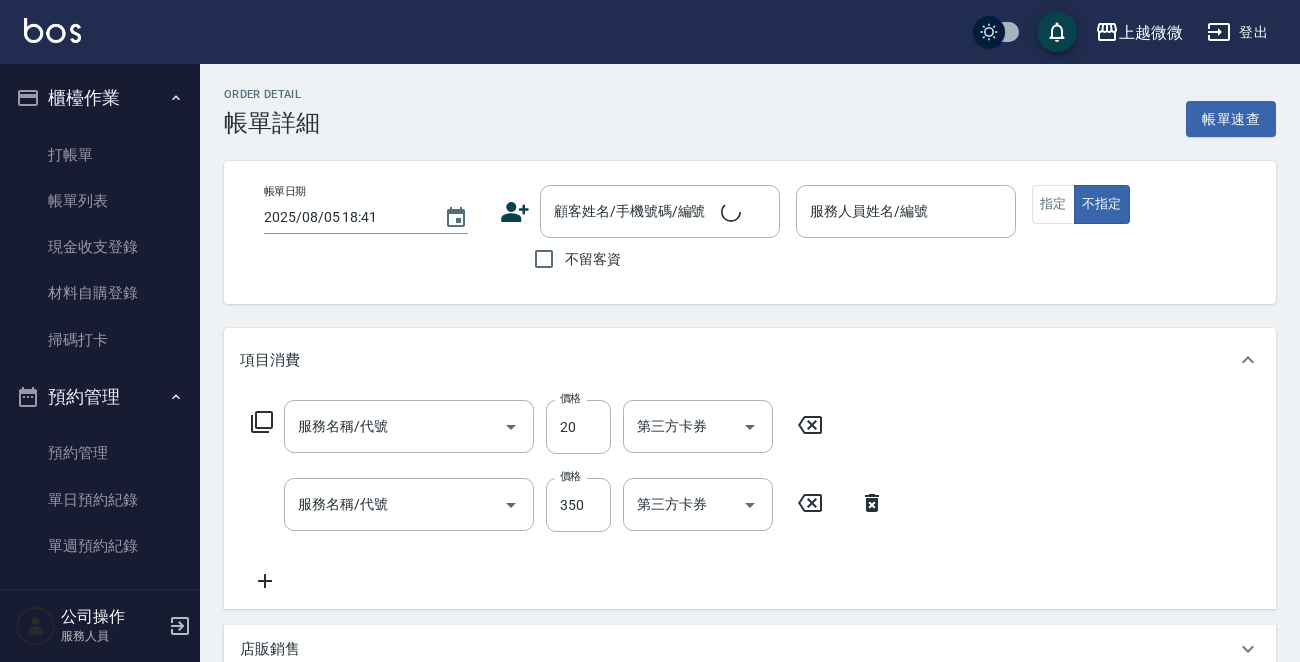 type on "[DATE] [TIME]" 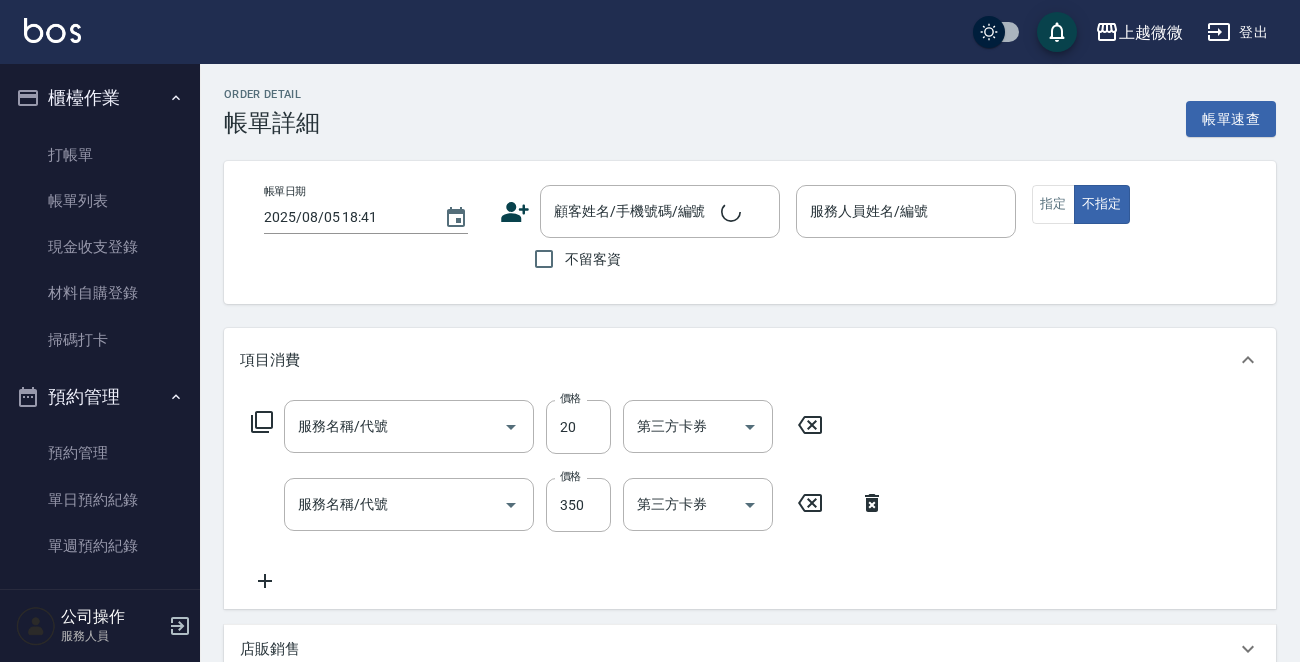 checkbox on "true" 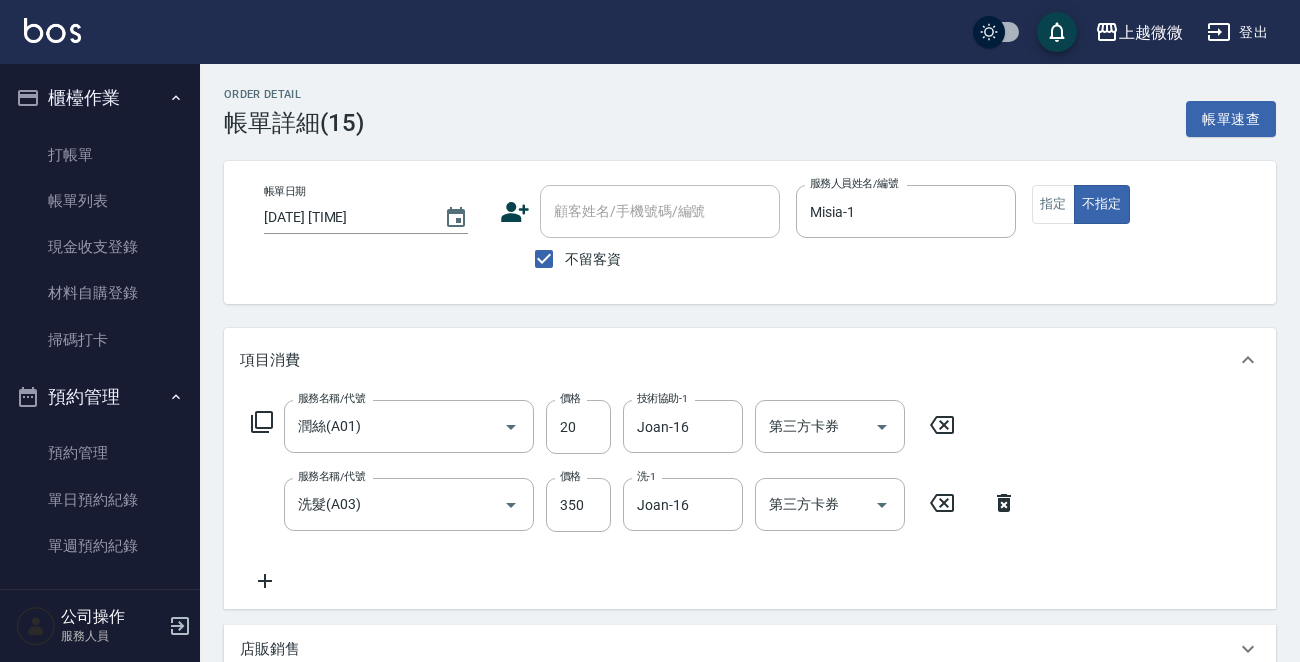 type on "潤絲(A01)" 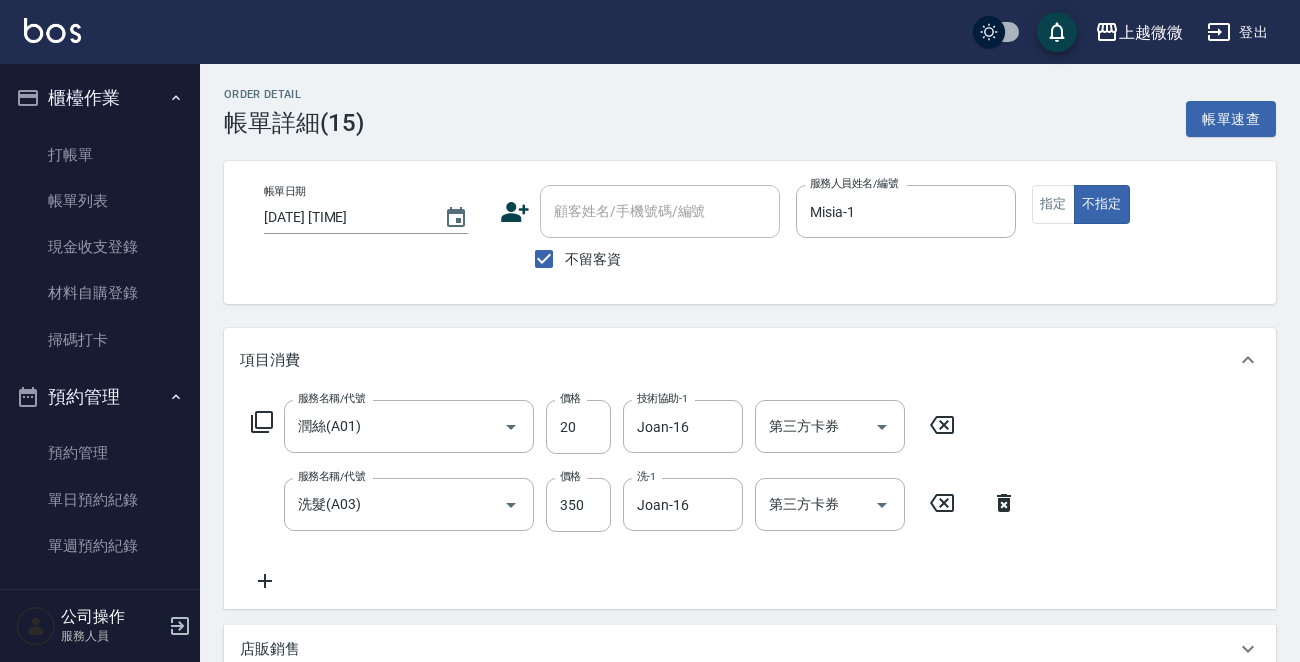 type on "洗髮(A03)" 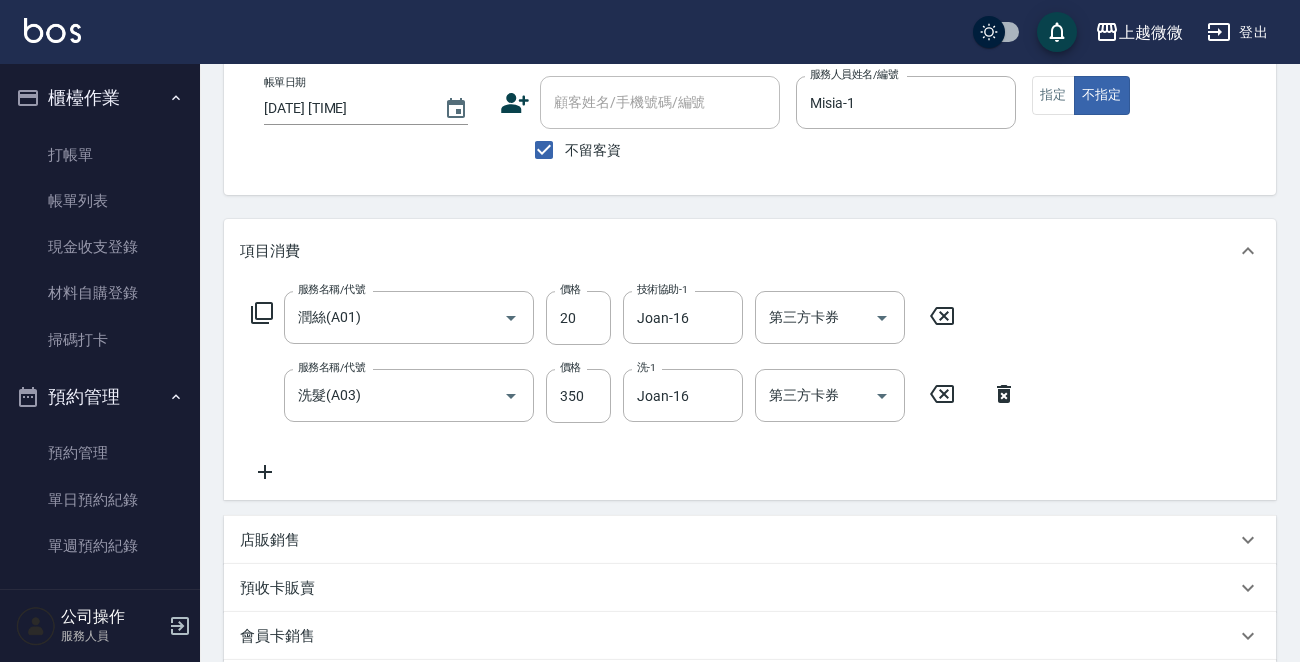 scroll, scrollTop: 300, scrollLeft: 0, axis: vertical 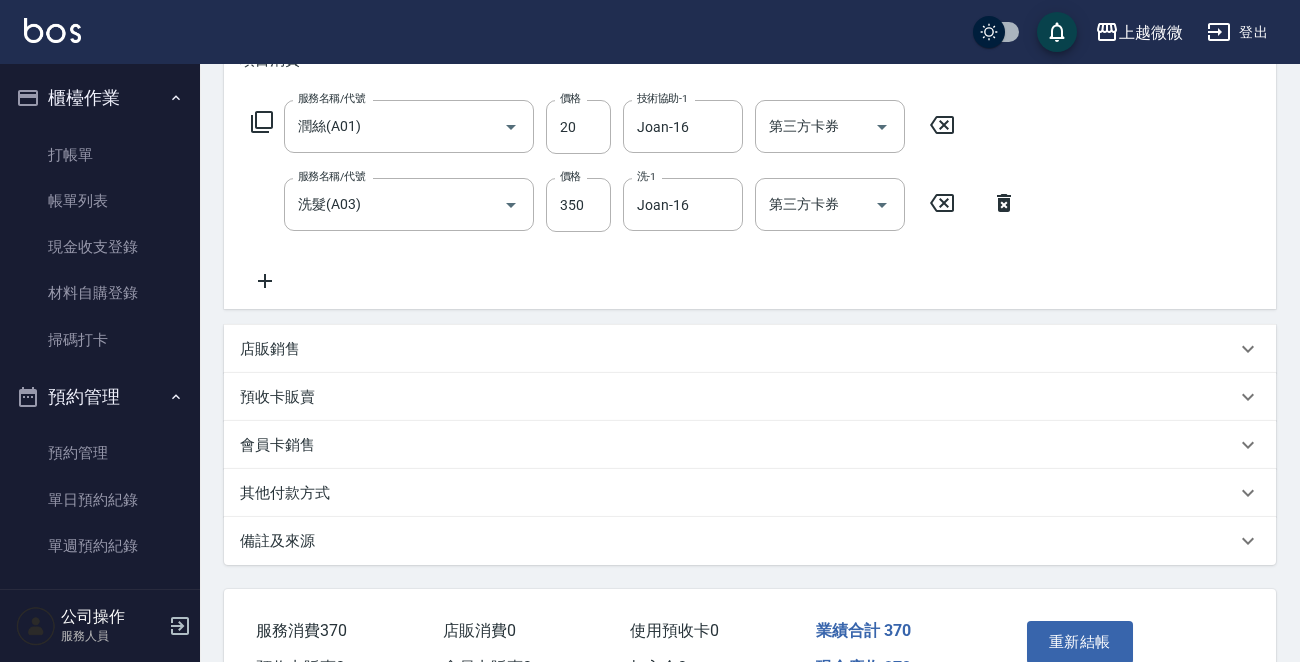 click 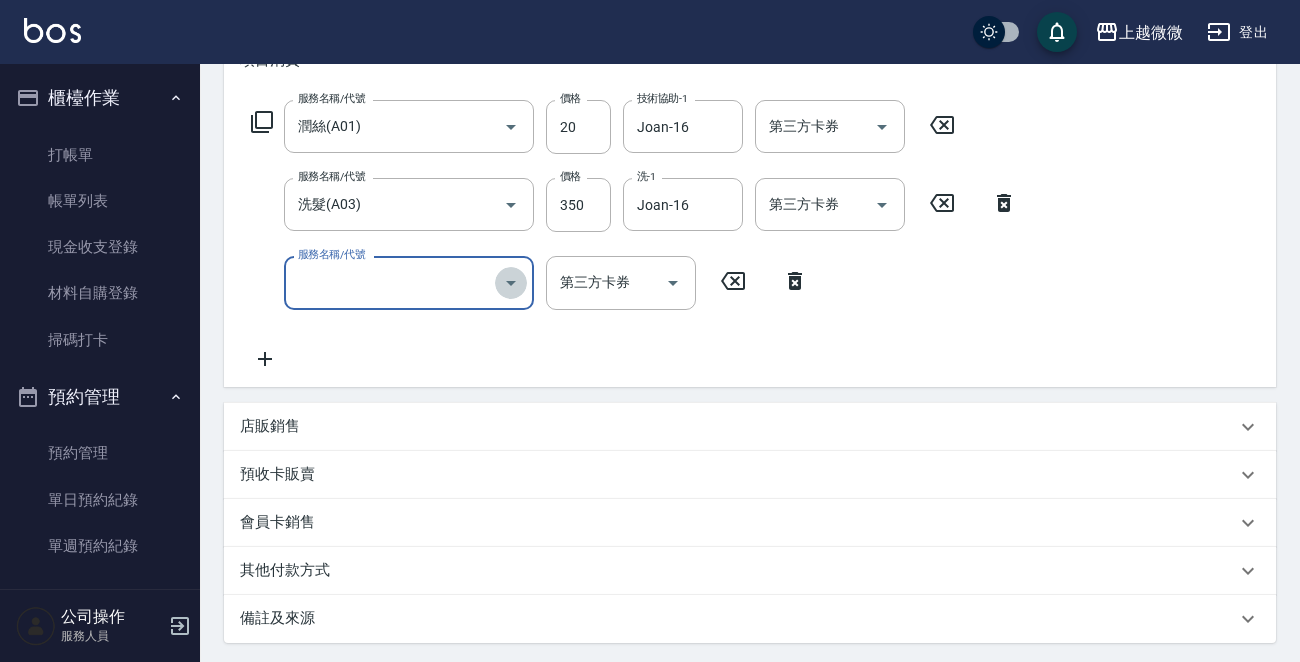 click 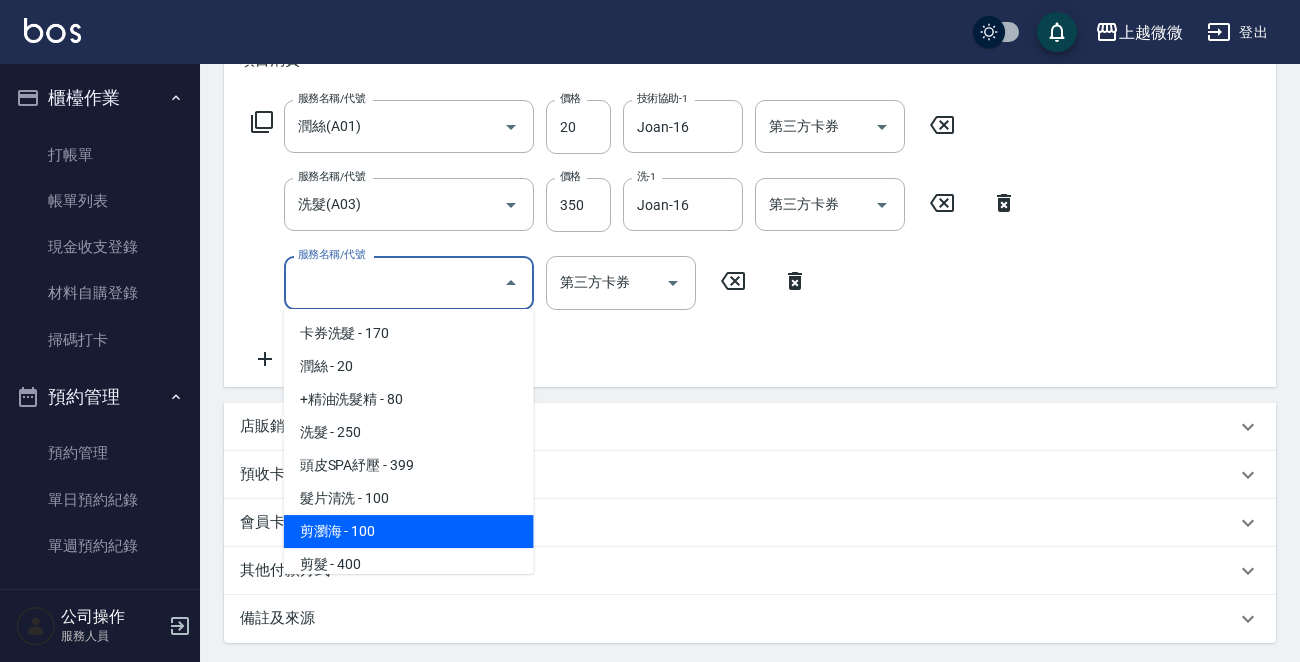 click on "剪瀏海 - 100" at bounding box center [409, 531] 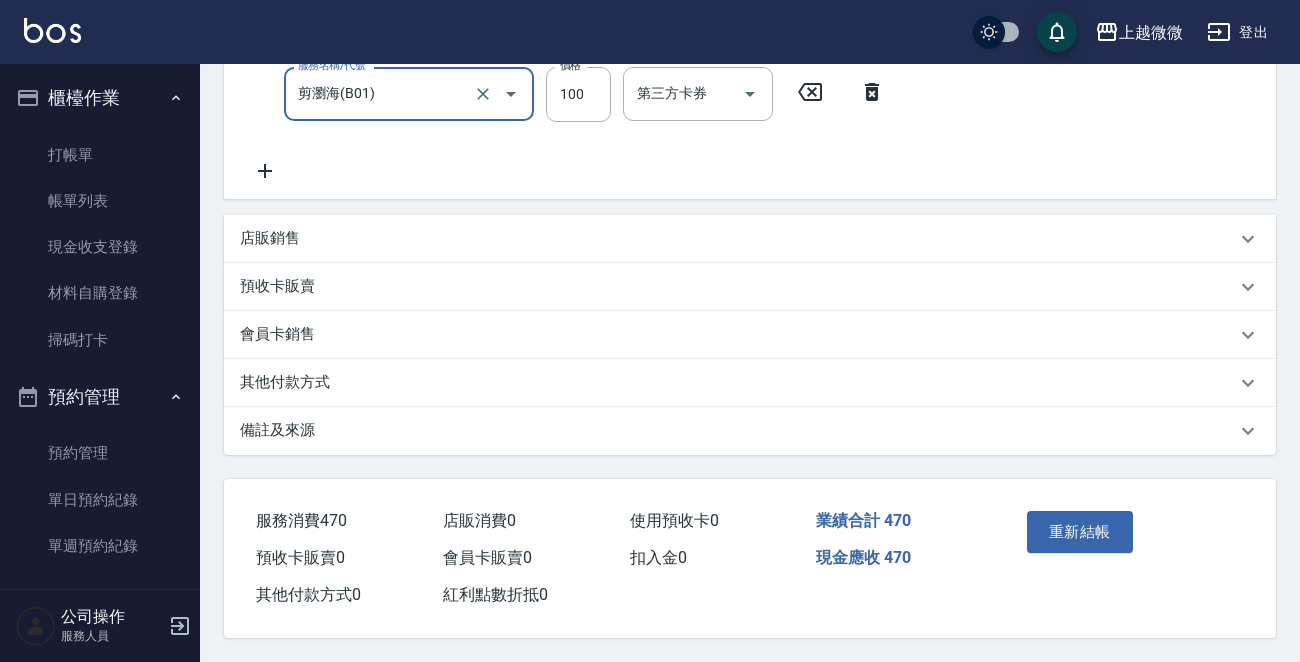 scroll, scrollTop: 493, scrollLeft: 0, axis: vertical 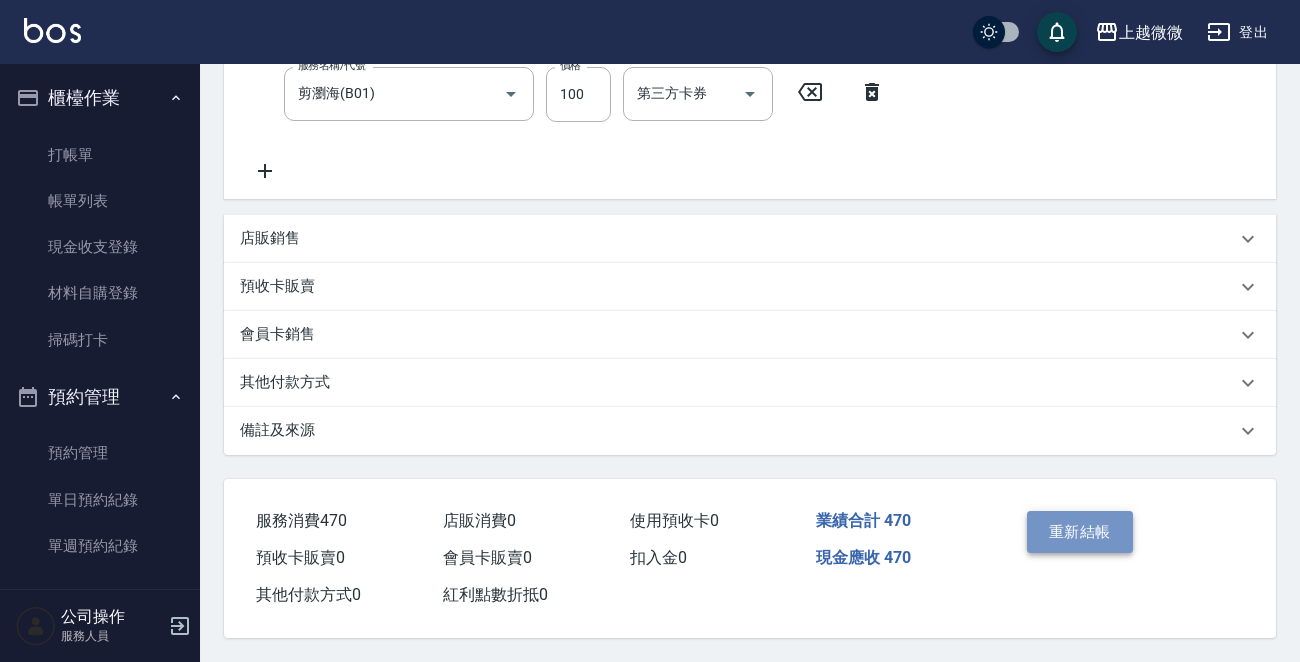 click on "重新結帳" at bounding box center (1080, 532) 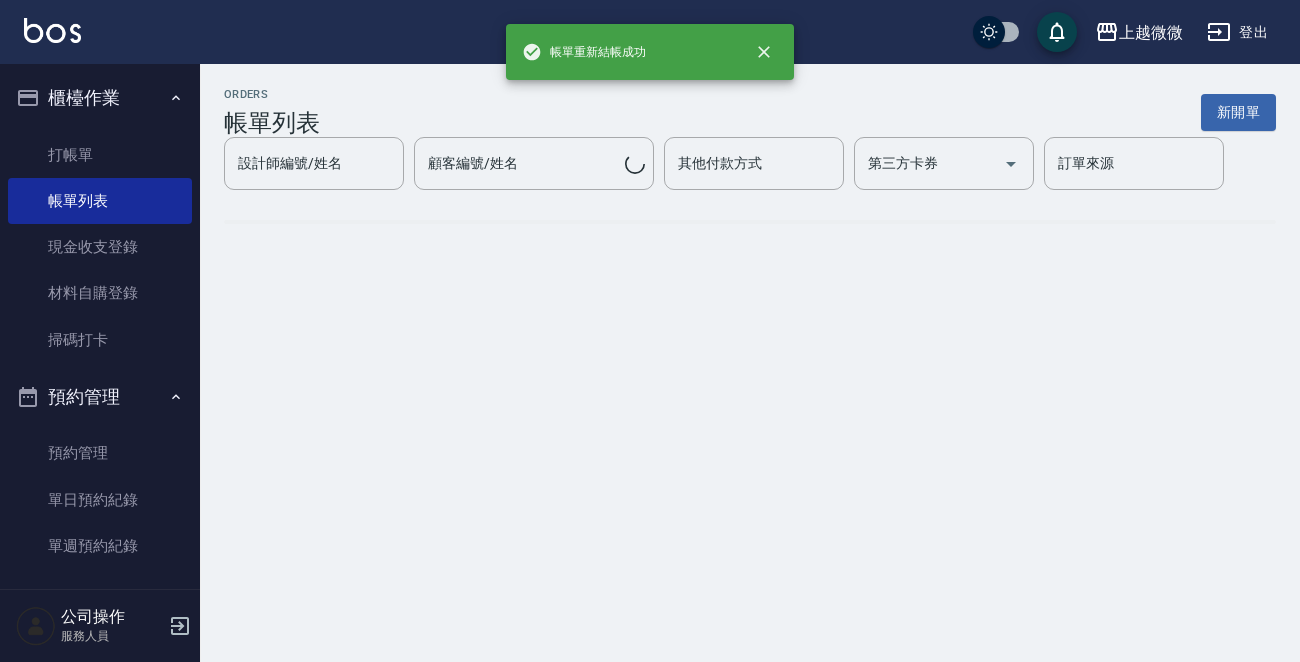 scroll, scrollTop: 0, scrollLeft: 0, axis: both 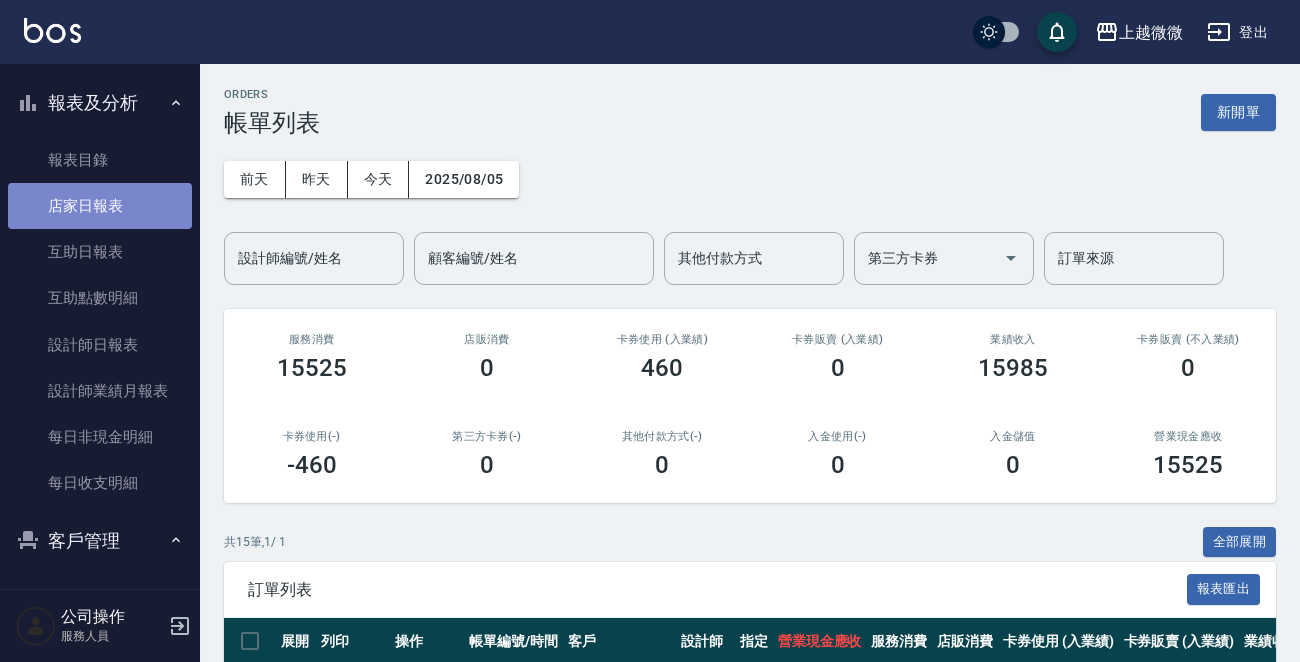 click on "店家日報表" at bounding box center [100, 206] 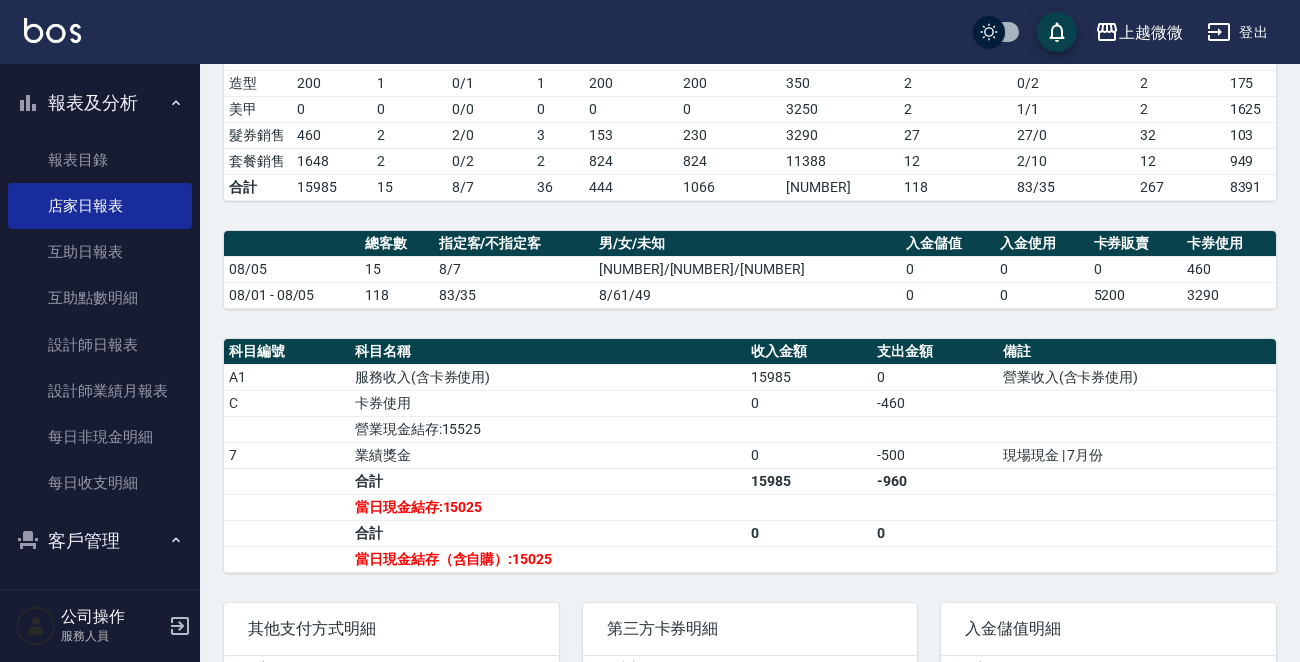 scroll, scrollTop: 600, scrollLeft: 0, axis: vertical 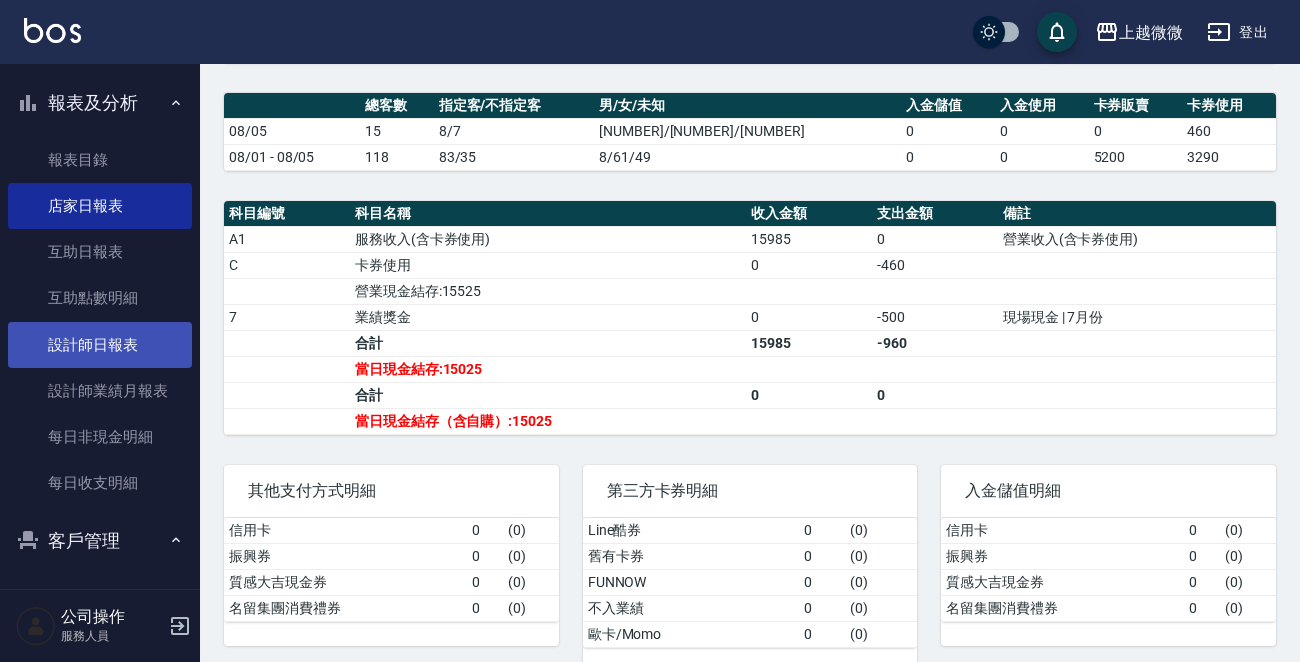 click on "設計師日報表" at bounding box center [100, 345] 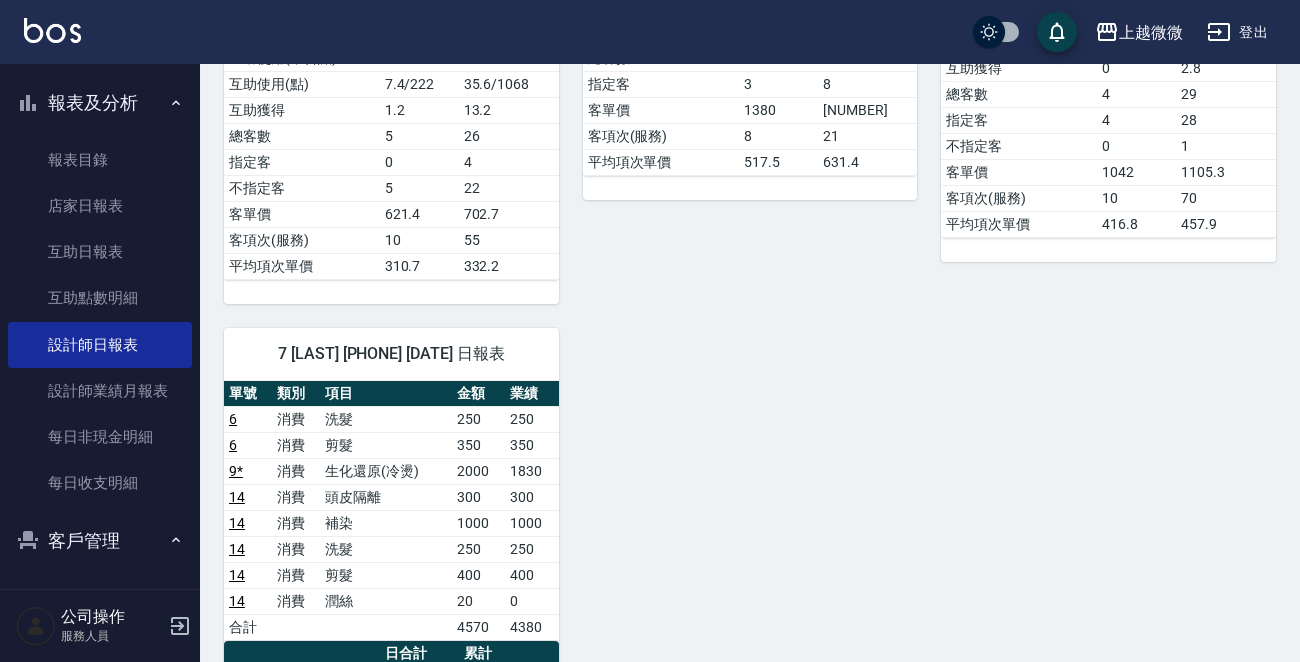 scroll, scrollTop: 600, scrollLeft: 0, axis: vertical 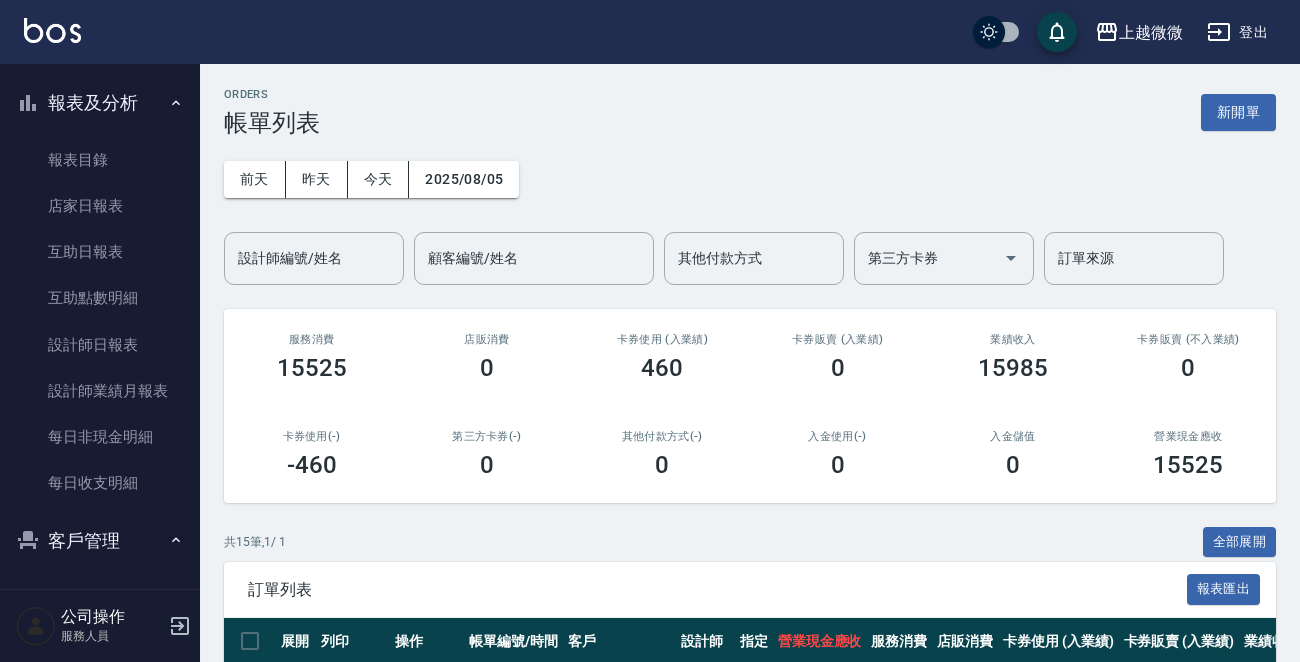 click on "ORDERS 帳單列表 新開單" at bounding box center [750, 112] 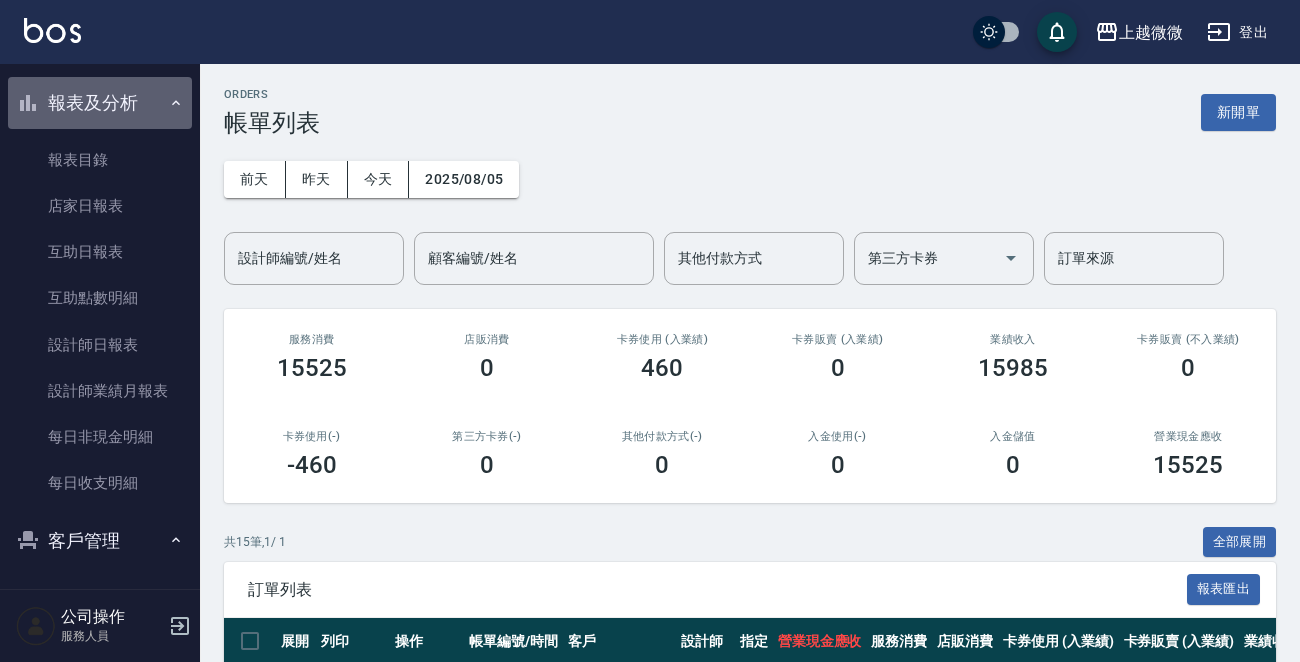 click 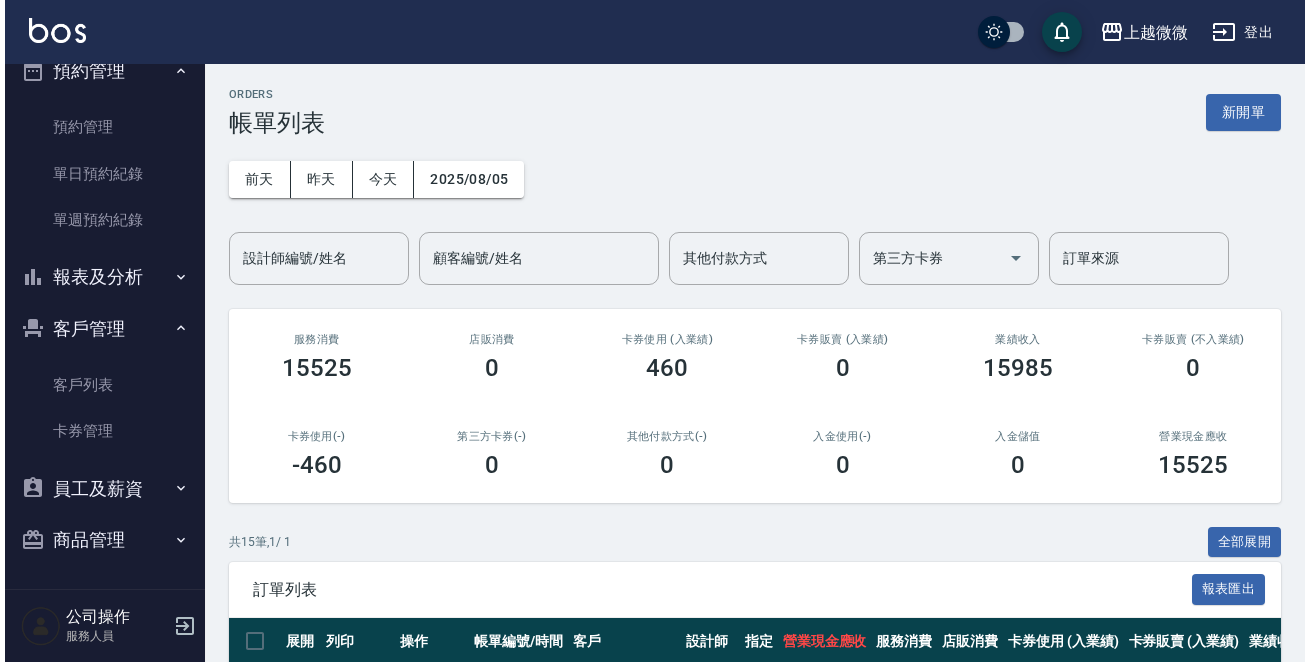 scroll, scrollTop: 26, scrollLeft: 0, axis: vertical 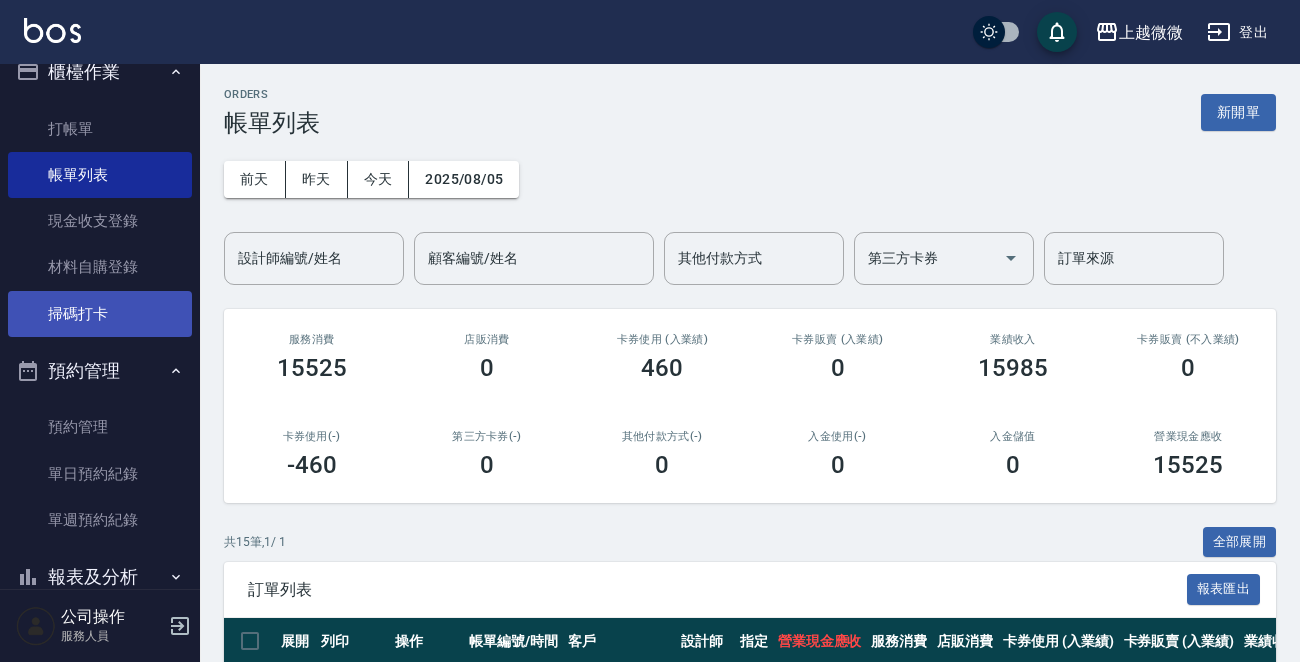 click on "掃碼打卡" at bounding box center [100, 314] 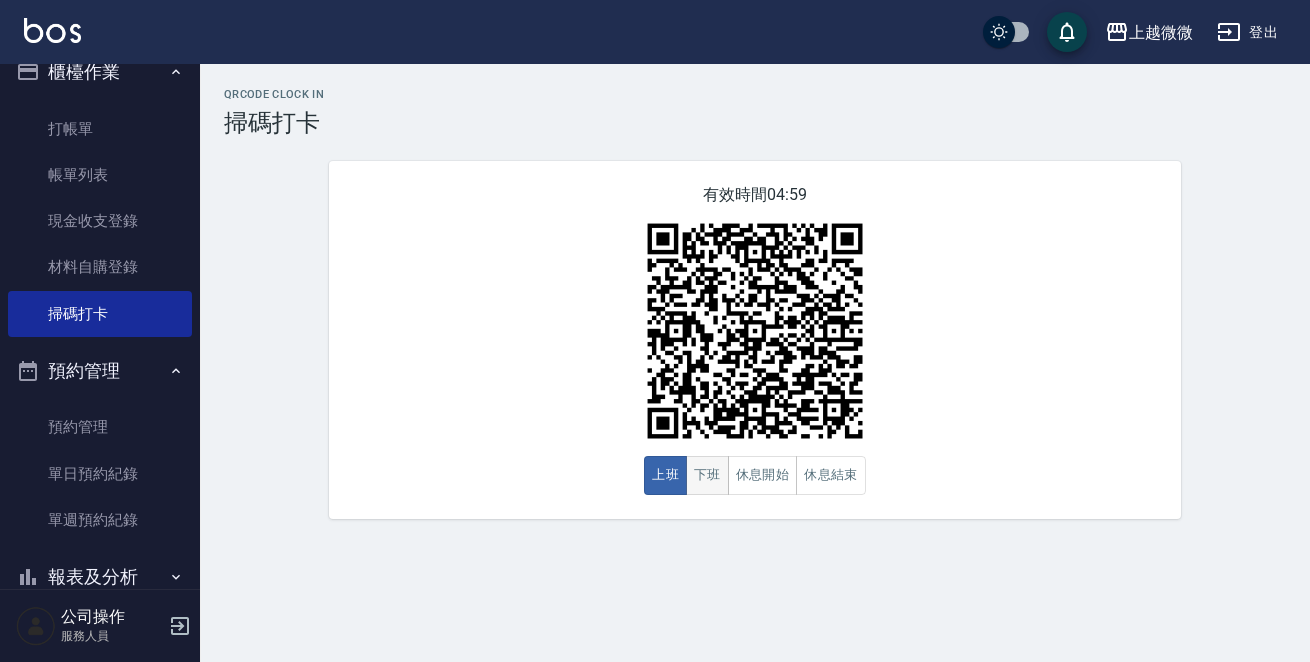 click on "下班" at bounding box center (707, 475) 